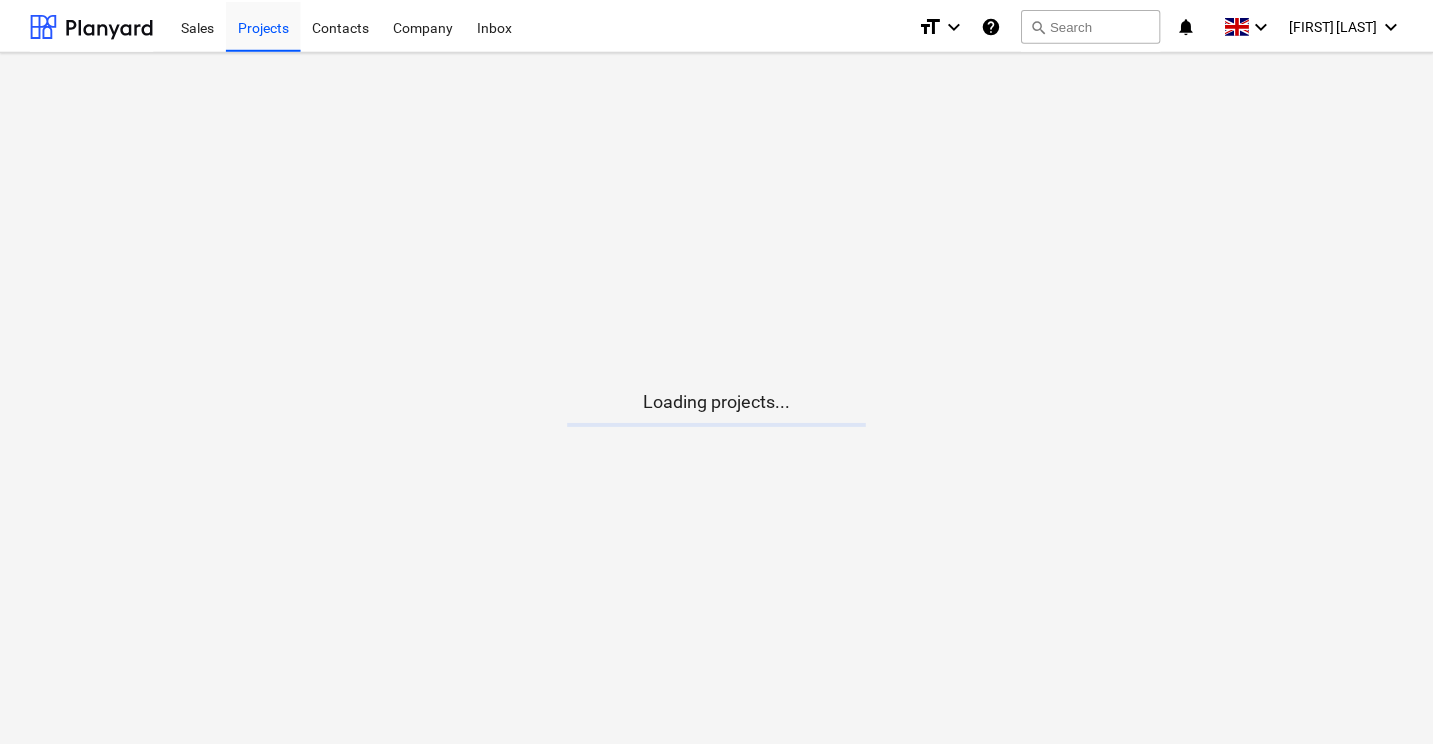 scroll, scrollTop: 0, scrollLeft: 0, axis: both 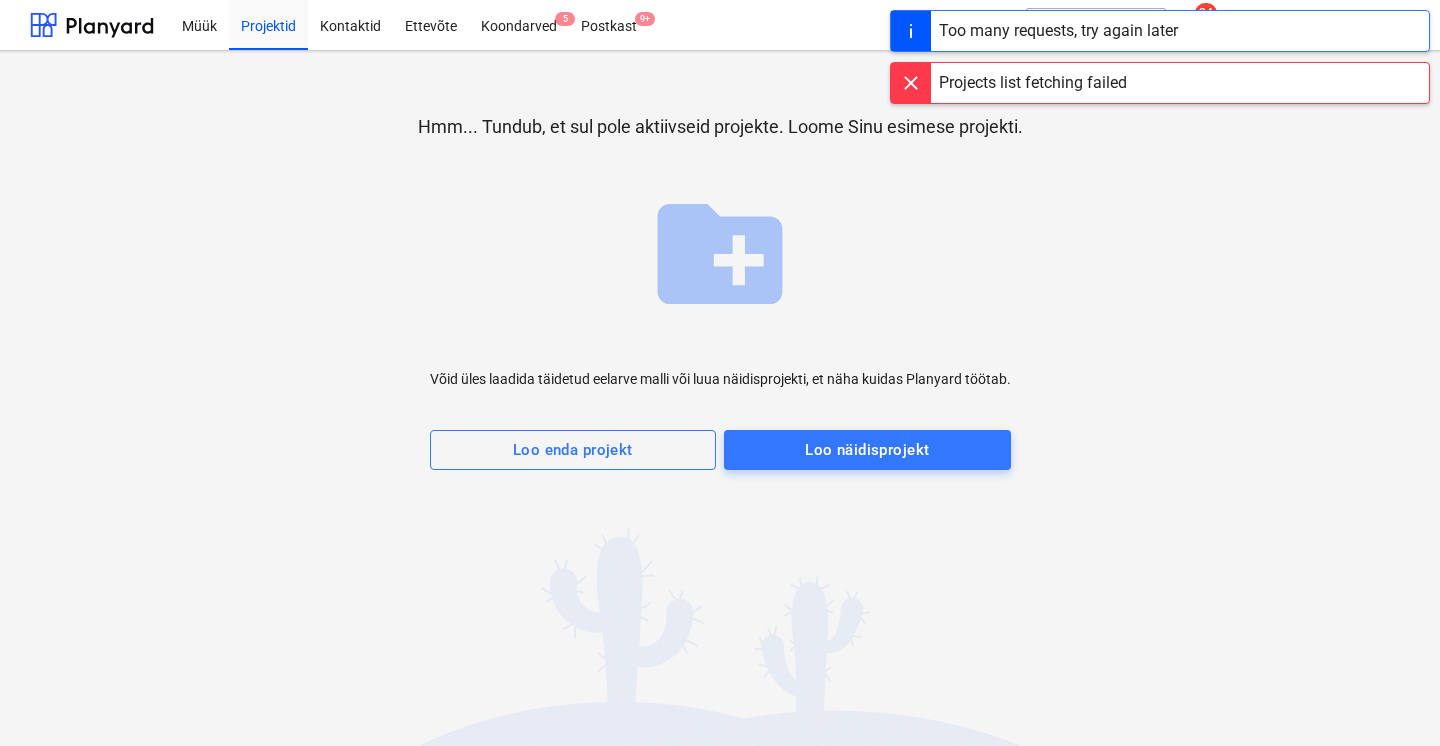 click at bounding box center [911, 83] 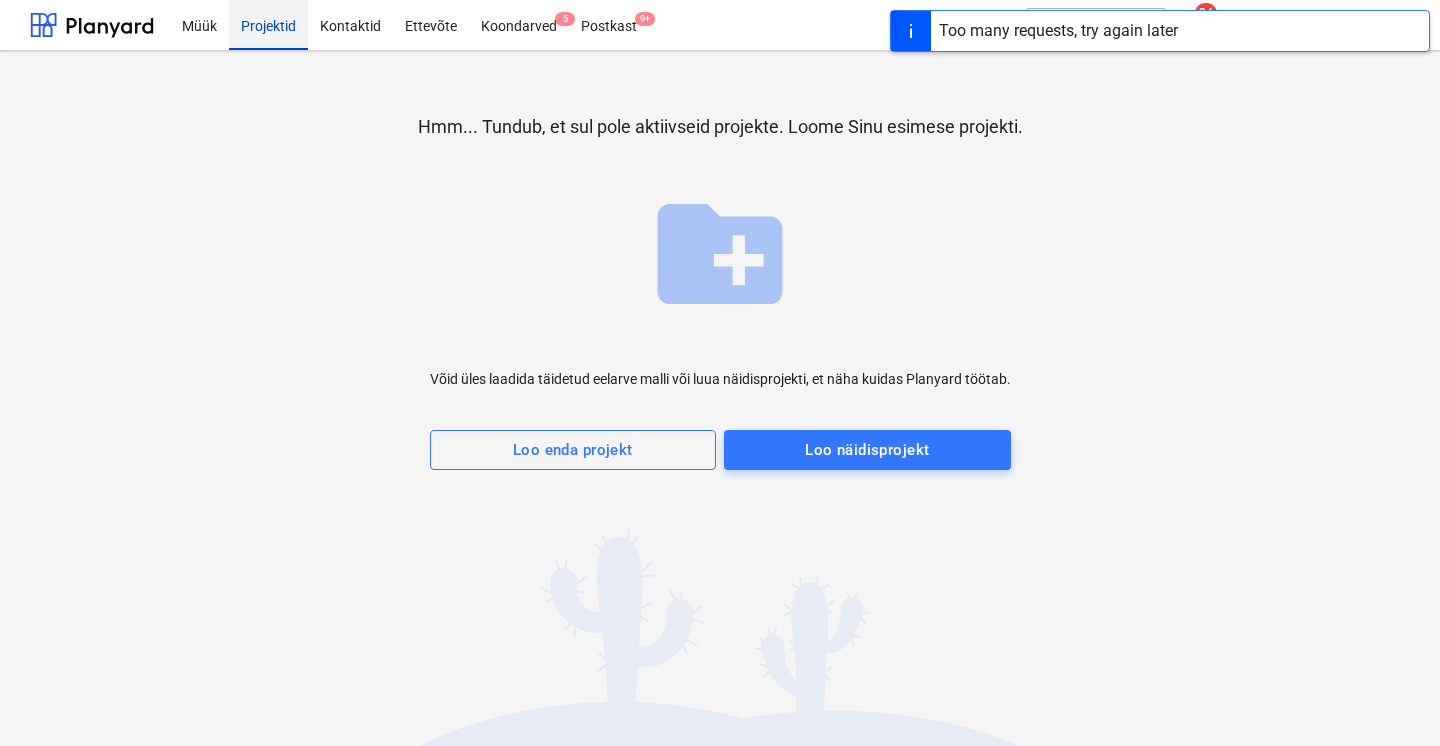 click on "Projektid" at bounding box center (268, 24) 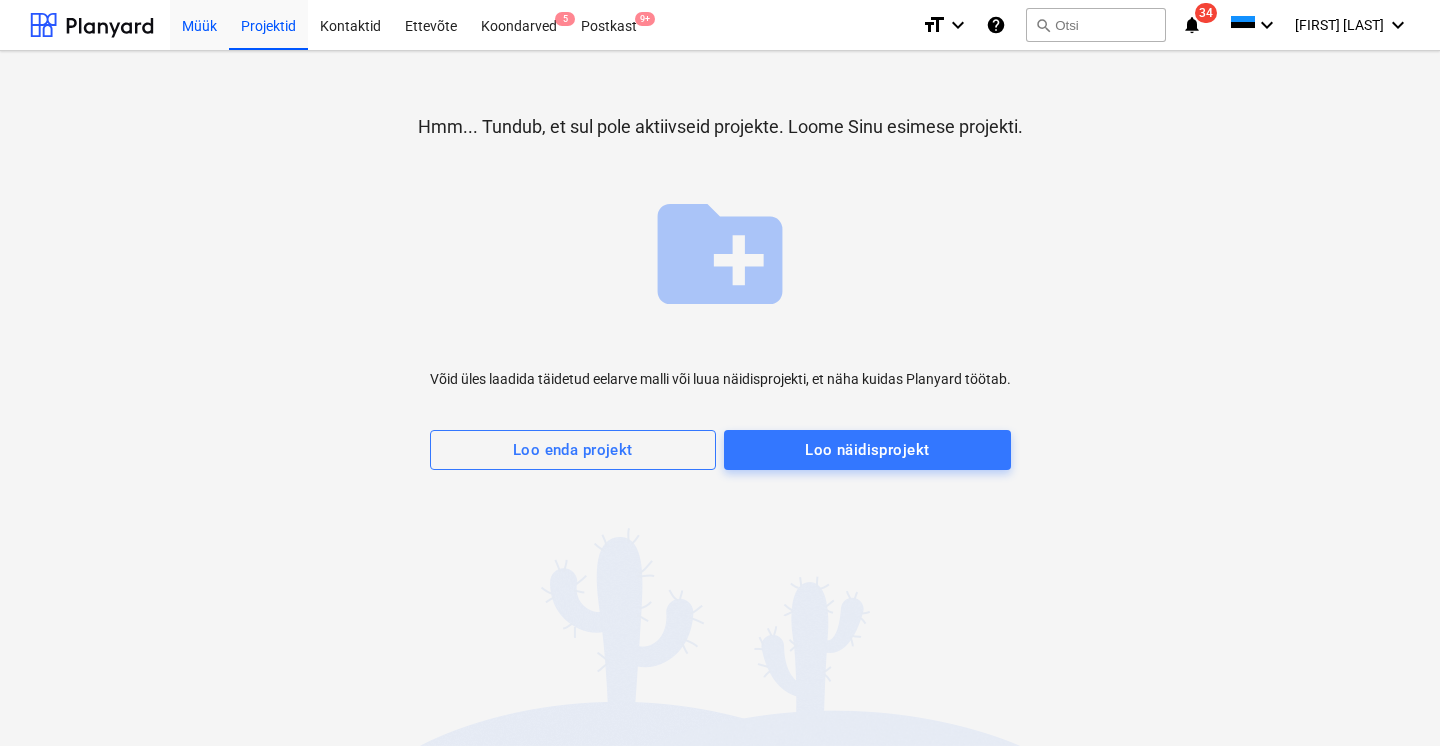 click on "Müük" at bounding box center [199, 24] 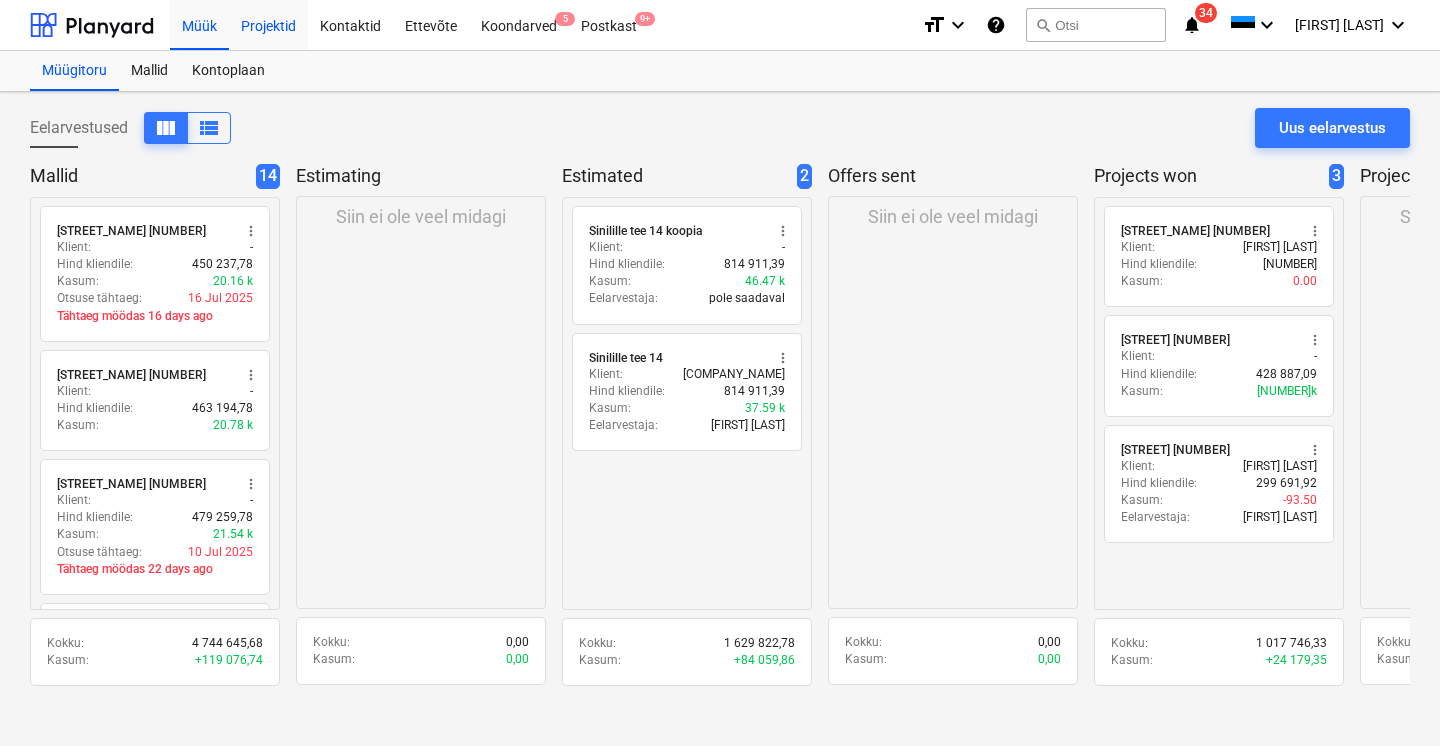 click on "Projektid" at bounding box center [268, 24] 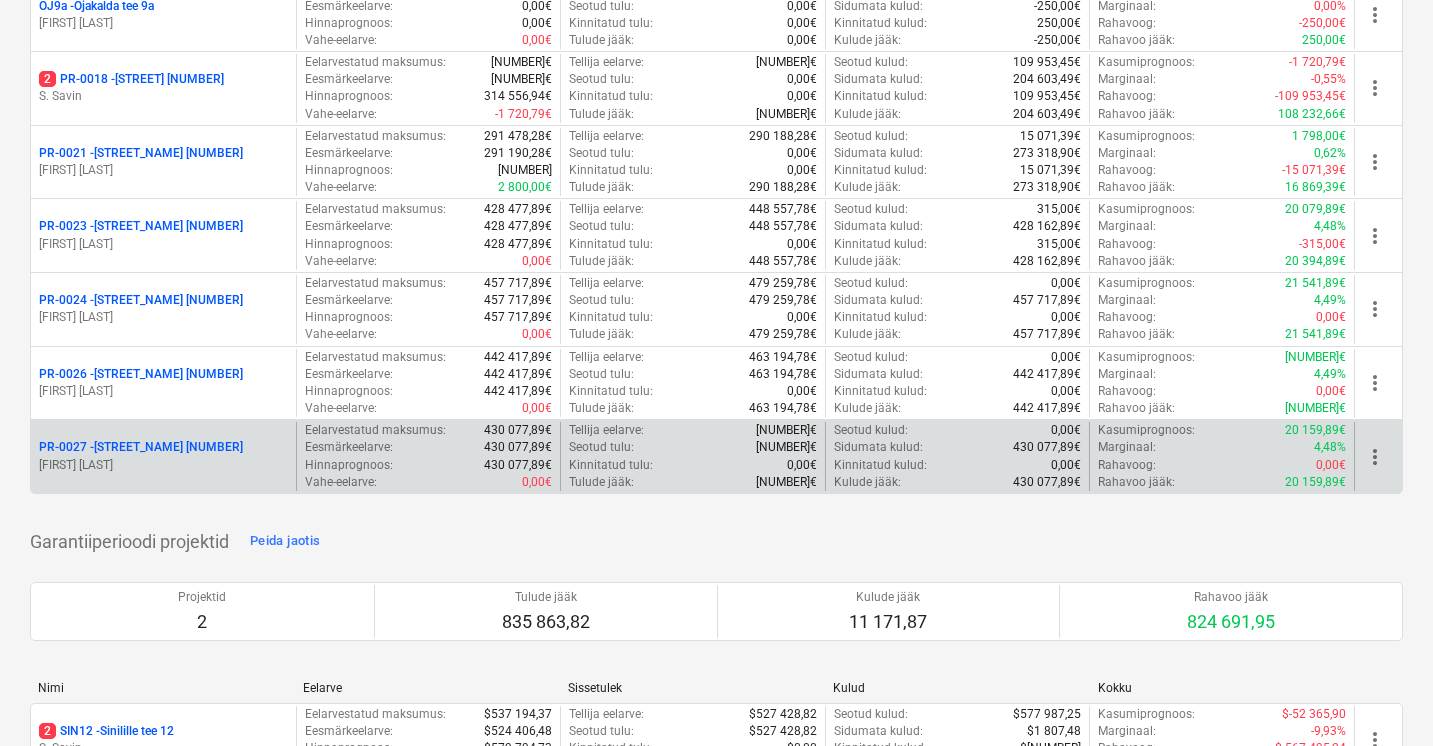 scroll, scrollTop: 1614, scrollLeft: 0, axis: vertical 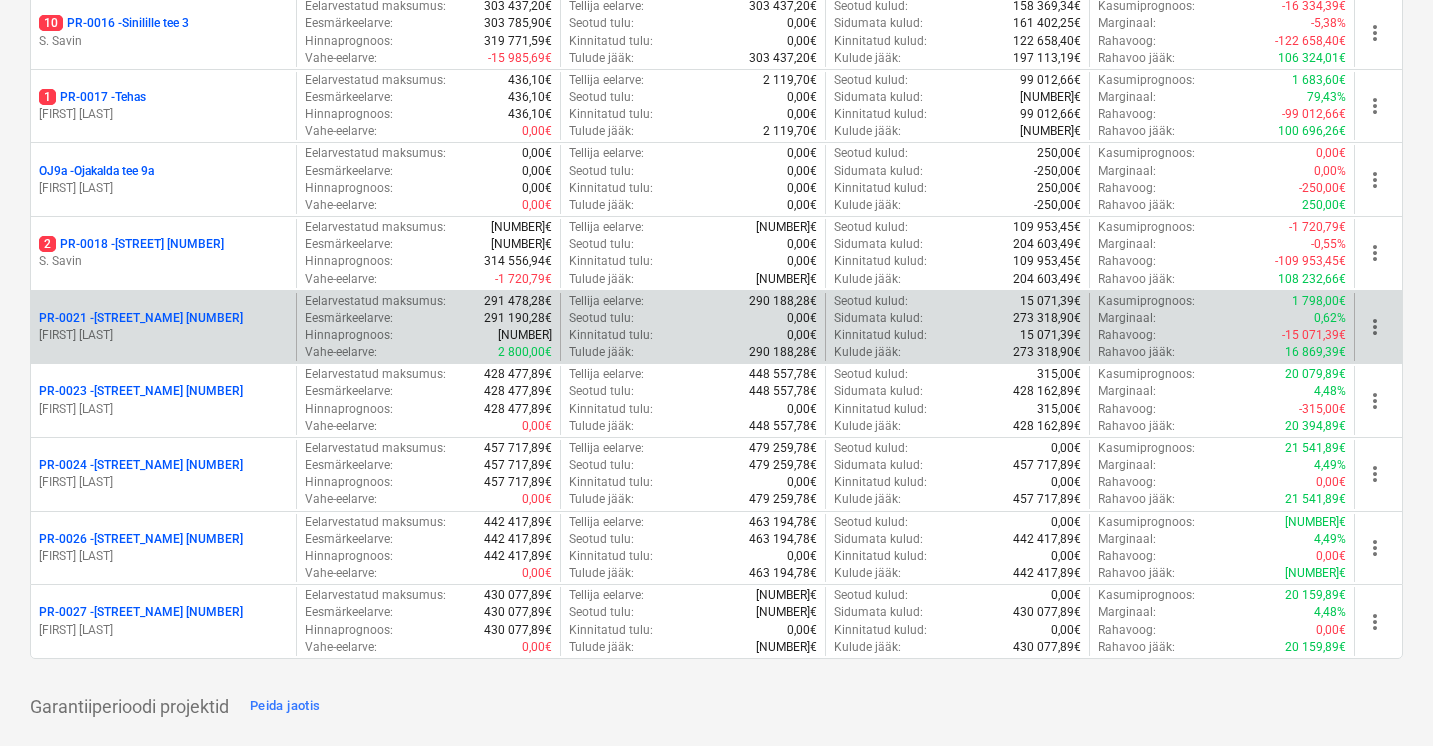 click on "E. Remel" at bounding box center [163, 335] 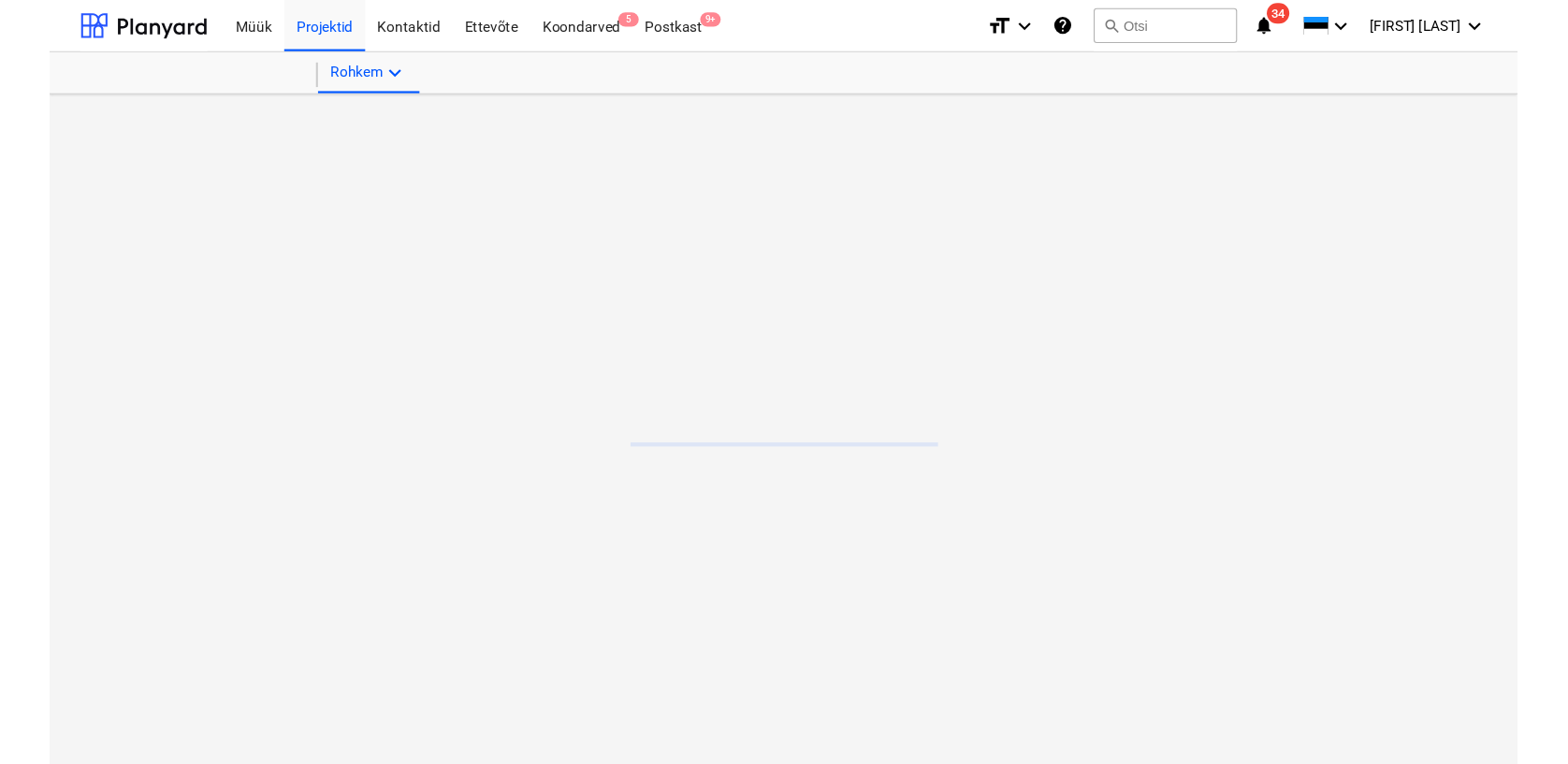scroll, scrollTop: 0, scrollLeft: 0, axis: both 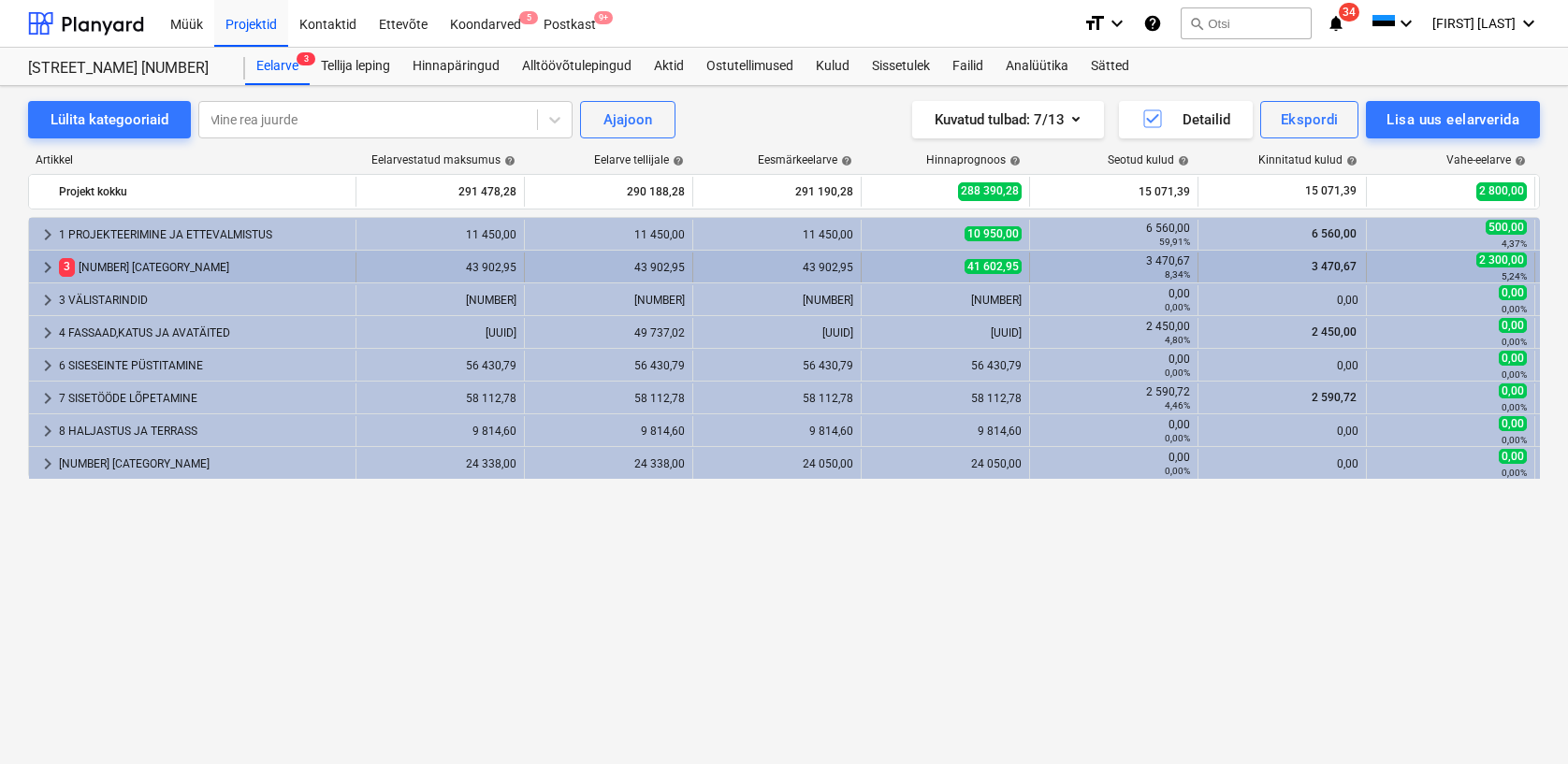 click on "keyboard_arrow_right" at bounding box center [48, 267] 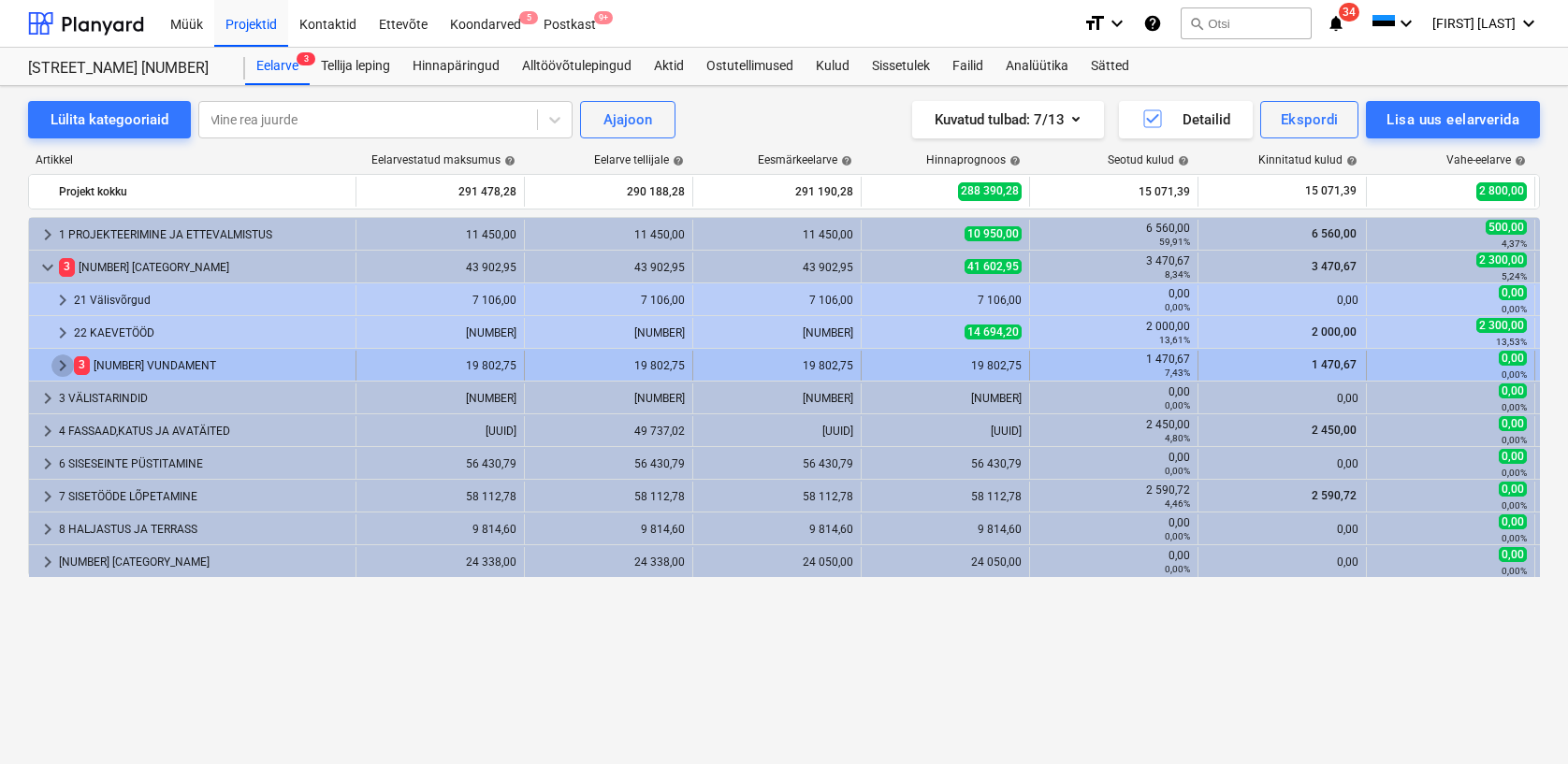 click on "keyboard_arrow_right" at bounding box center (63, 366) 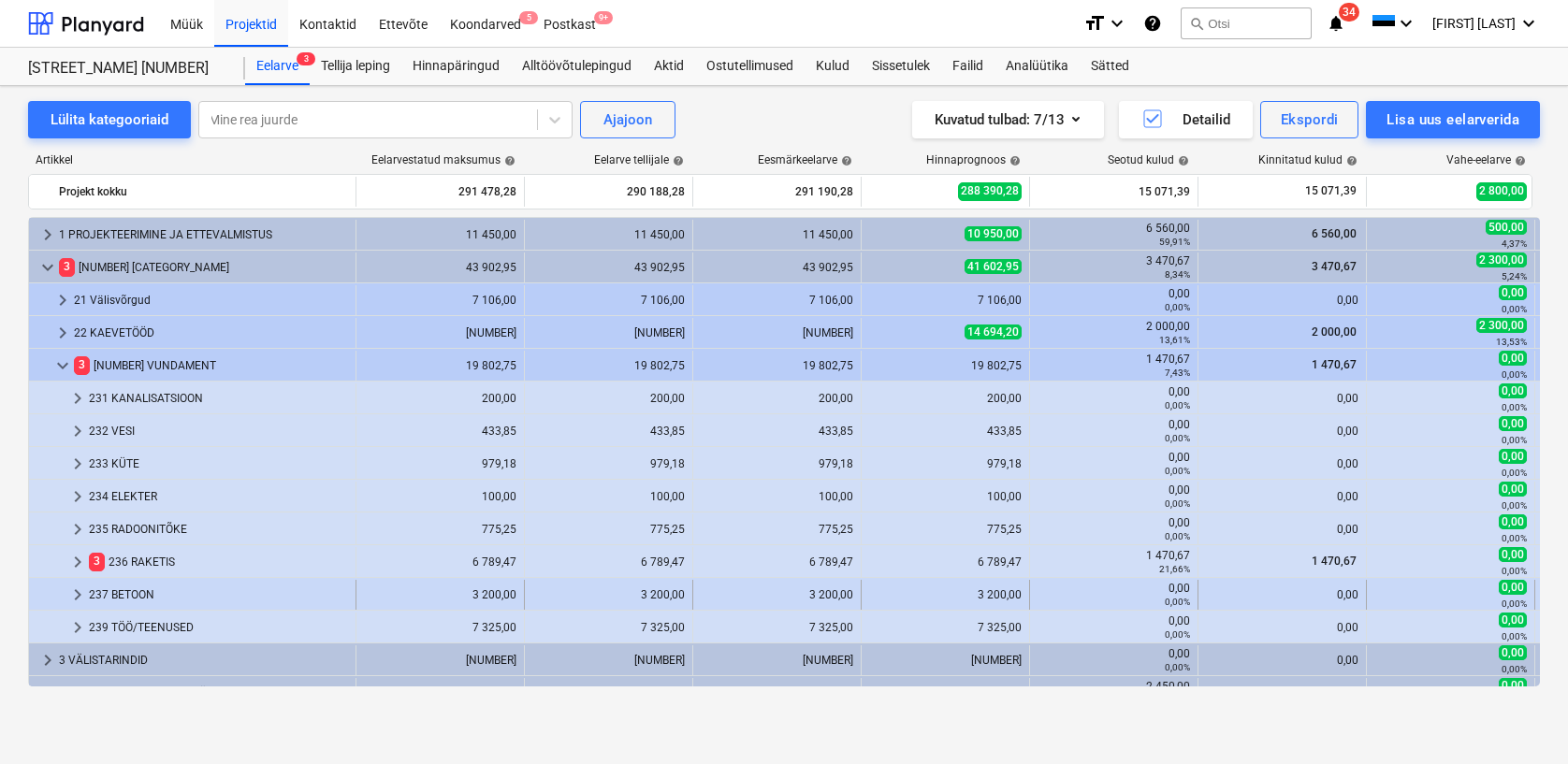 click on "keyboard_arrow_right" at bounding box center (78, 595) 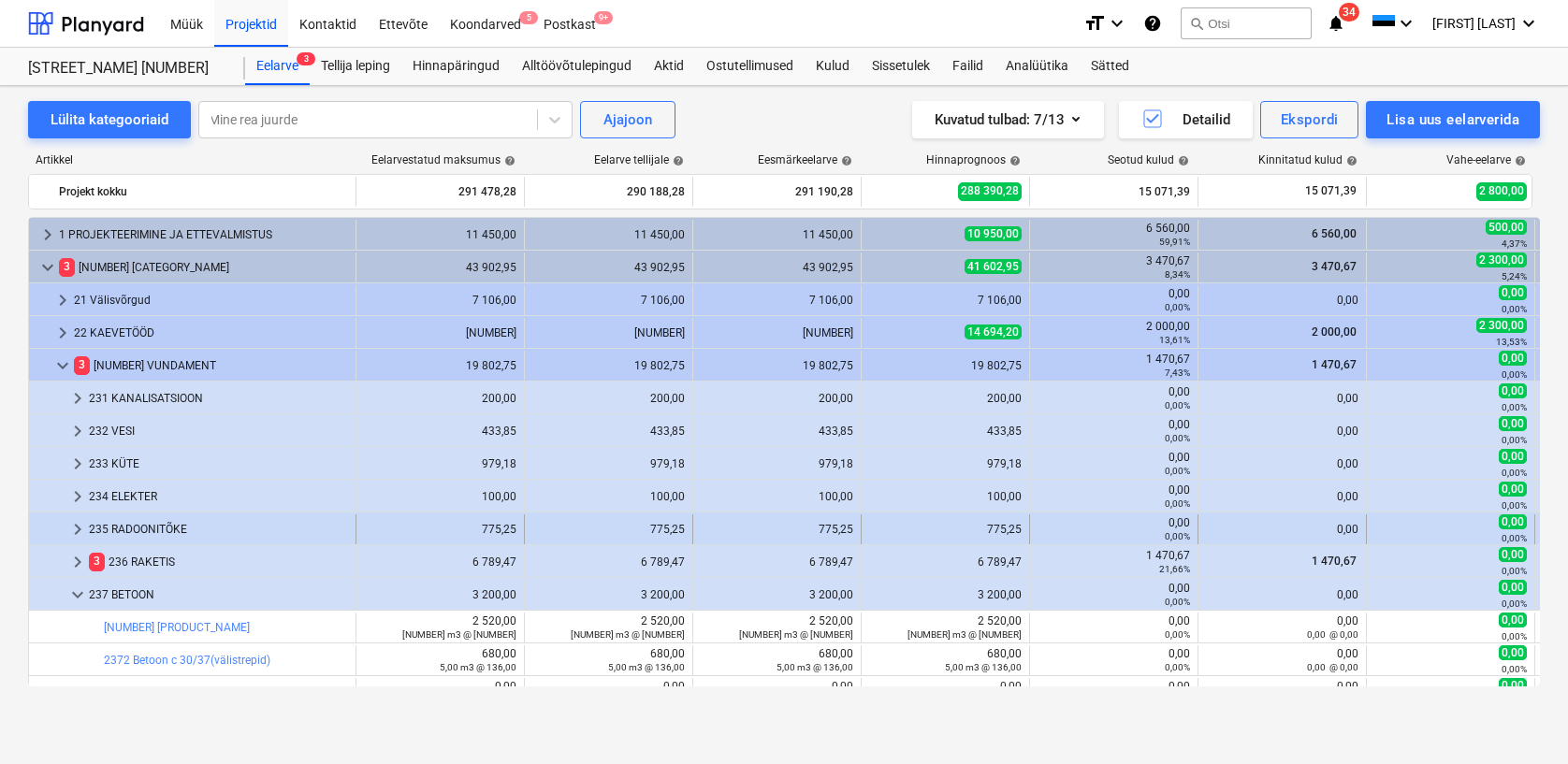click on "keyboard_arrow_right" at bounding box center [78, 529] 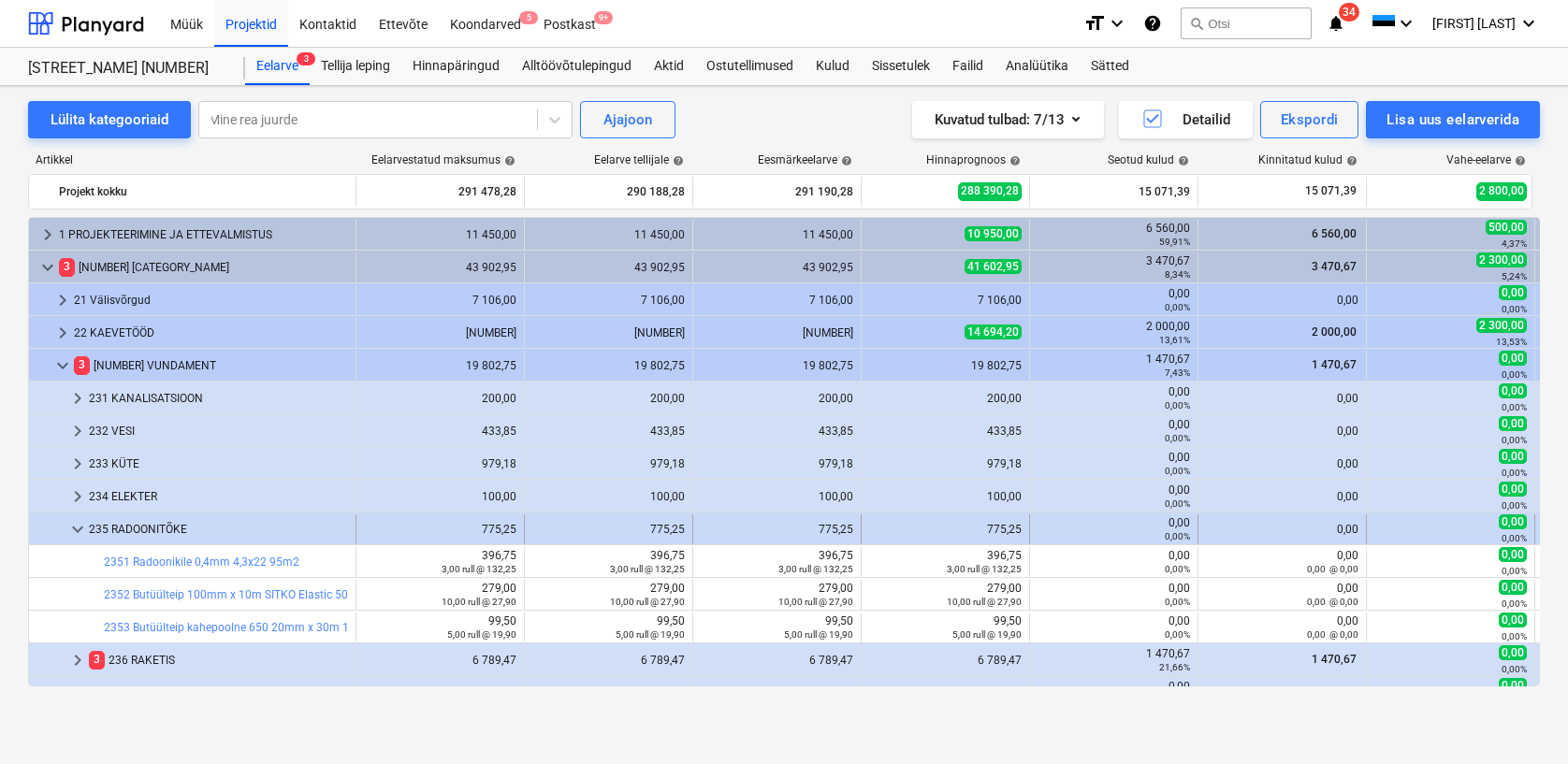 click on "keyboard_arrow_down" at bounding box center (78, 529) 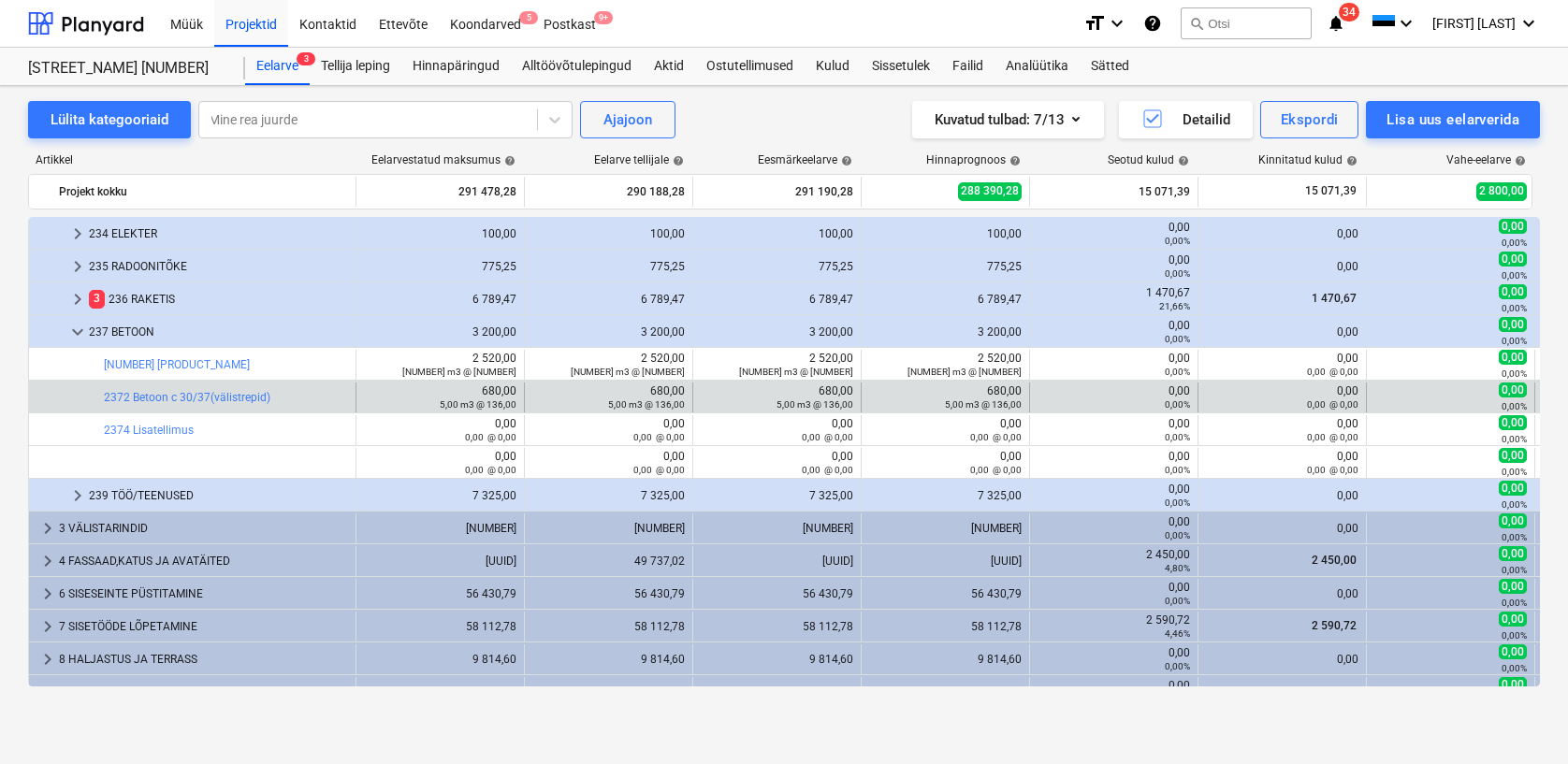 scroll, scrollTop: 232, scrollLeft: 0, axis: vertical 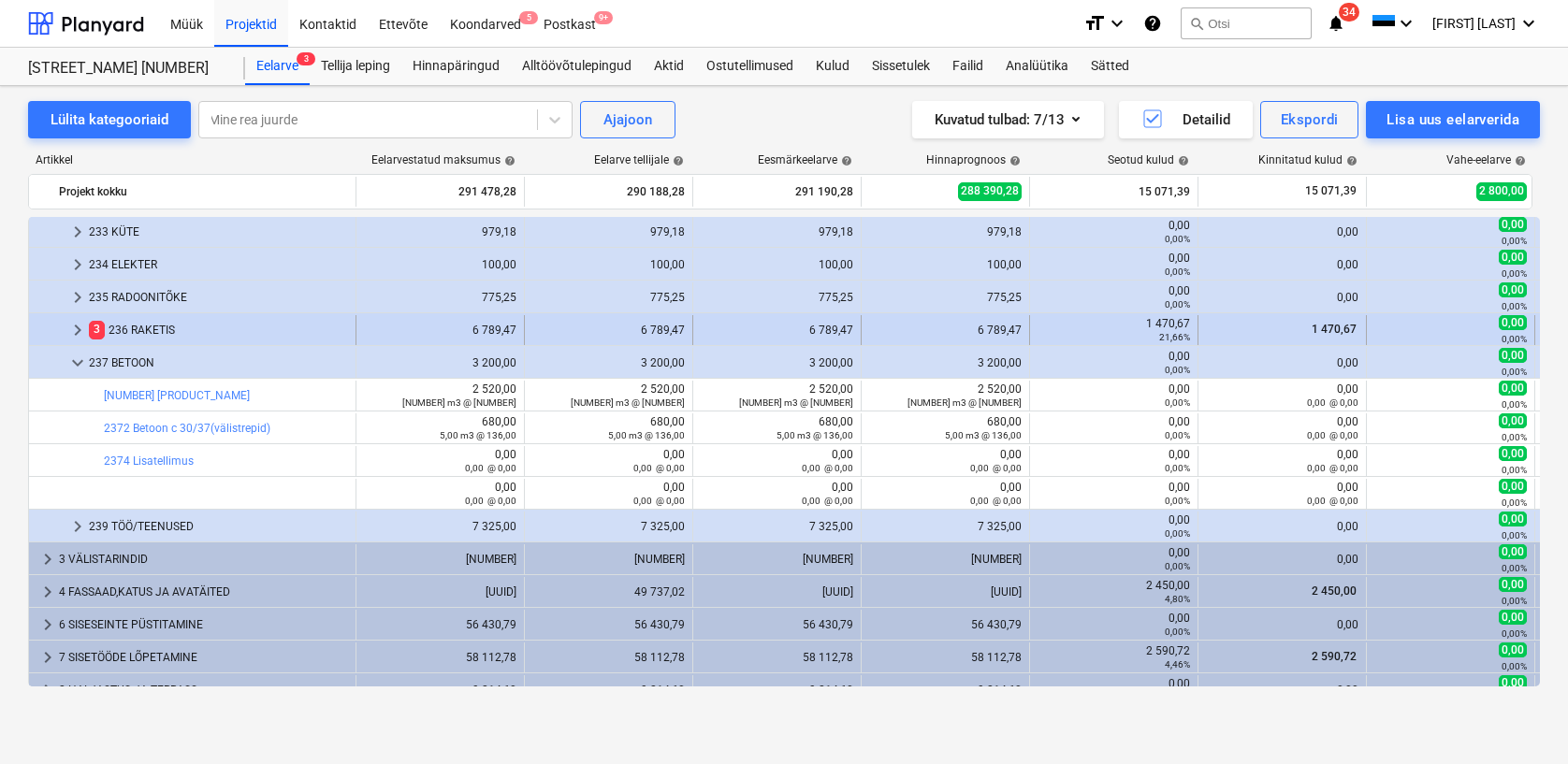click on "keyboard_arrow_right" at bounding box center (78, 330) 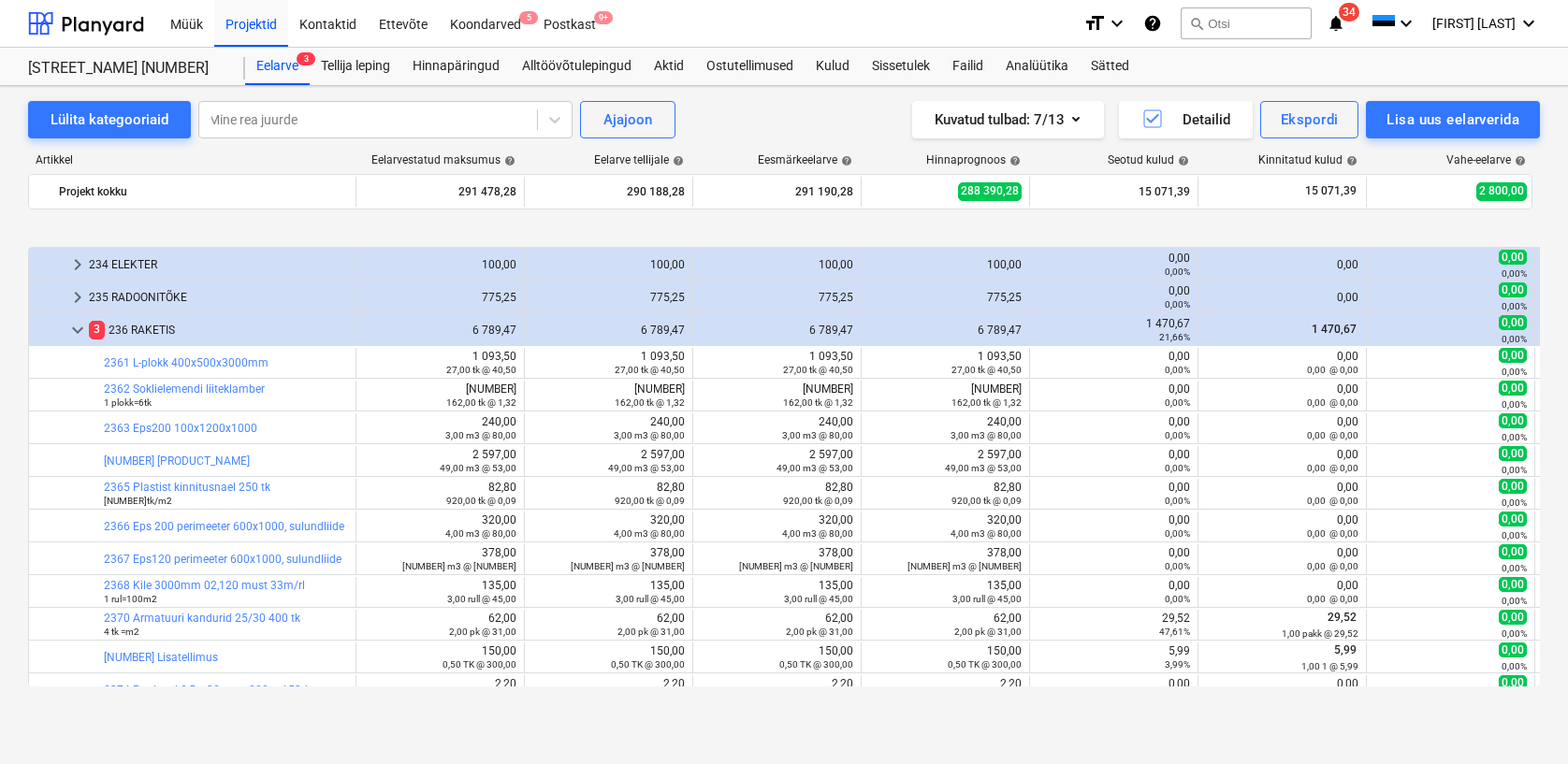 scroll, scrollTop: 520, scrollLeft: 0, axis: vertical 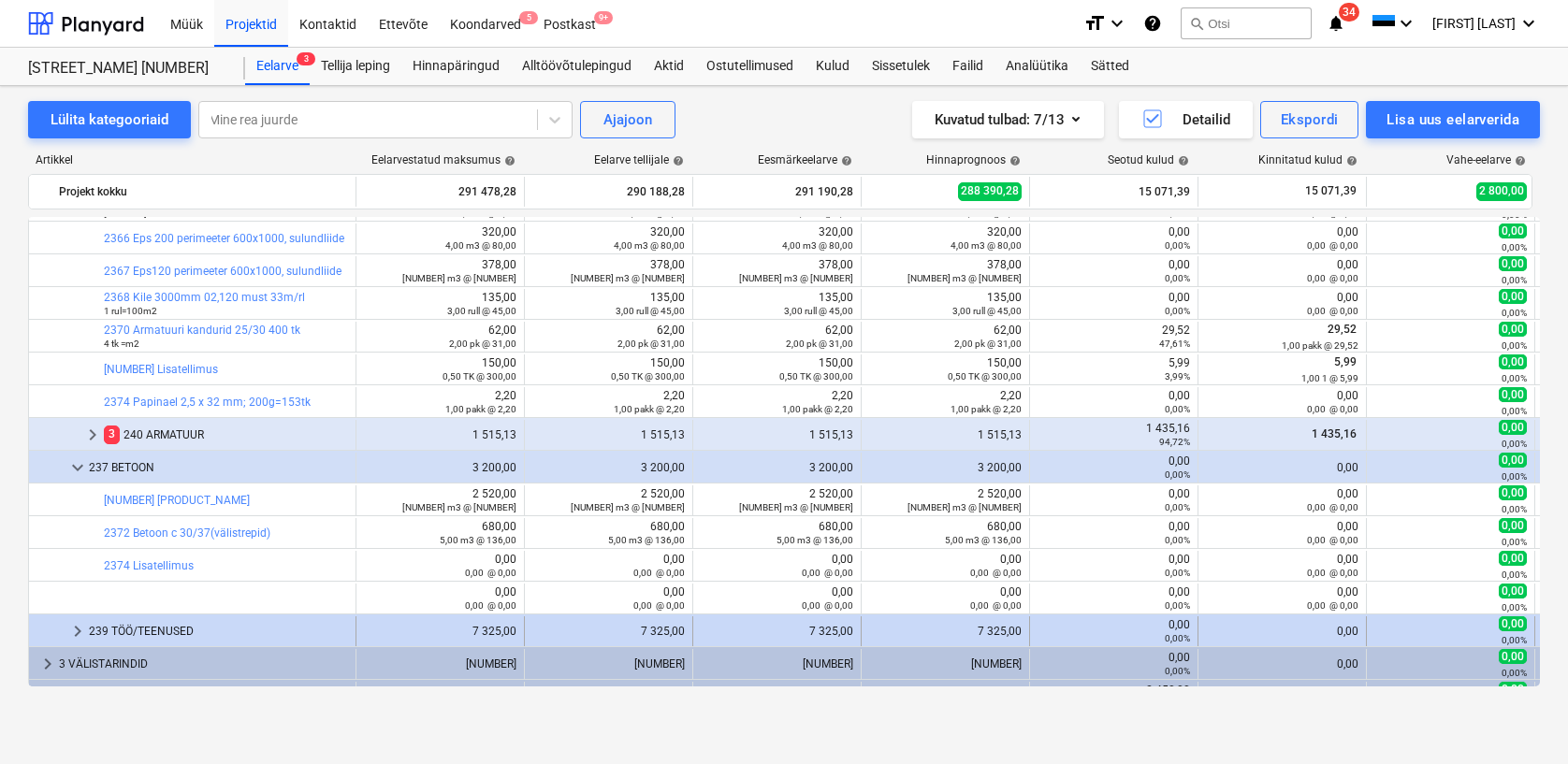 click on "keyboard_arrow_right" at bounding box center [78, 631] 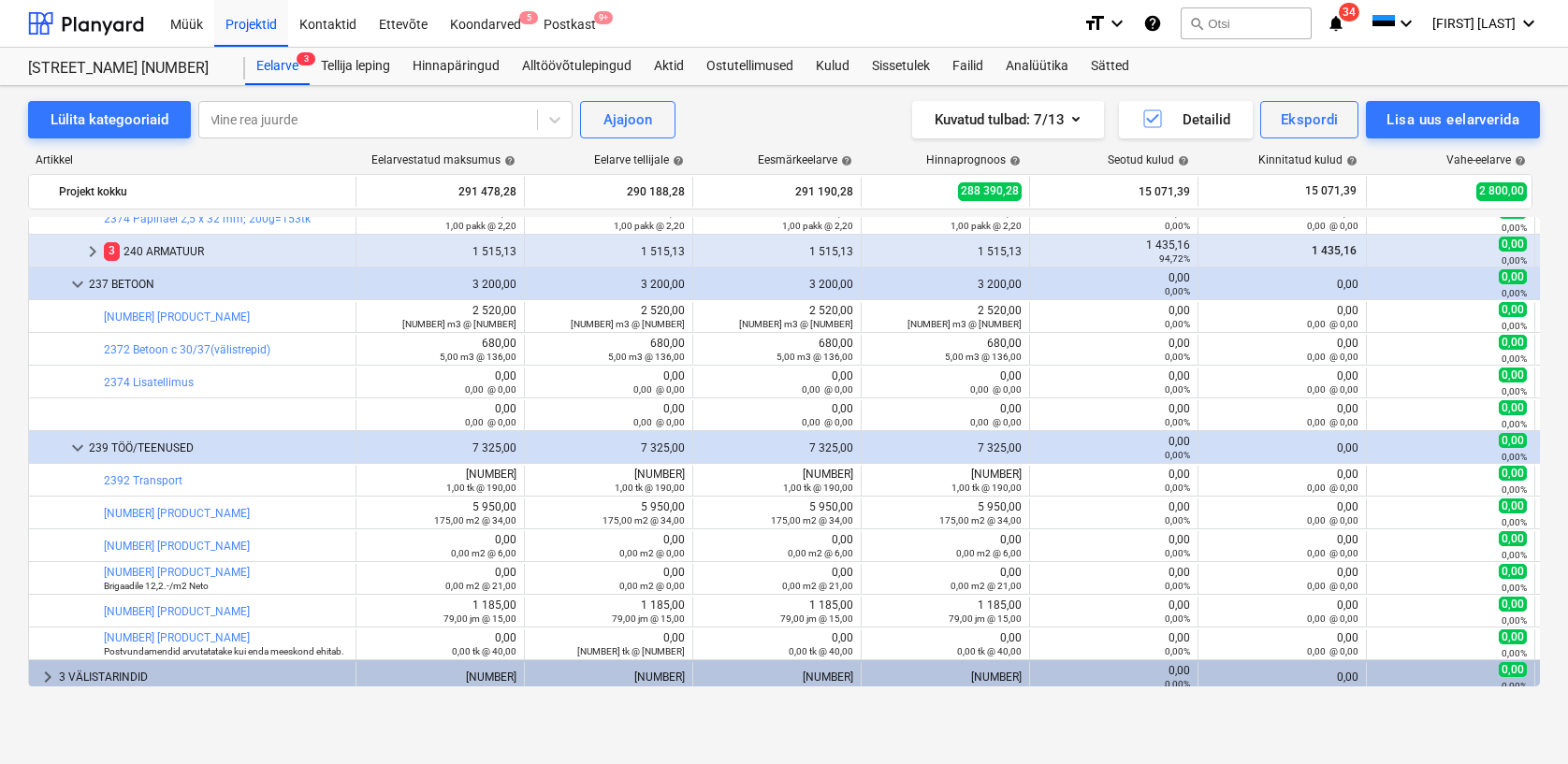 scroll, scrollTop: 741, scrollLeft: 0, axis: vertical 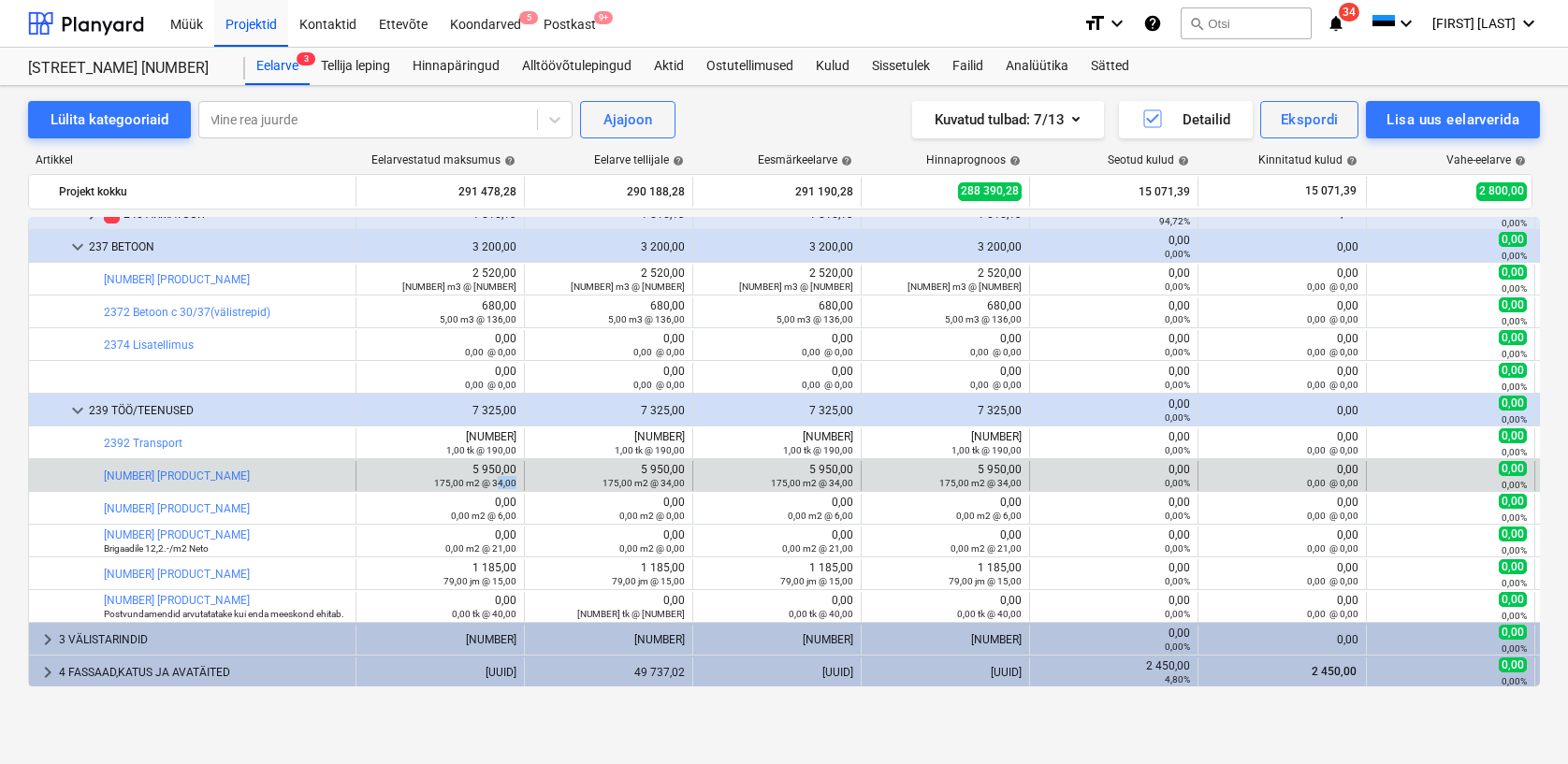 drag, startPoint x: 498, startPoint y: 480, endPoint x: 525, endPoint y: 479, distance: 27.018512 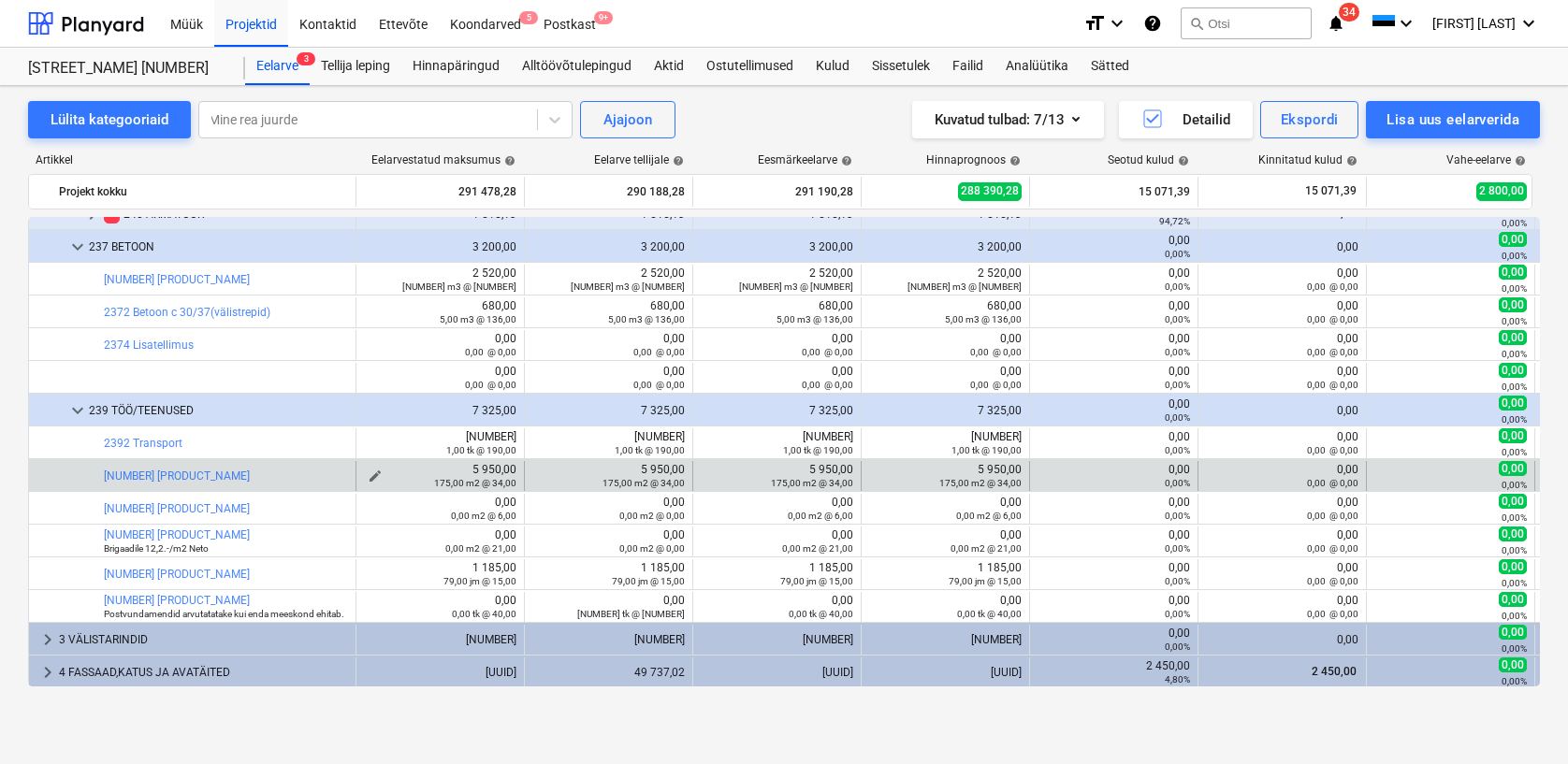 click on "175,00 m2 @ 34,00" at bounding box center [475, 483] 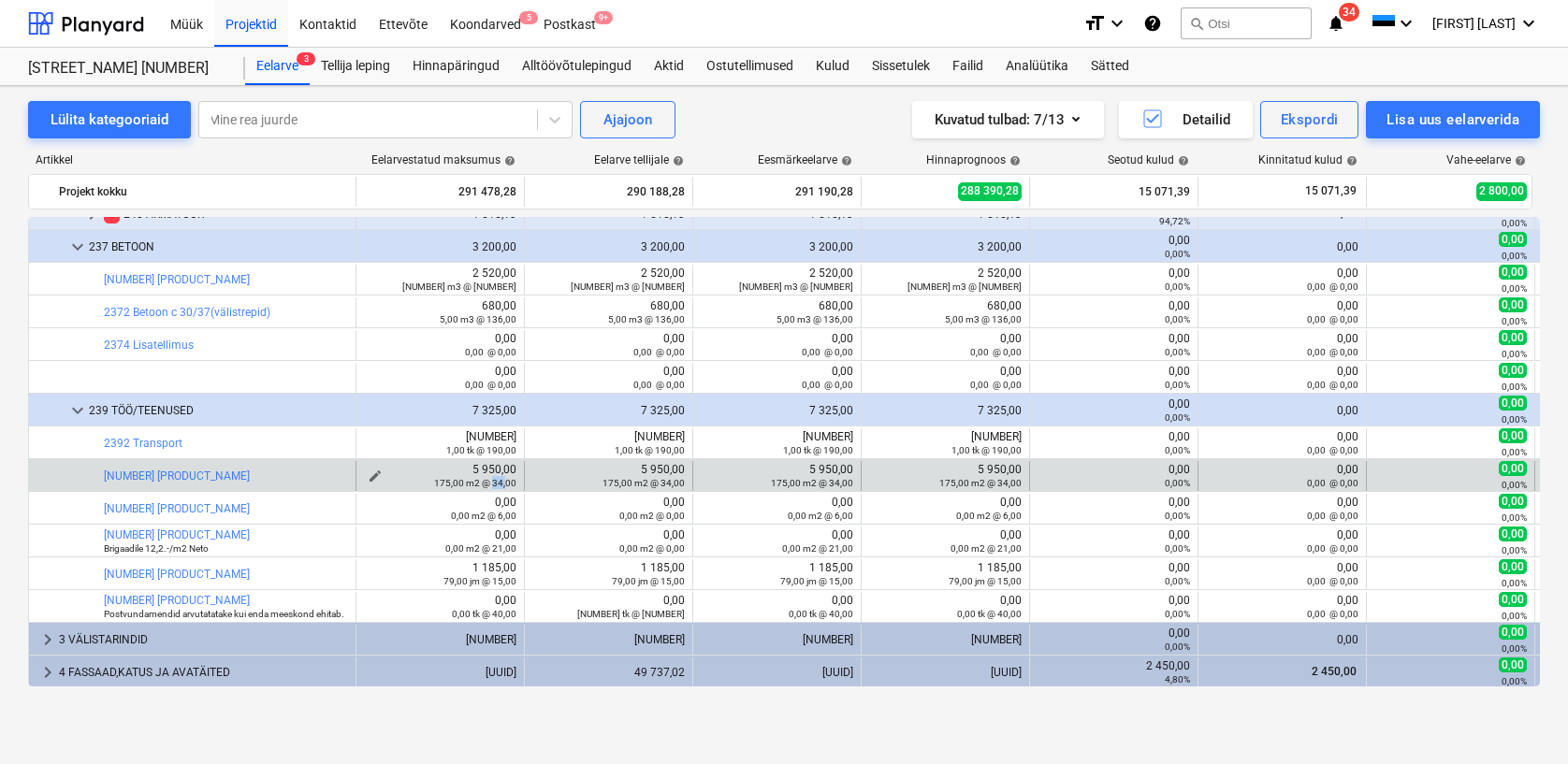 click on "175,00 m2 @ 34,00" at bounding box center (475, 483) 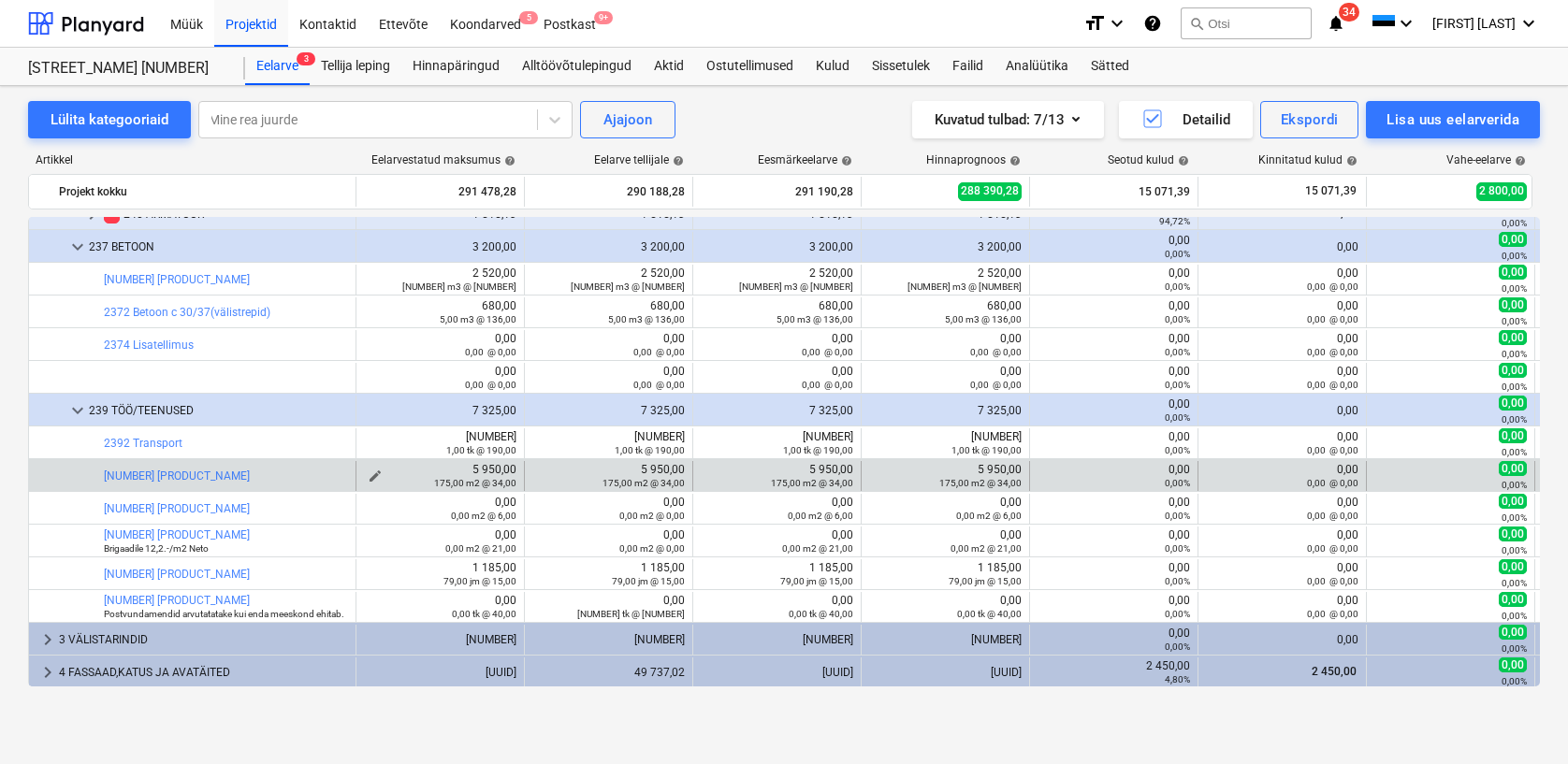 click on "175,00 m2 @ 34,00" at bounding box center [475, 483] 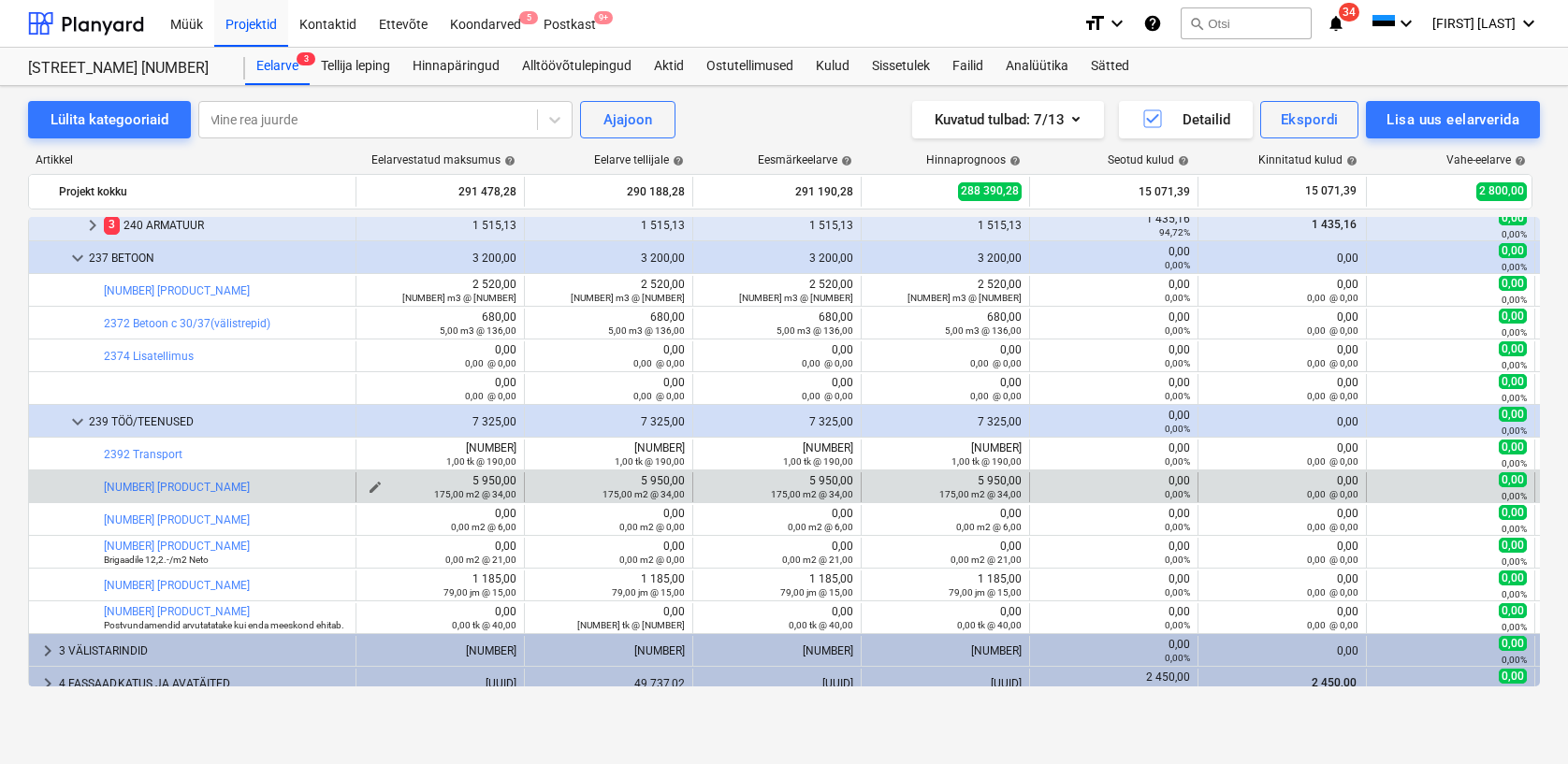 scroll, scrollTop: 760, scrollLeft: 0, axis: vertical 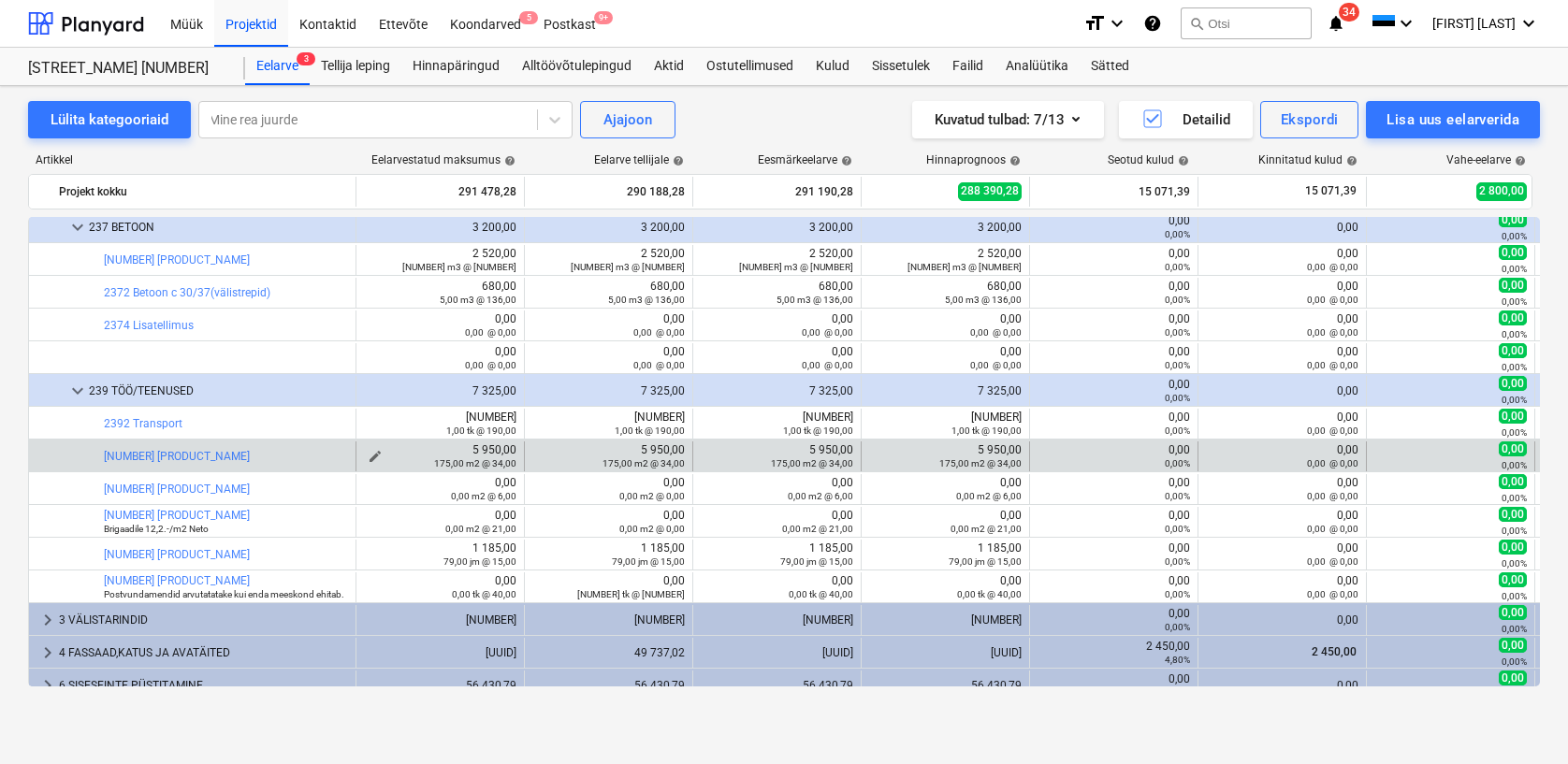click on "175,00 m2 @ 34,00" at bounding box center (440, 463) 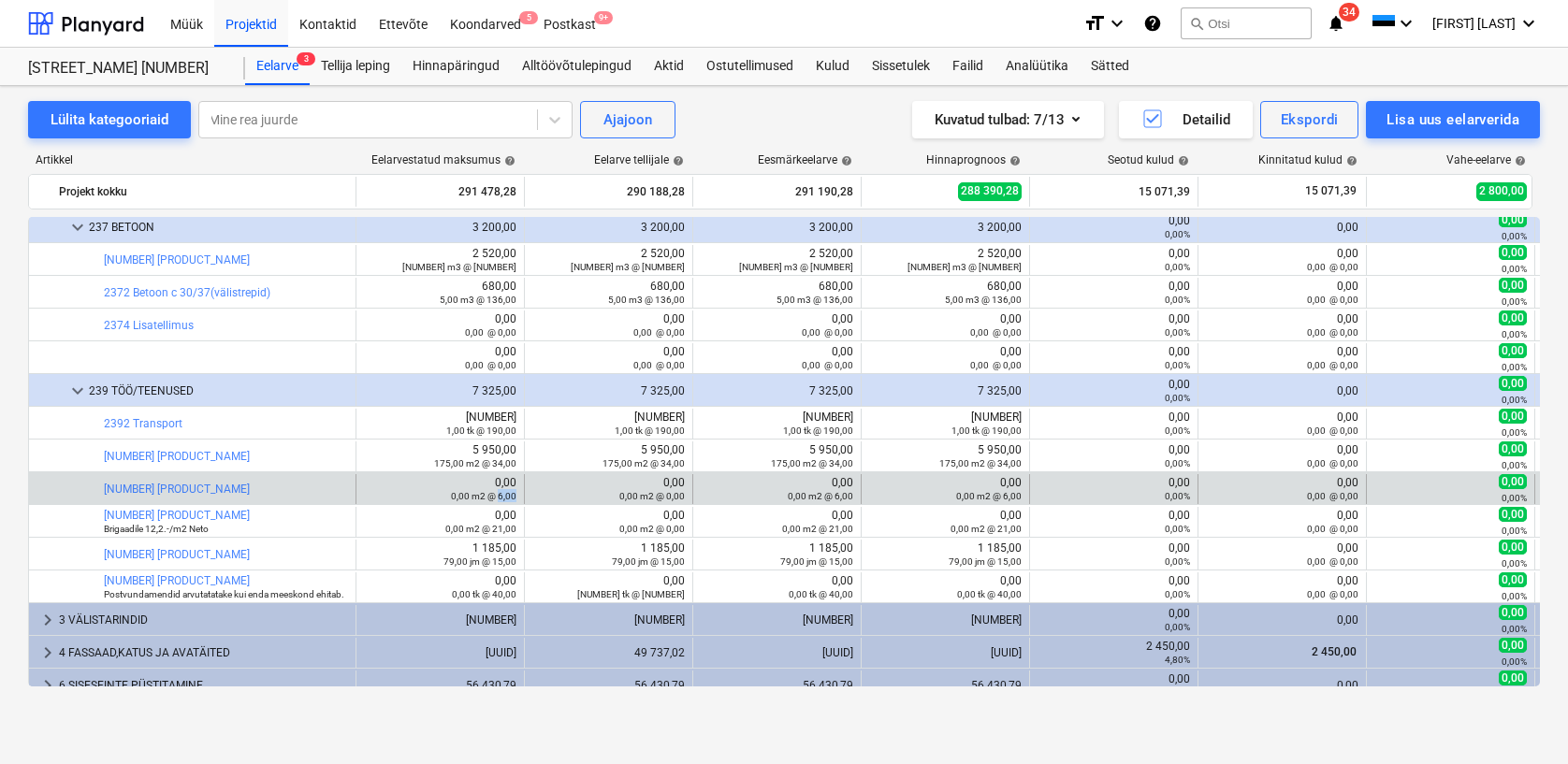 drag, startPoint x: 501, startPoint y: 496, endPoint x: 519, endPoint y: 494, distance: 18.11077 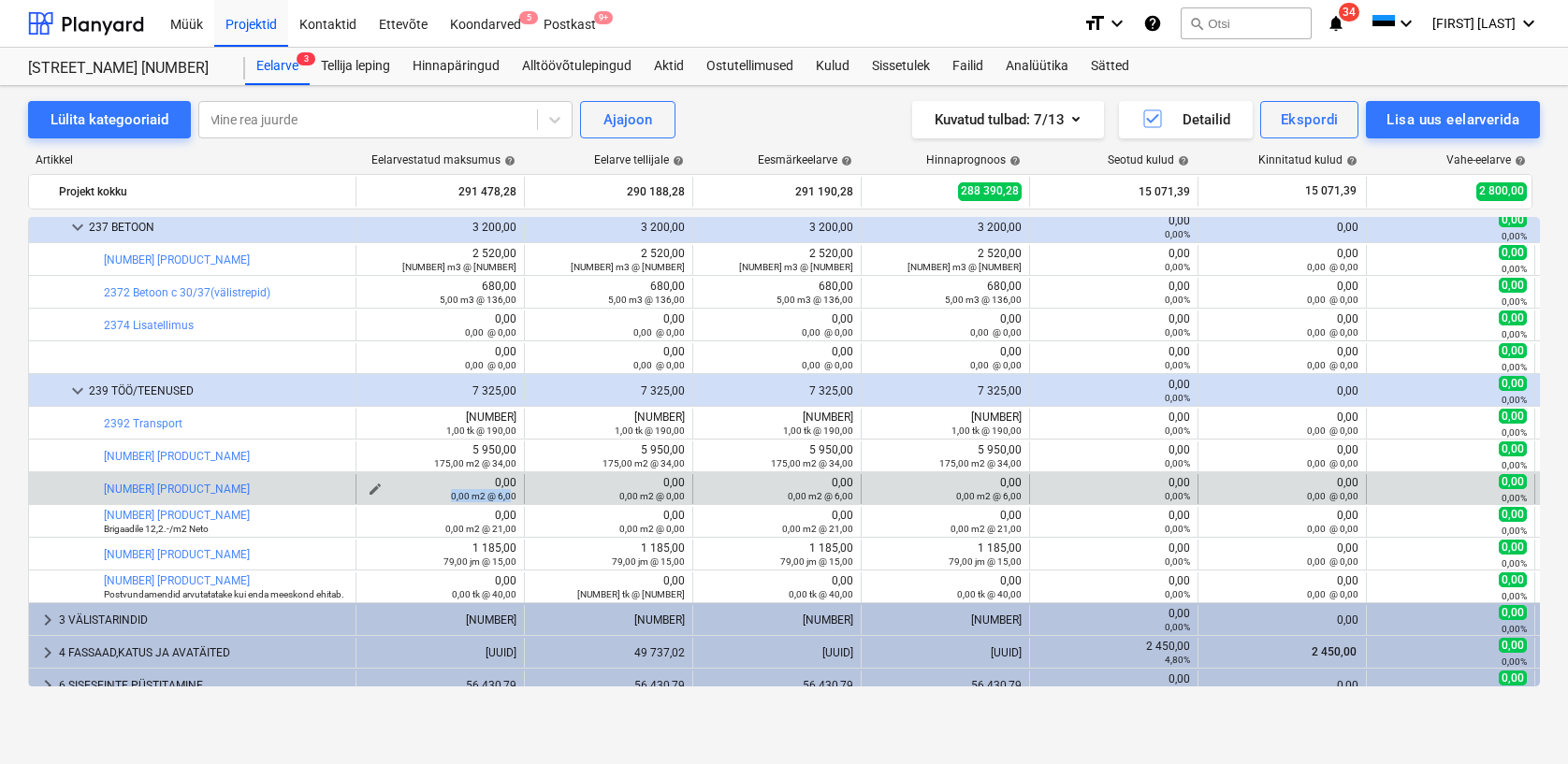 drag, startPoint x: 460, startPoint y: 494, endPoint x: 513, endPoint y: 496, distance: 53.0377 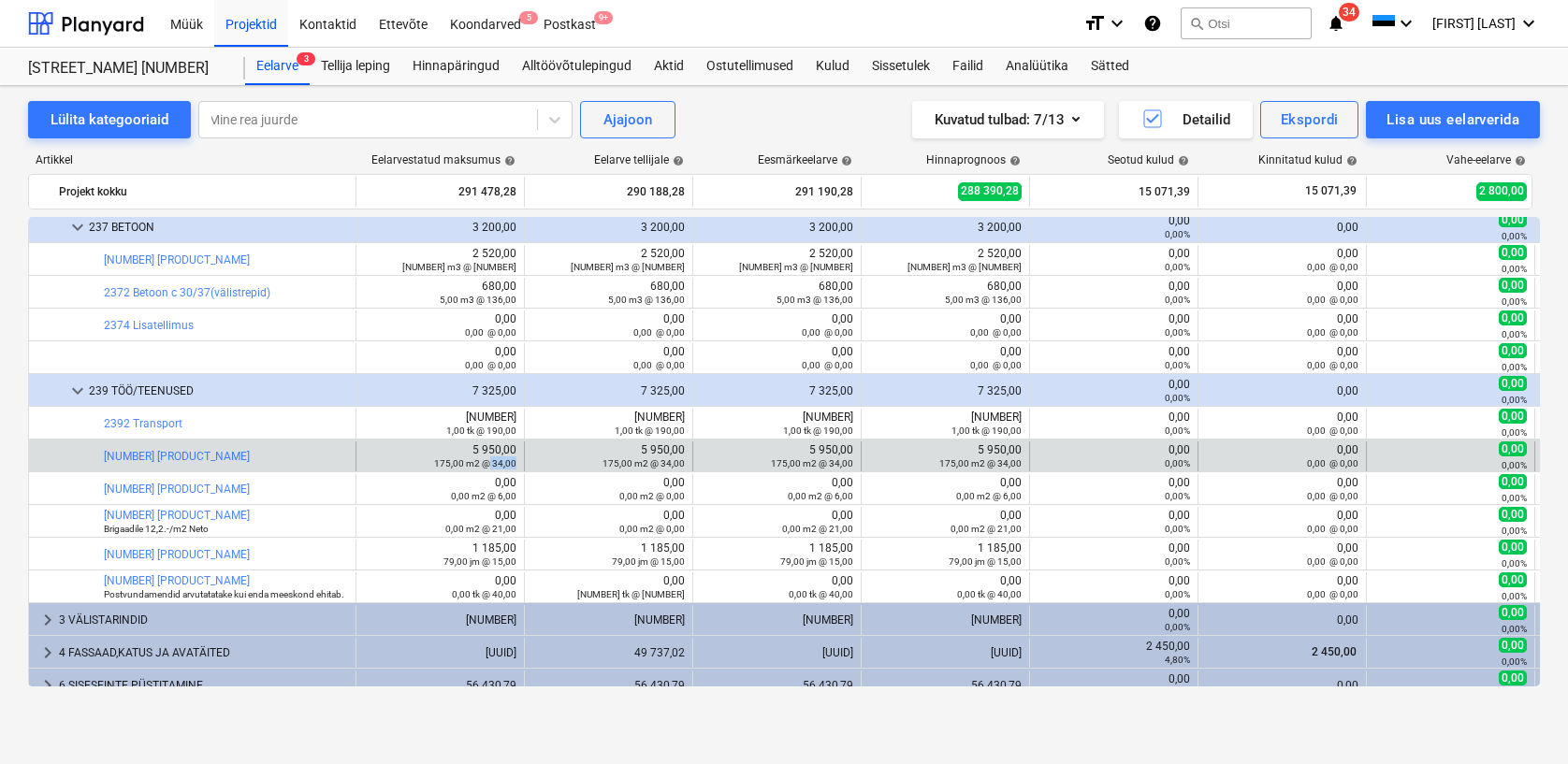 drag, startPoint x: 490, startPoint y: 459, endPoint x: 525, endPoint y: 462, distance: 35.12834 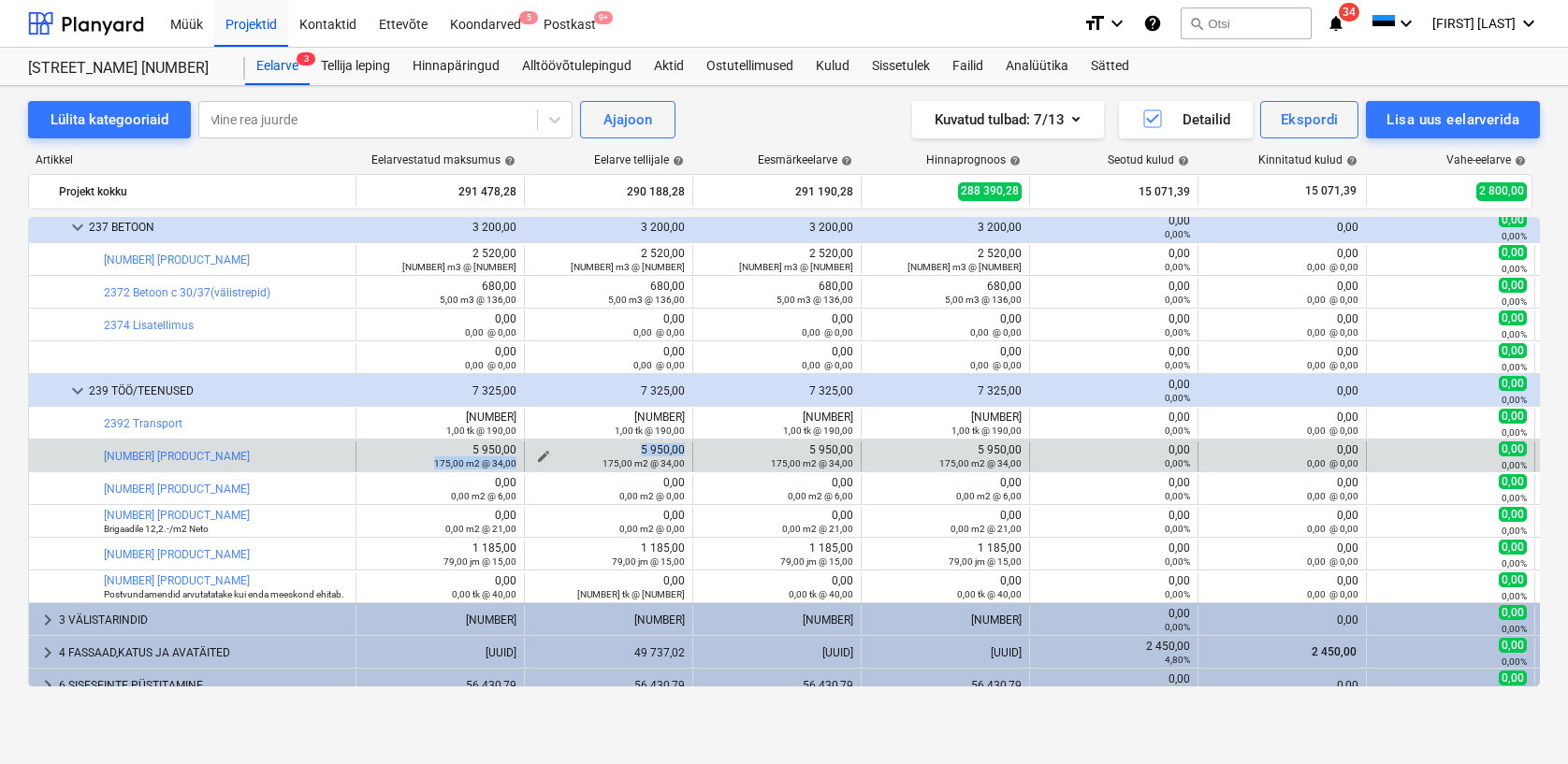 drag, startPoint x: 439, startPoint y: 462, endPoint x: 537, endPoint y: 467, distance: 98.12747 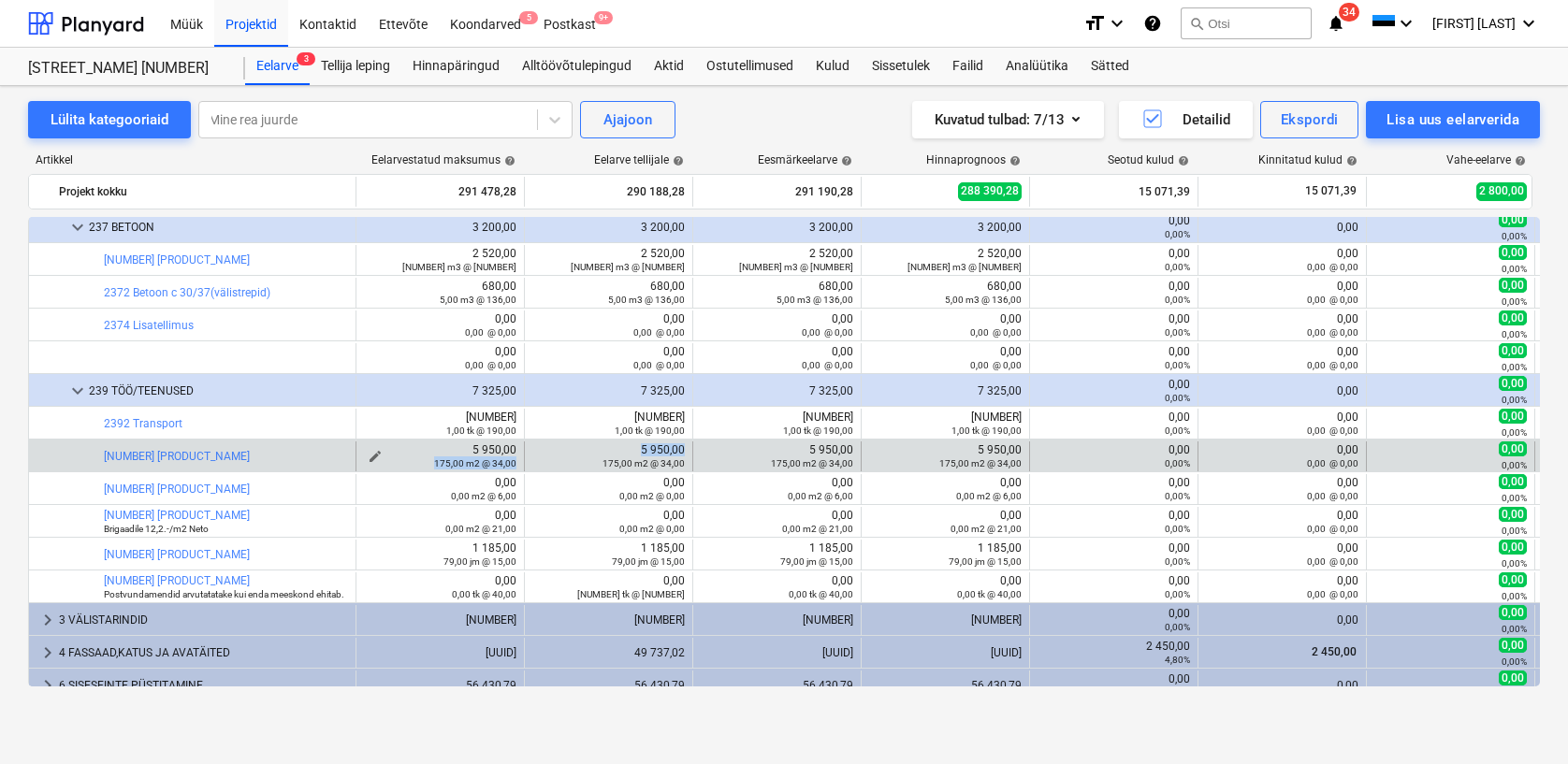 click on "175,00 m2 @ 34,00" at bounding box center (475, 463) 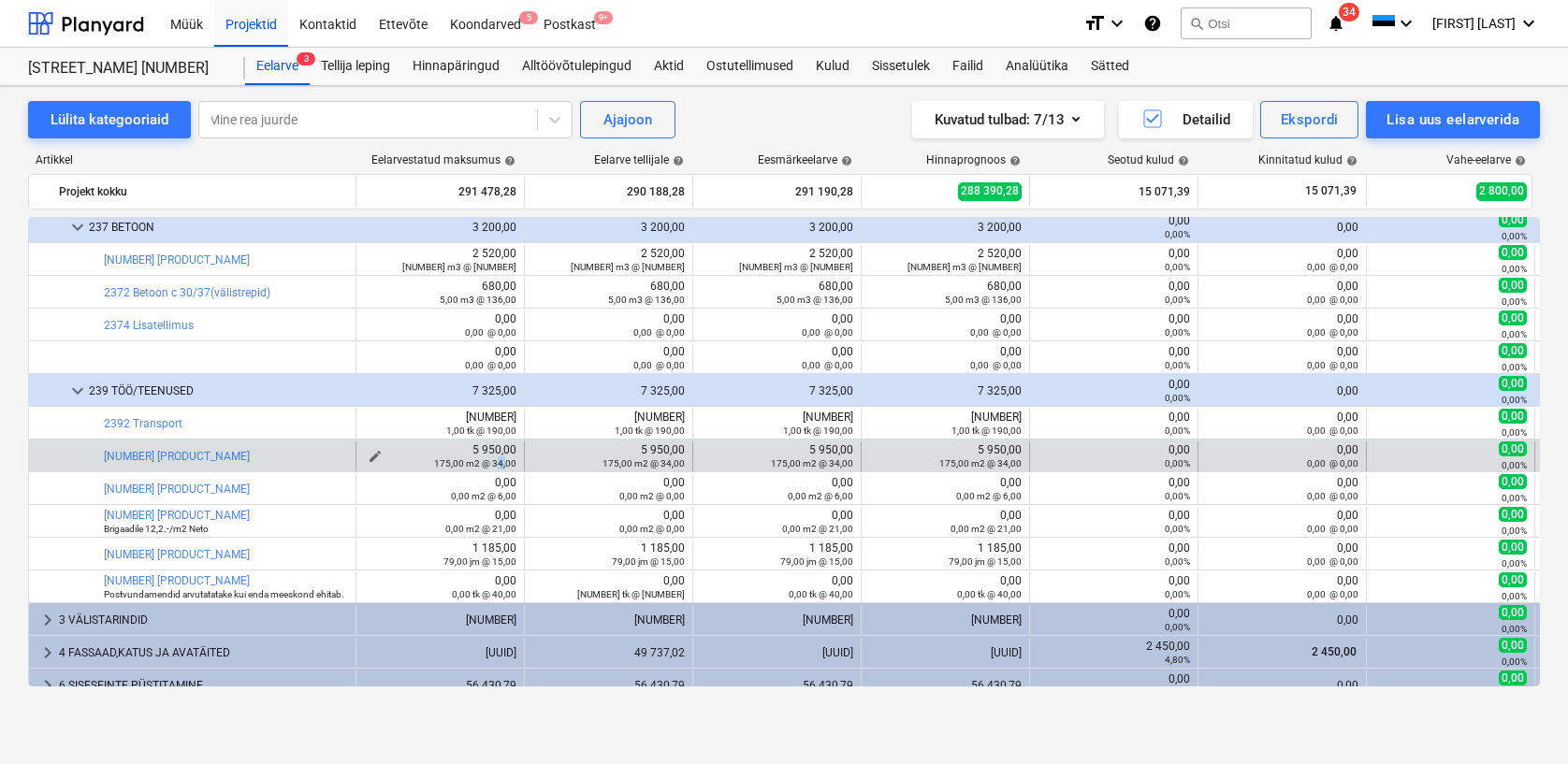 click on "175,00 m2 @ 34,00" at bounding box center [475, 463] 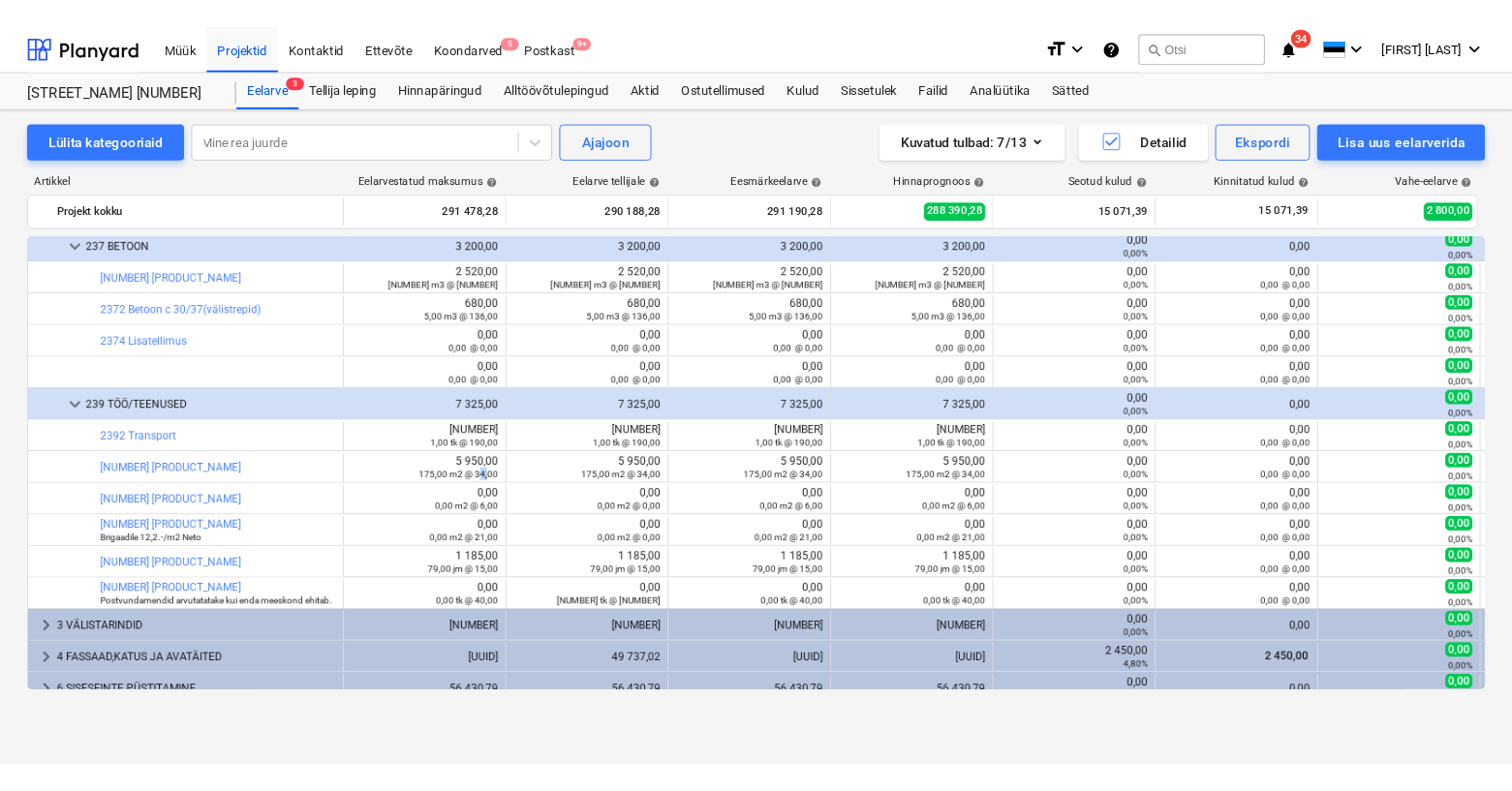 scroll, scrollTop: 0, scrollLeft: 0, axis: both 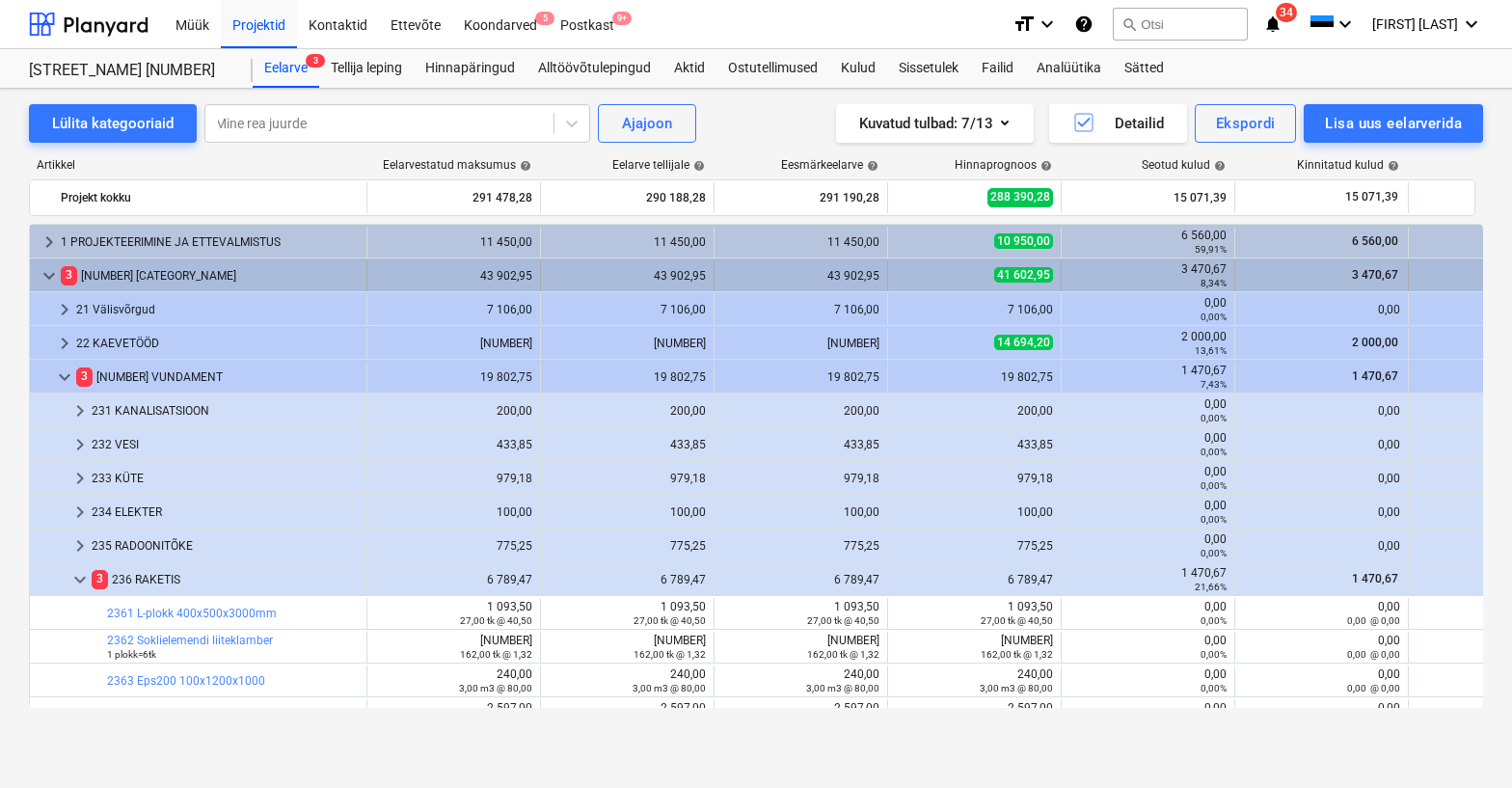 click on "keyboard_arrow_down" at bounding box center (49, 276) 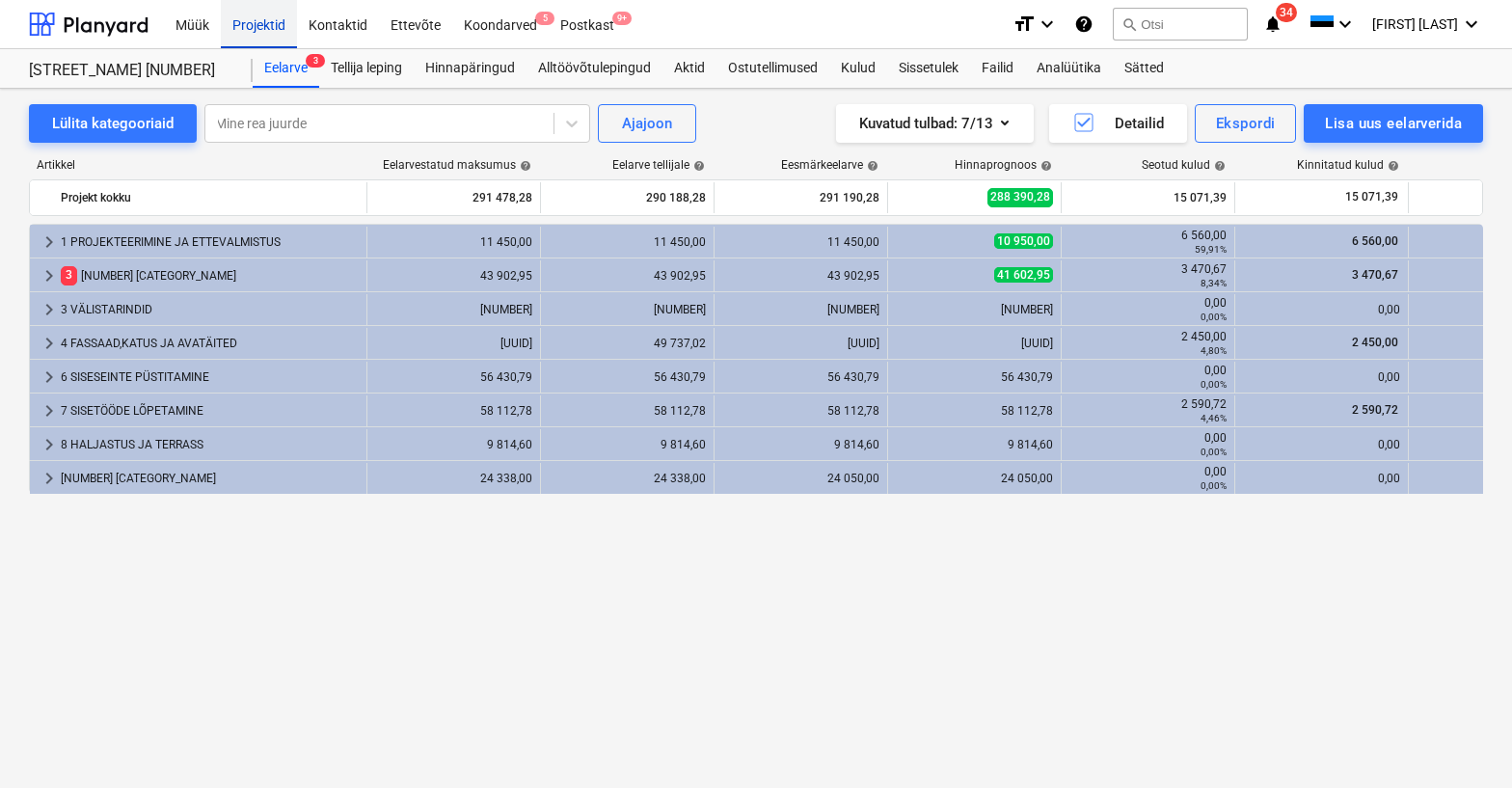 click on "Projektid" at bounding box center [258, 23] 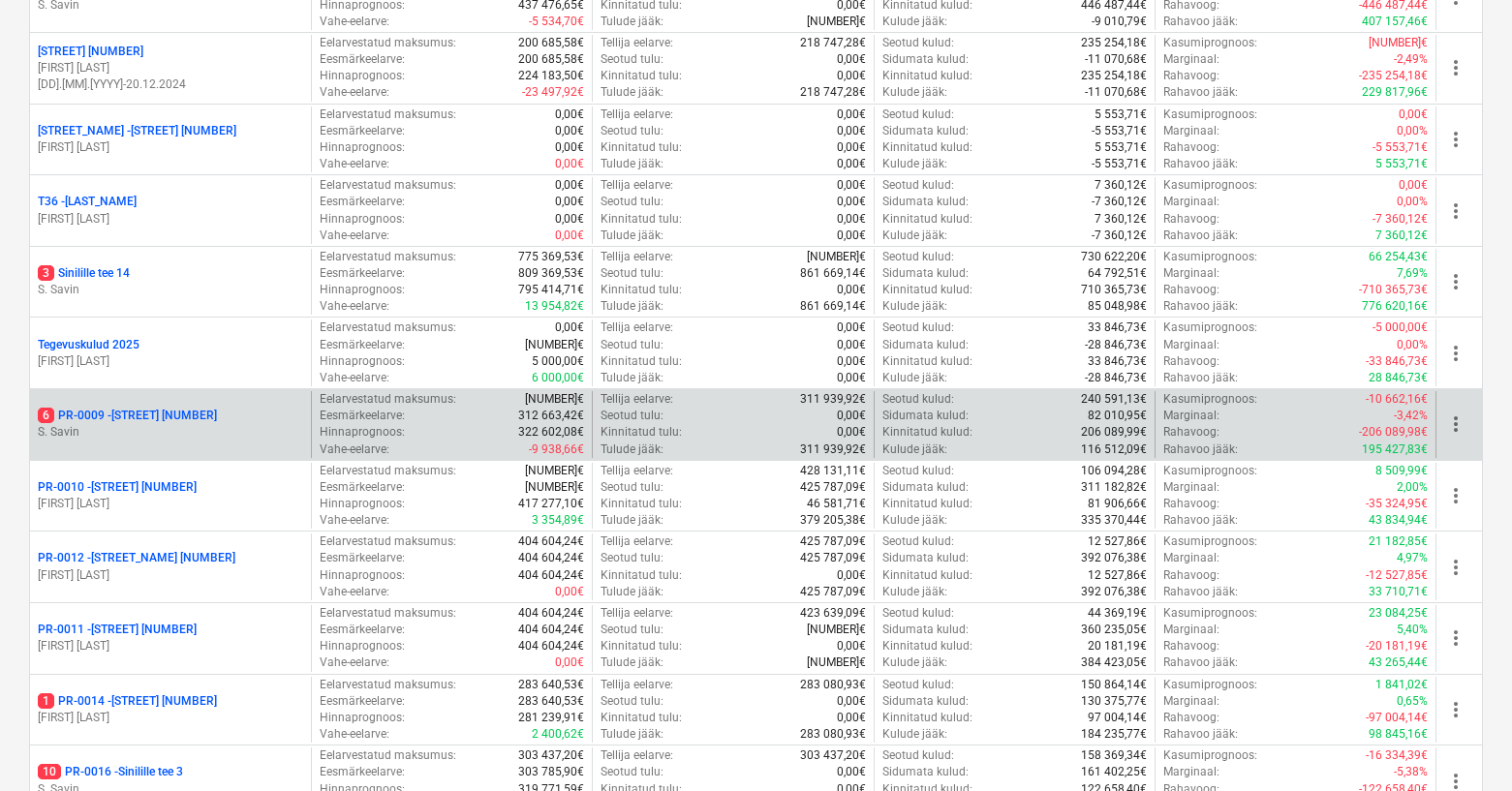 scroll, scrollTop: 201, scrollLeft: 0, axis: vertical 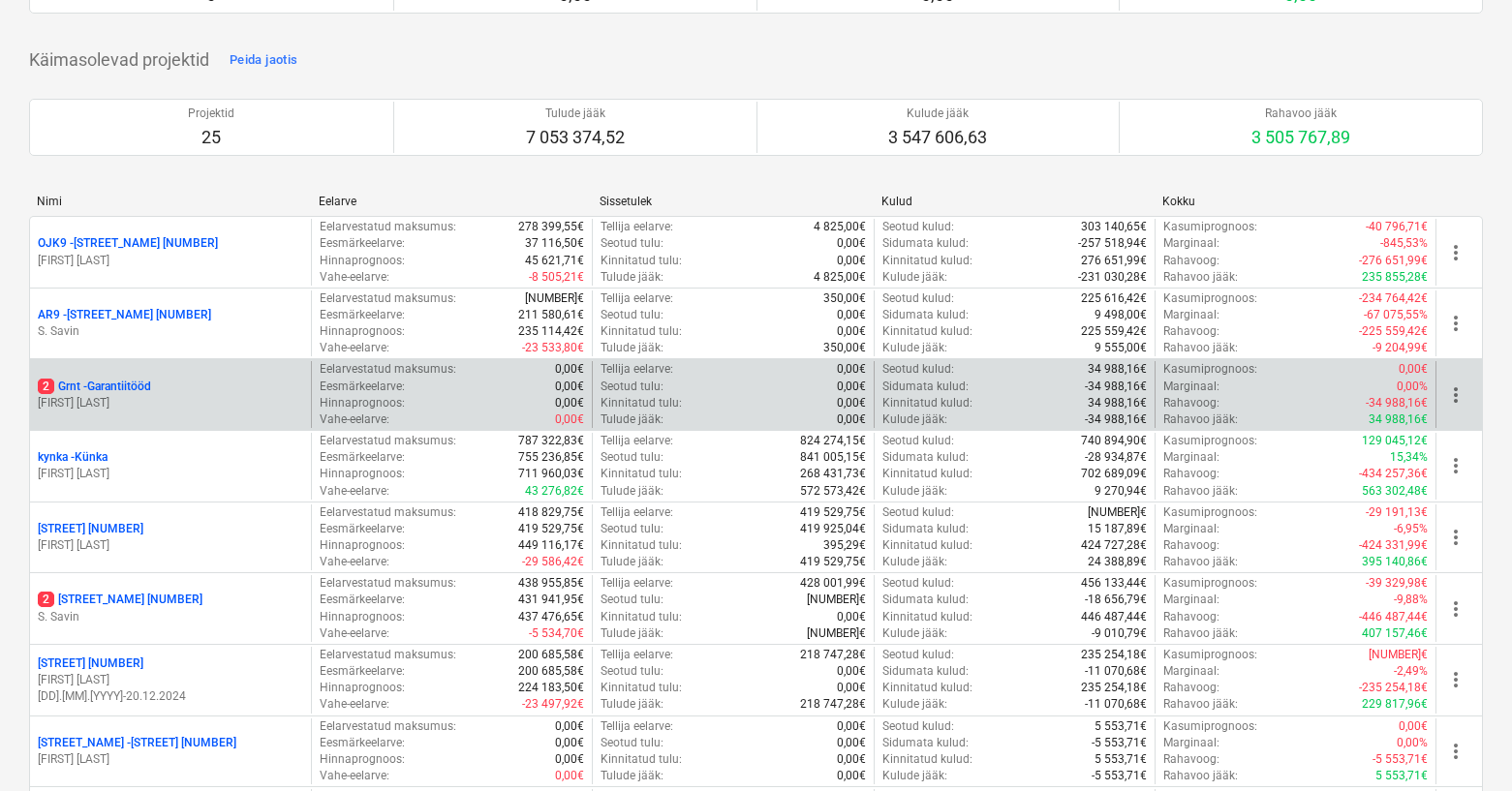 click on "2  Grnt -  Garantiitööd" at bounding box center [94, 386] 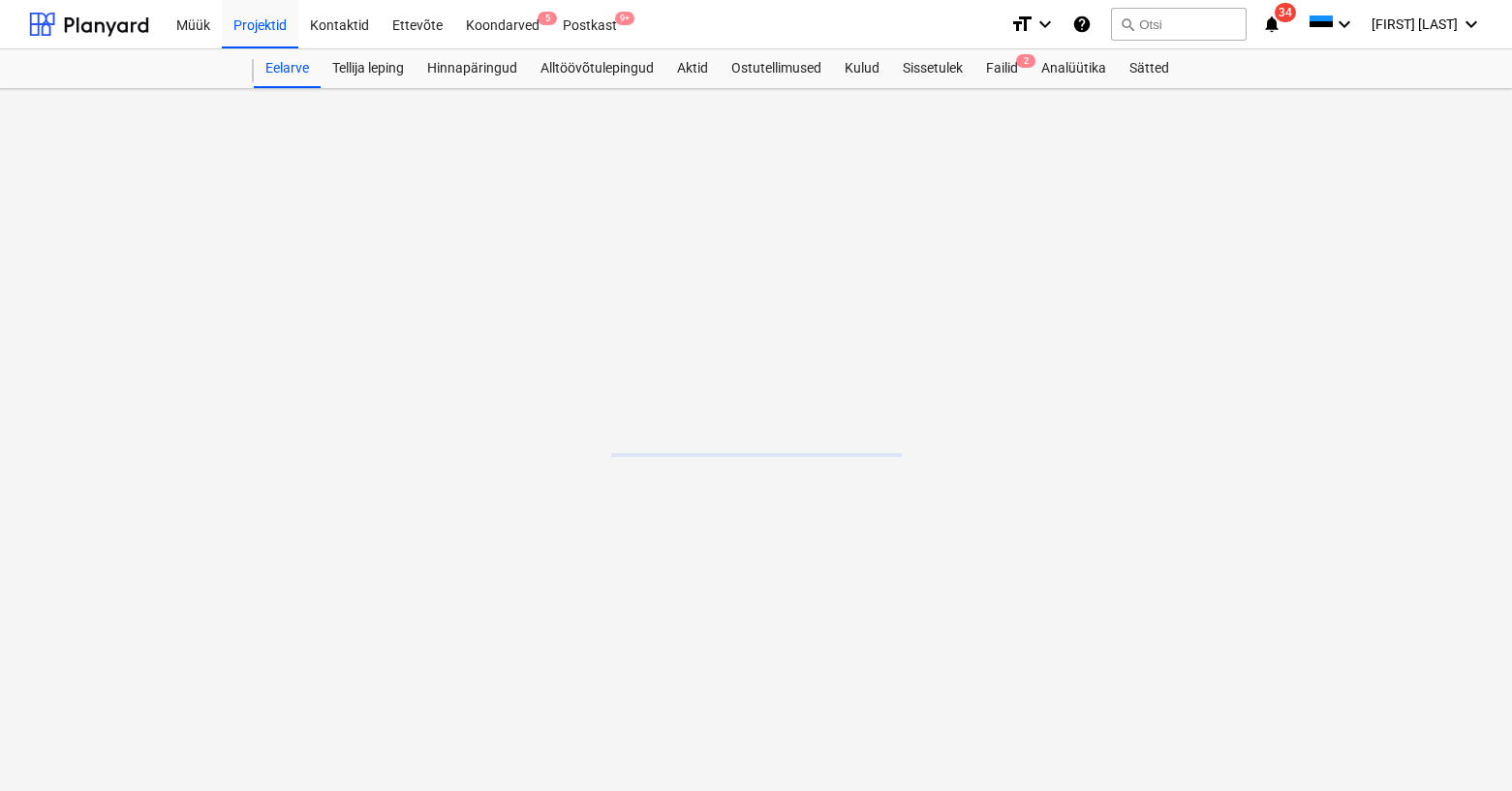 scroll, scrollTop: 0, scrollLeft: 0, axis: both 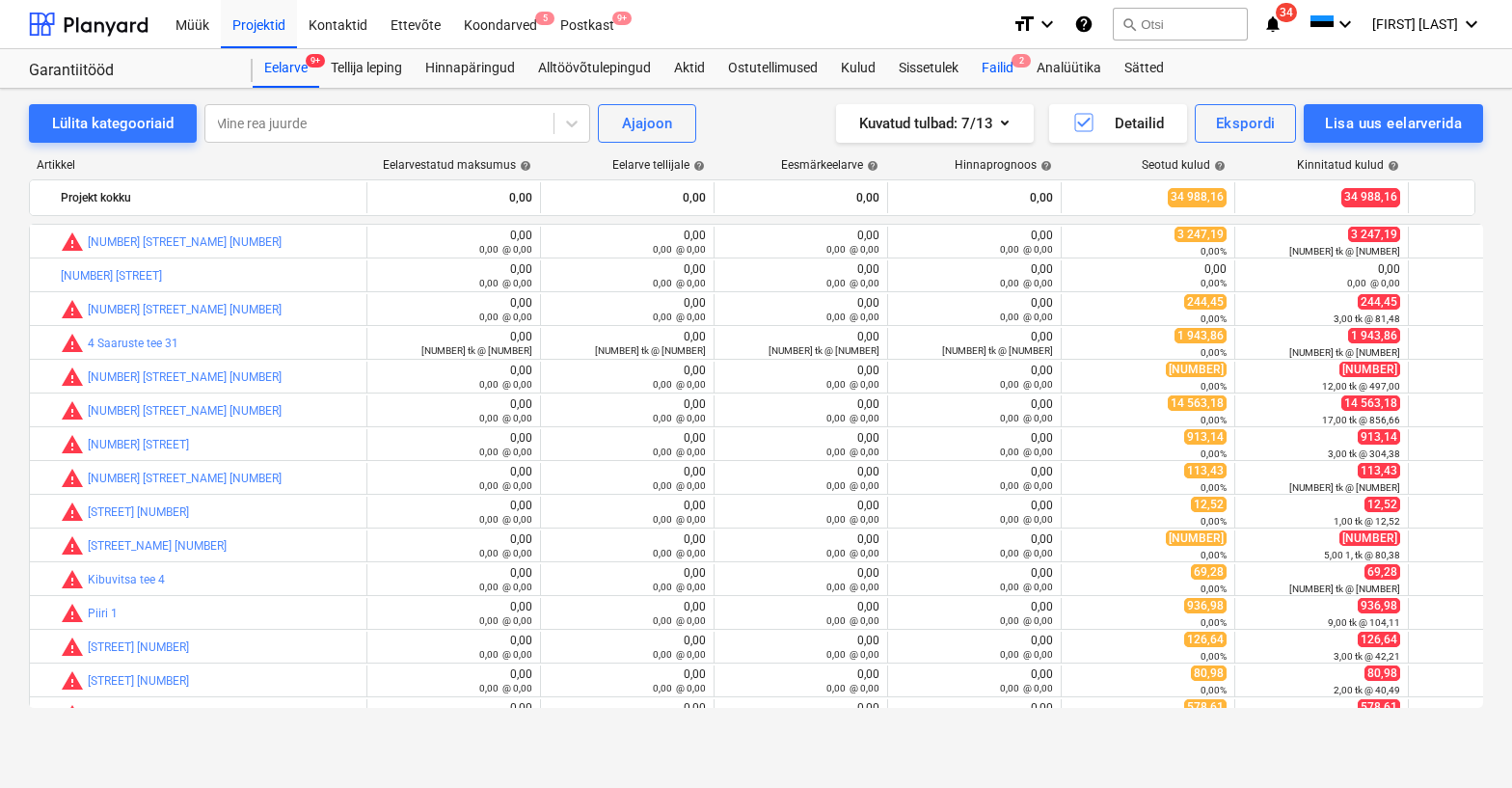 click on "2" at bounding box center (1021, 61) 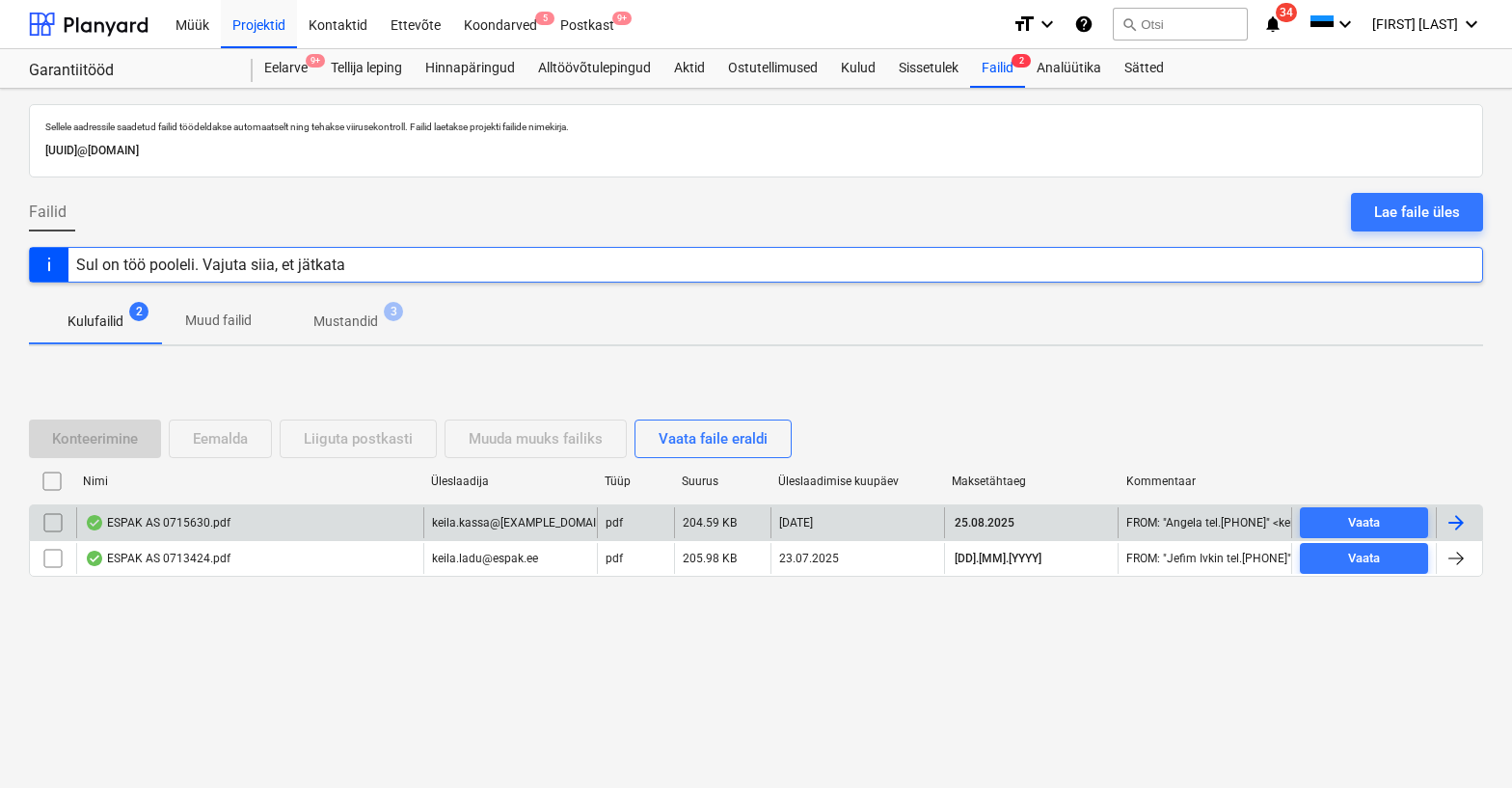 click on "ESPAK AS 0715630.pdf" at bounding box center [157, 523] 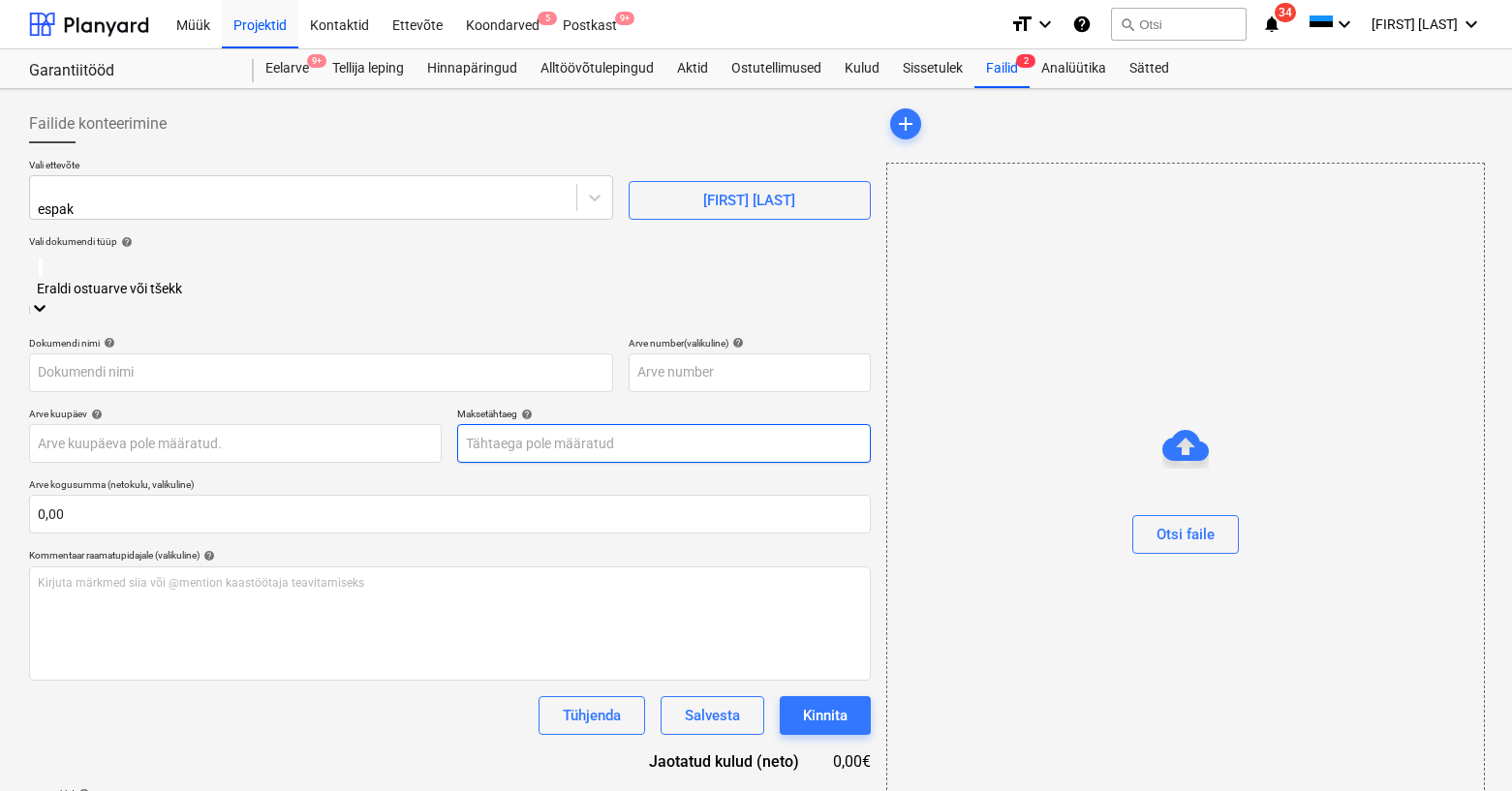 type on "0715630" 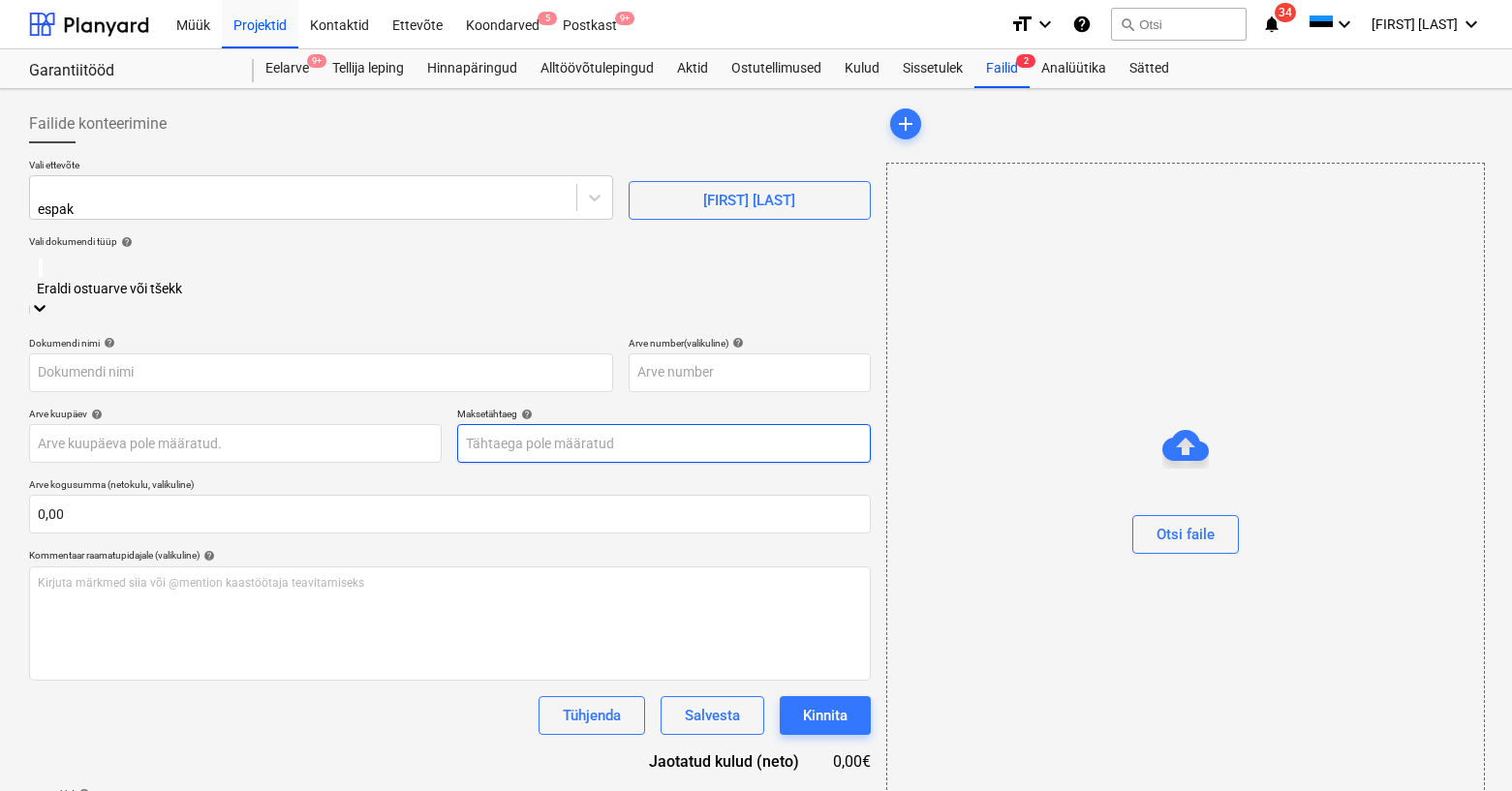 type on "0715630" 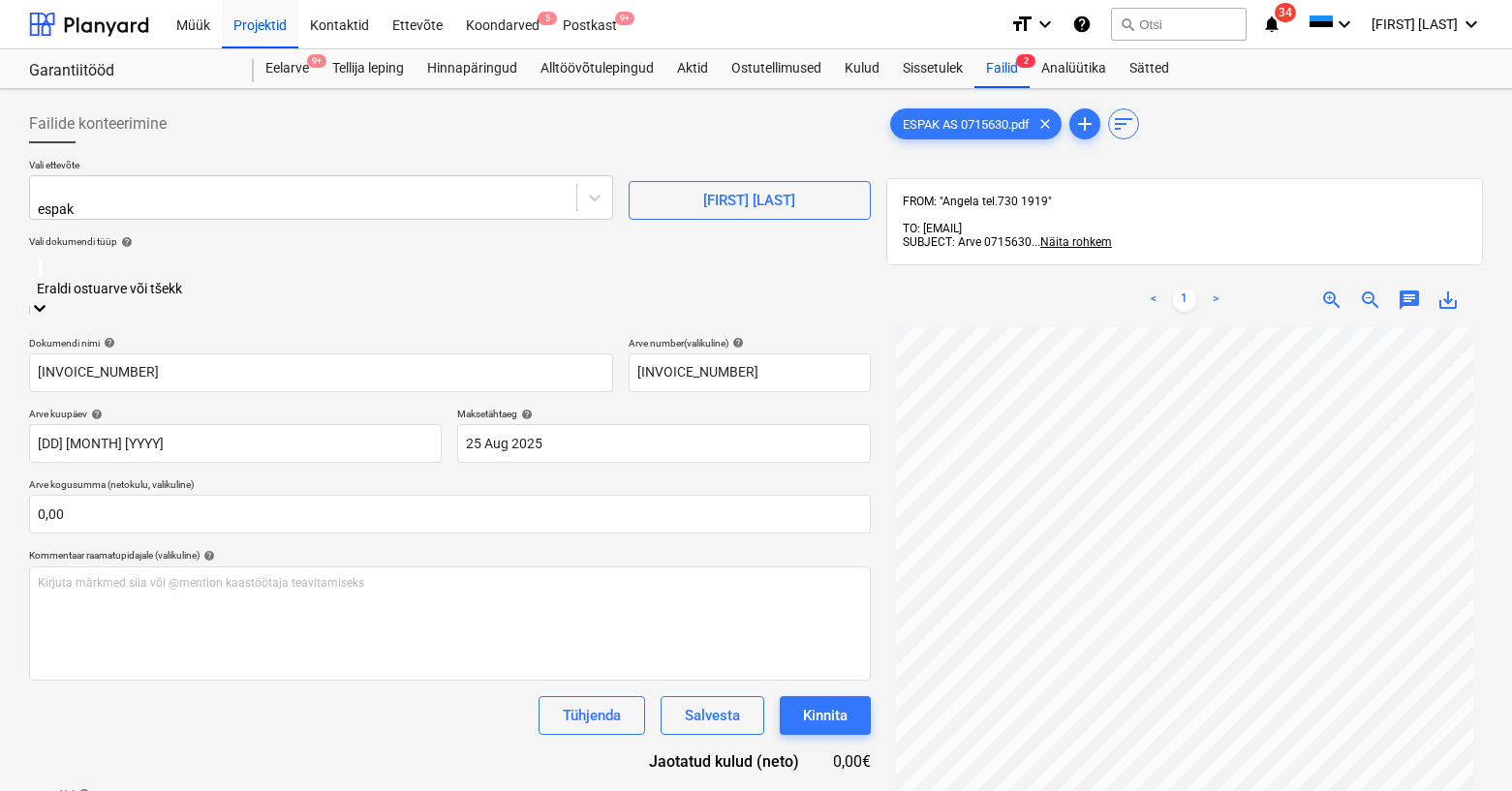scroll, scrollTop: 24, scrollLeft: 0, axis: vertical 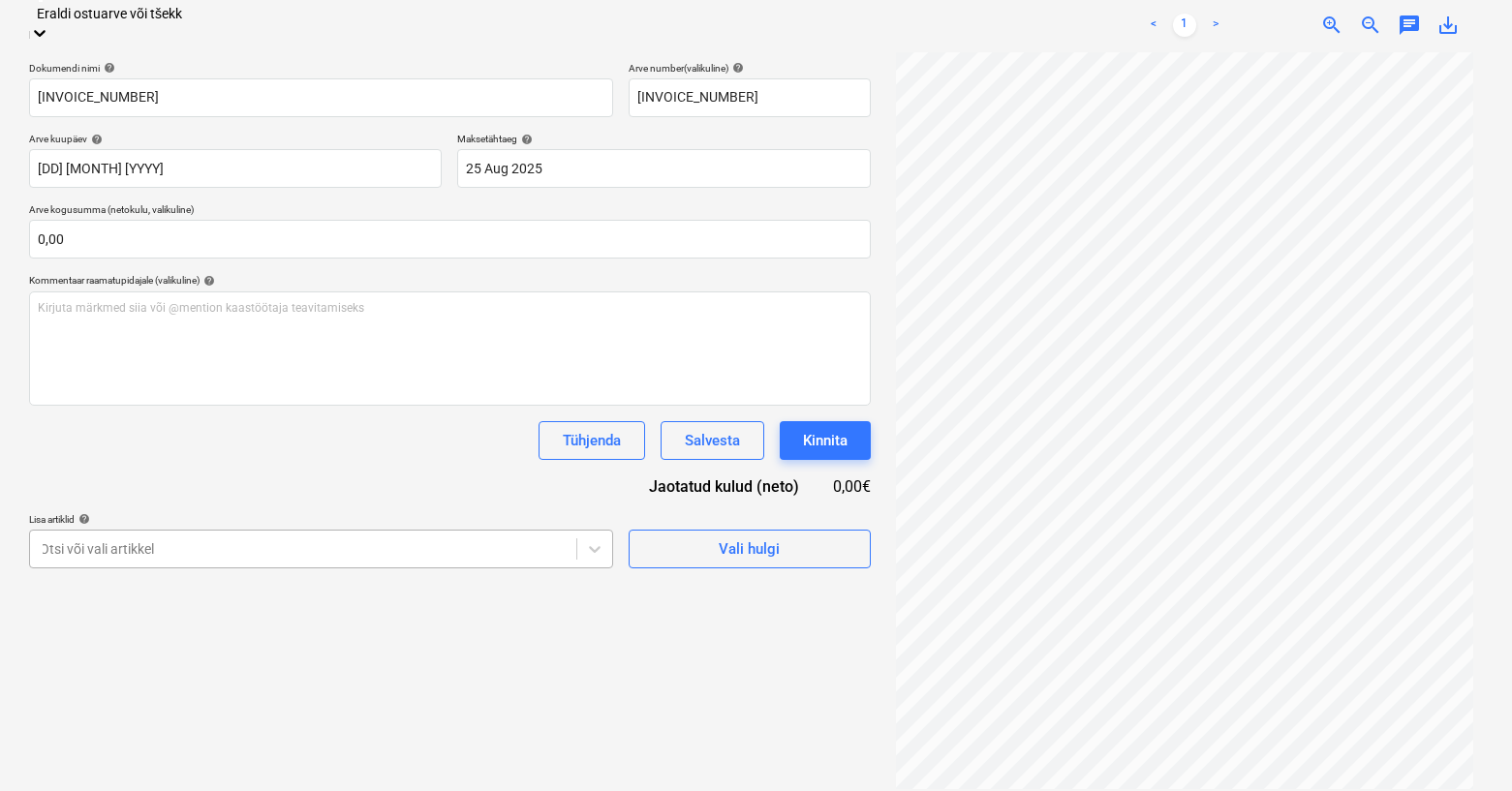 click on "Müük Projektid Kontaktid Ettevõte Koondarved 5 Postkast 9+ format_size keyboard_arrow_down help search Otsi notifications 34 keyboard_arrow_down R. Sarapuu keyboard_arrow_down Garantiitööd  Eelarve 9+ Tellija leping Hinnapäringud Alltöövõtulepingud Aktid Ostutellimused Kulud Sissetulek Failid 2 Analüütika Sätted Failide konteerimine Vali ettevõte espak   Lisa uus ettevõte Vali dokumendi tüüp help   Select is focused ,type to refine list, press Down to open the menu,  Eraldi ostuarve või tšekk Dokumendi nimi help 0715630 Arve number  (valikuline) help 0715630 Arve kuupäev help 26 Jul 2025 26.07.2025 Press the down arrow key to interact with the calendar and
select a date. Press the question mark key to get the keyboard shortcuts for changing dates. Maksetähtaeg help 25 Aug 2025 25.08.2025 Press the down arrow key to interact with the calendar and
select a date. Press the question mark key to get the keyboard shortcuts for changing dates. Arve kogusumma (netokulu, valikuline) 0,00" at bounding box center (756, 120) 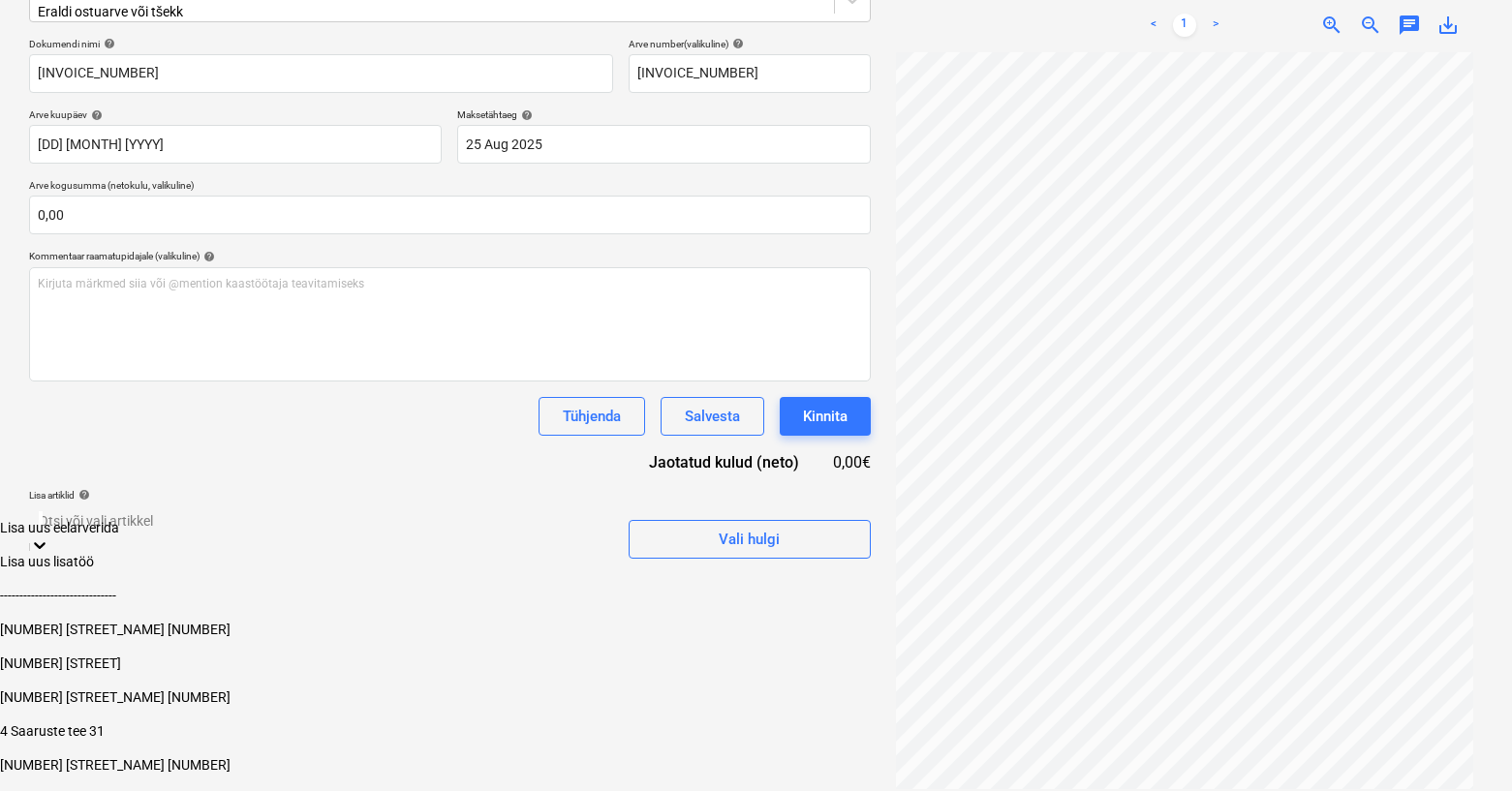 scroll, scrollTop: 317, scrollLeft: 0, axis: vertical 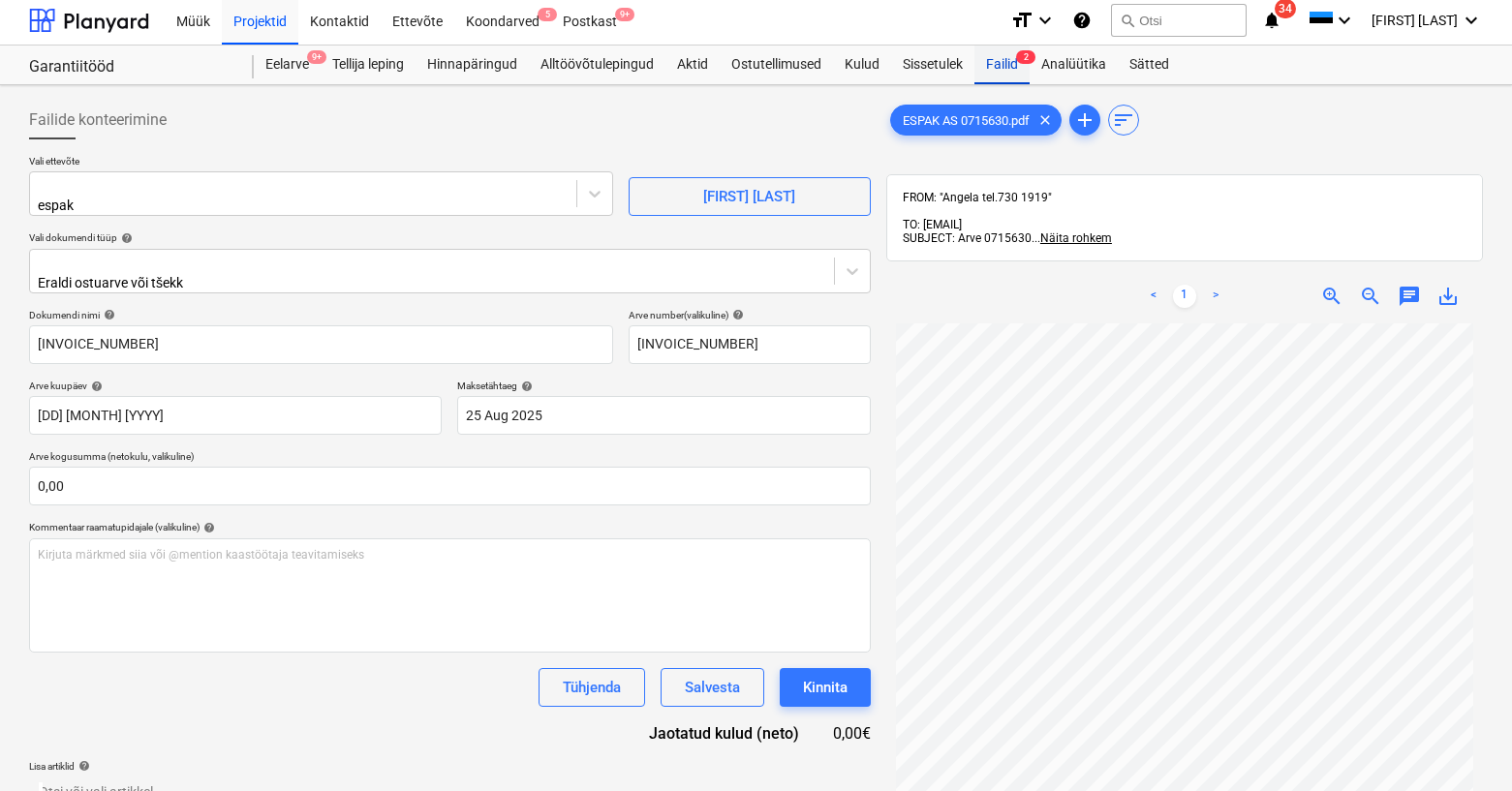click on "Failid 2" at bounding box center [1002, 65] 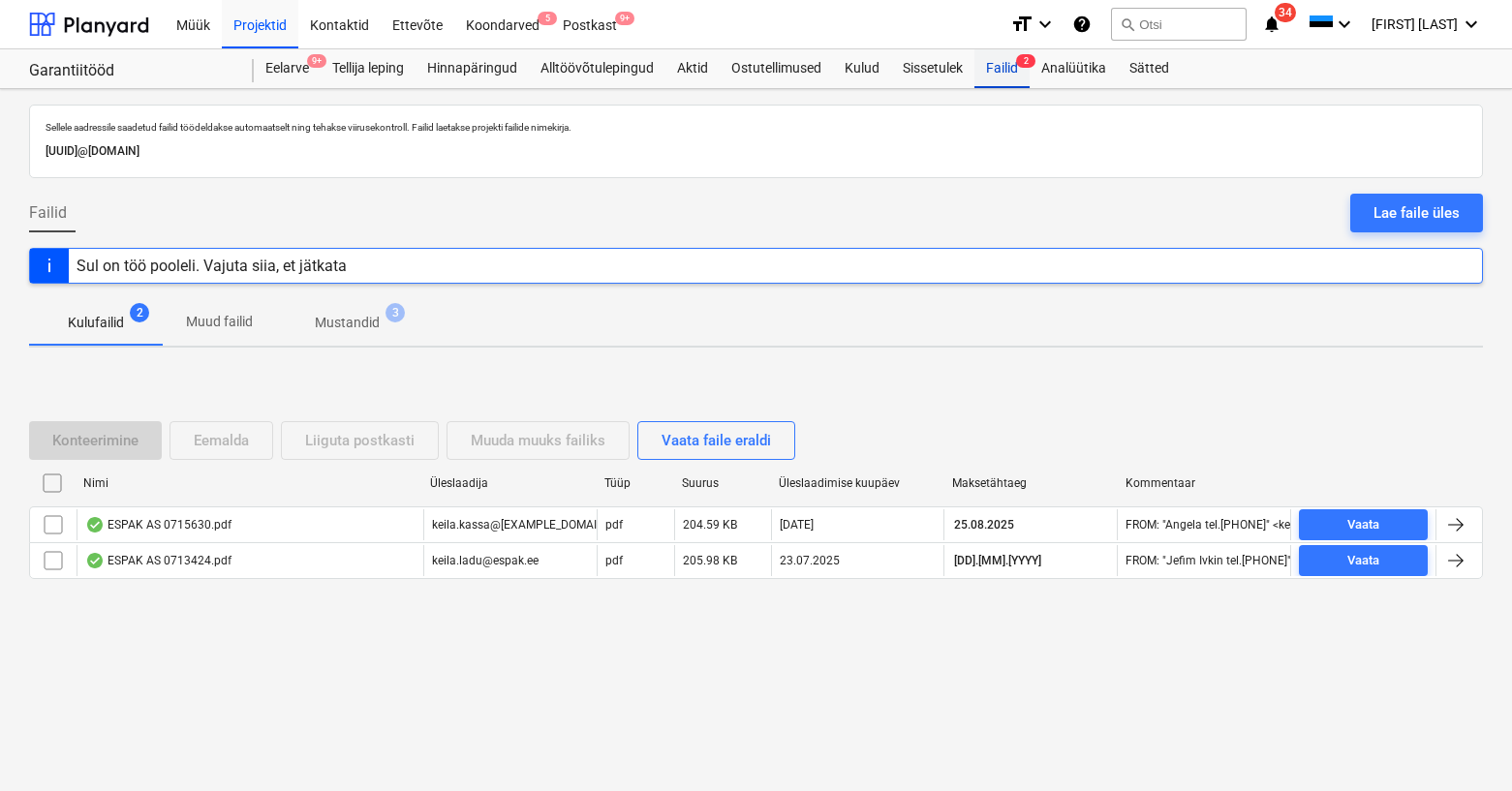 scroll, scrollTop: 0, scrollLeft: 0, axis: both 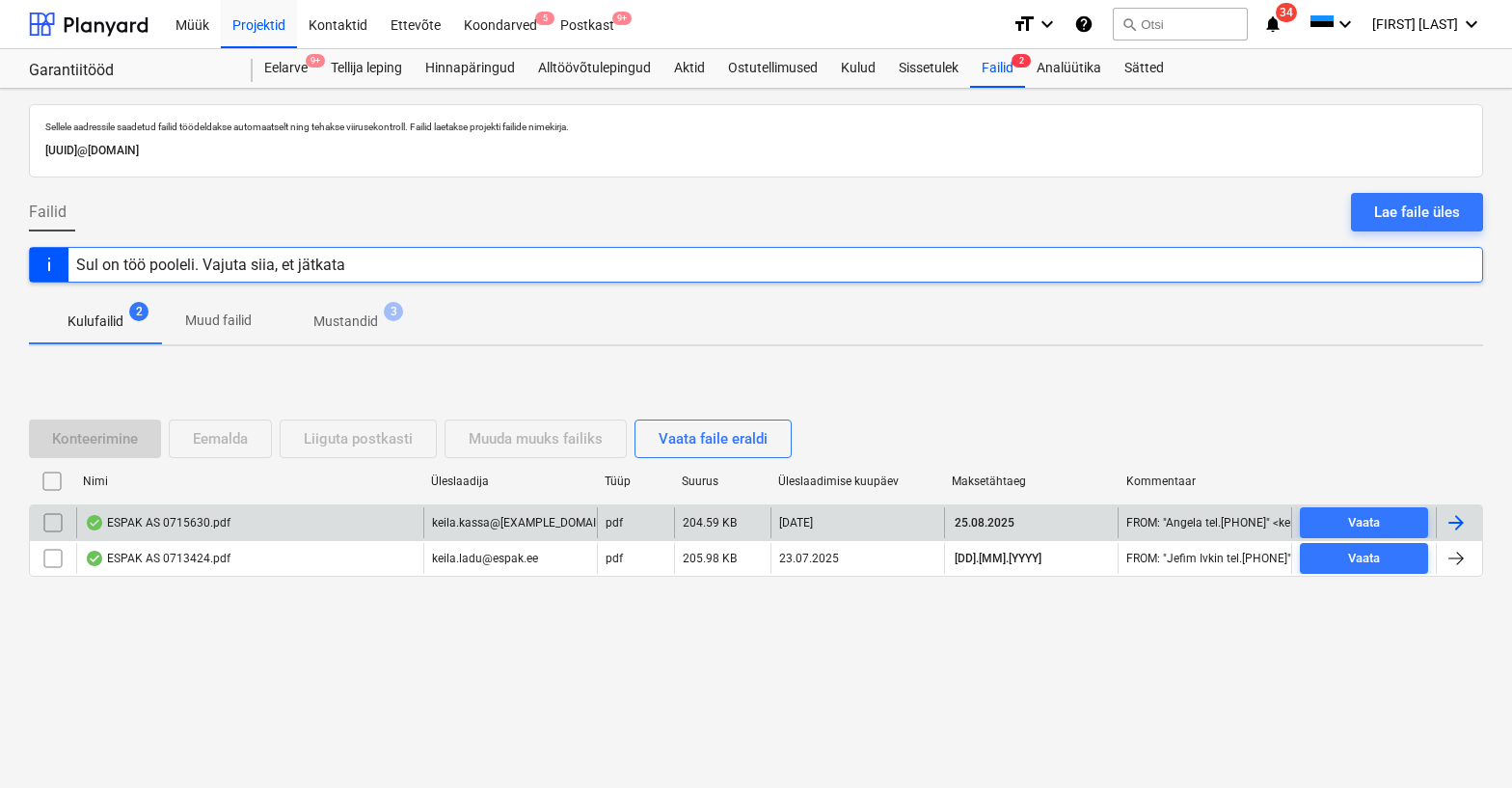 click at bounding box center [53, 523] 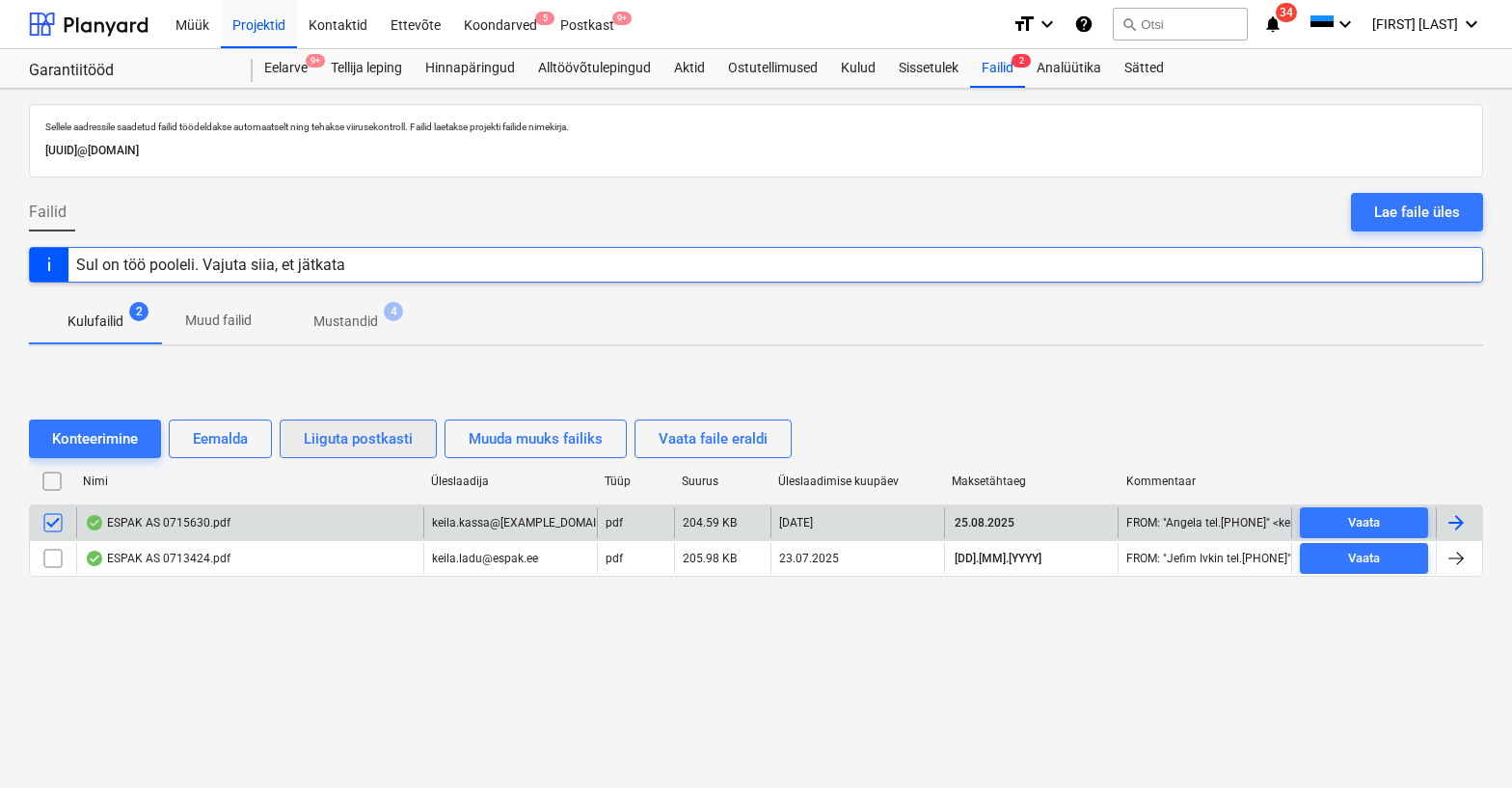 click on "Liiguta postkasti" at bounding box center [358, 439] 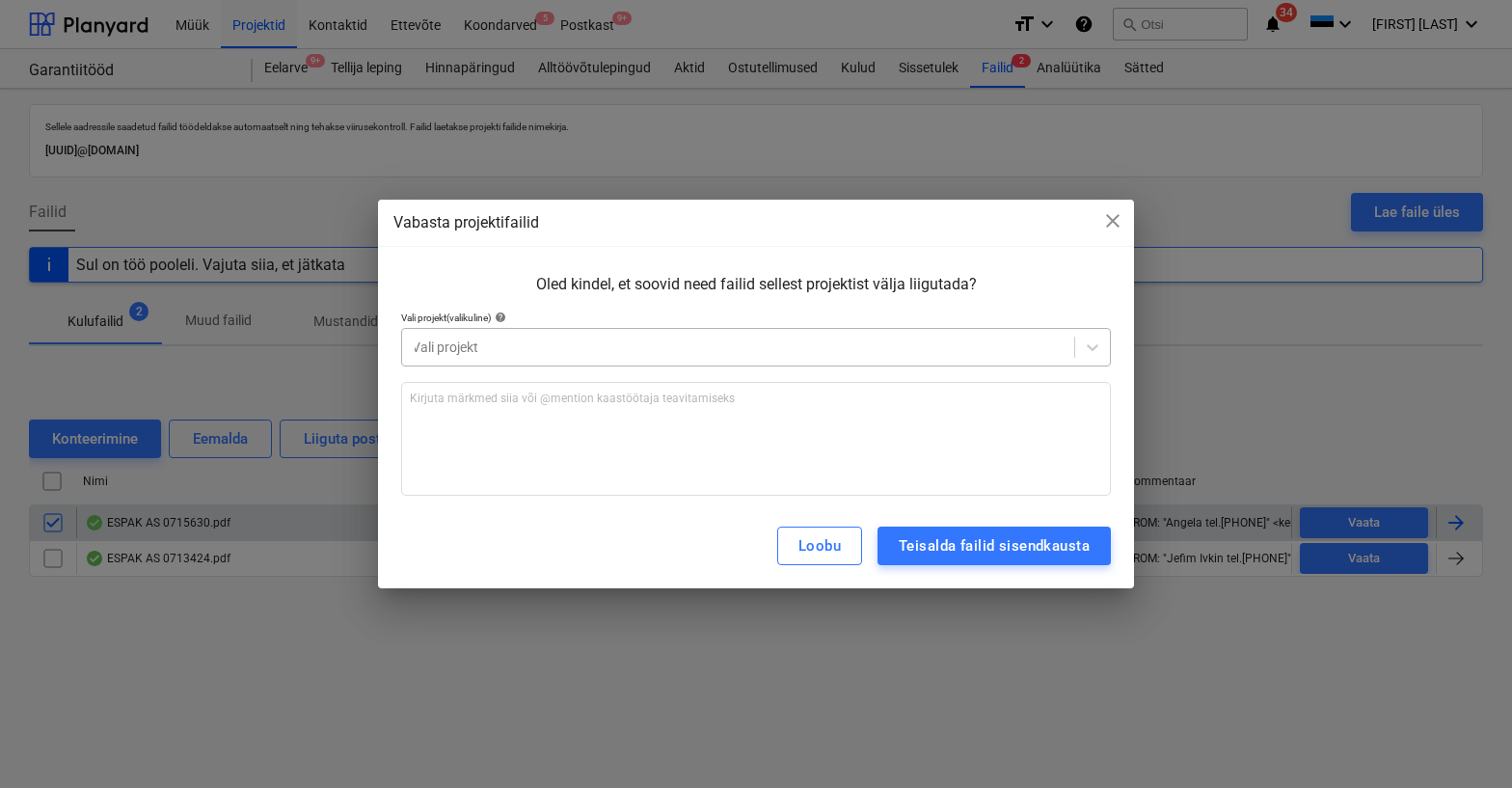click at bounding box center [738, 347] 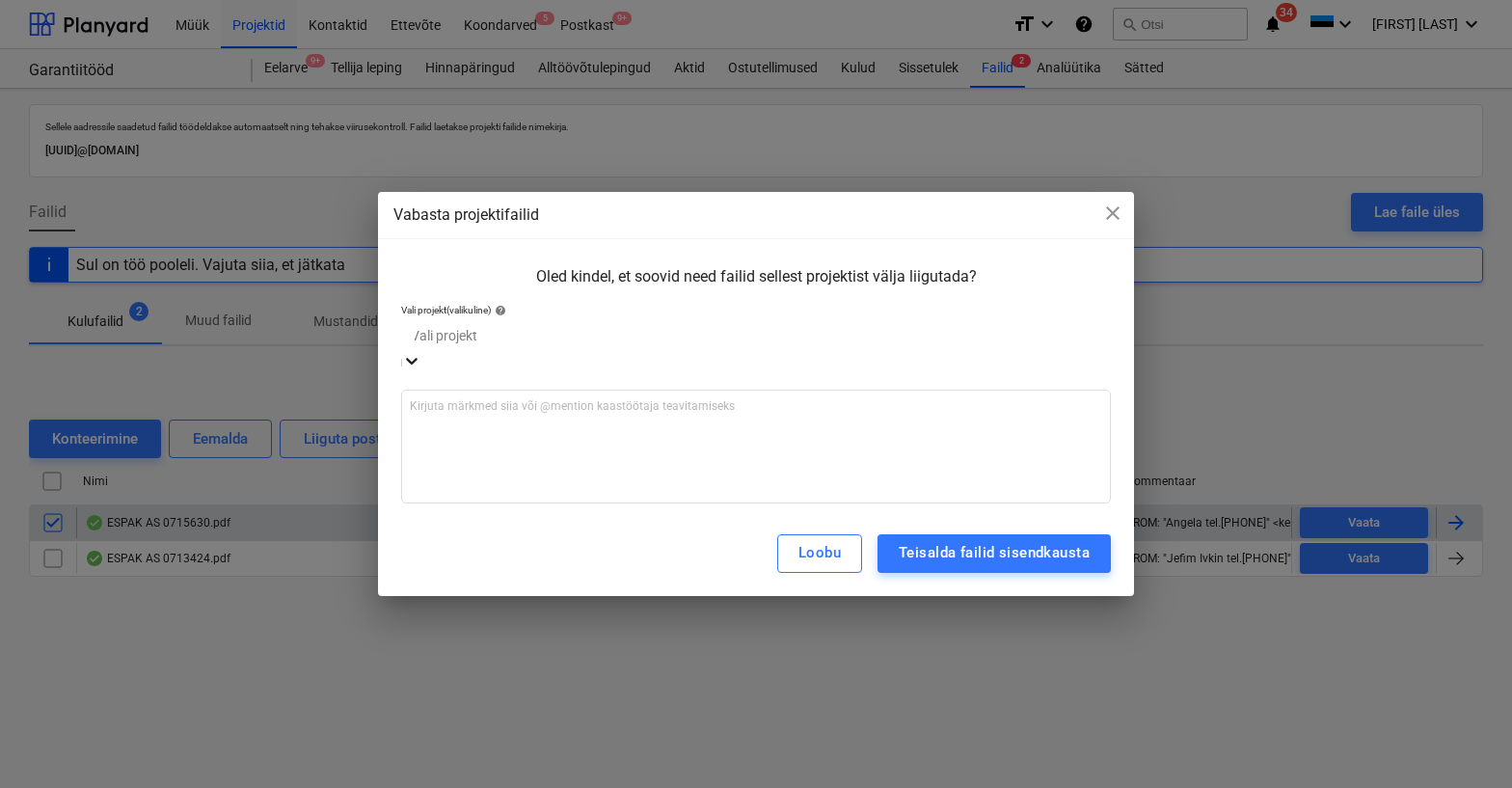 click on "Tegevuskulud" at bounding box center (756, 800) 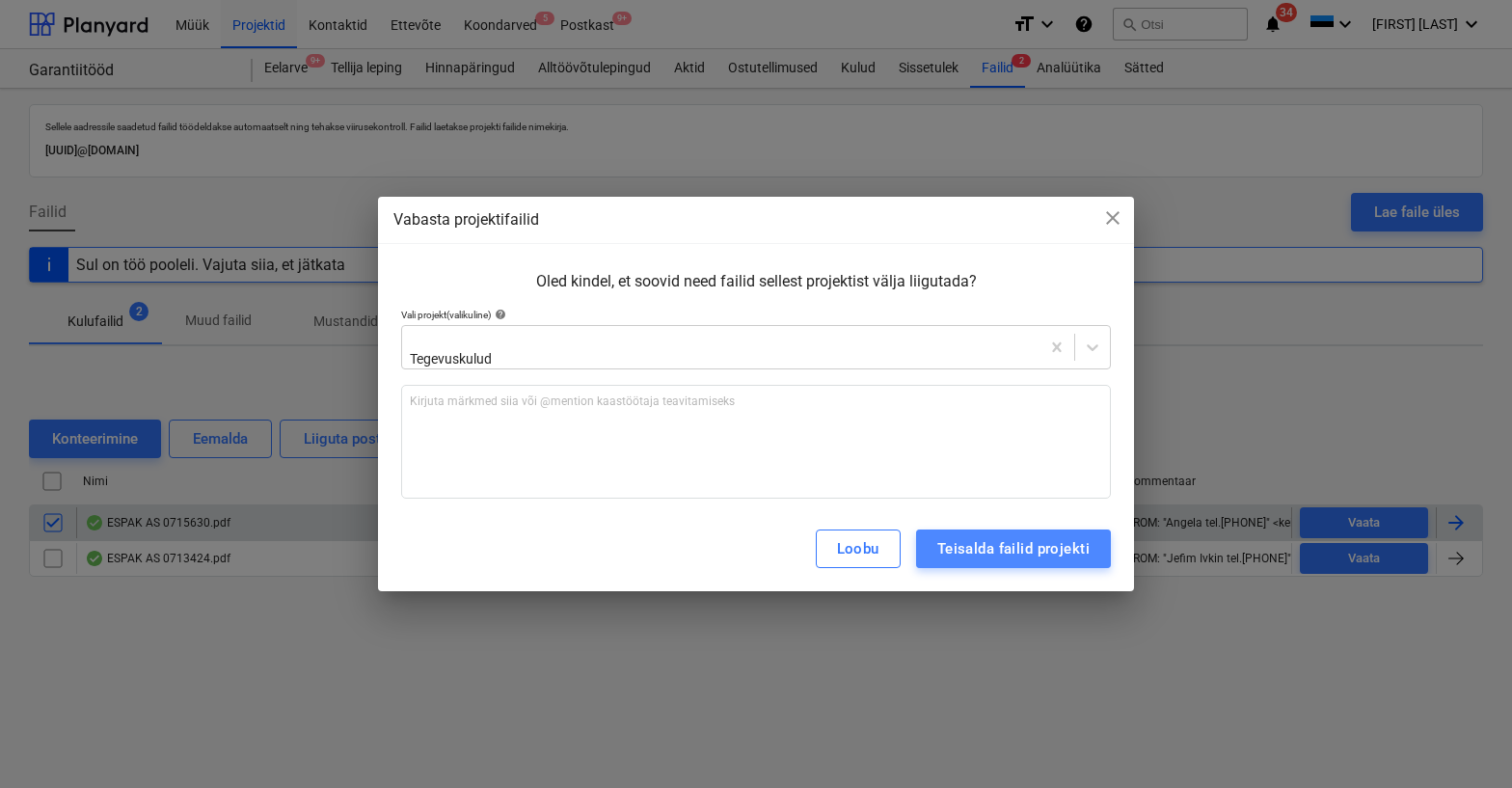 click on "Teisalda failid projekti" at bounding box center (1013, 549) 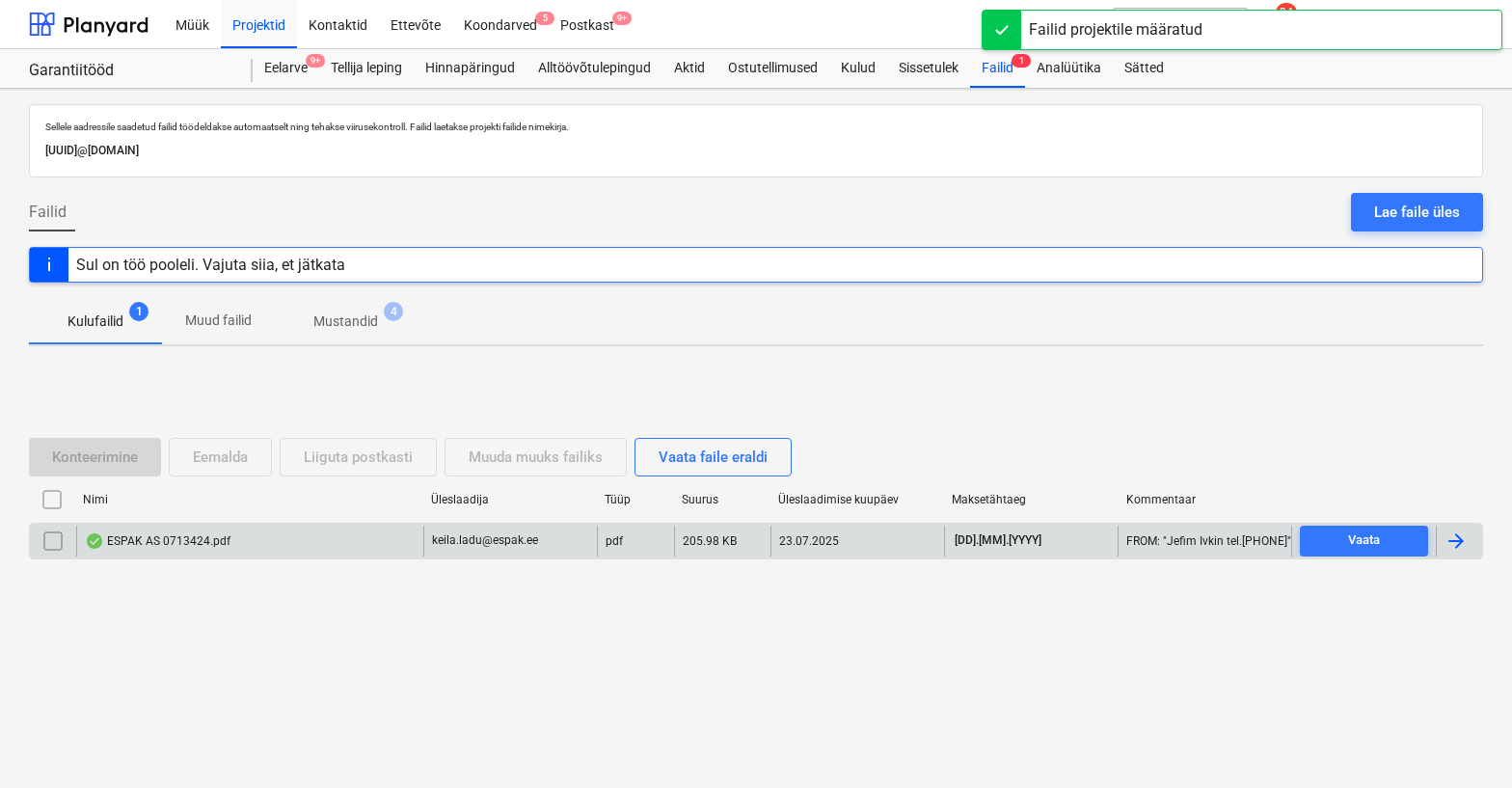 click on "ESPAK AS 0713424.pdf" at bounding box center (157, 541) 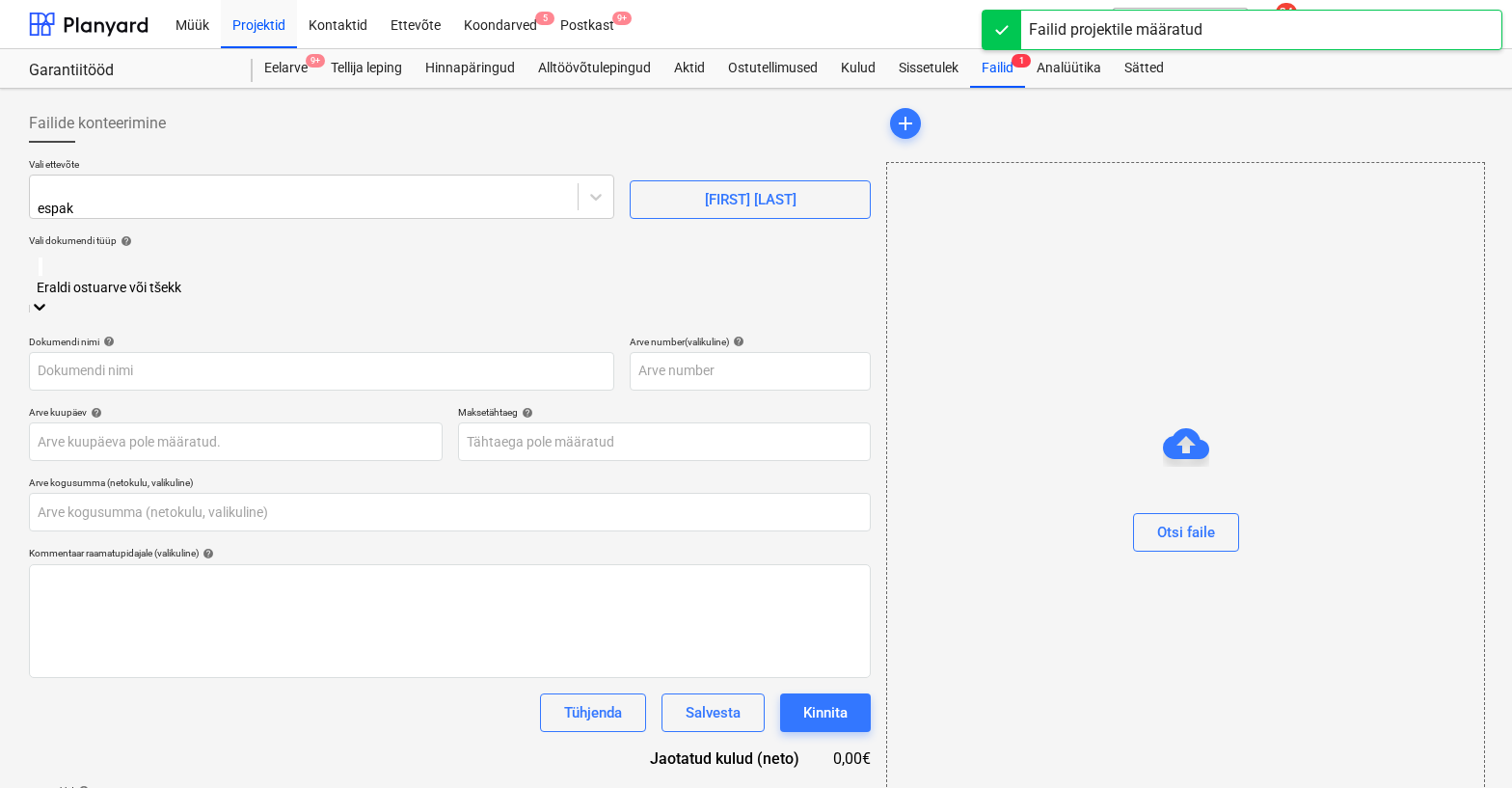 type on "0,00" 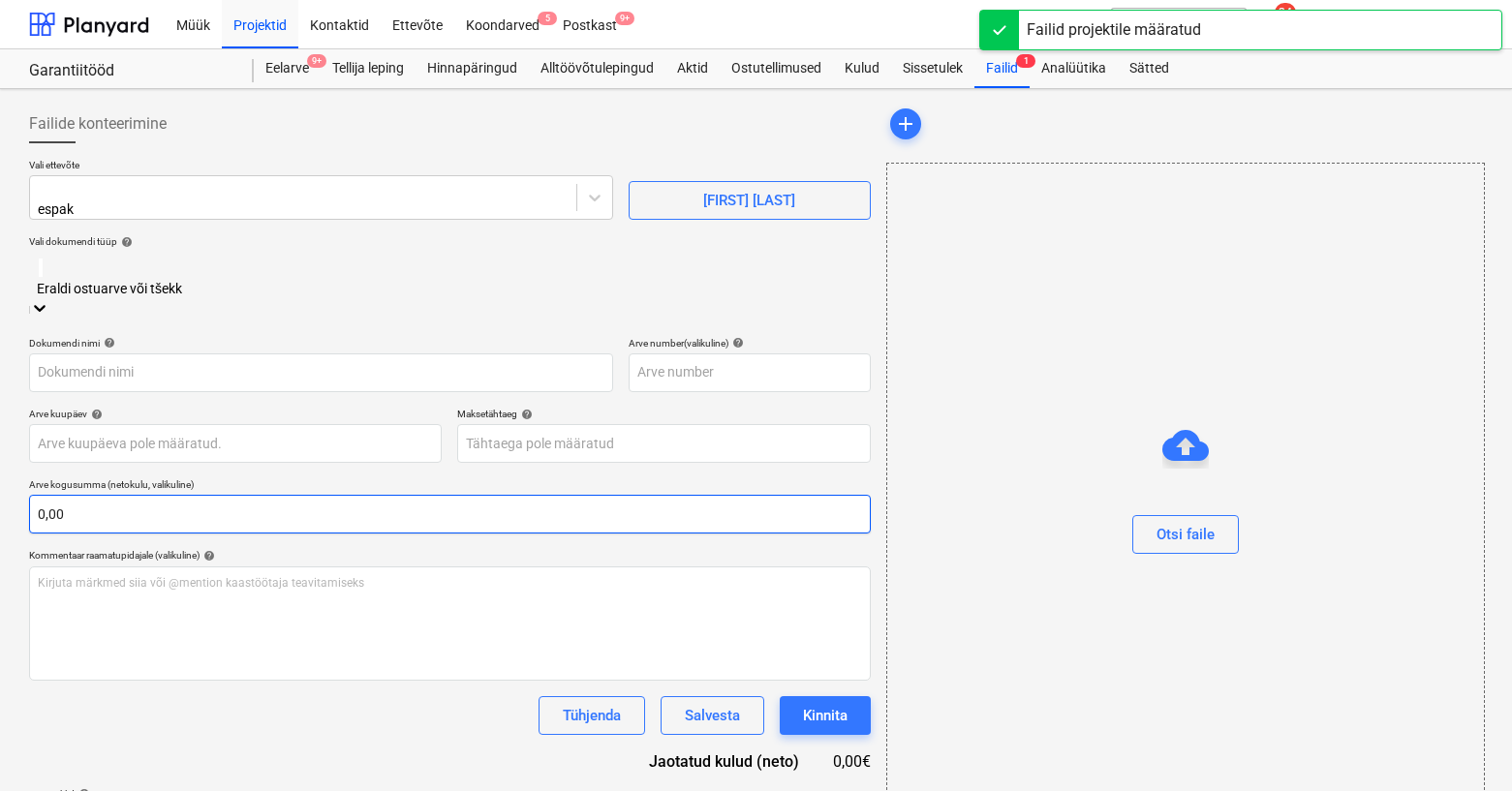 type on "0713424" 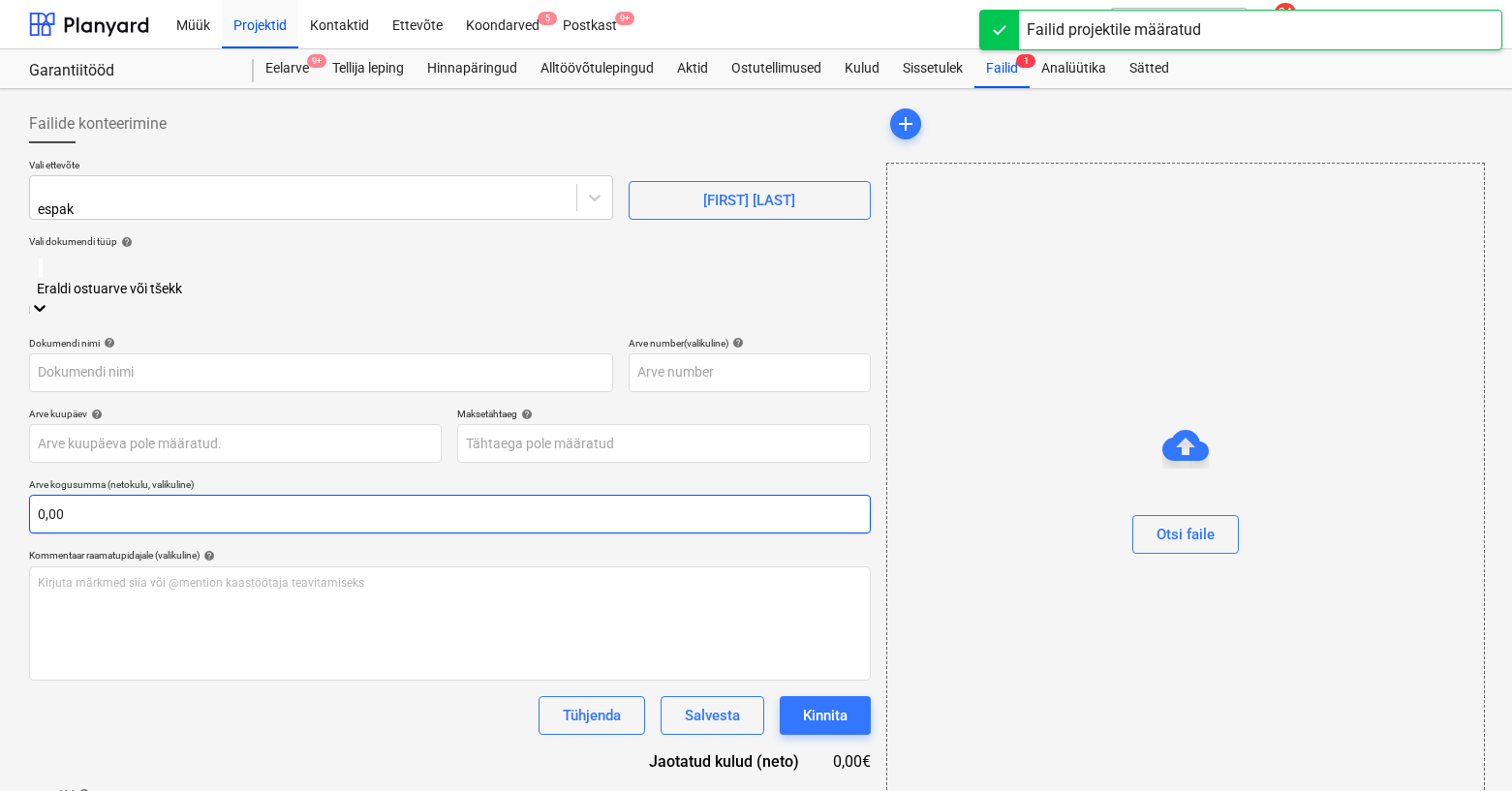 type on "0713424" 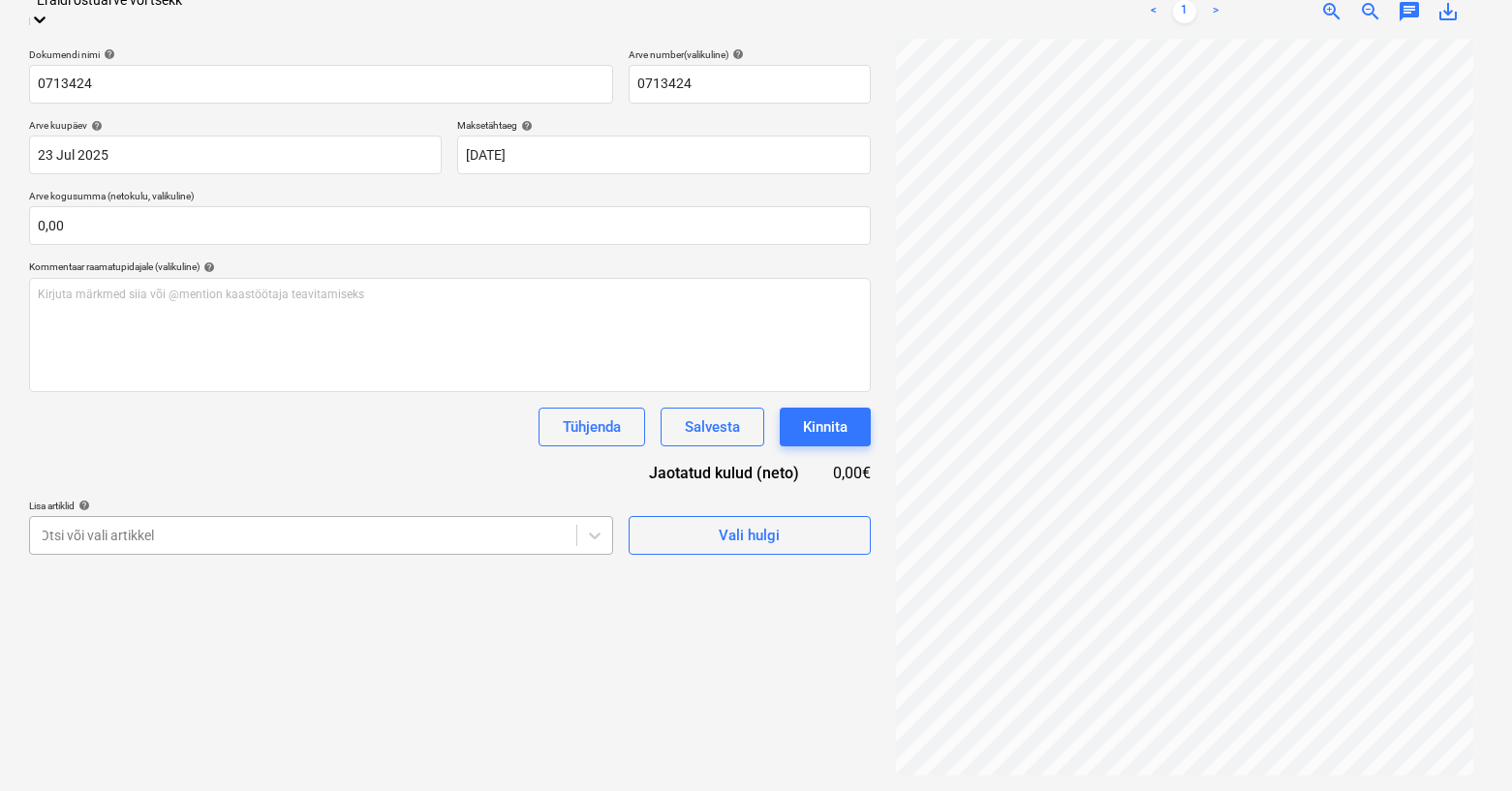 click on "Müük Projektid Kontaktid Ettevõte Koondarved 5 Postkast 9+ format_size keyboard_arrow_down help search Otsi notifications 34 keyboard_arrow_down R. Sarapuu keyboard_arrow_down Garantiitööd  Eelarve 9+ Tellija leping Hinnapäringud Alltöövõtulepingud Aktid Ostutellimused Kulud Sissetulek Failid 1 Analüütika Sätted Failide konteerimine Vali ettevõte espak   Lisa uus ettevõte Vali dokumendi tüüp help   Select is focused ,type to refine list, press Down to open the menu,  Eraldi ostuarve või tšekk Dokumendi nimi help 0713424 Arve number  (valikuline) help 0713424 Arve kuupäev help 23 Jul 2025 23.07.2025 Press the down arrow key to interact with the calendar and
select a date. Press the question mark key to get the keyboard shortcuts for changing dates. Maksetähtaeg help 22 Aug 2025 22.08.2025 Press the down arrow key to interact with the calendar and
select a date. Press the question mark key to get the keyboard shortcuts for changing dates. Arve kogusumma (netokulu, valikuline) 0,00" at bounding box center [756, 106] 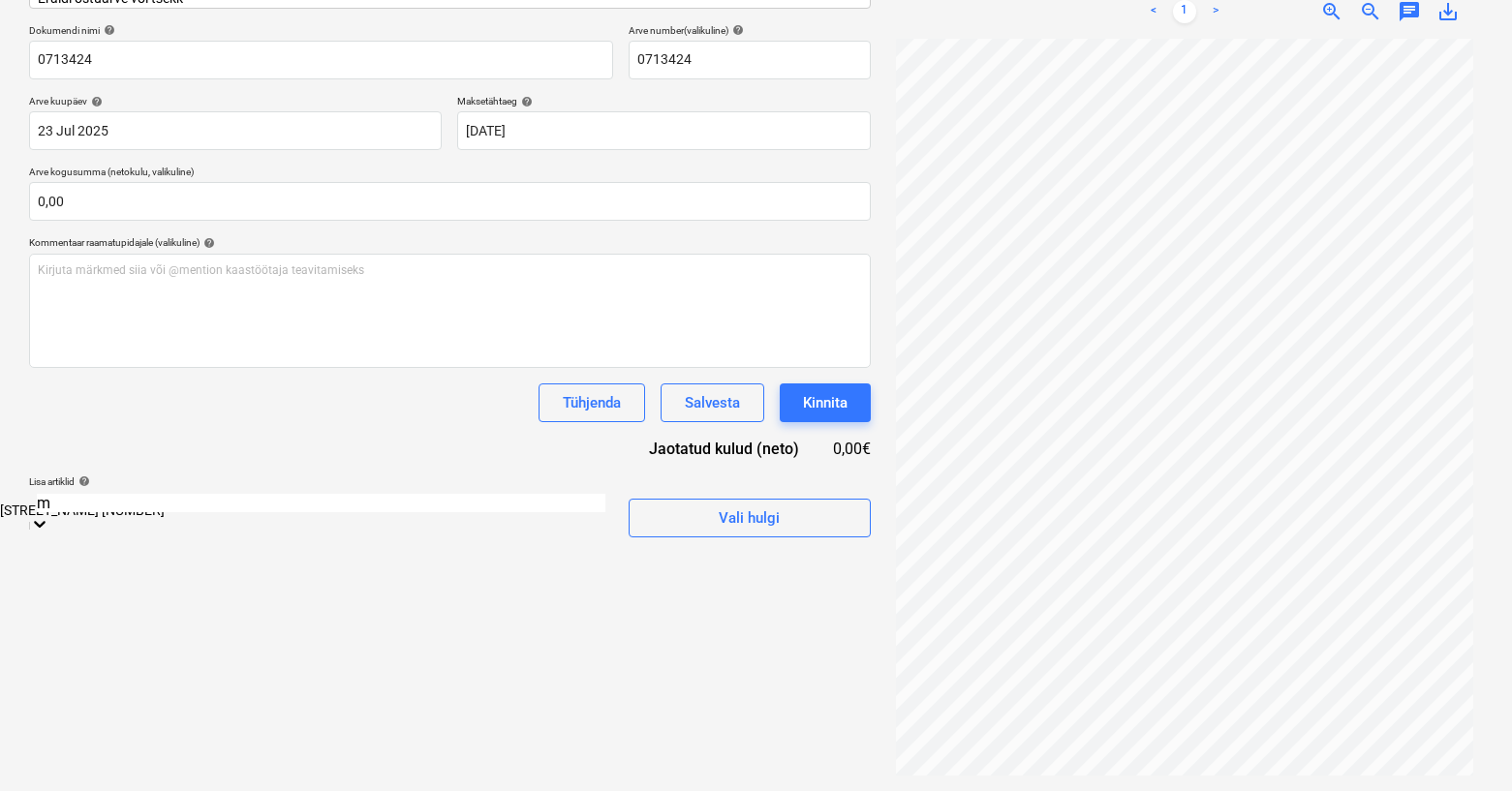 scroll, scrollTop: 275, scrollLeft: 0, axis: vertical 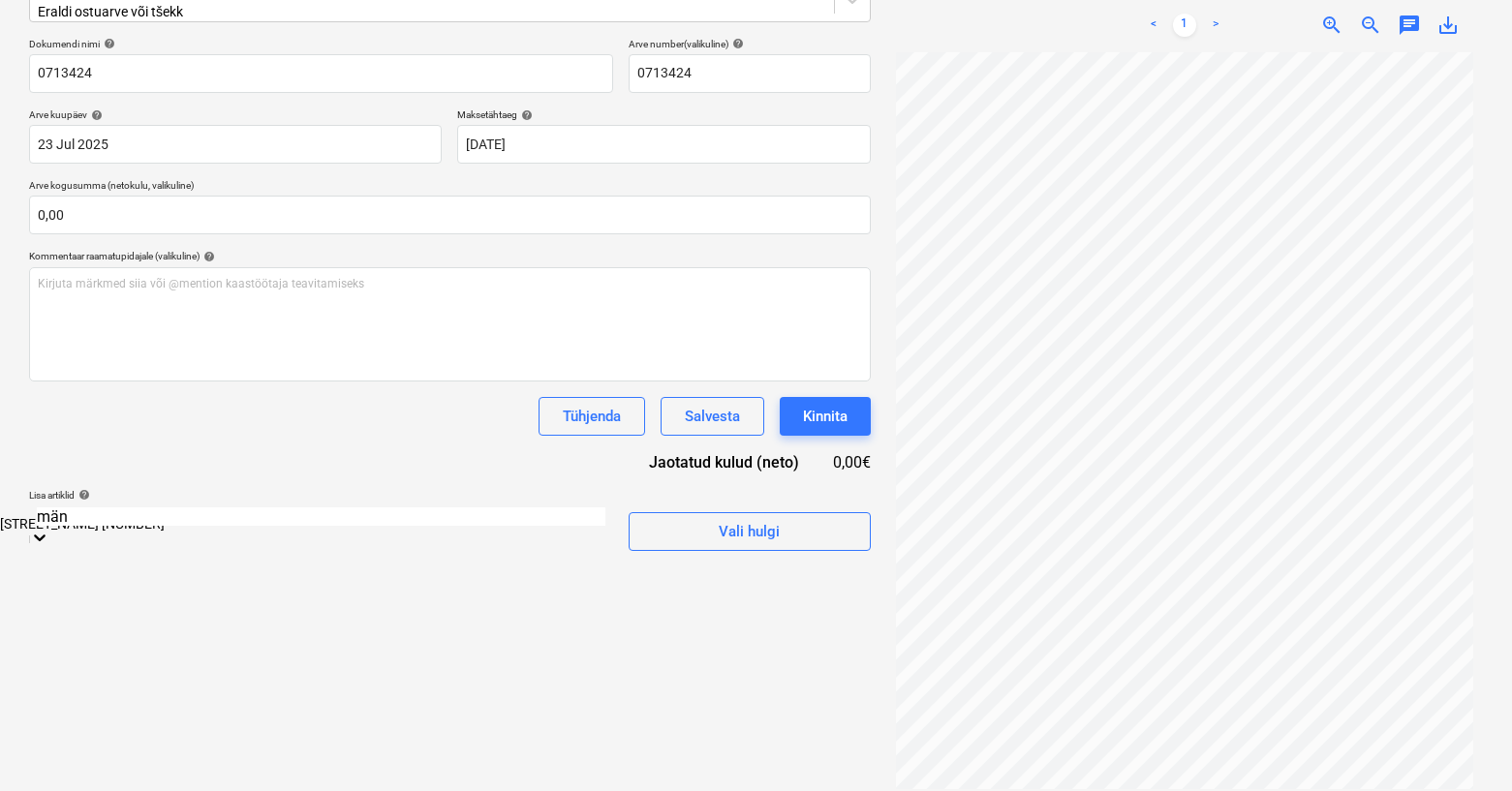 type on "männ" 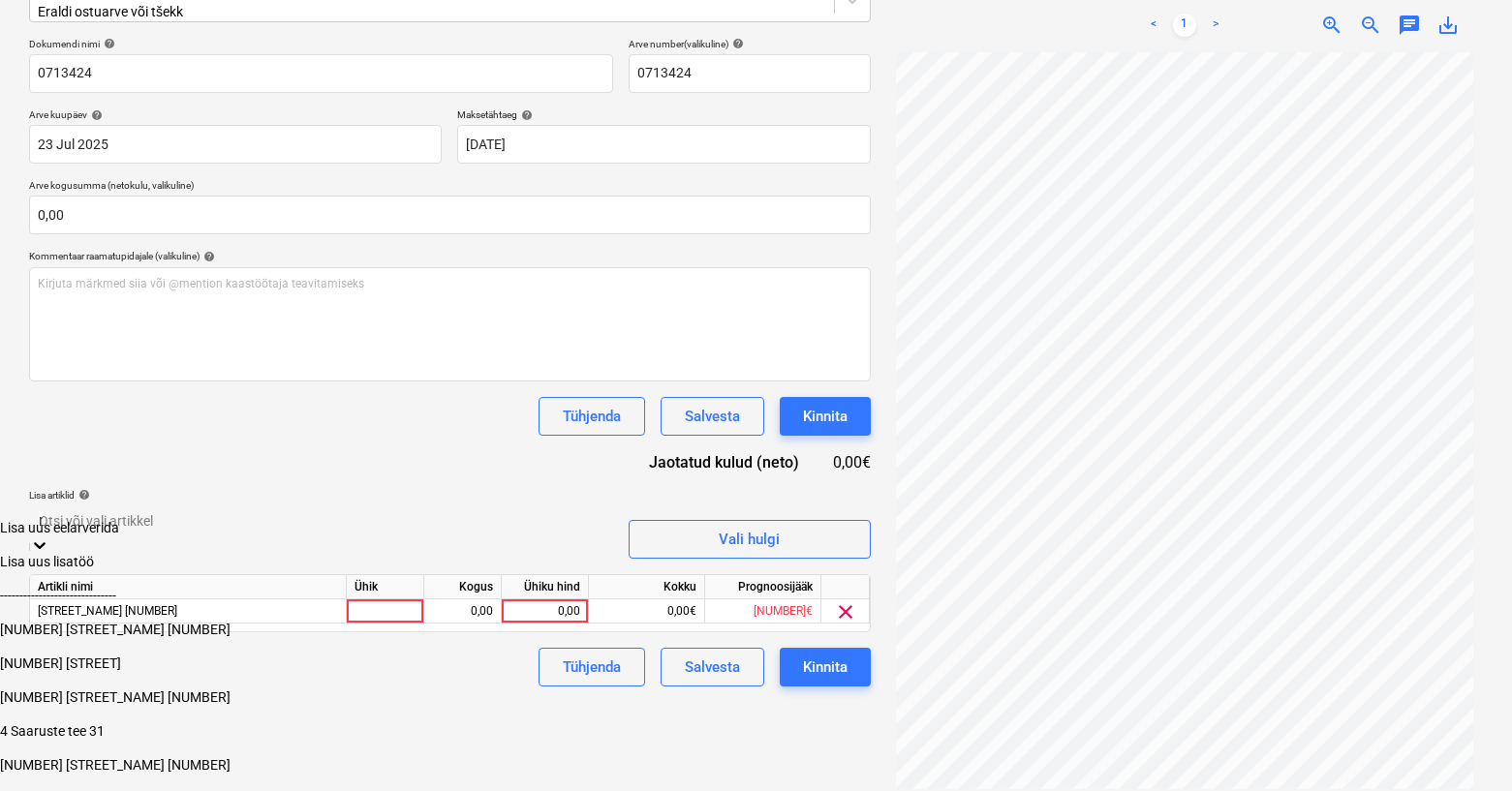 type 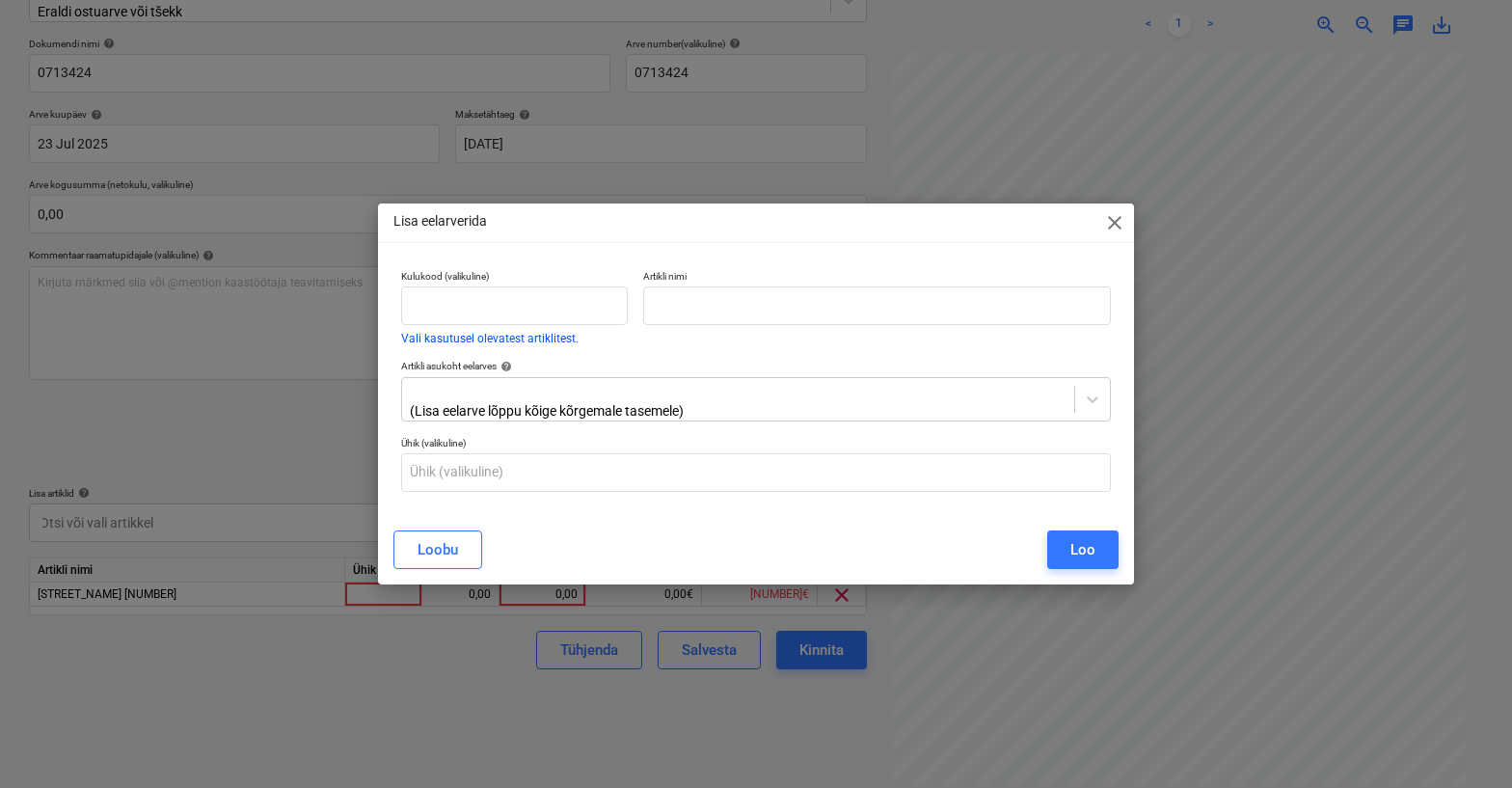 click on "Lisa eelarverida close Kulukood (valikuline) Vali kasutusel olevatest artiklitest. Artikli nimi Artikli asukoht eelarves help   (Lisa eelarve lõppu kõige kõrgemale tasemele) Ühik (valikuline) Loobu Loo" at bounding box center (756, 394) 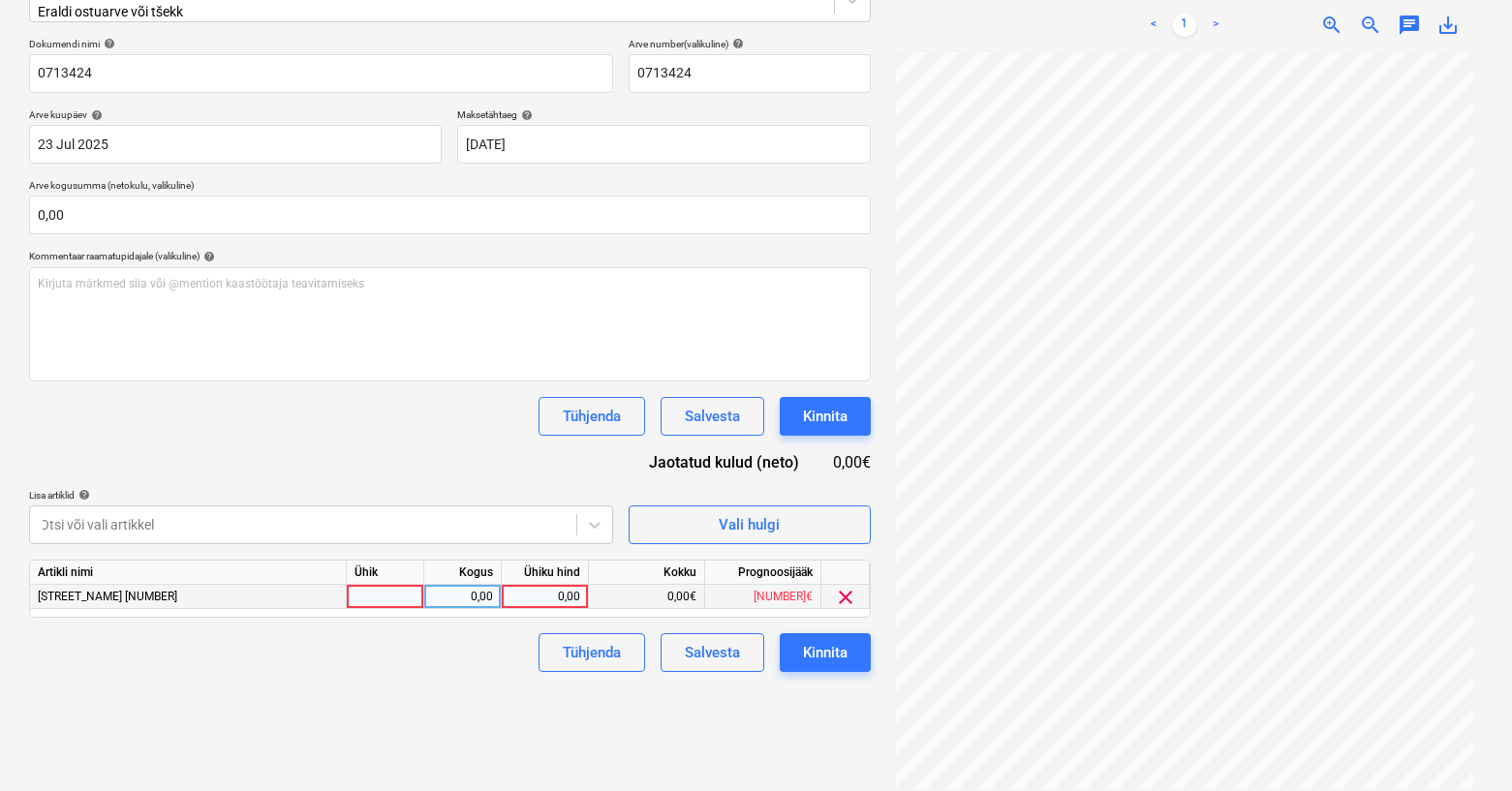 click on "0,00" at bounding box center (544, 596) 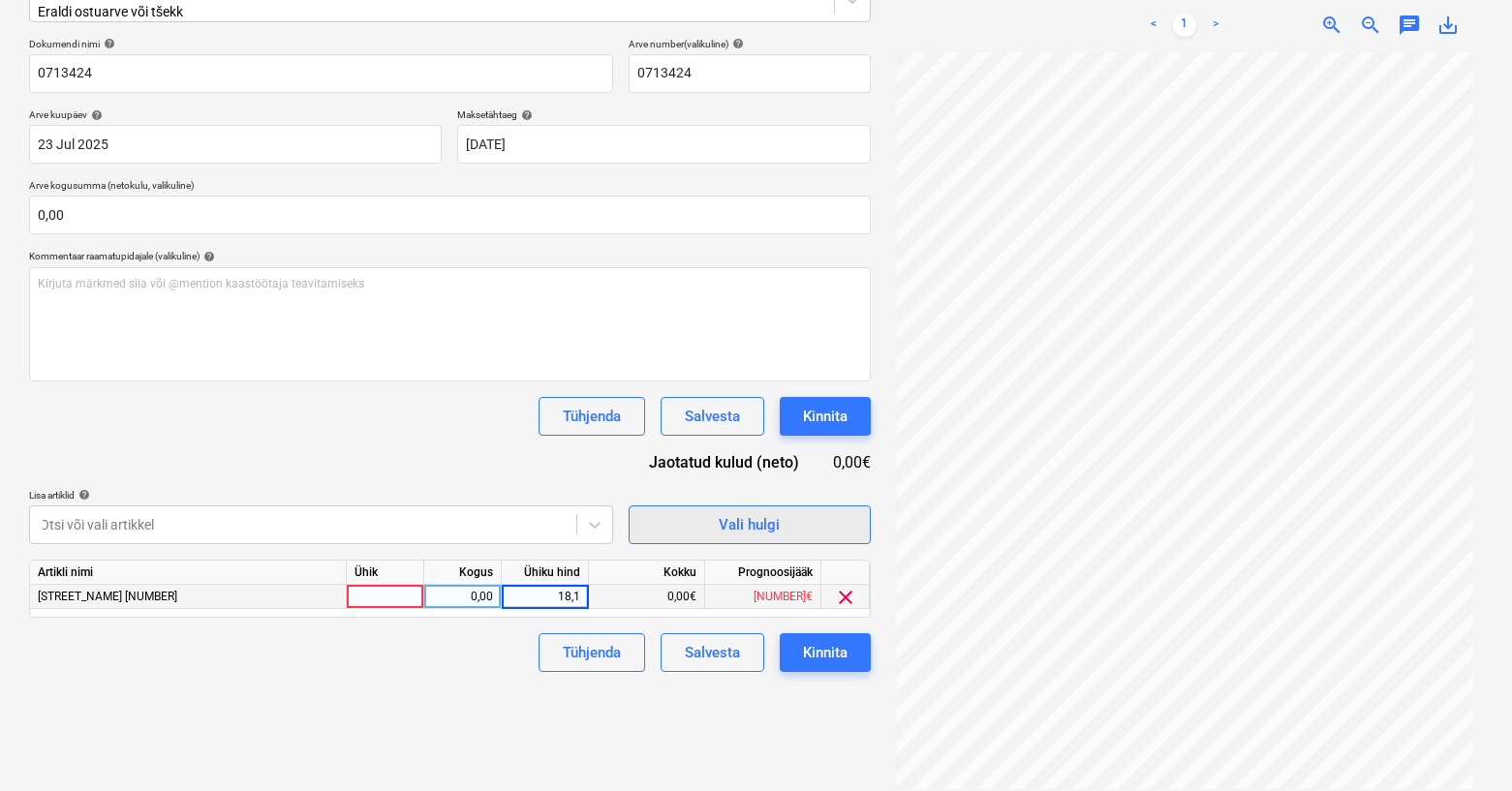 type on "18,14" 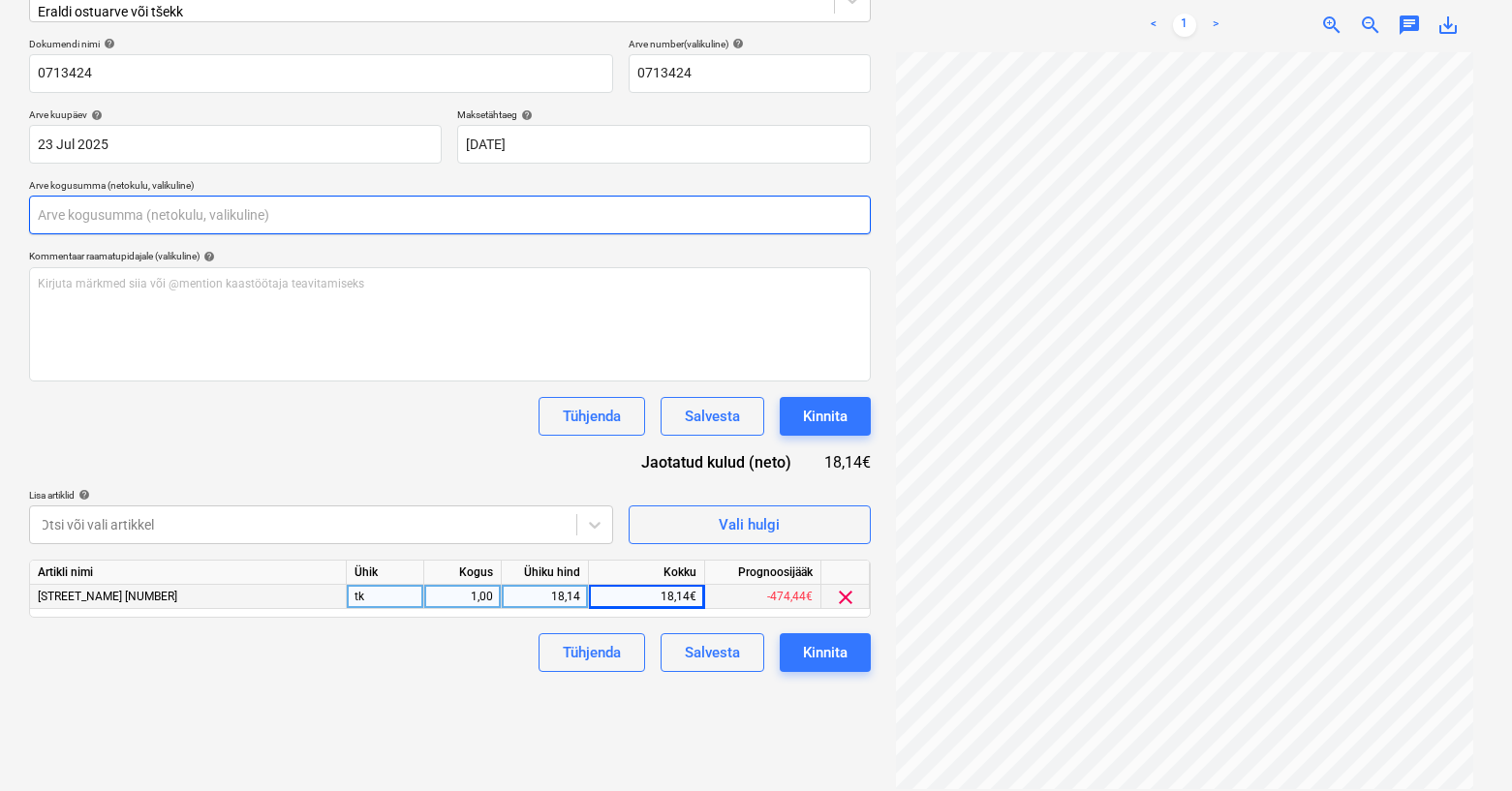 click at bounding box center [449, 215] 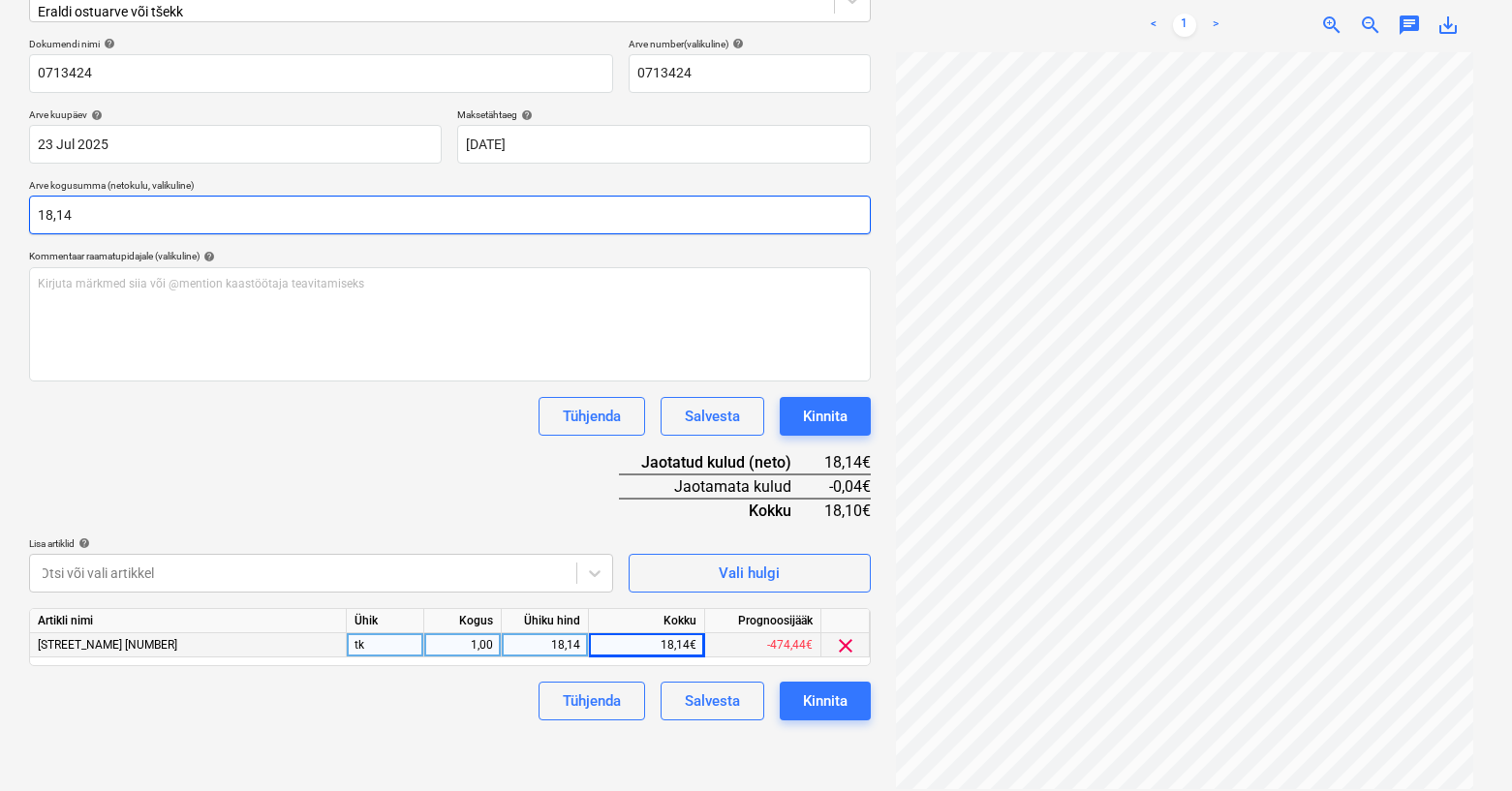type on "18,14" 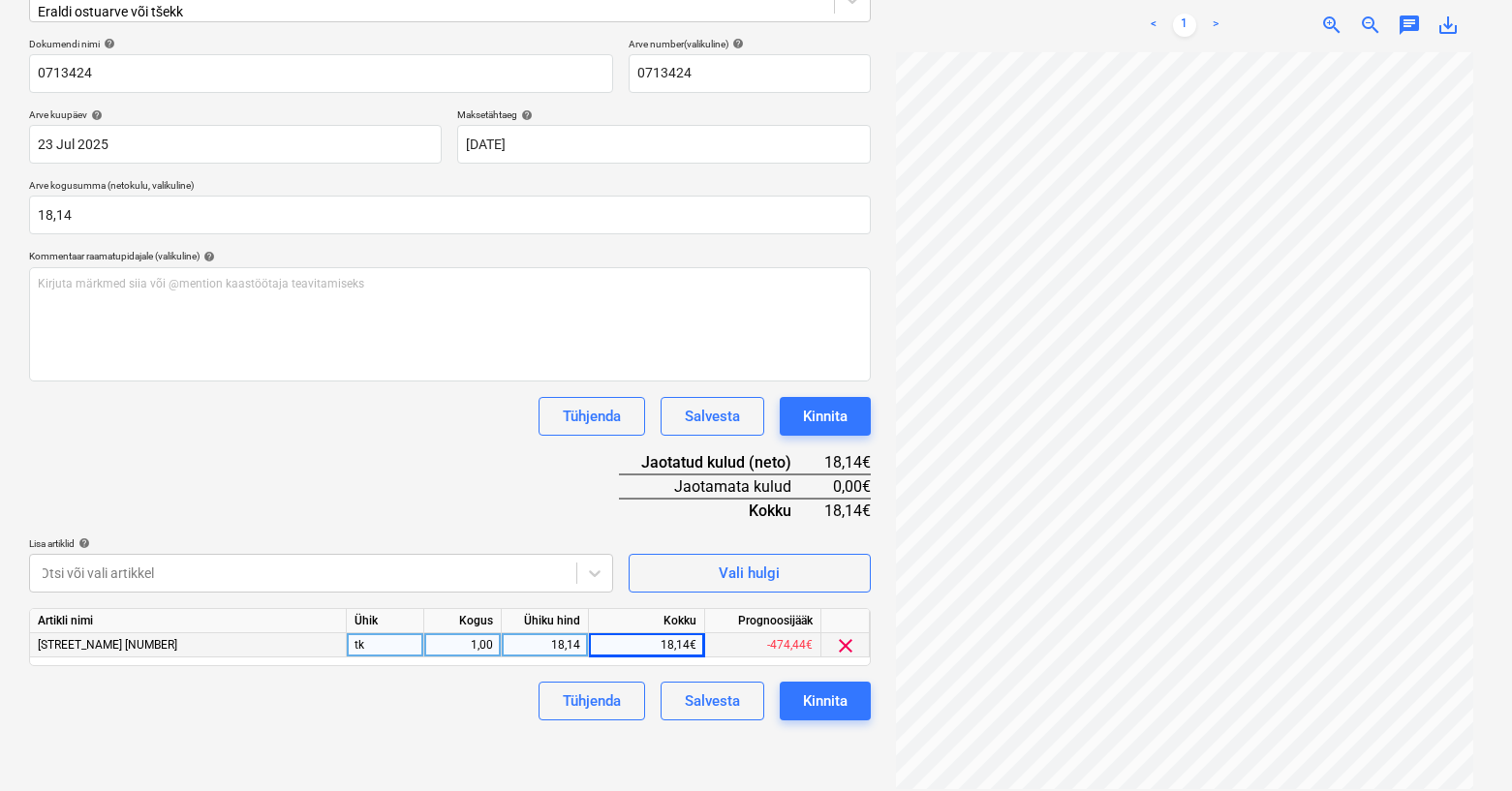 click on "Dokumendi nimi help 0713424 Arve number  (valikuline) help 0713424 Arve kuupäev help 23 Jul 2025 23.07.2025 Press the down arrow key to interact with the calendar and
select a date. Press the question mark key to get the keyboard shortcuts for changing dates. Maksetähtaeg help 22 Aug 2025 22.08.2025 Press the down arrow key to interact with the calendar and
select a date. Press the question mark key to get the keyboard shortcuts for changing dates. Arve kogusumma (netokulu, valikuline) 18,14 Kommentaar raamatupidajale (valikuline) help Kirjuta märkmed siia või @mention kaastöötaja teavitamiseks ﻿ Tühjenda Salvesta Kinnita Jaotatud kulud (neto) 18,14€ Jaotamata kulud 0,00€ Kokku 18,14€ Lisa artiklid help Otsi või vali artikkel Vali hulgi Artikli nimi Ühik Kogus Ühiku hind Kokku Prognoosijääk  Männiku tee 9 tk 1,00 18,14 18,14€ -474,44€ clear Tühjenda Salvesta Kinnita" at bounding box center [449, 379] 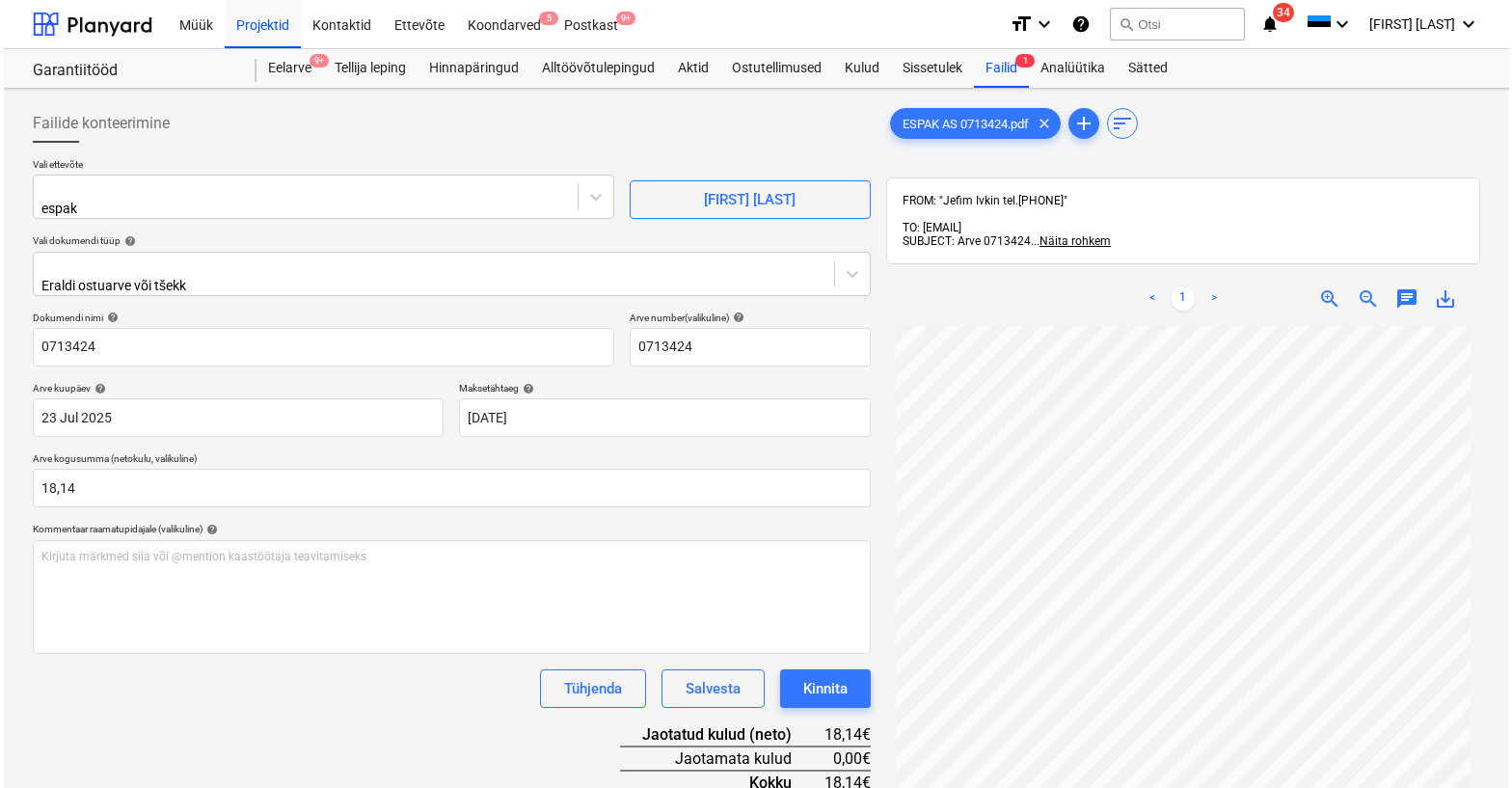scroll, scrollTop: 274, scrollLeft: 0, axis: vertical 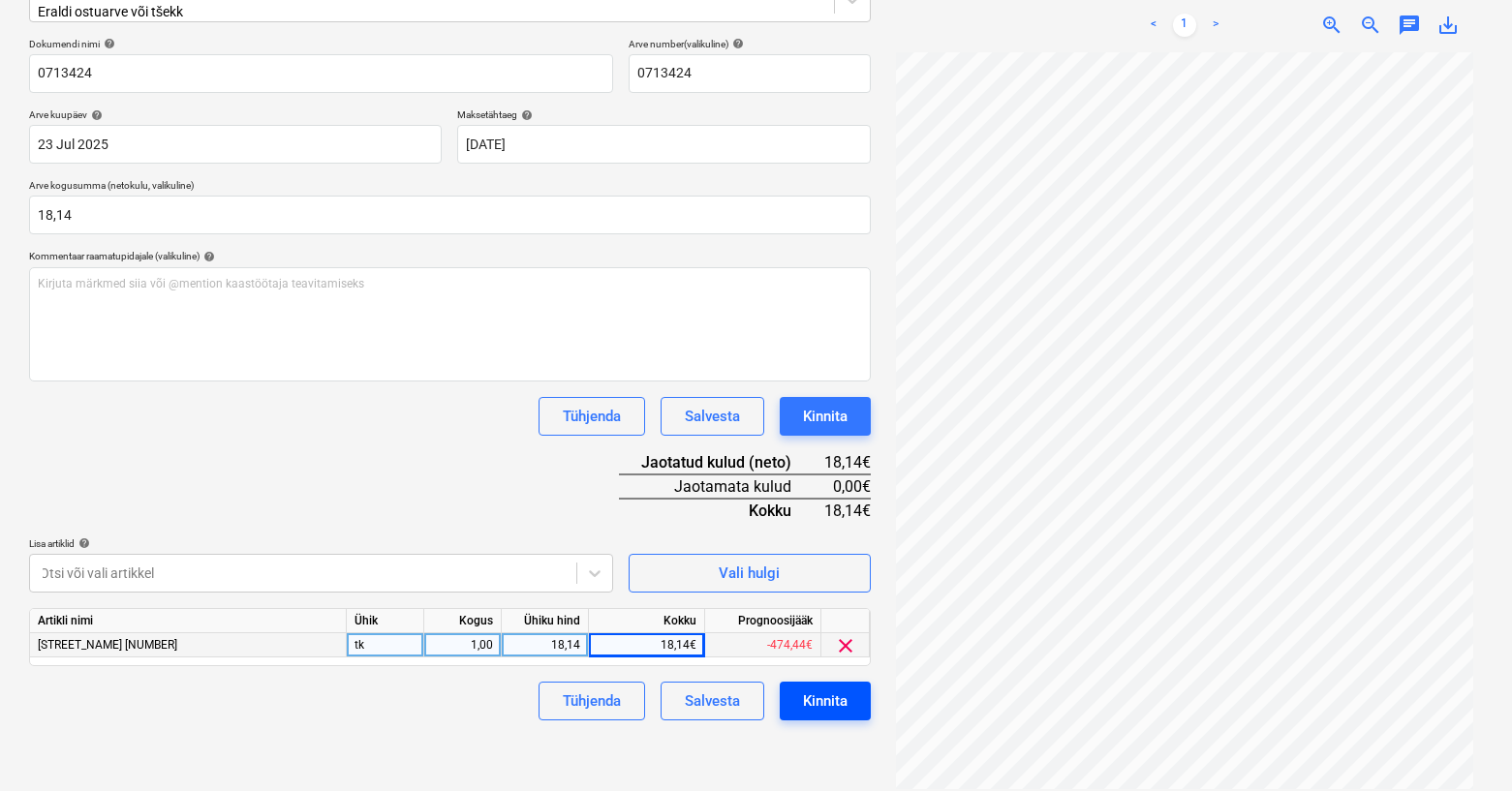 click on "Kinnita" at bounding box center (825, 701) 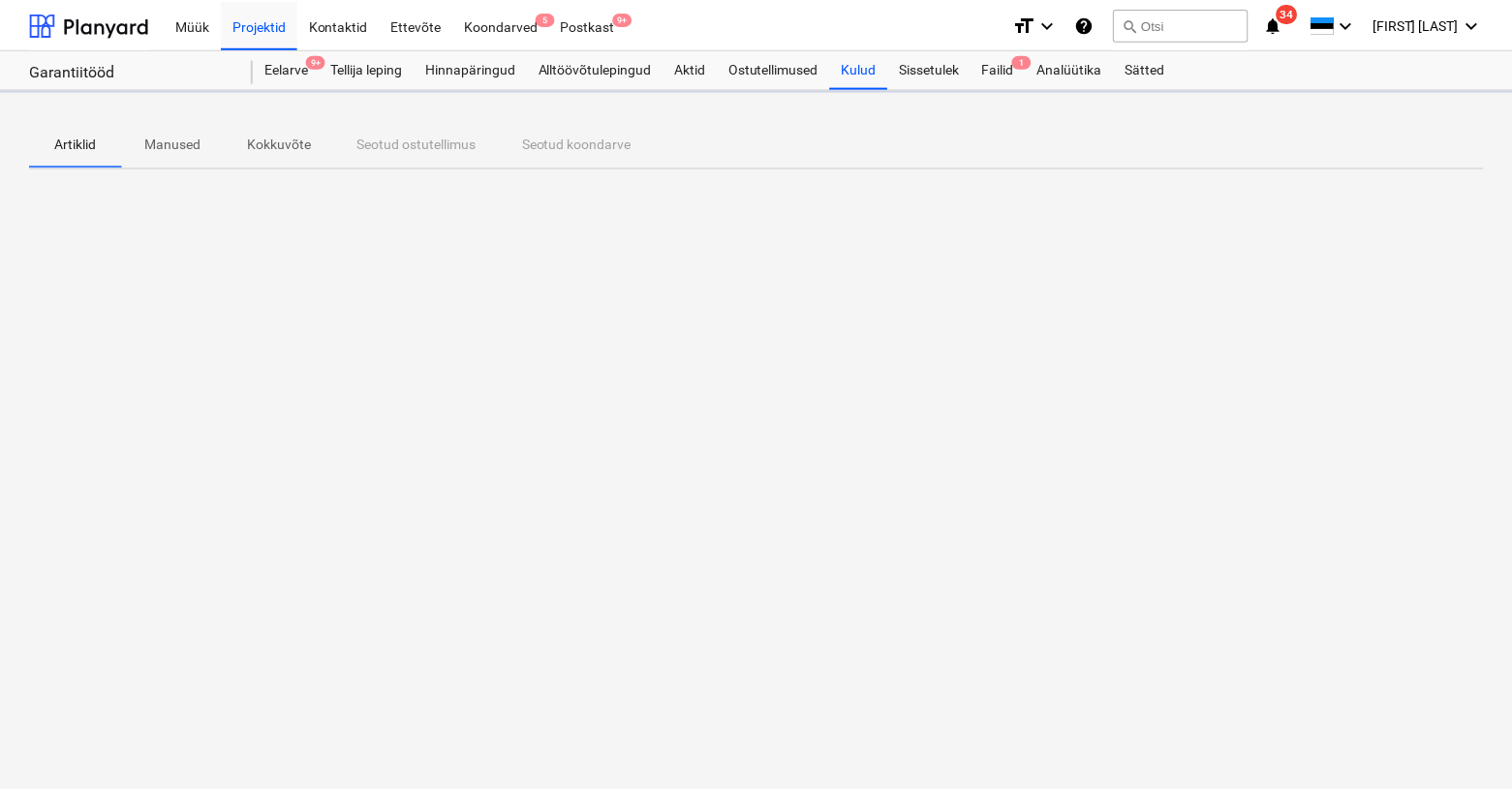scroll, scrollTop: 0, scrollLeft: 0, axis: both 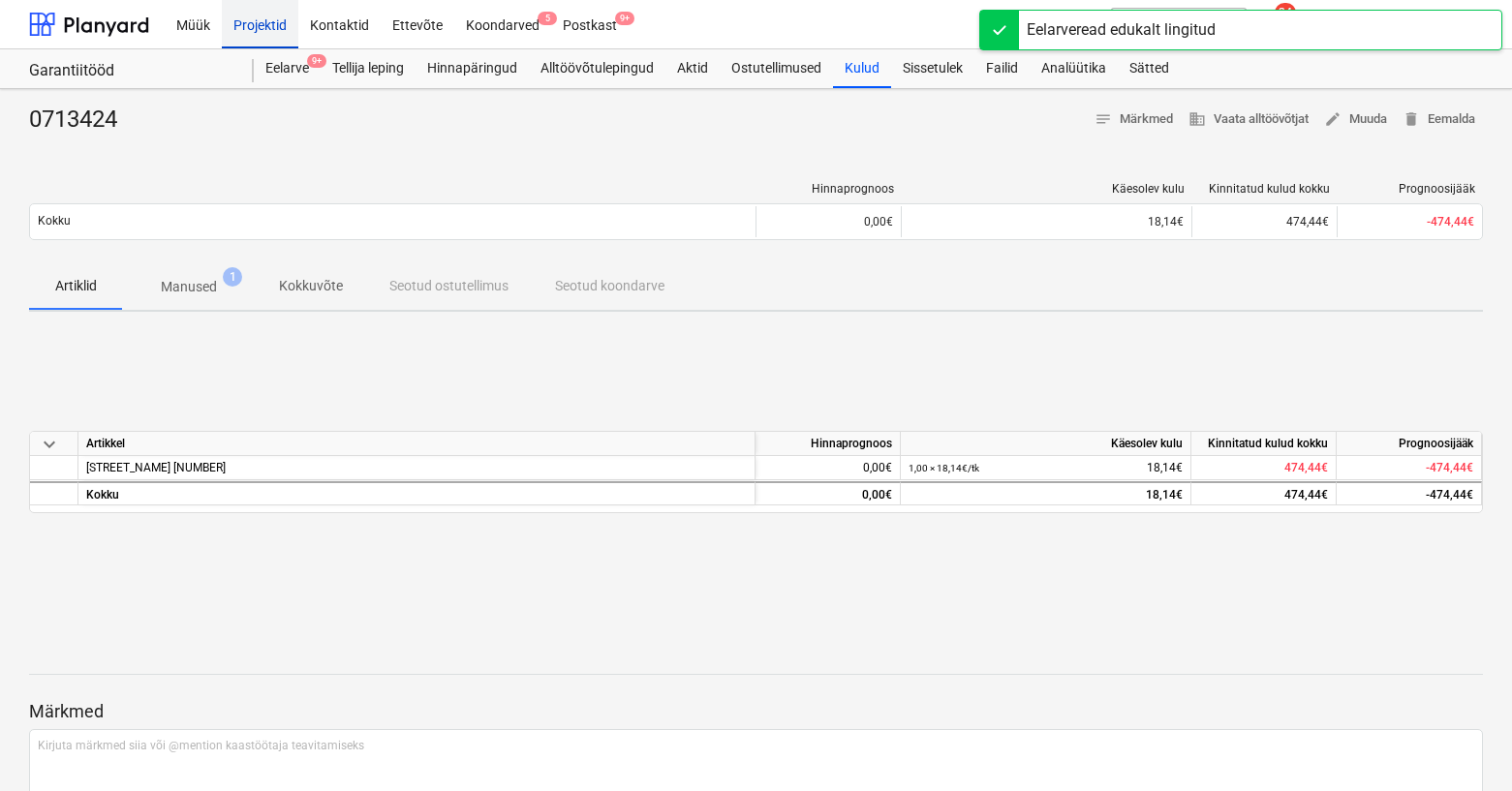 click on "Projektid" at bounding box center (260, 23) 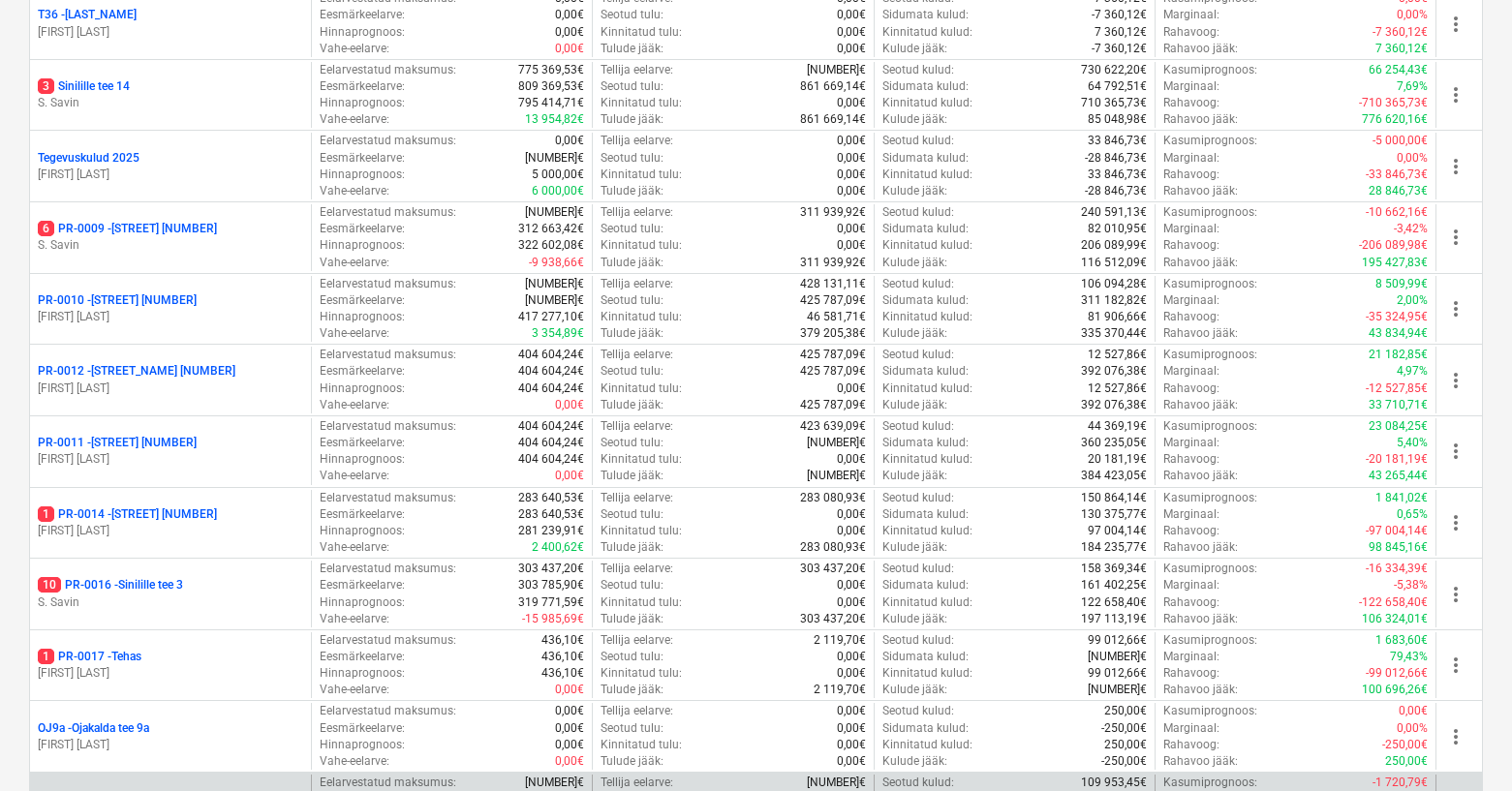 scroll, scrollTop: 1226, scrollLeft: 0, axis: vertical 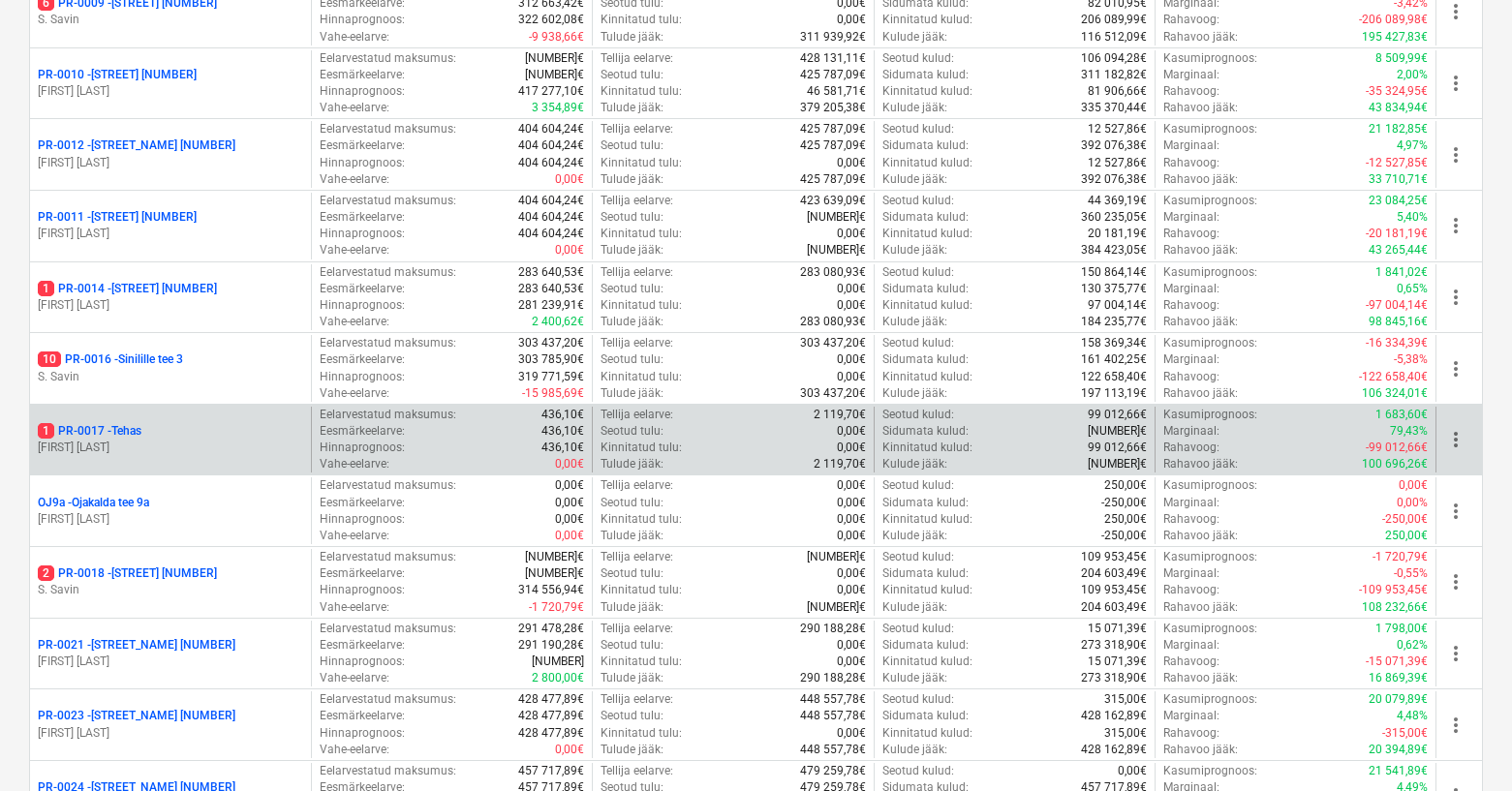 click on "[LAST]" at bounding box center [170, 447] 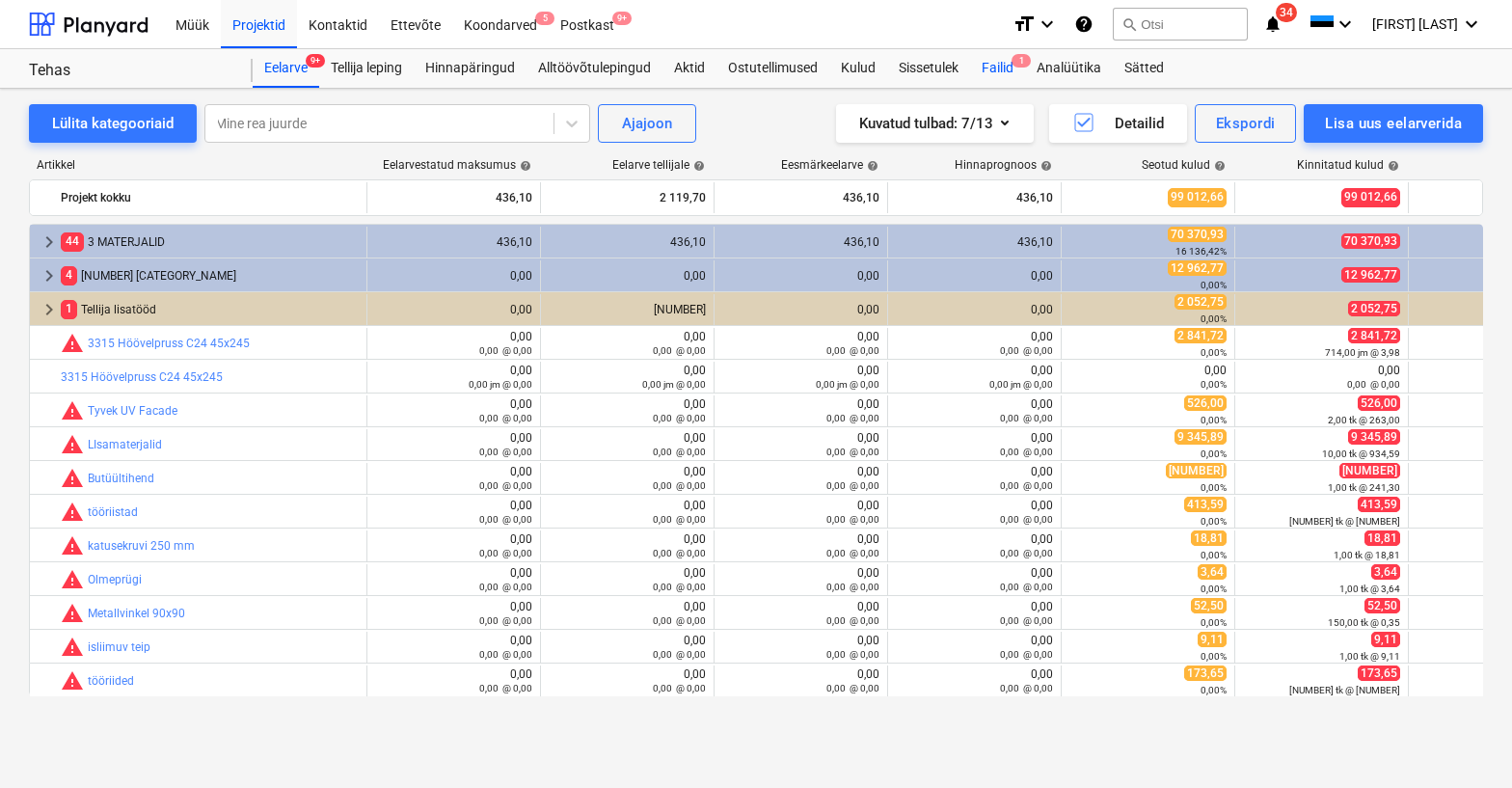 click on "Failid 1" at bounding box center [997, 68] 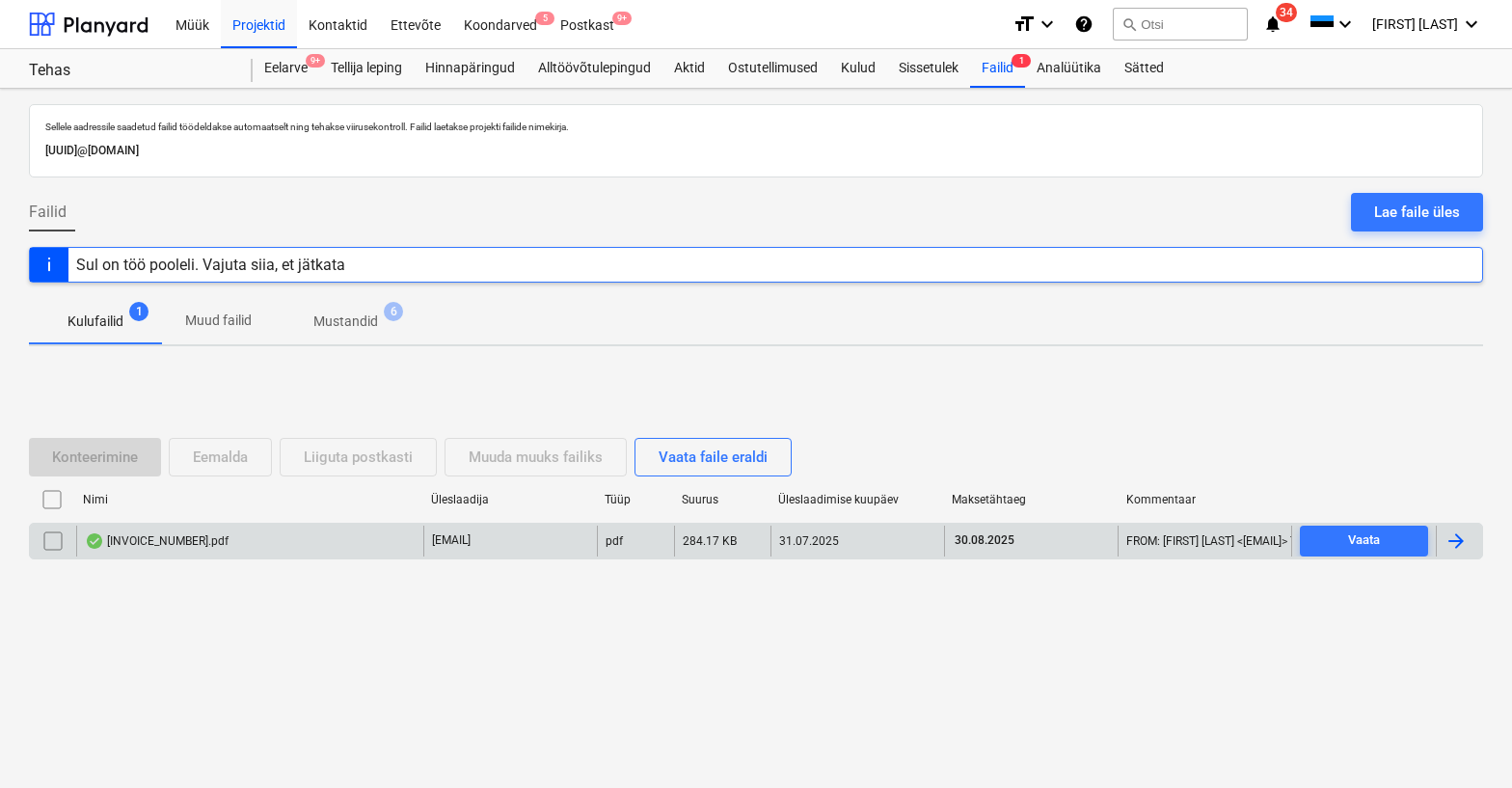 click on "MRA148761.pdf" at bounding box center [156, 541] 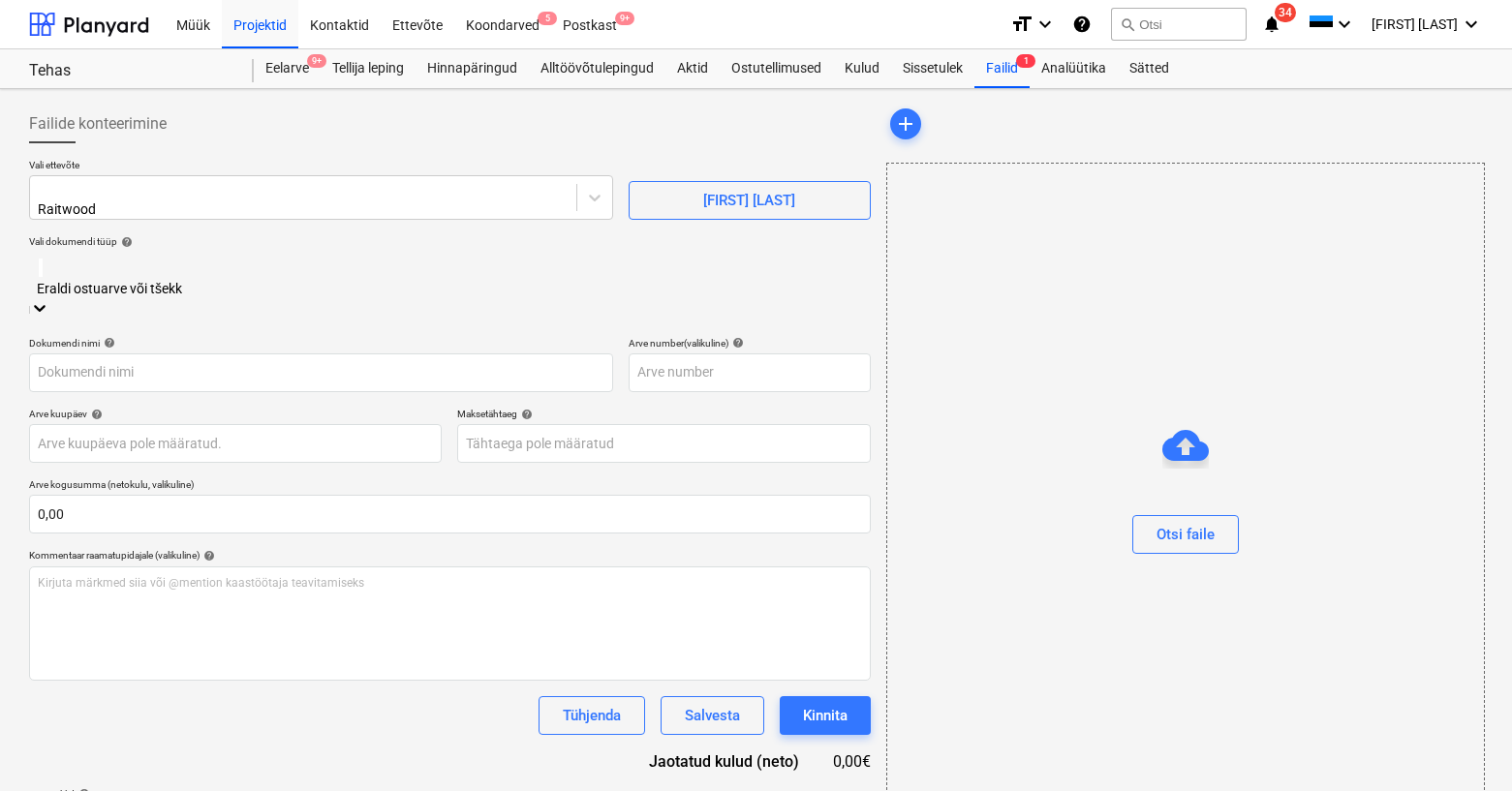 type on "MRA148761" 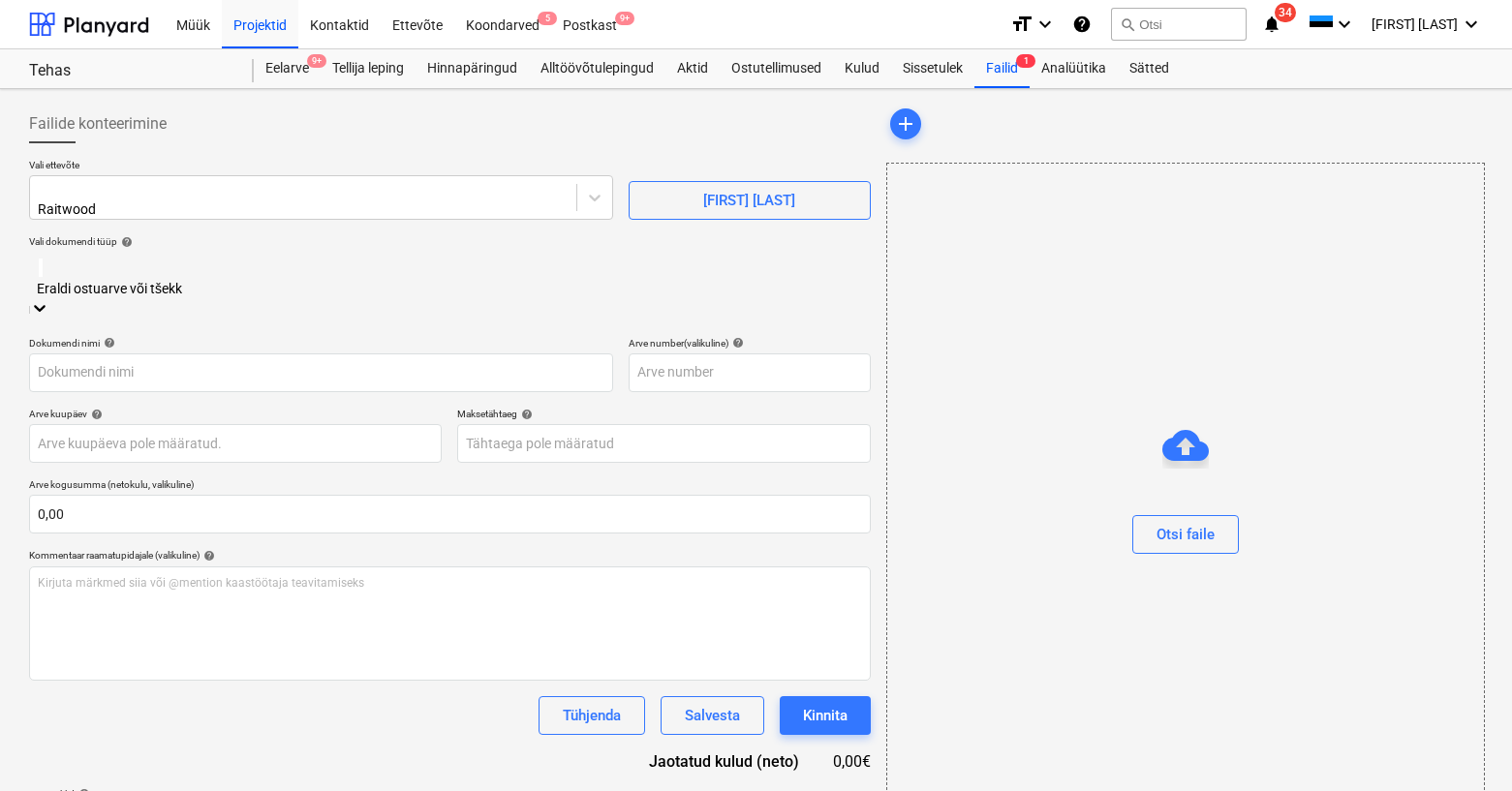 type on "MRA148761" 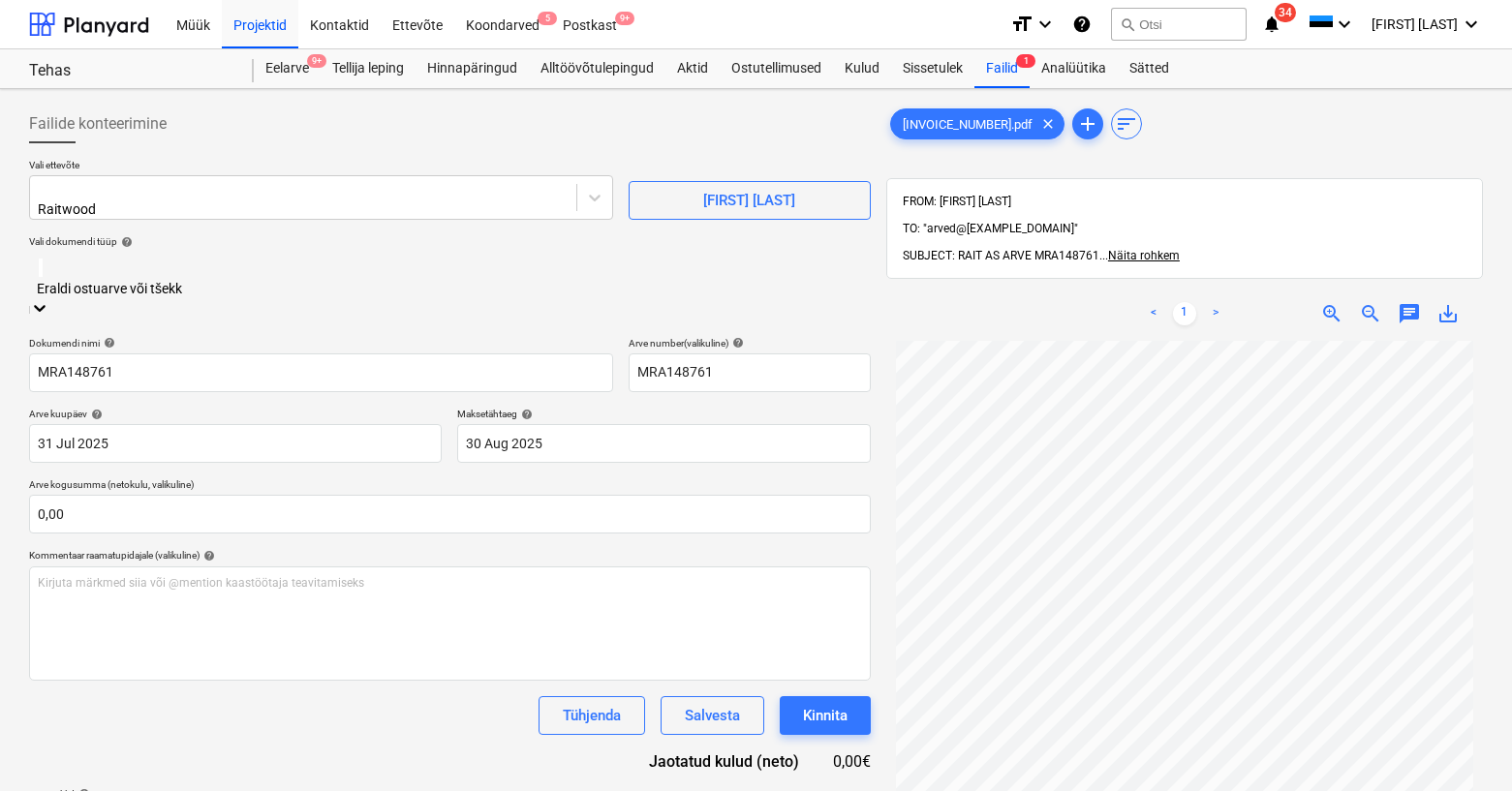 scroll, scrollTop: 82, scrollLeft: 0, axis: vertical 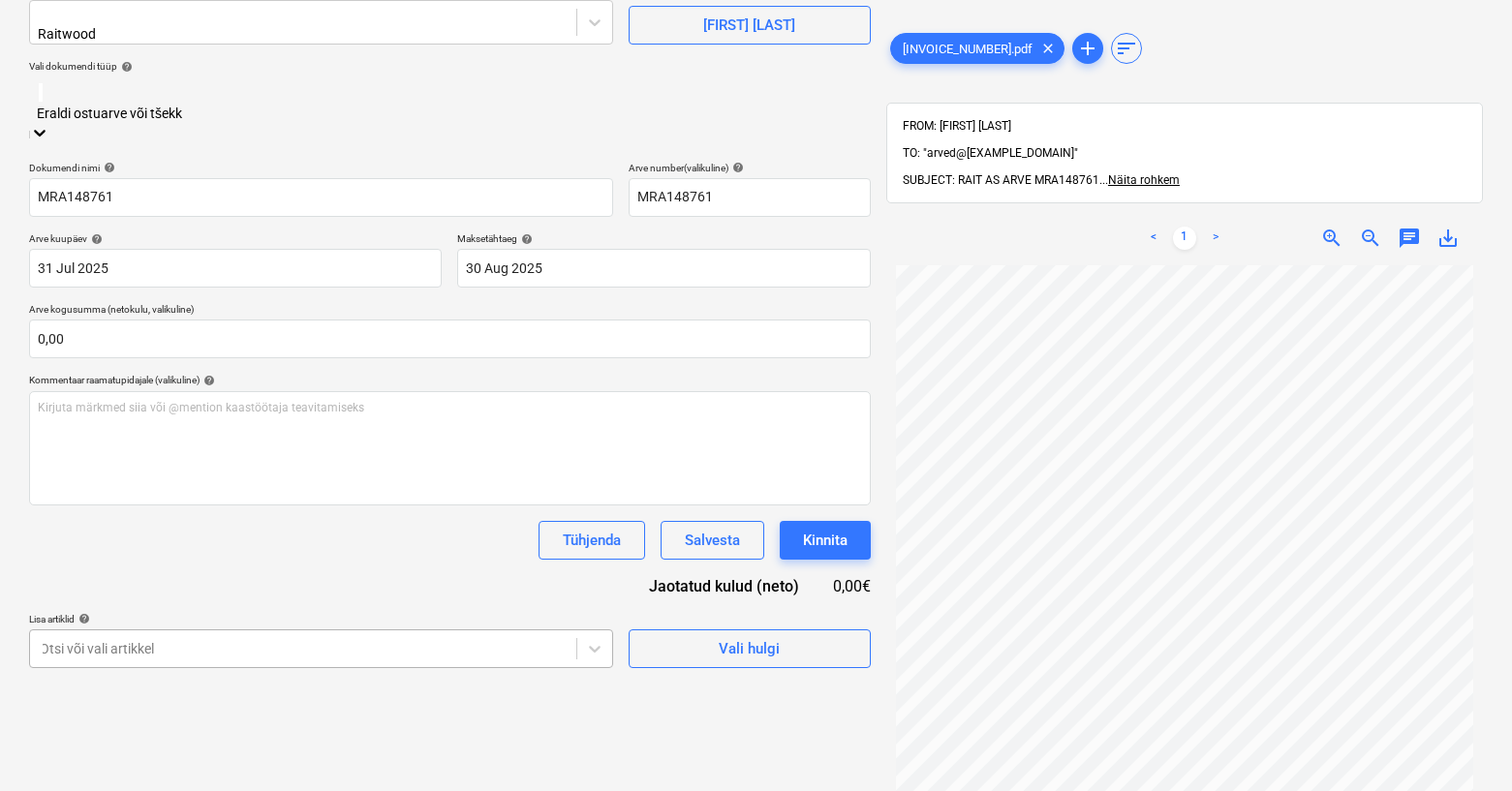 click on "Müük Projektid Kontaktid Ettevõte Koondarved 5 Postkast 9+ format_size keyboard_arrow_down help search Otsi notifications 34 keyboard_arrow_down R. Sarapuu keyboard_arrow_down Tehas Eelarve 9+ Tellija leping Hinnapäringud Alltöövõtulepingud Aktid Ostutellimused Kulud Sissetulek Failid 1 Analüütika Sätted Failide konteerimine Vali ettevõte Raitwood   Lisa uus ettevõte Vali dokumendi tüüp help   Select is focused ,type to refine list, press Down to open the menu,  Eraldi ostuarve või tšekk Dokumendi nimi help MRA148761 Arve number  (valikuline) help MRA148761 Arve kuupäev help 31 Jul 2025 31.07.2025 Press the down arrow key to interact with the calendar and
select a date. Press the question mark key to get the keyboard shortcuts for changing dates. Maksetähtaeg help 30 Aug 2025 30.08.2025 Press the down arrow key to interact with the calendar and
select a date. Press the question mark key to get the keyboard shortcuts for changing dates. Arve kogusumma (netokulu, valikuline) 0,00 ﻿" at bounding box center [756, 220] 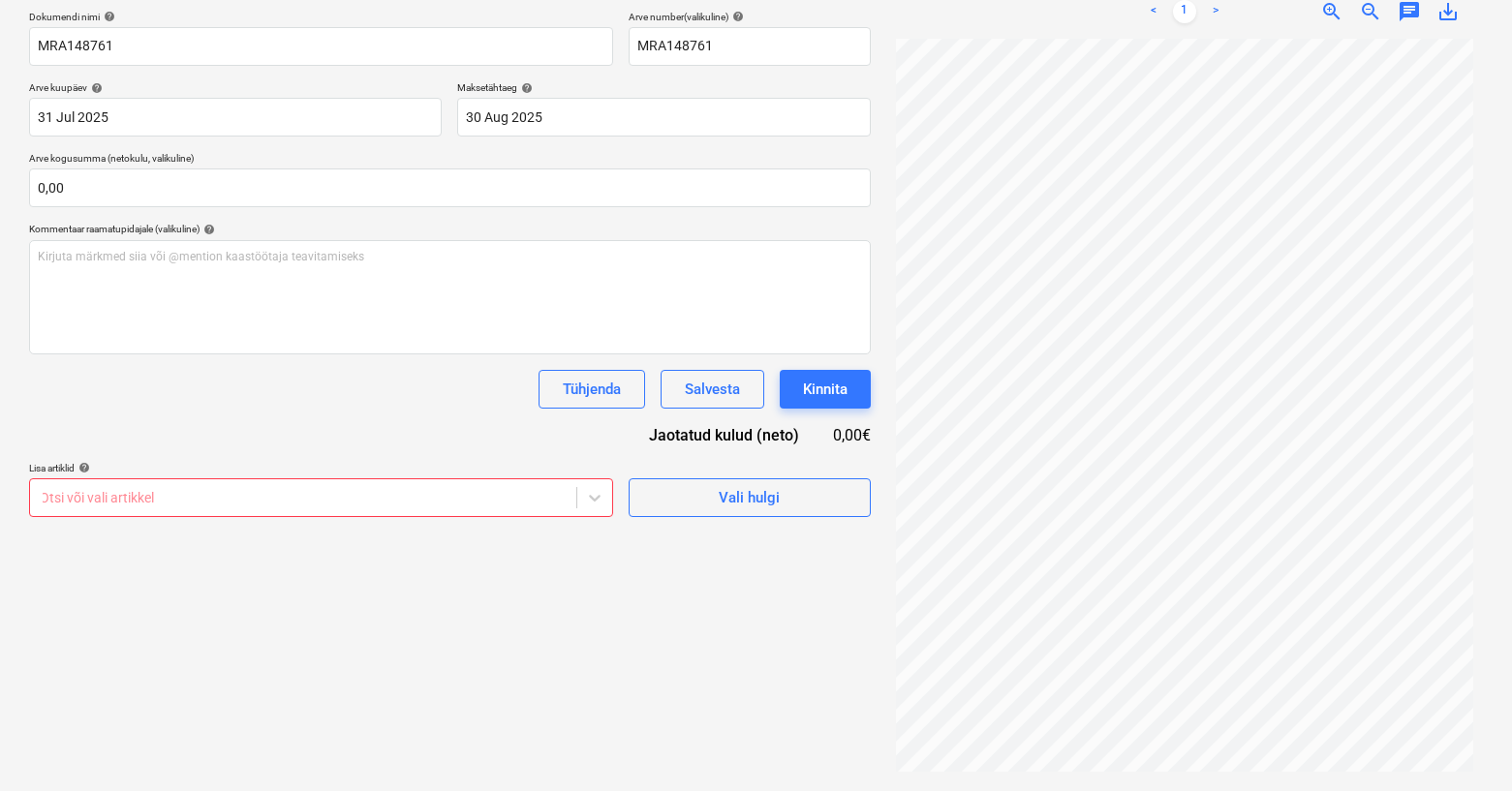 scroll, scrollTop: 275, scrollLeft: 0, axis: vertical 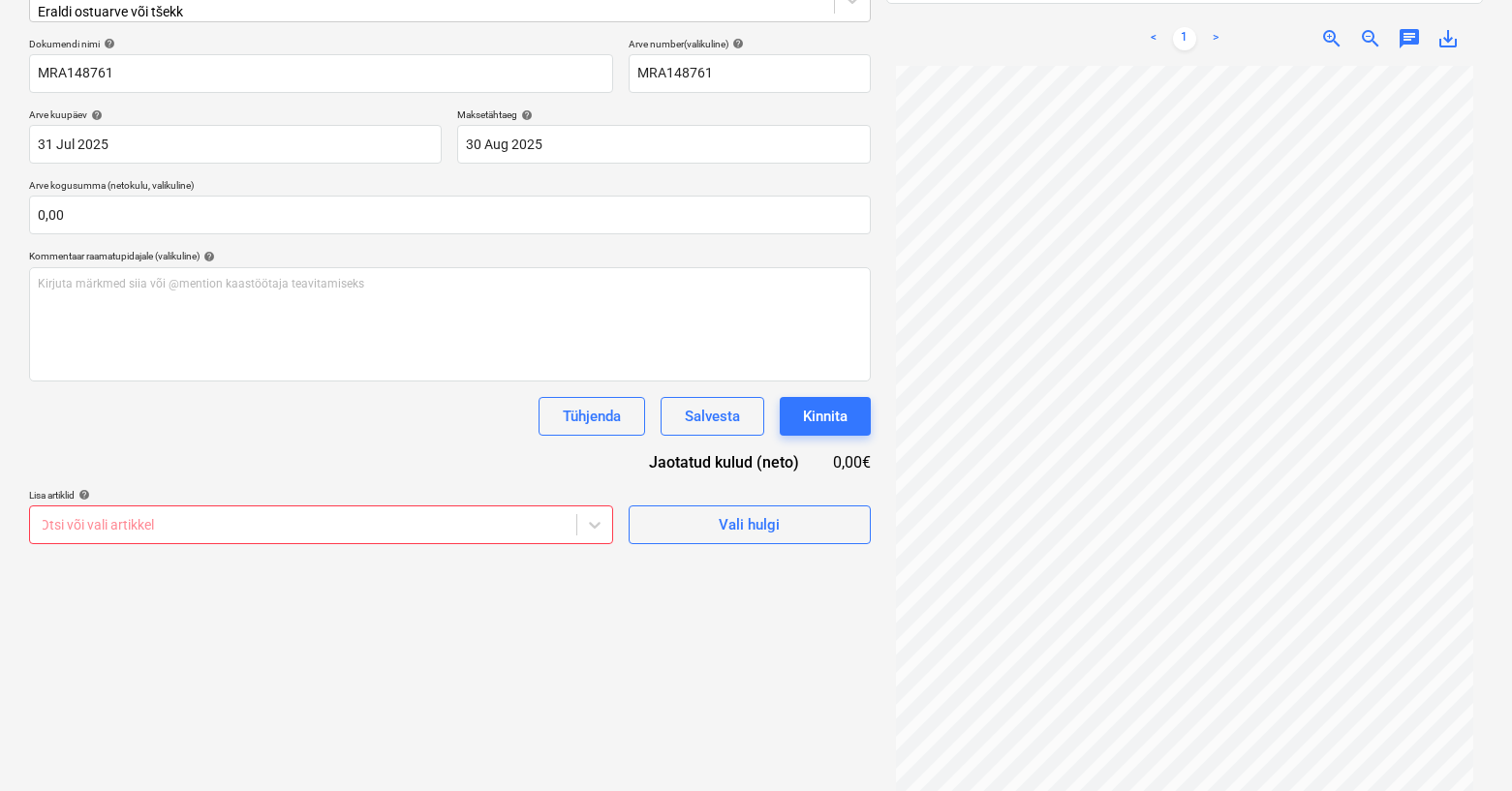 click on "Failide konteerimine Vali ettevõte Raitwood   Lisa uus ettevõte Vali dokumendi tüüp help Eraldi ostuarve või tšekk Dokumendi nimi help MRA148761 Arve number  (valikuline) help MRA148761 Arve kuupäev help 31 Jul 2025 31.07.2025 Press the down arrow key to interact with the calendar and
select a date. Press the question mark key to get the keyboard shortcuts for changing dates. Maksetähtaeg help 30 Aug 2025 30.08.2025 Press the down arrow key to interact with the calendar and
select a date. Press the question mark key to get the keyboard shortcuts for changing dates. Arve kogusumma (netokulu, valikuline) 0,00 Kommentaar raamatupidajale (valikuline) help Kirjuta märkmed siia või @mention kaastöötaja teavitamiseks ﻿ Tühjenda Salvesta Kinnita Jaotatud kulud (neto) 0,00€ Lisa artiklid help Otsi või vali artikkel Vali hulgi" at bounding box center (449, 316) 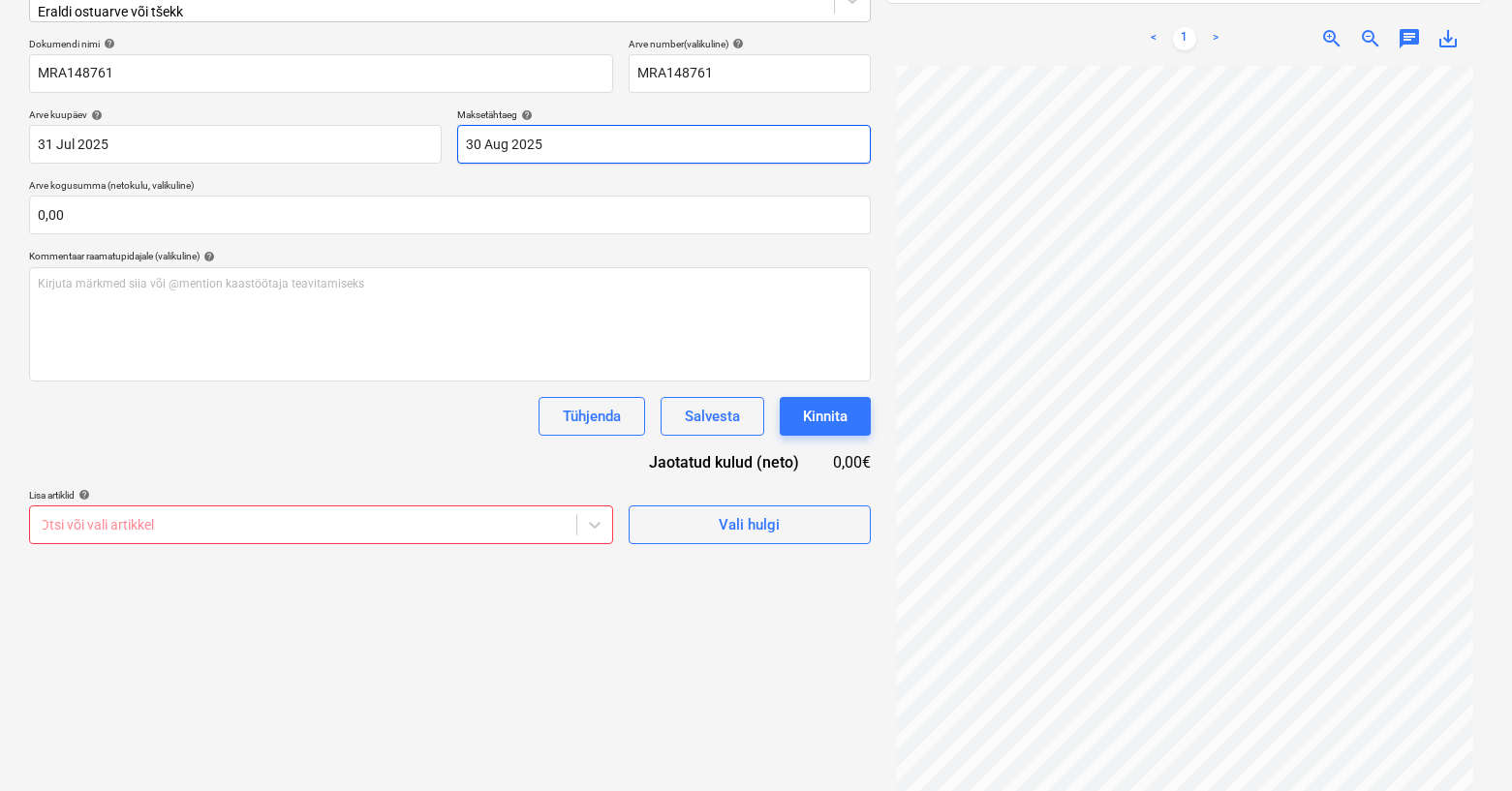 scroll, scrollTop: 0, scrollLeft: 0, axis: both 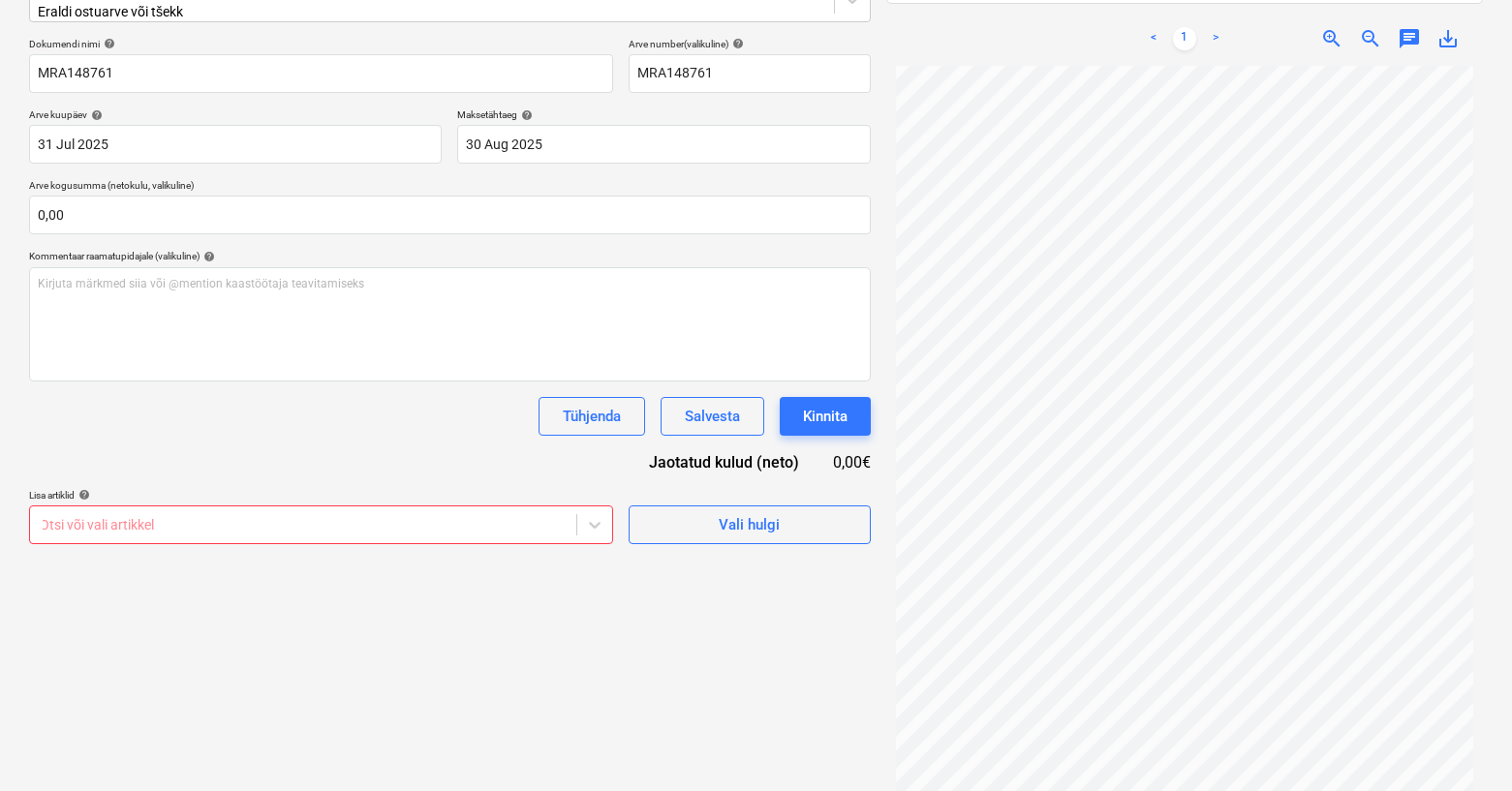 click on "Failide konteerimine Vali ettevõte Raitwood   Lisa uus ettevõte Vali dokumendi tüüp help Eraldi ostuarve või tšekk Dokumendi nimi help MRA148761 Arve number  (valikuline) help MRA148761 Arve kuupäev help 31 Jul 2025 31.07.2025 Press the down arrow key to interact with the calendar and
select a date. Press the question mark key to get the keyboard shortcuts for changing dates. Maksetähtaeg help 30 Aug 2025 30.08.2025 Press the down arrow key to interact with the calendar and
select a date. Press the question mark key to get the keyboard shortcuts for changing dates. Arve kogusumma (netokulu, valikuline) 0,00 Kommentaar raamatupidajale (valikuline) help Kirjuta märkmed siia või @mention kaastöötaja teavitamiseks ﻿ Tühjenda Salvesta Kinnita Jaotatud kulud (neto) 0,00€ Lisa artiklid help Otsi või vali artikkel Vali hulgi" at bounding box center (449, 316) 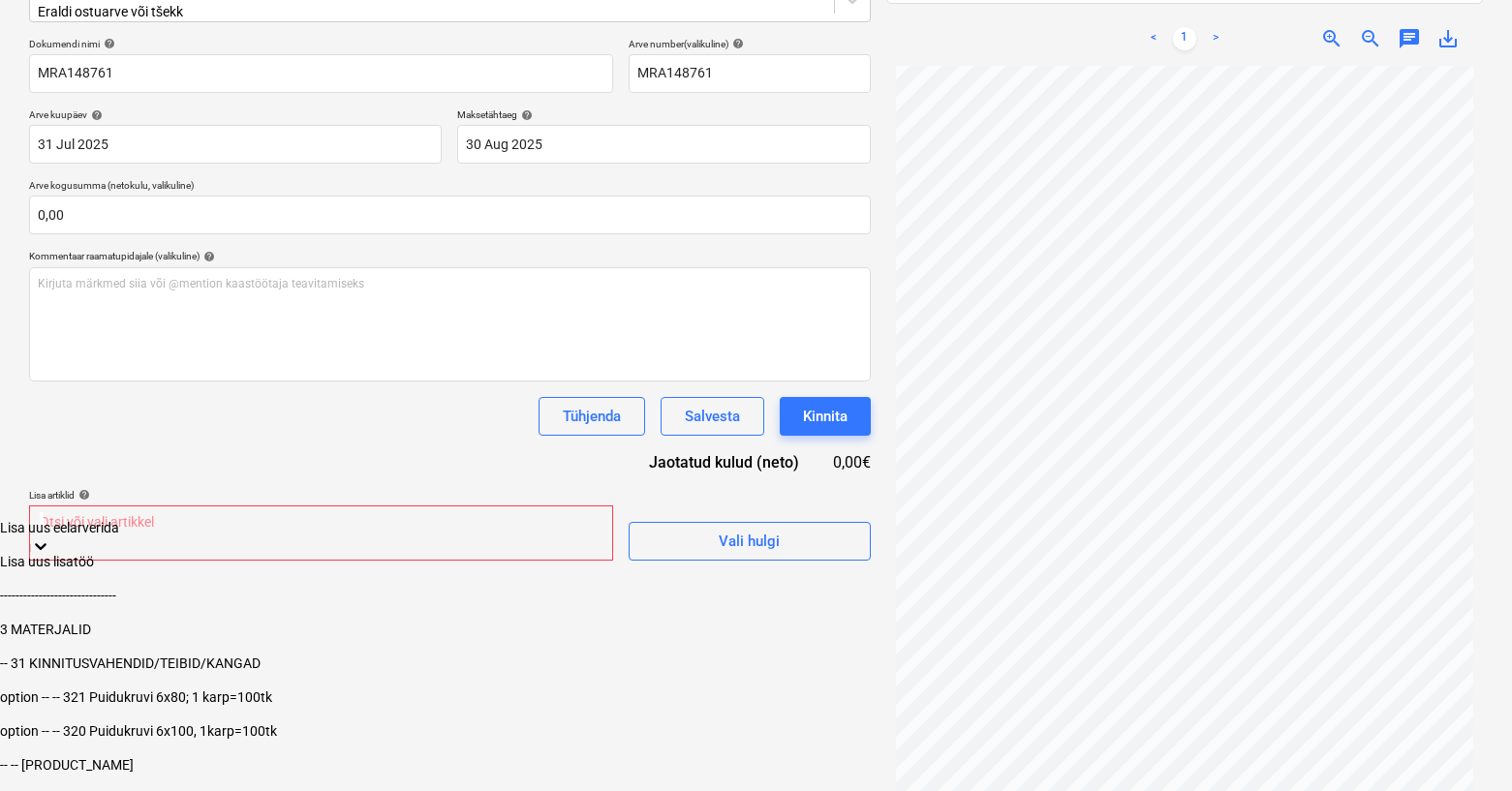 click on "Müük Projektid Kontaktid Ettevõte Koondarved 5 Postkast 9+ format_size keyboard_arrow_down help search Otsi notifications 34 keyboard_arrow_down R. Sarapuu keyboard_arrow_down Tehas Eelarve 9+ Tellija leping Hinnapäringud Alltöövõtulepingud Aktid Ostutellimused Kulud Sissetulek Failid 1 Analüütika Sätted Failide konteerimine Vali ettevõte Raitwood   Lisa uus ettevõte Vali dokumendi tüüp help Eraldi ostuarve või tšekk Dokumendi nimi help MRA148761 Arve number  (valikuline) help MRA148761 Arve kuupäev help 31 Jul 2025 31.07.2025 Press the down arrow key to interact with the calendar and
select a date. Press the question mark key to get the keyboard shortcuts for changing dates. Maksetähtaeg help 30 Aug 2025 30.08.2025 Press the down arrow key to interact with the calendar and
select a date. Press the question mark key to get the keyboard shortcuts for changing dates. Arve kogusumma (netokulu, valikuline) 0,00 Kommentaar raamatupidajale (valikuline) help ﻿ Tühjenda Salvesta Kinnita" at bounding box center [756, 267] 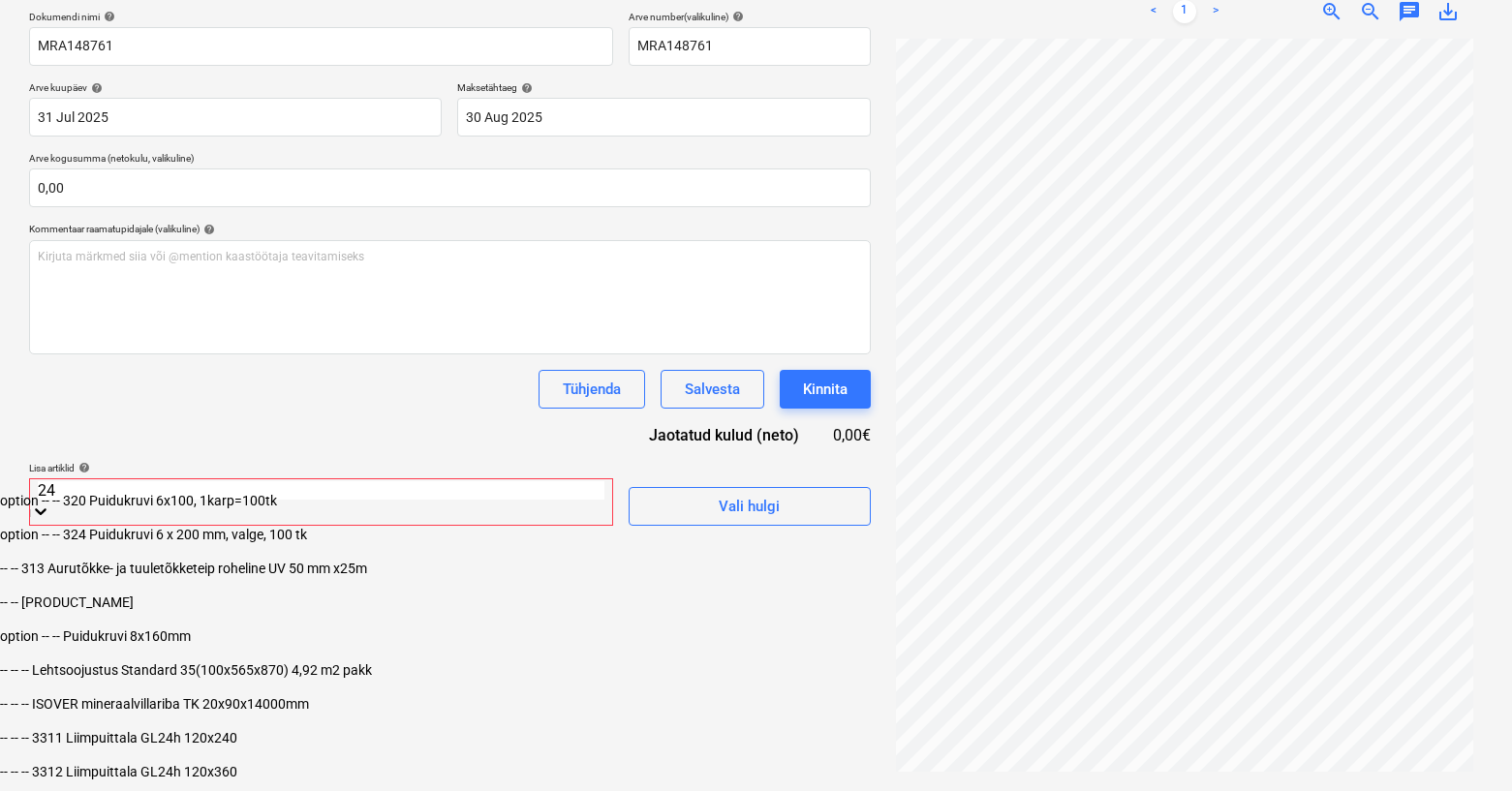 type on "245" 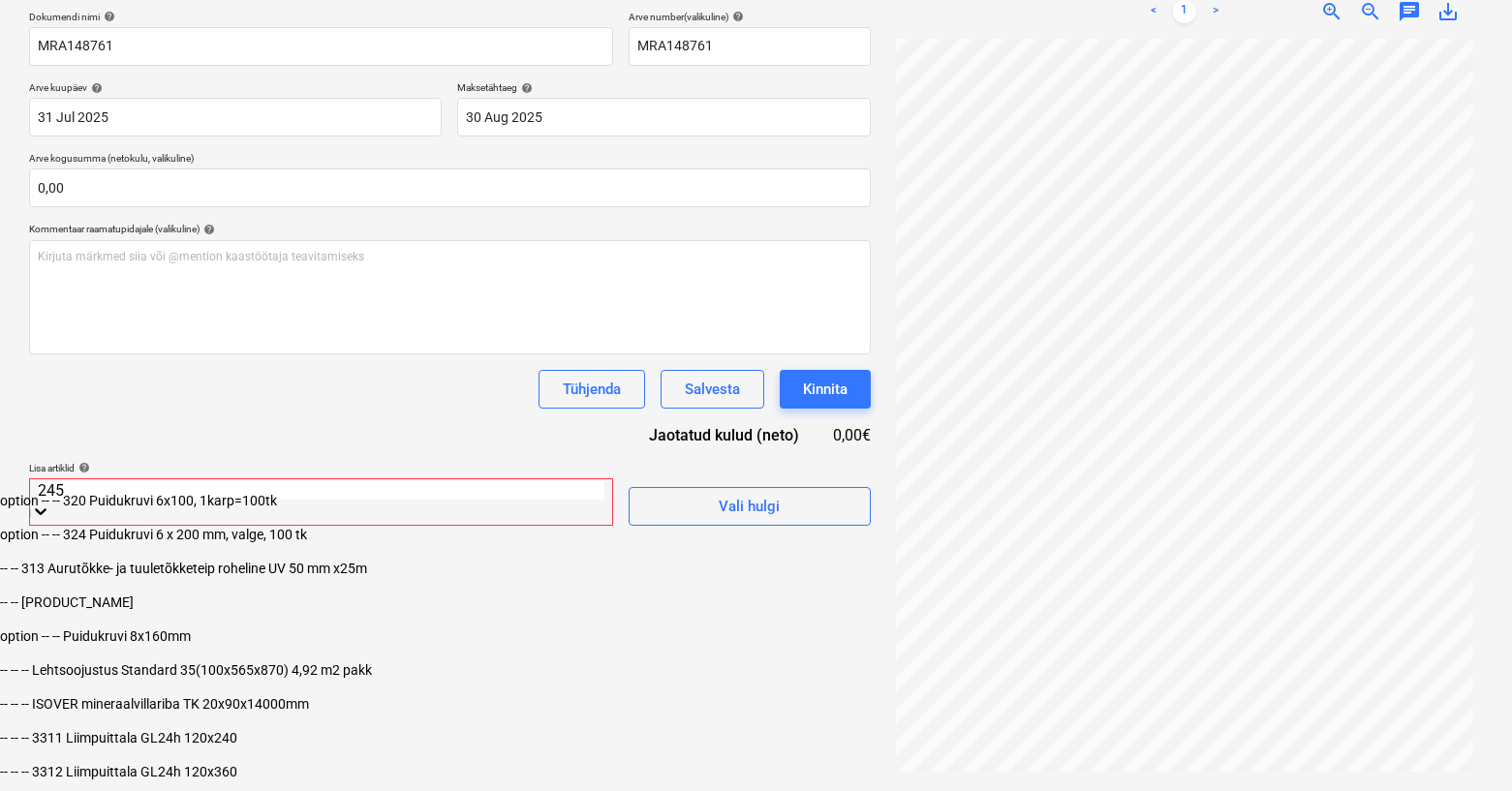scroll, scrollTop: 275, scrollLeft: 0, axis: vertical 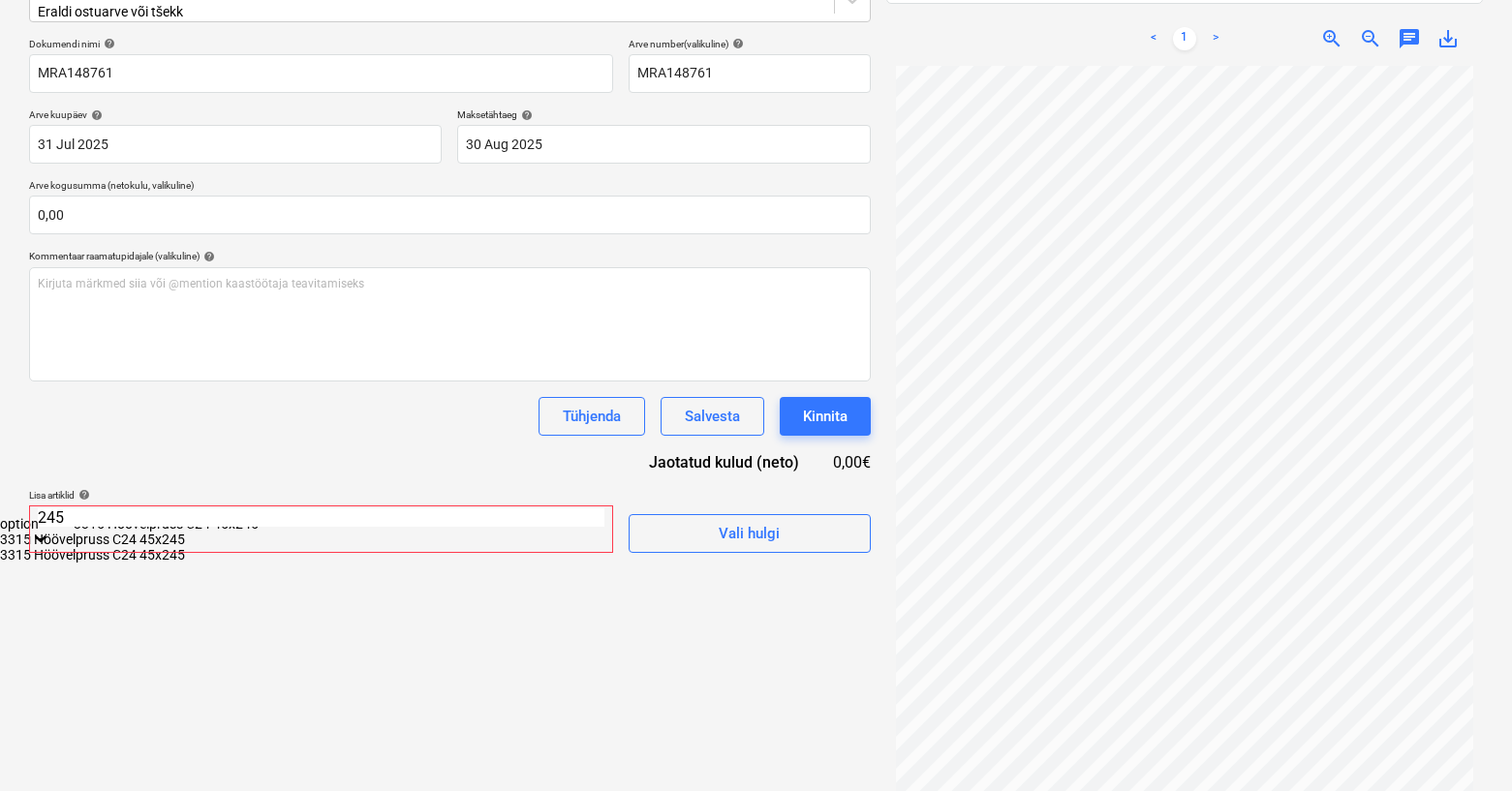 type 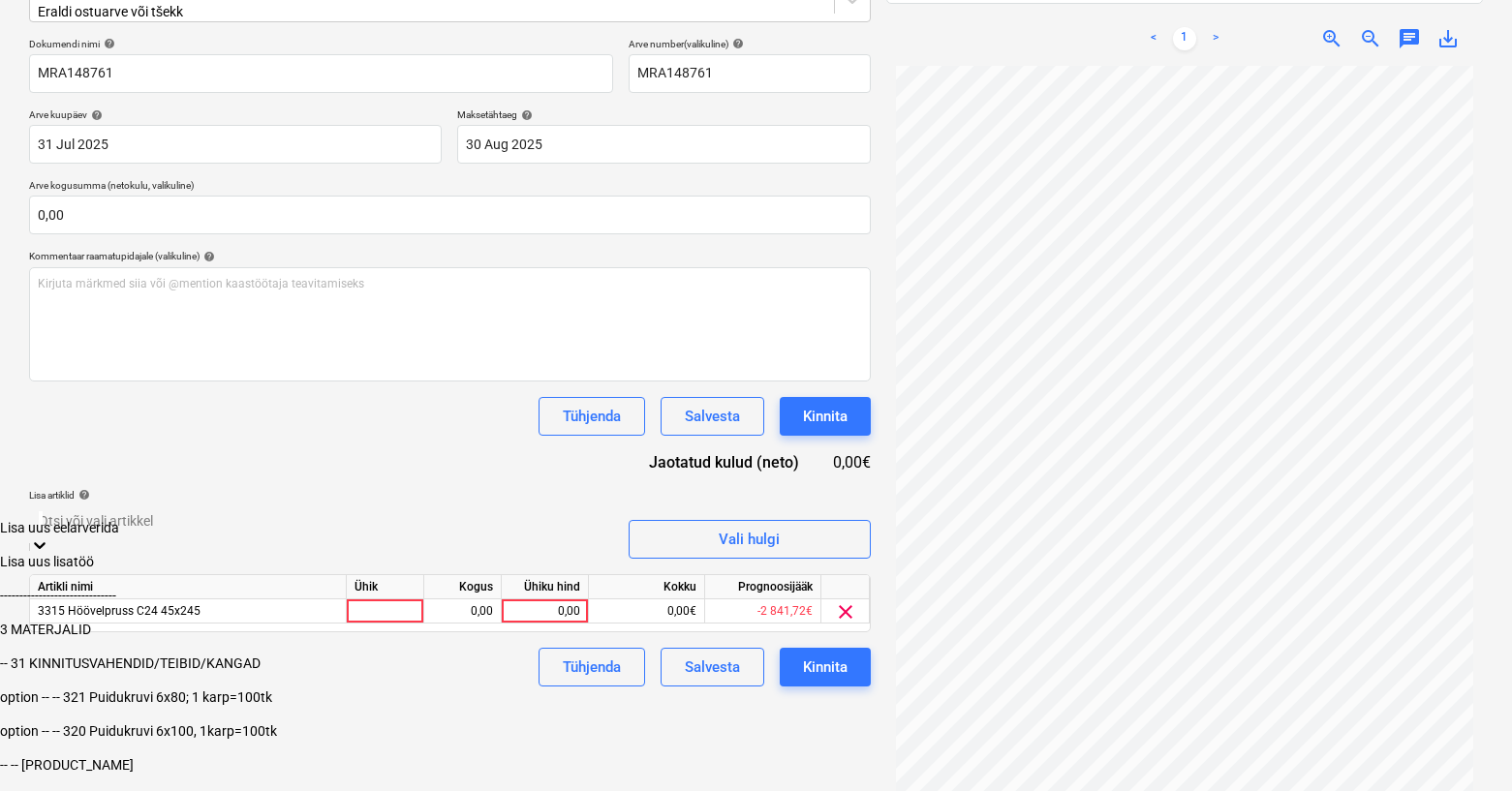 click on "Tühjenda Salvesta Kinnita" at bounding box center (449, 416) 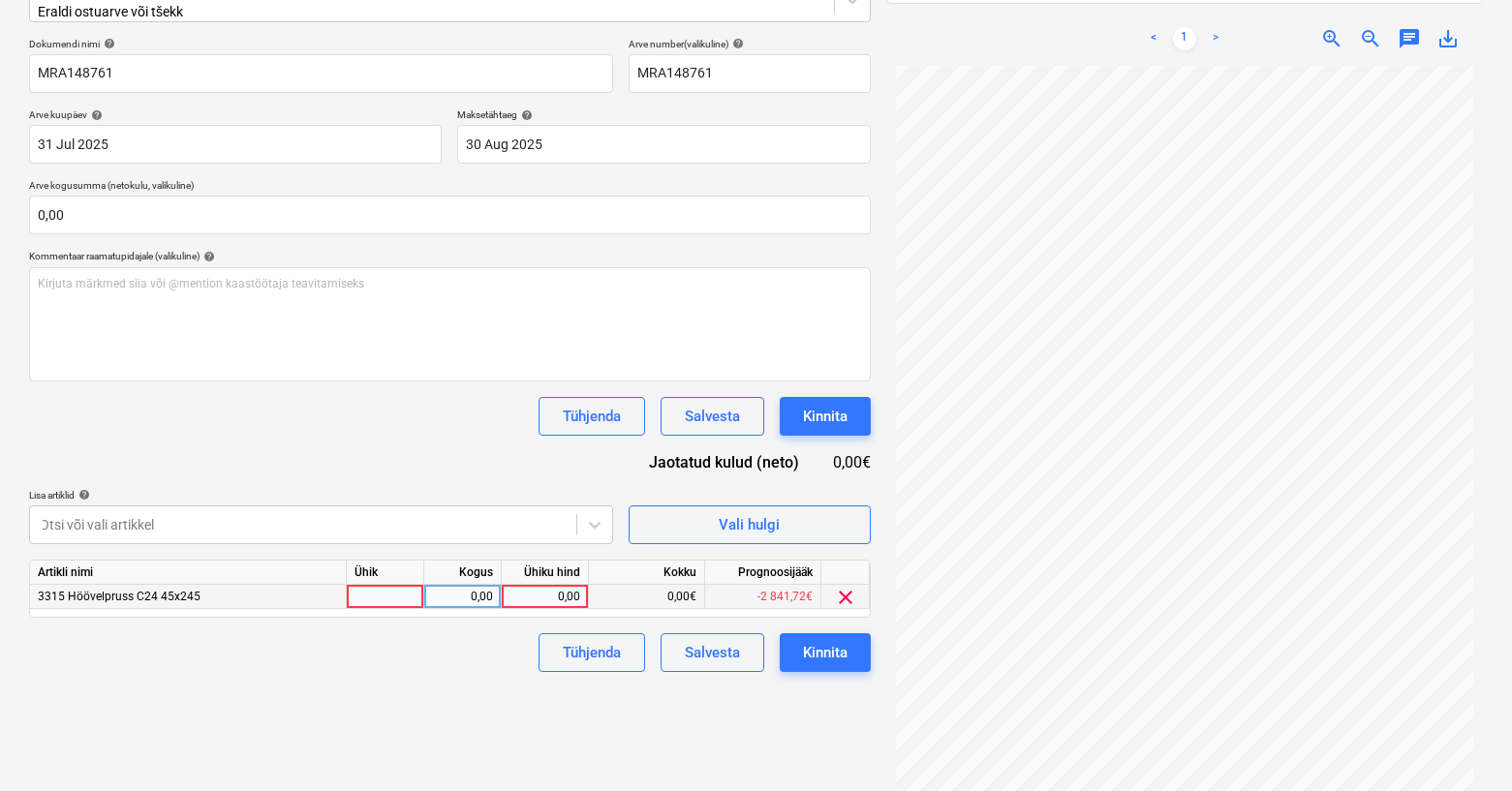 click on "0,00" at bounding box center (462, 596) 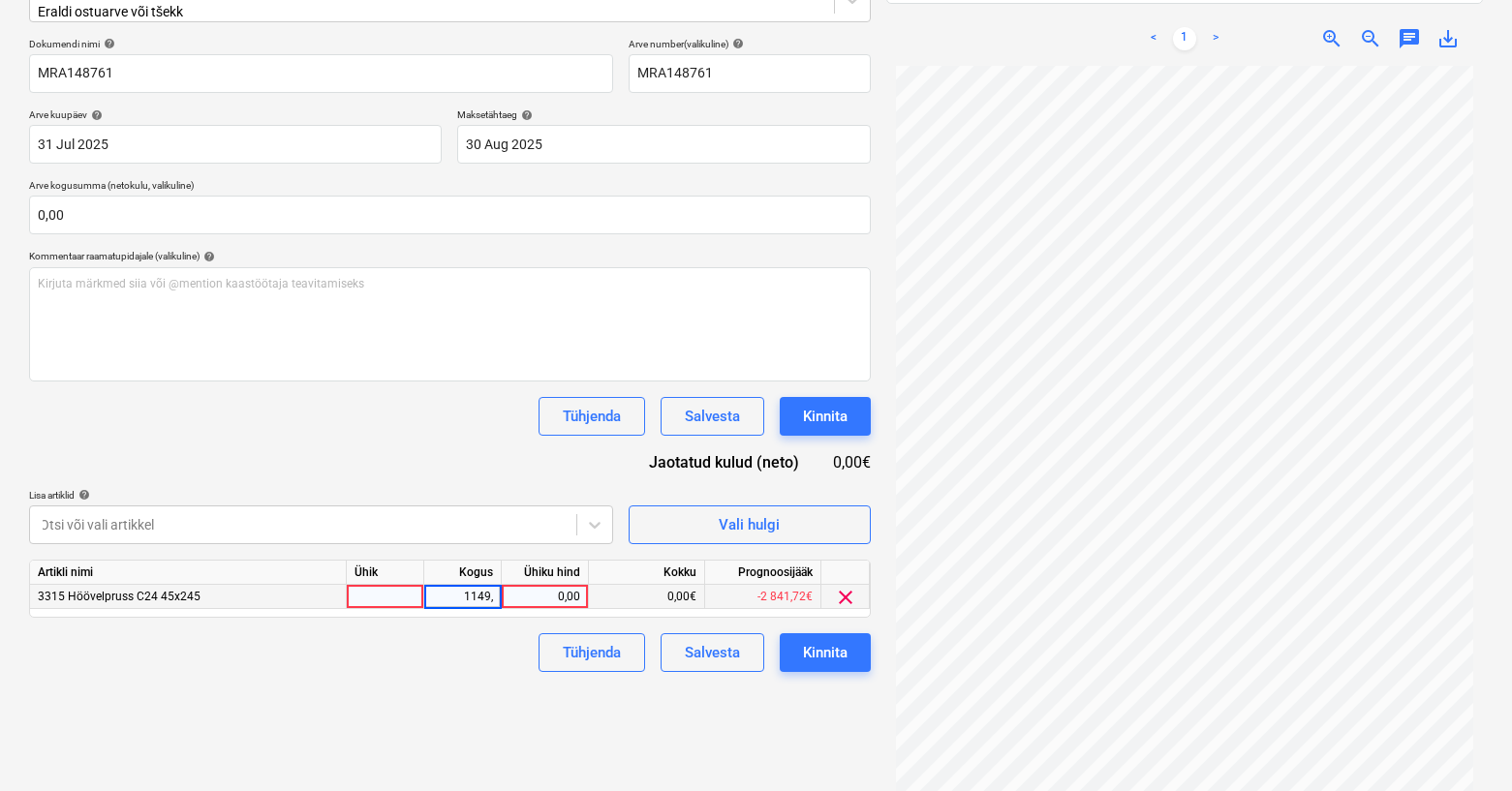 type on "1149,6" 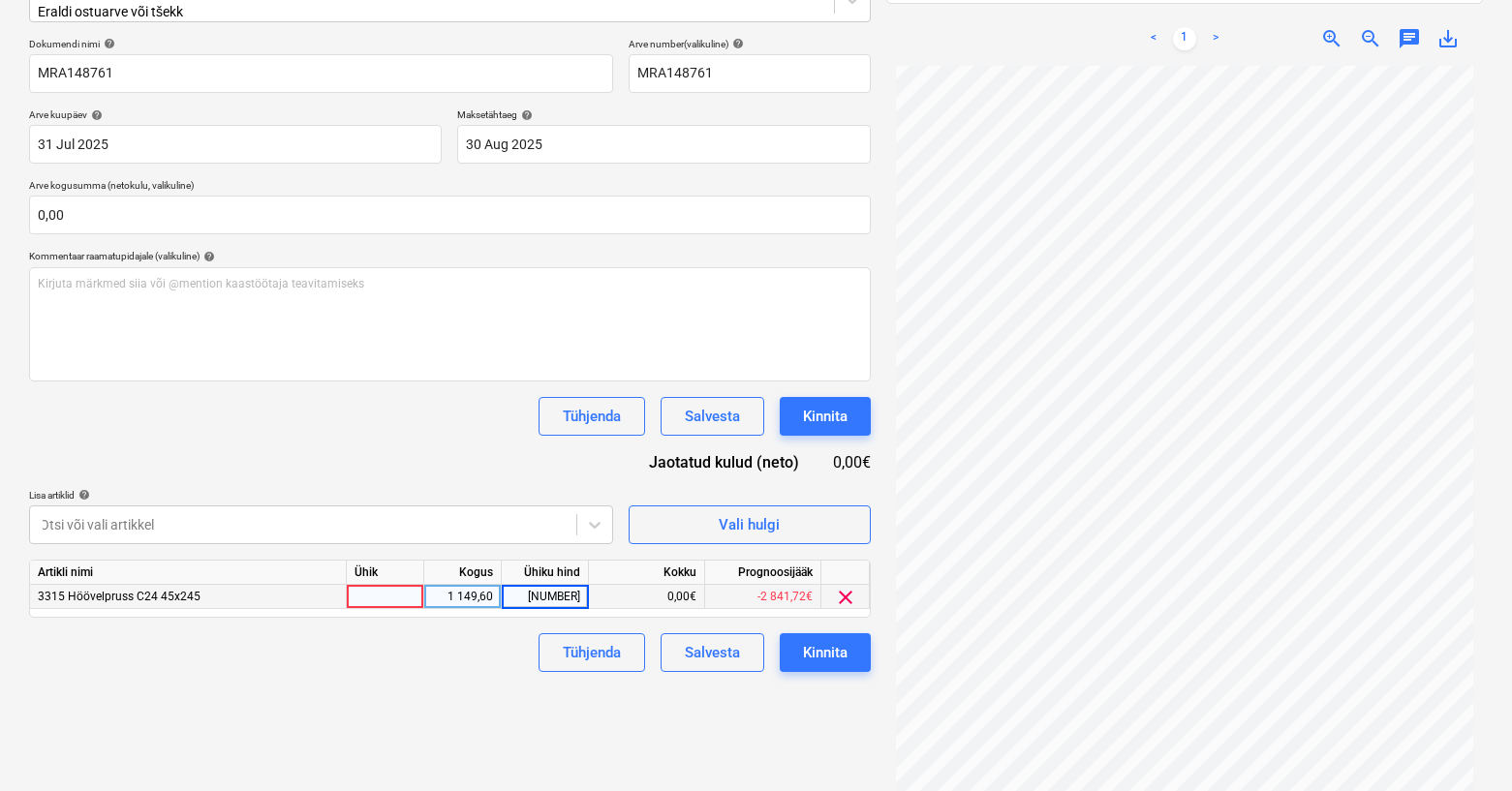 type on "4,110" 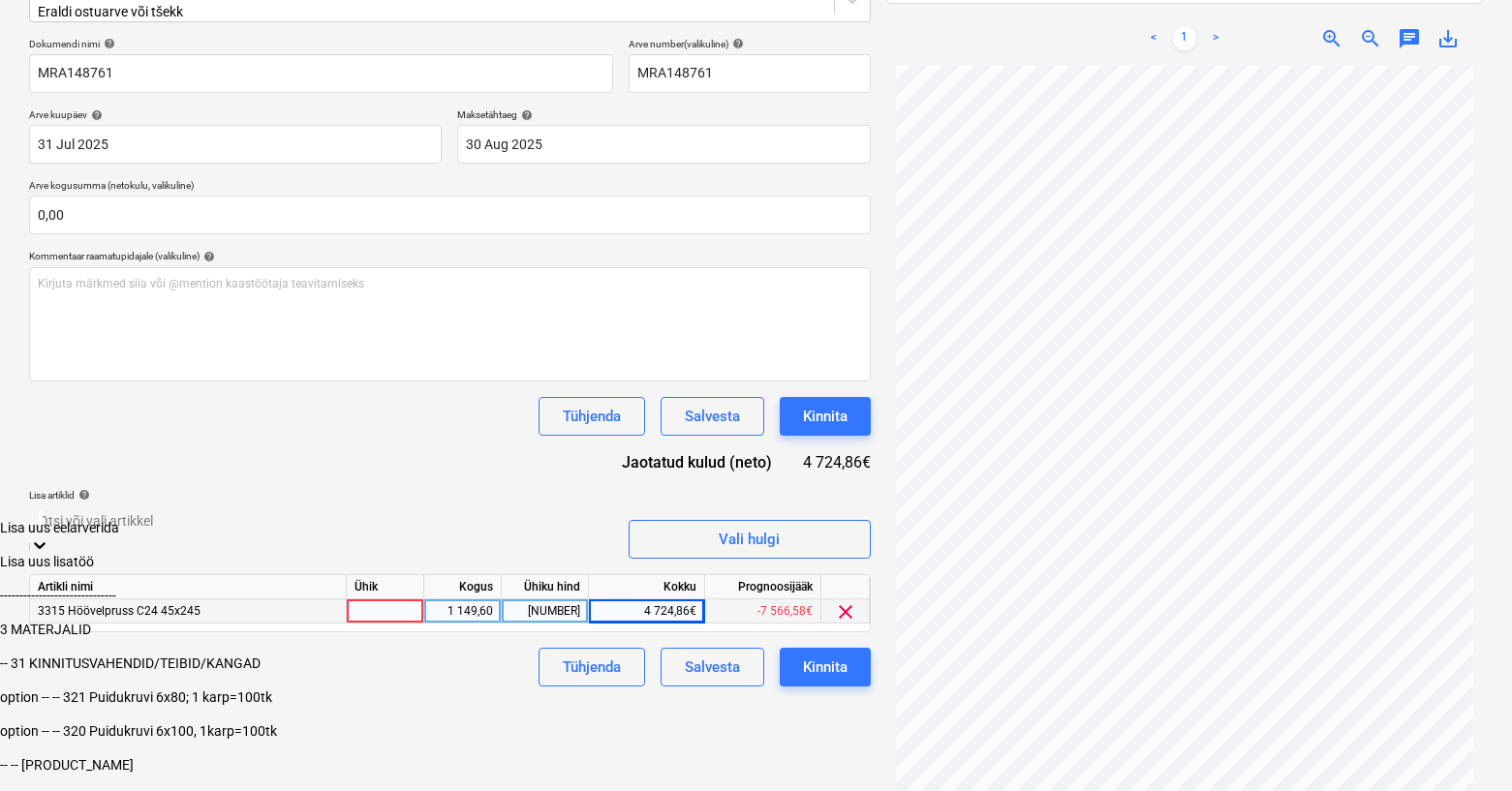scroll, scrollTop: 317, scrollLeft: 0, axis: vertical 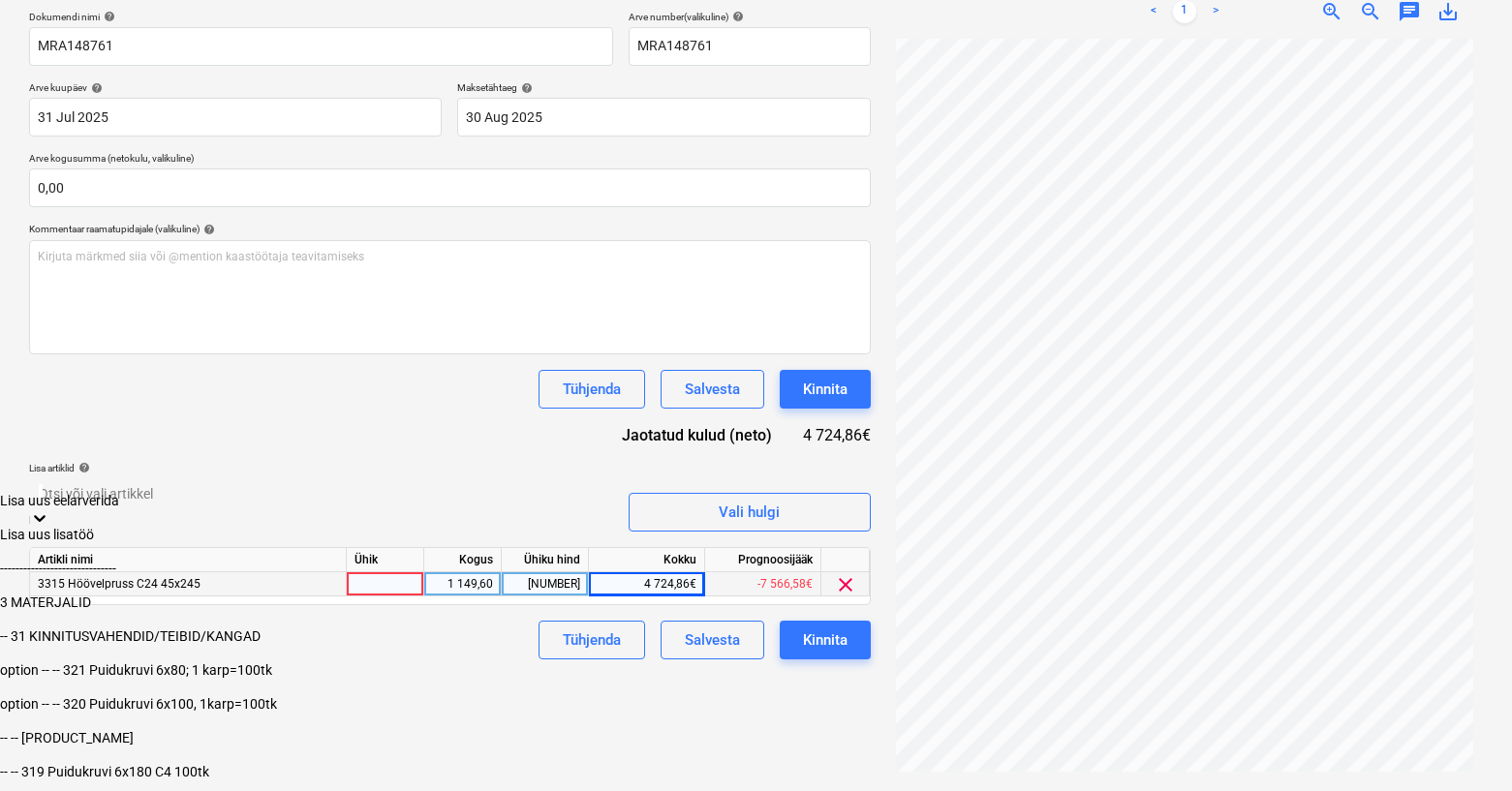 click on "Müük Projektid Kontaktid Ettevõte Koondarved 5 Postkast 9+ format_size keyboard_arrow_down help search Otsi notifications 34 keyboard_arrow_down R. Sarapuu keyboard_arrow_down Tehas Eelarve 9+ Tellija leping Hinnapäringud Alltöövõtulepingud Aktid Ostutellimused Kulud Sissetulek Failid 1 Analüütika Sätted Failide konteerimine Vali ettevõte Raitwood   Lisa uus ettevõte Vali dokumendi tüüp help Eraldi ostuarve või tšekk Dokumendi nimi help MRA148761 Arve number  (valikuline) help MRA148761 Arve kuupäev help 31 Jul 2025 31.07.2025 Press the down arrow key to interact with the calendar and
select a date. Press the question mark key to get the keyboard shortcuts for changing dates. Maksetähtaeg help 30 Aug 2025 30.08.2025 Press the down arrow key to interact with the calendar and
select a date. Press the question mark key to get the keyboard shortcuts for changing dates. Arve kogusumma (netokulu, valikuline) 0,00 Kommentaar raamatupidajale (valikuline) help ﻿ Tühjenda Salvesta Kinnita" at bounding box center (756, 240) 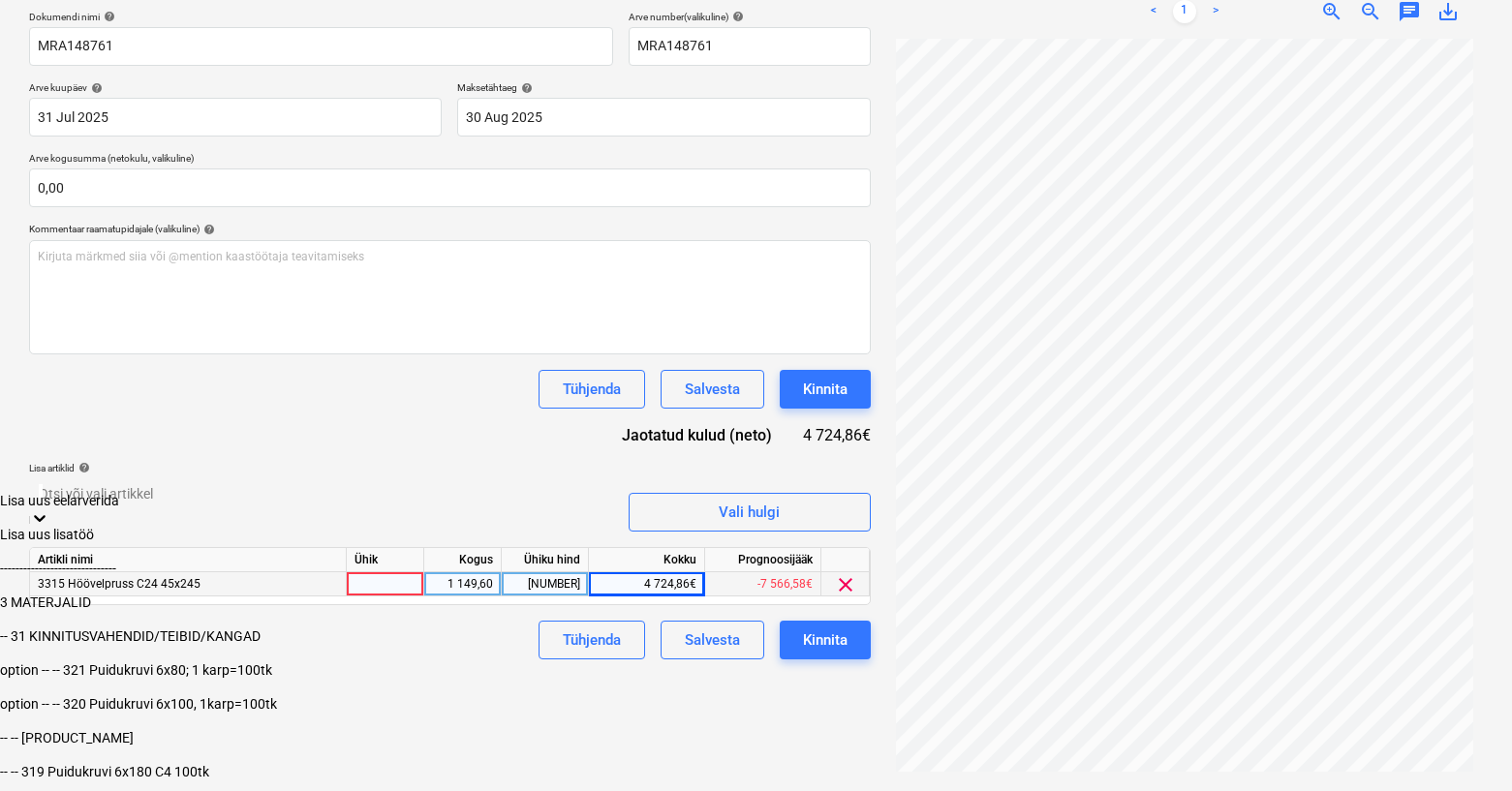 click on "Lisa uus eelarverida" at bounding box center (756, 501) 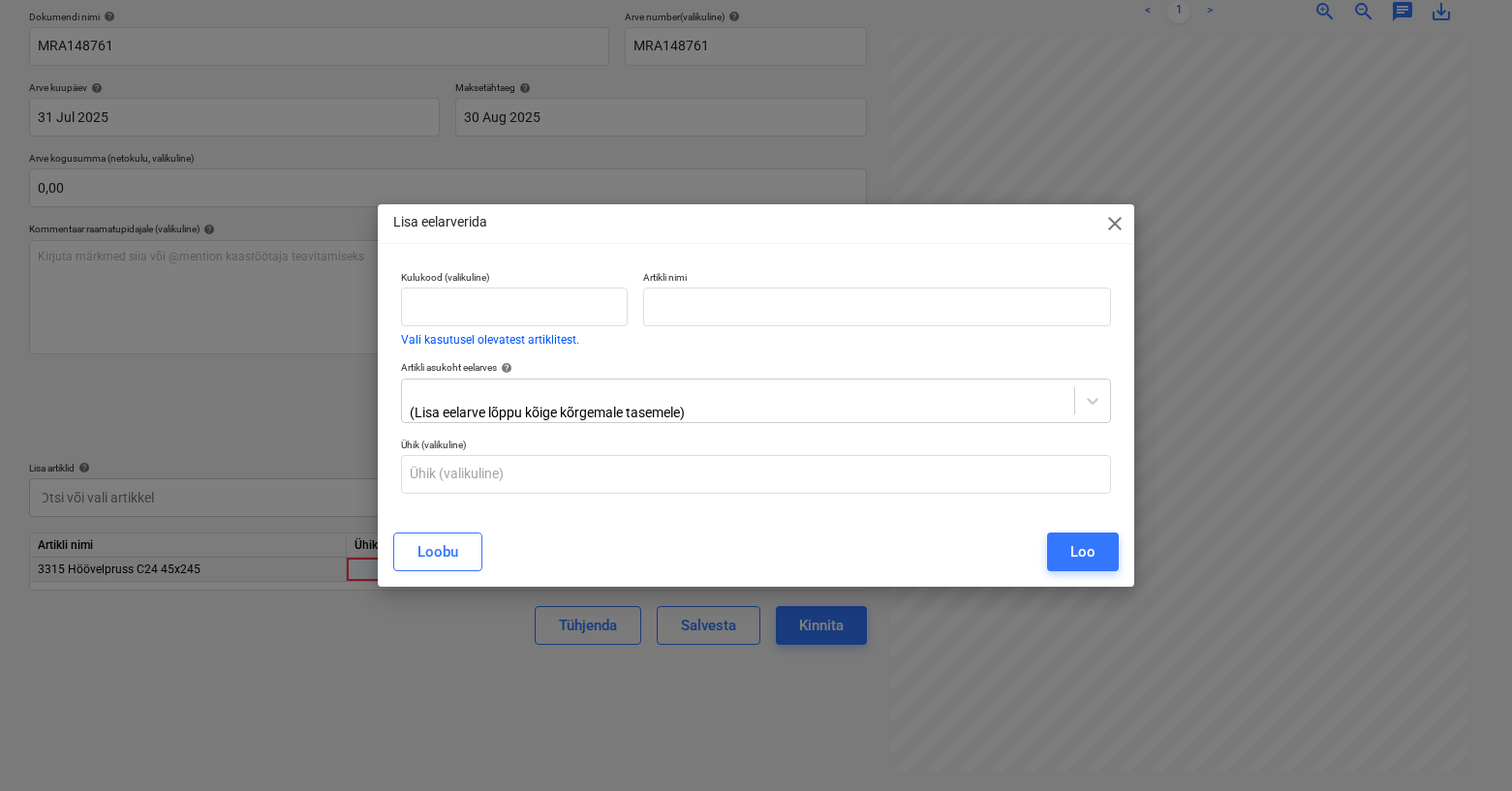 scroll, scrollTop: 275, scrollLeft: 0, axis: vertical 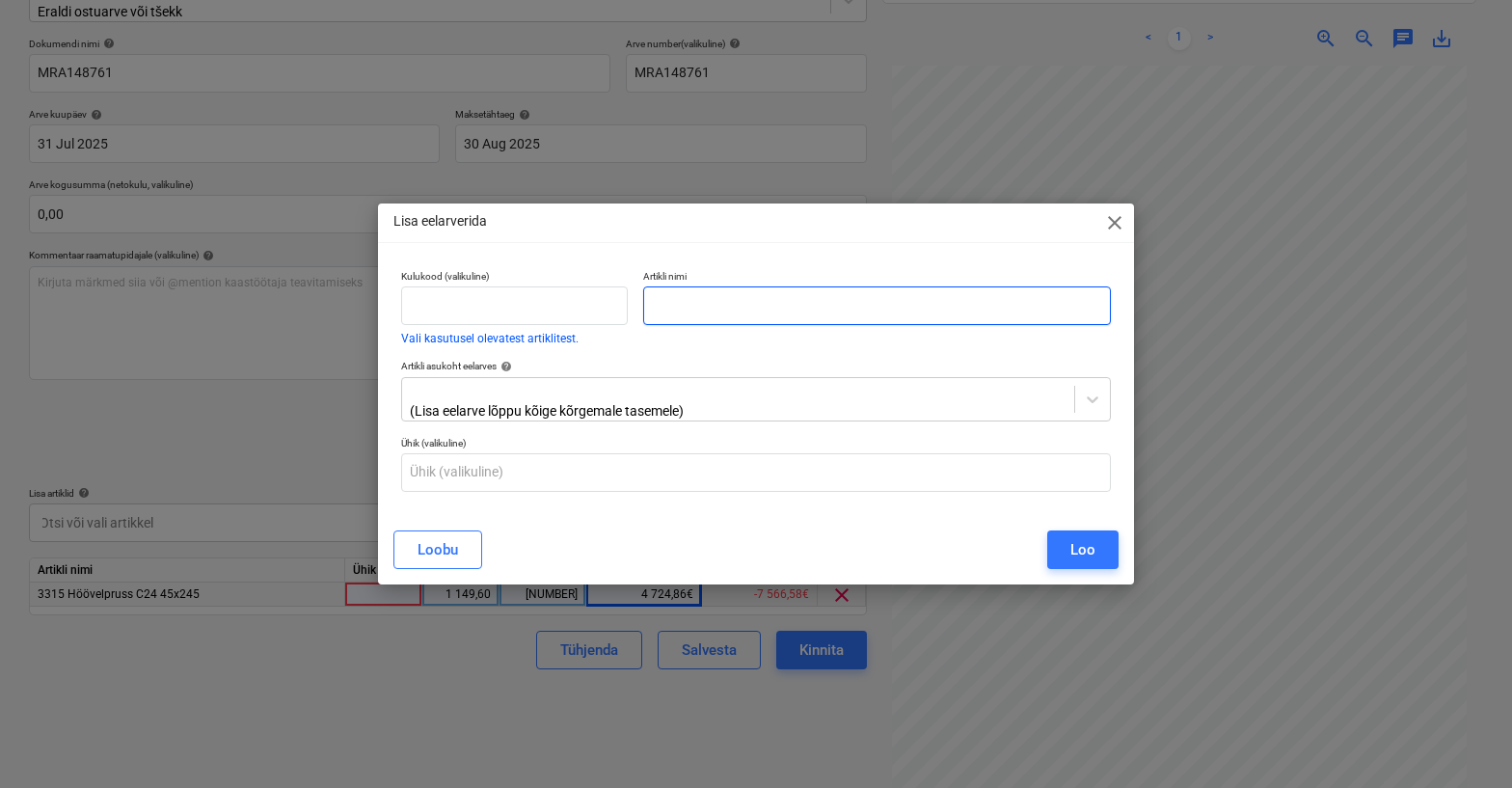 drag, startPoint x: 714, startPoint y: 295, endPoint x: 721, endPoint y: 277, distance: 19.313208 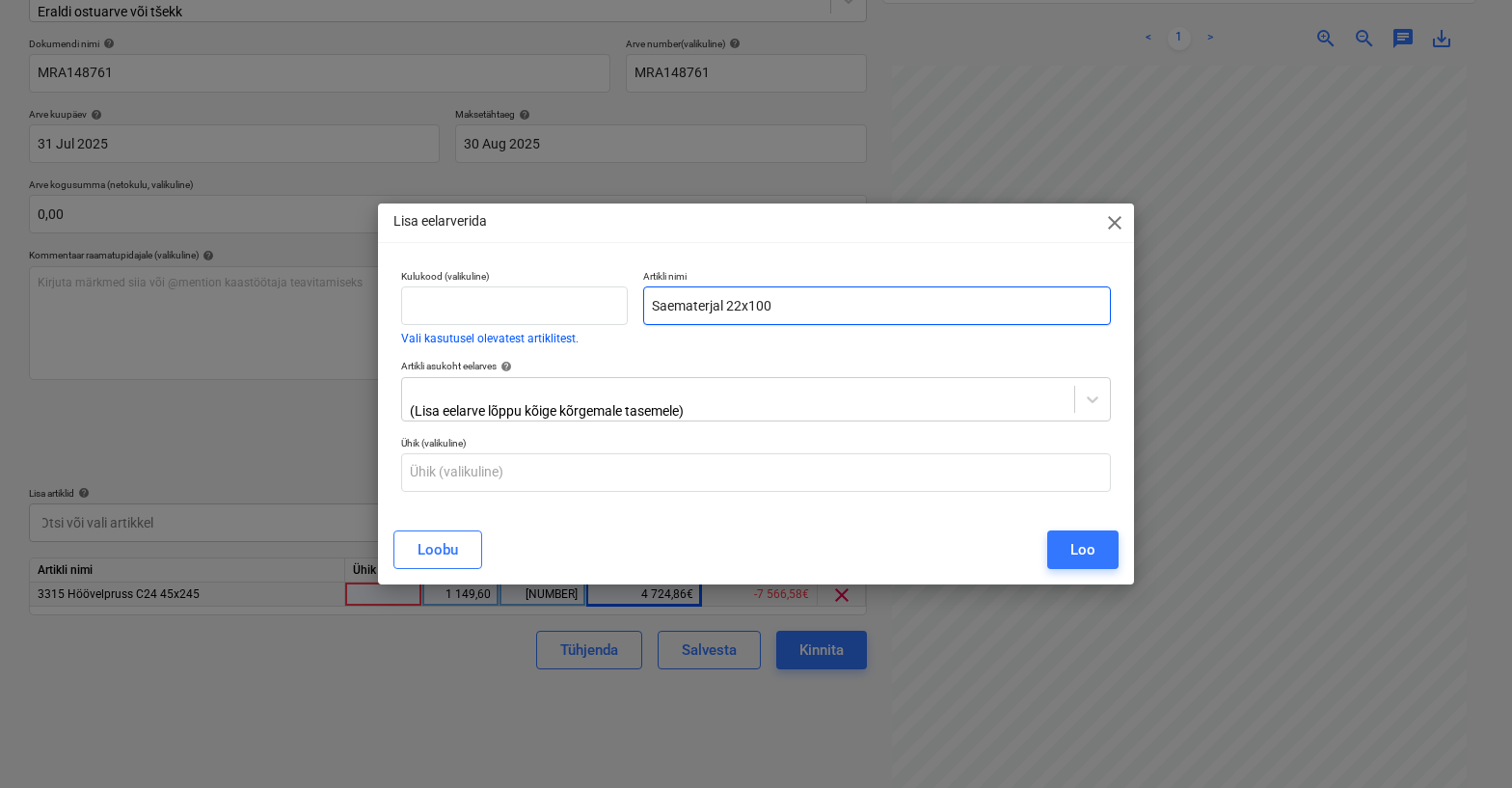 type on "Saematerjal 22x100" 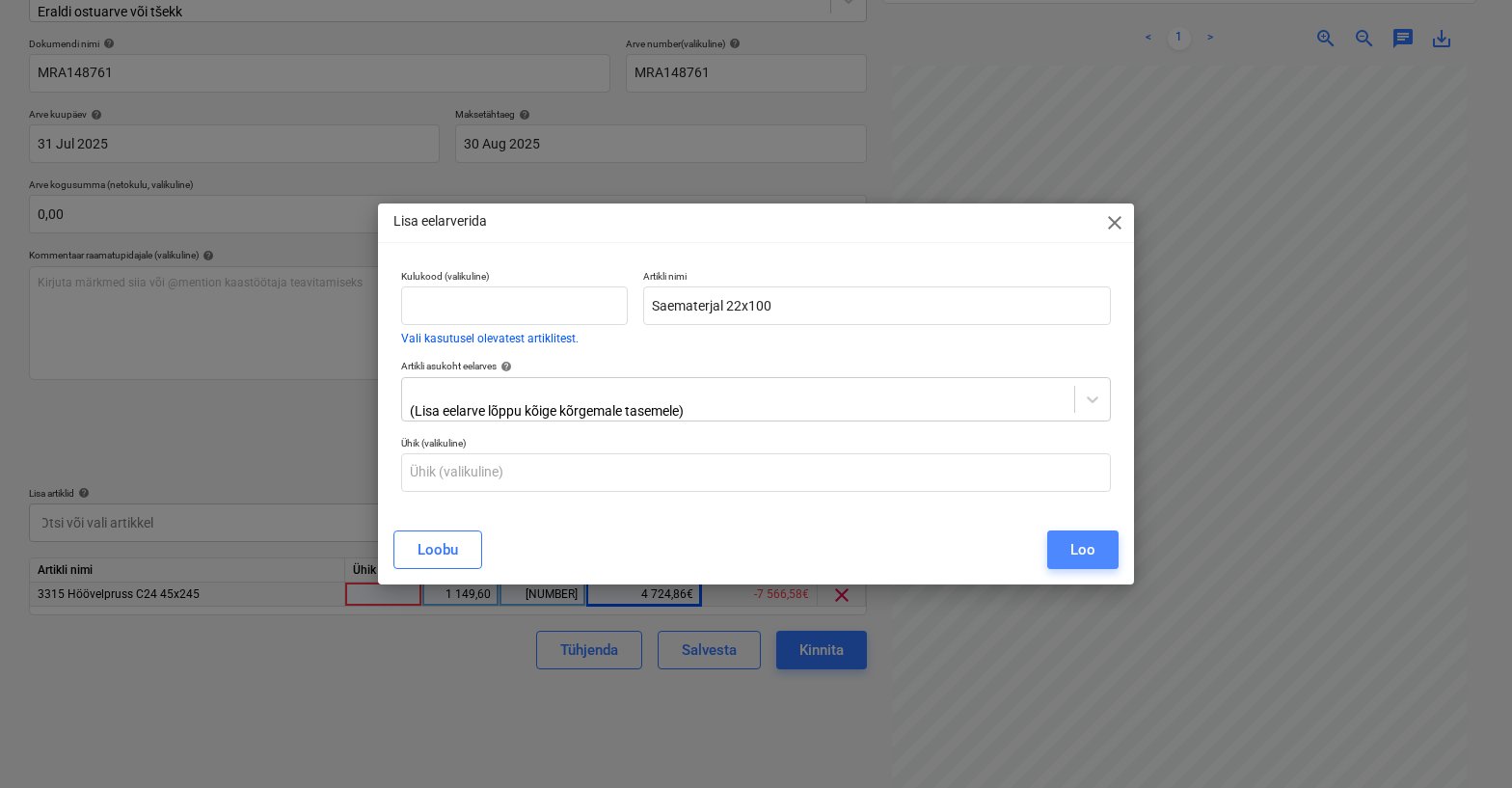 click on "Loo" at bounding box center (1083, 550) 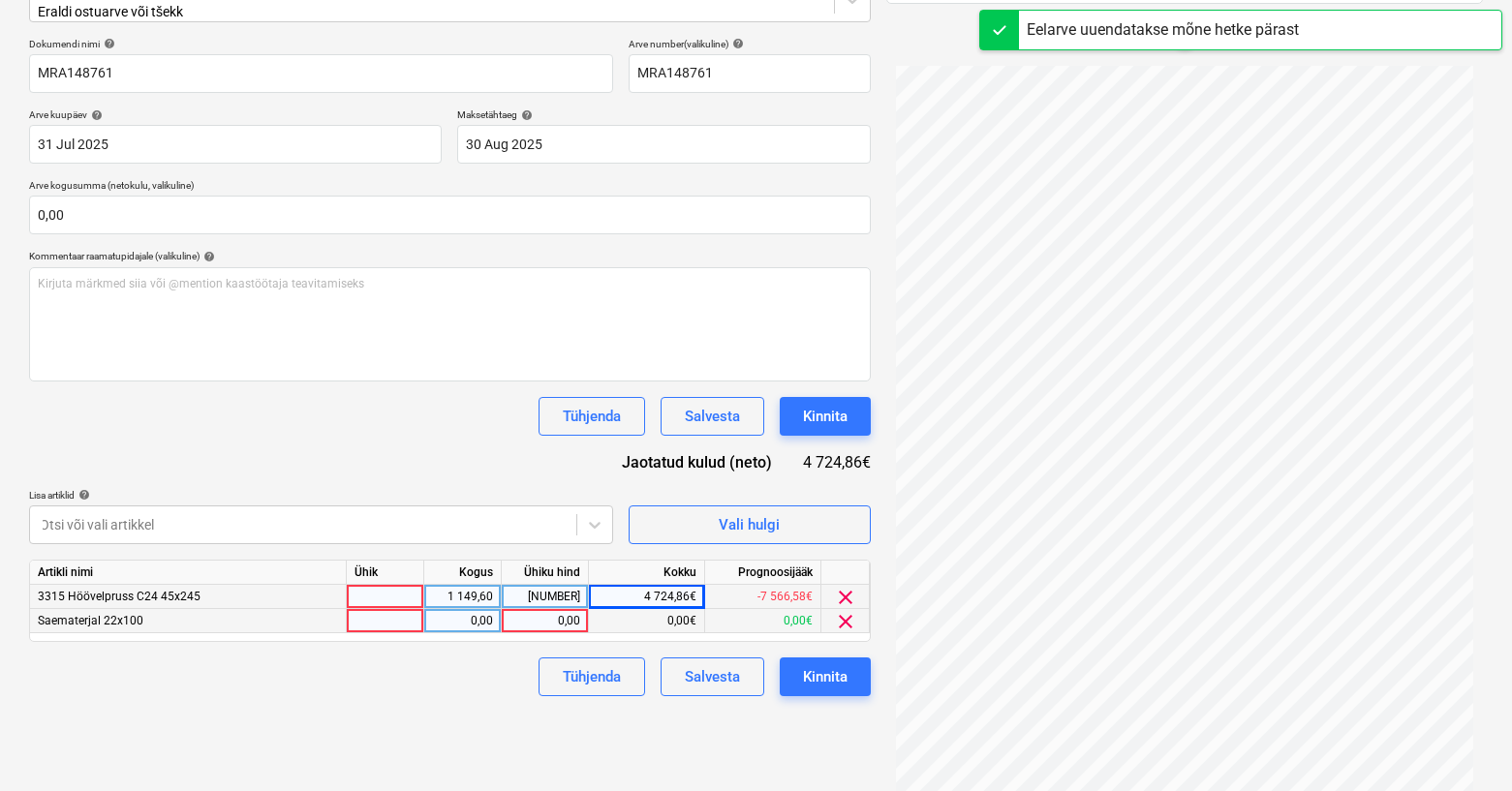 click on "Saematerjal 22x100" at bounding box center (188, 621) 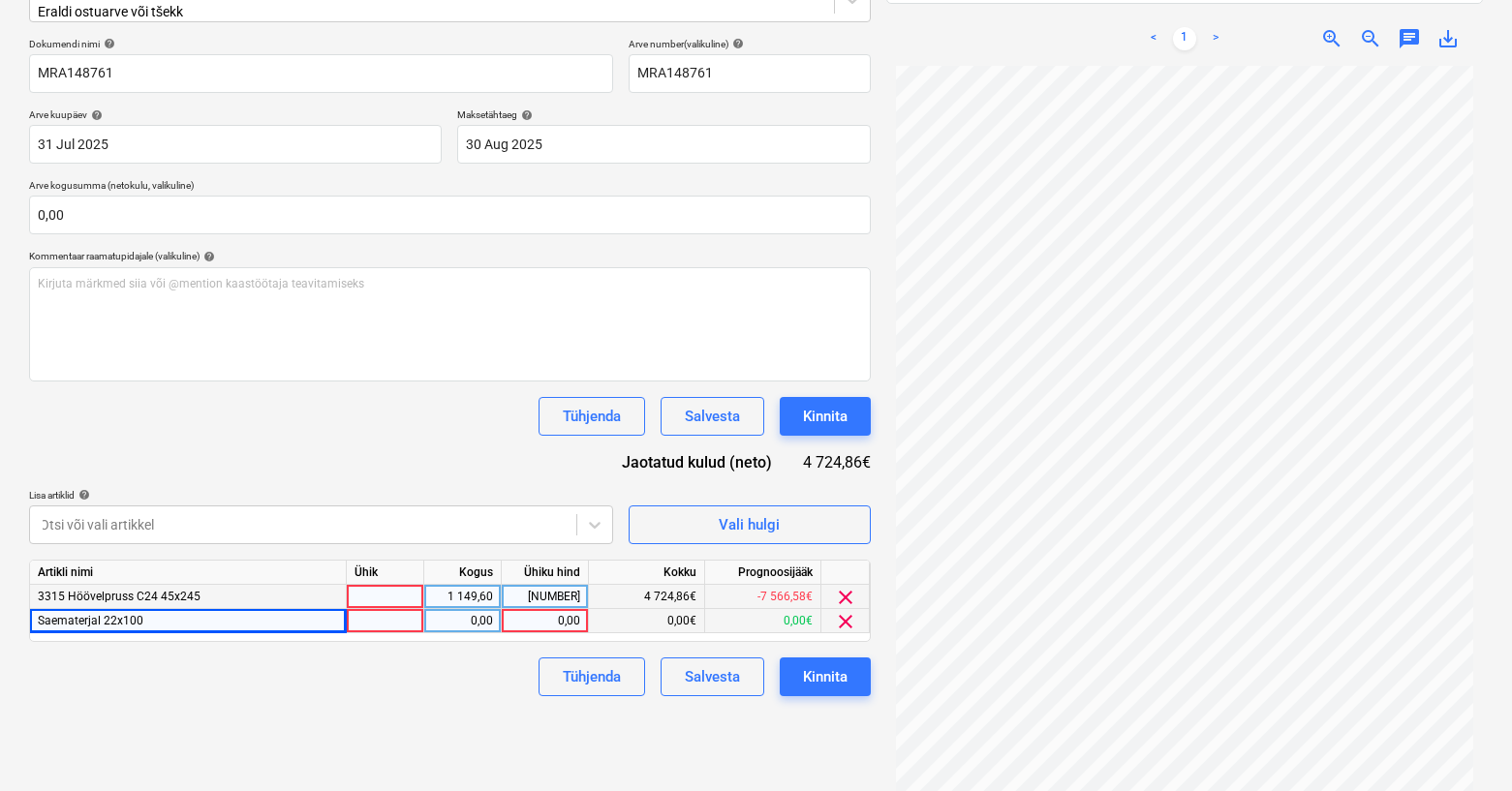 click at bounding box center (386, 621) 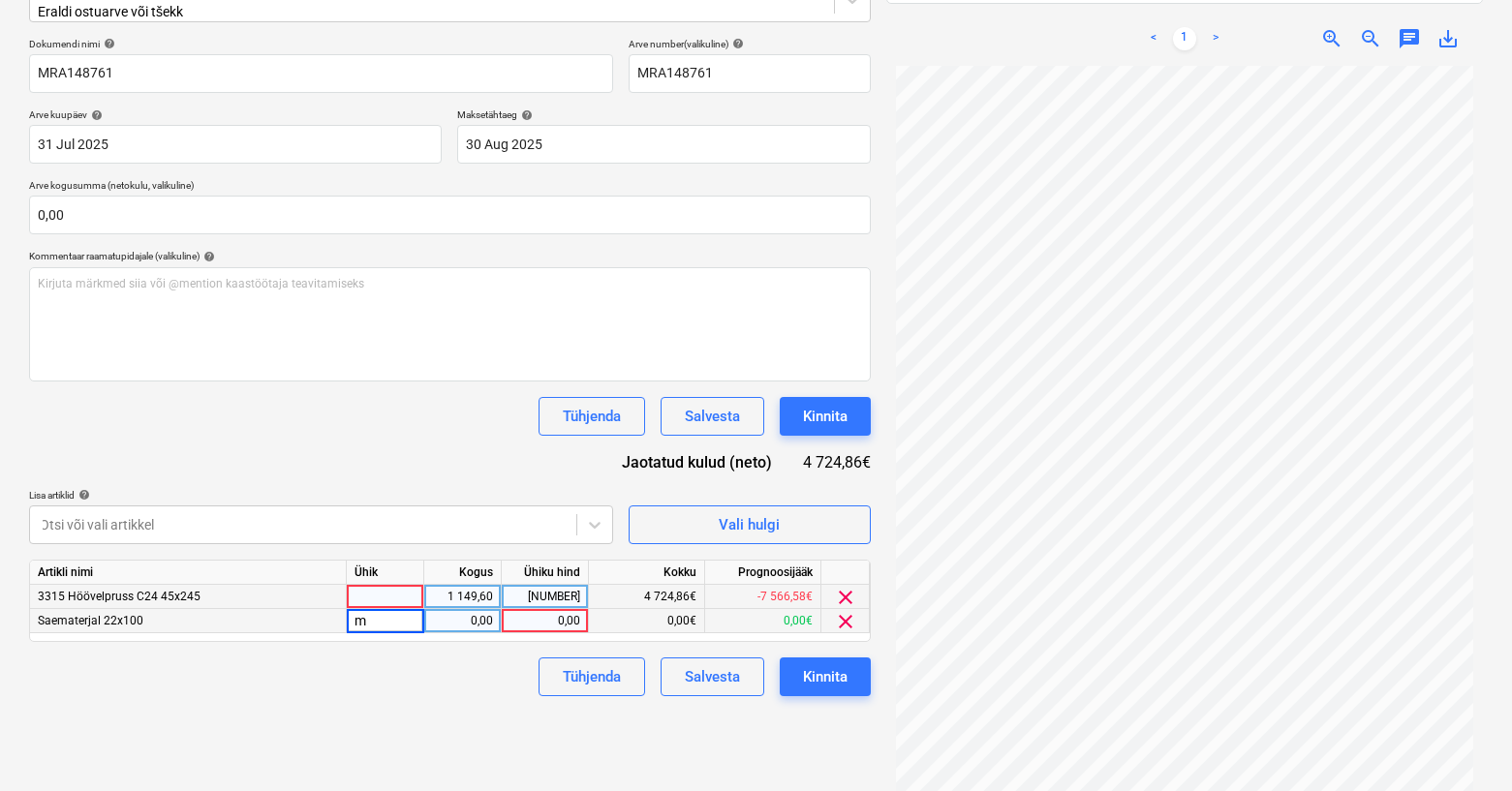 type on "m3" 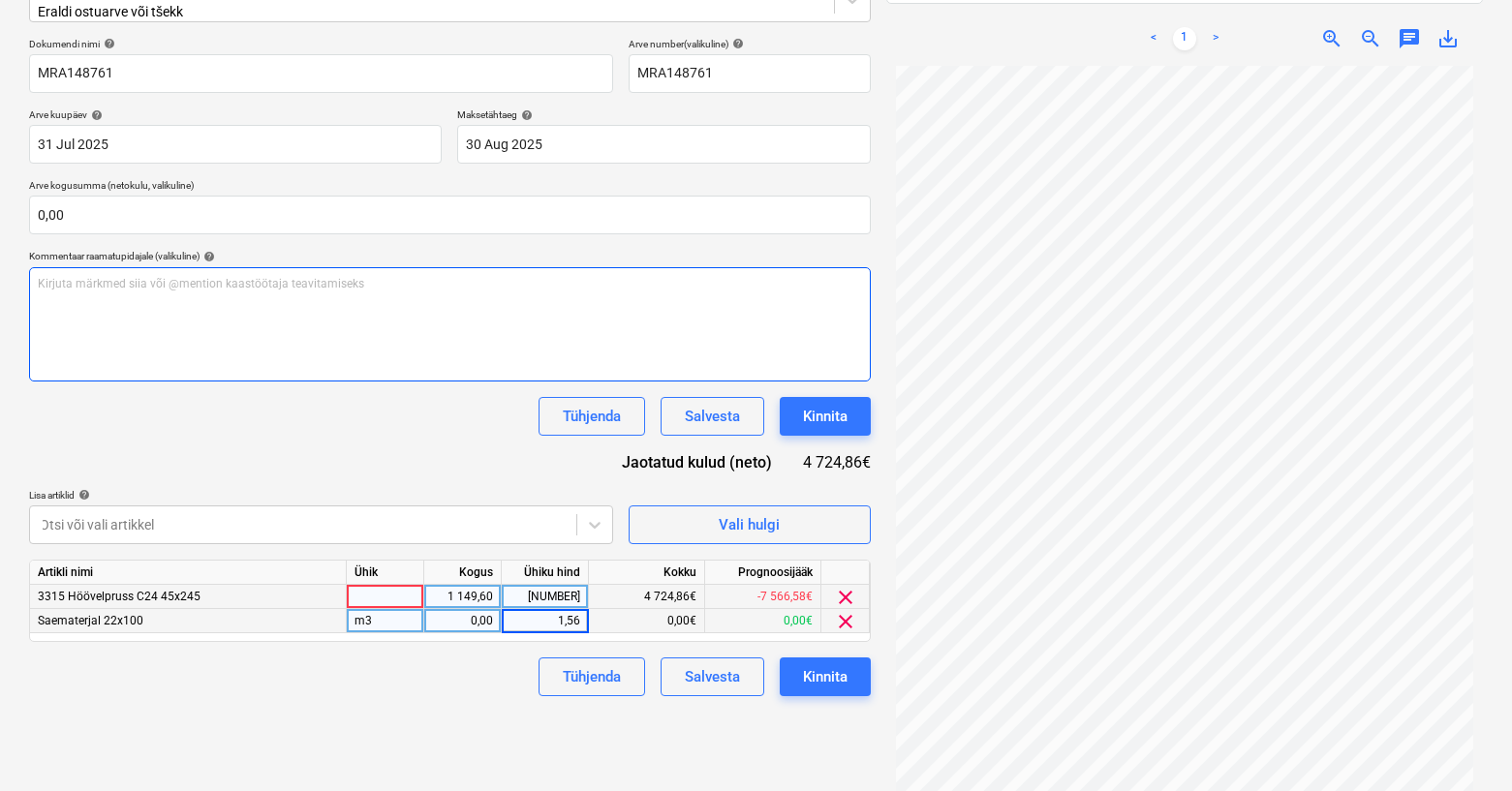 type on "1,568" 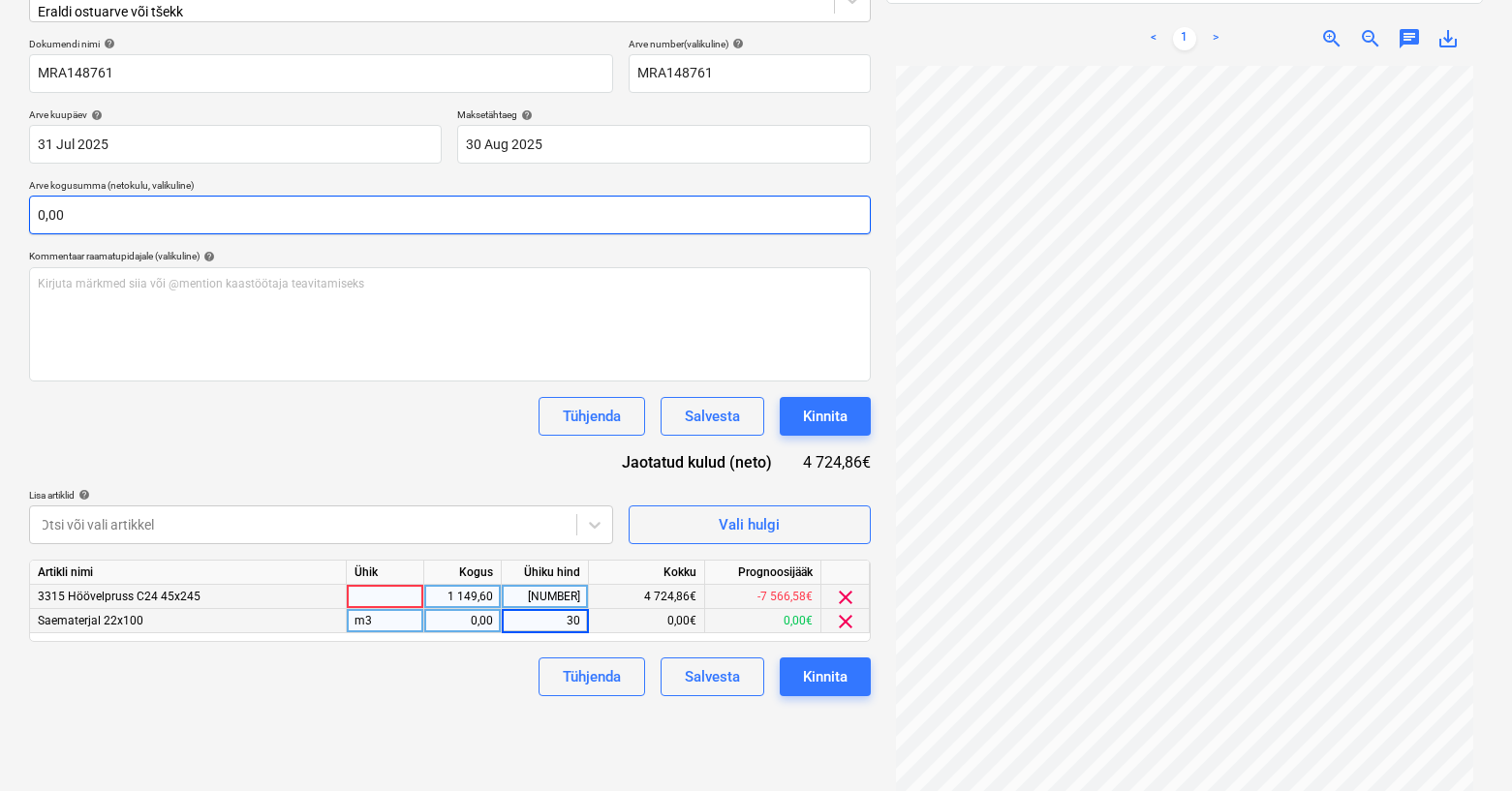 type on "300" 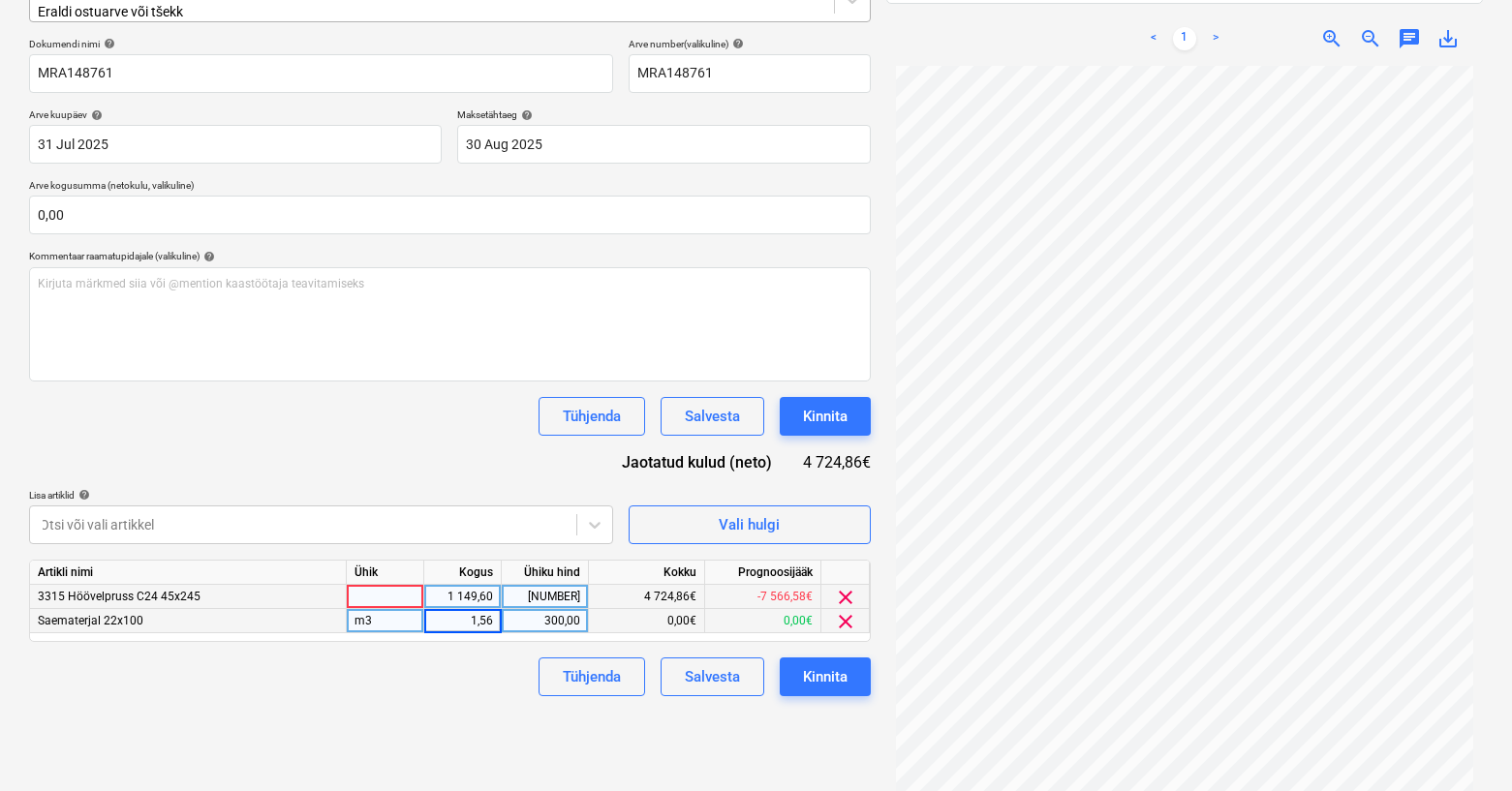 type on "1,568" 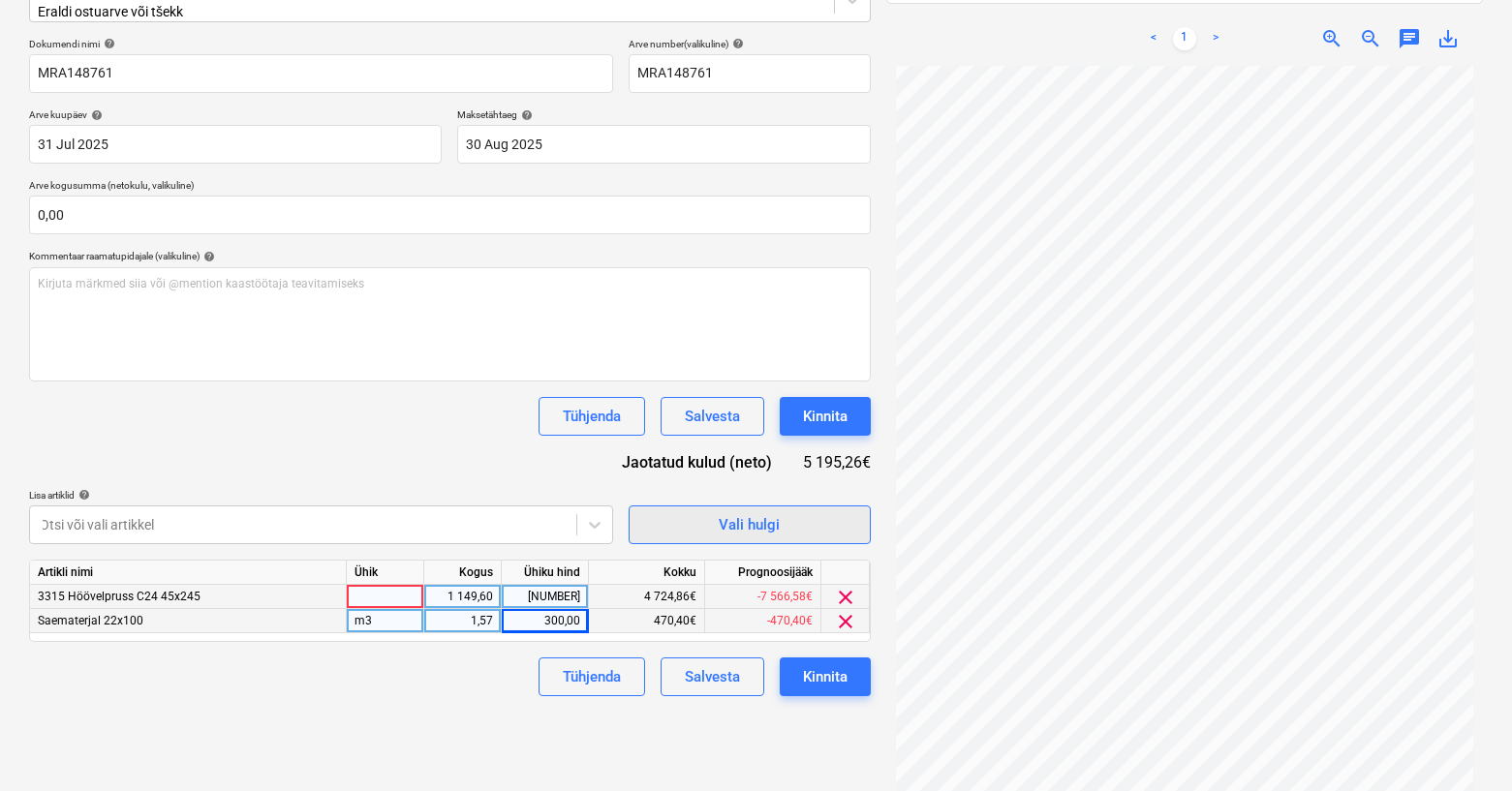 click on "Vali hulgi" at bounding box center (750, 525) 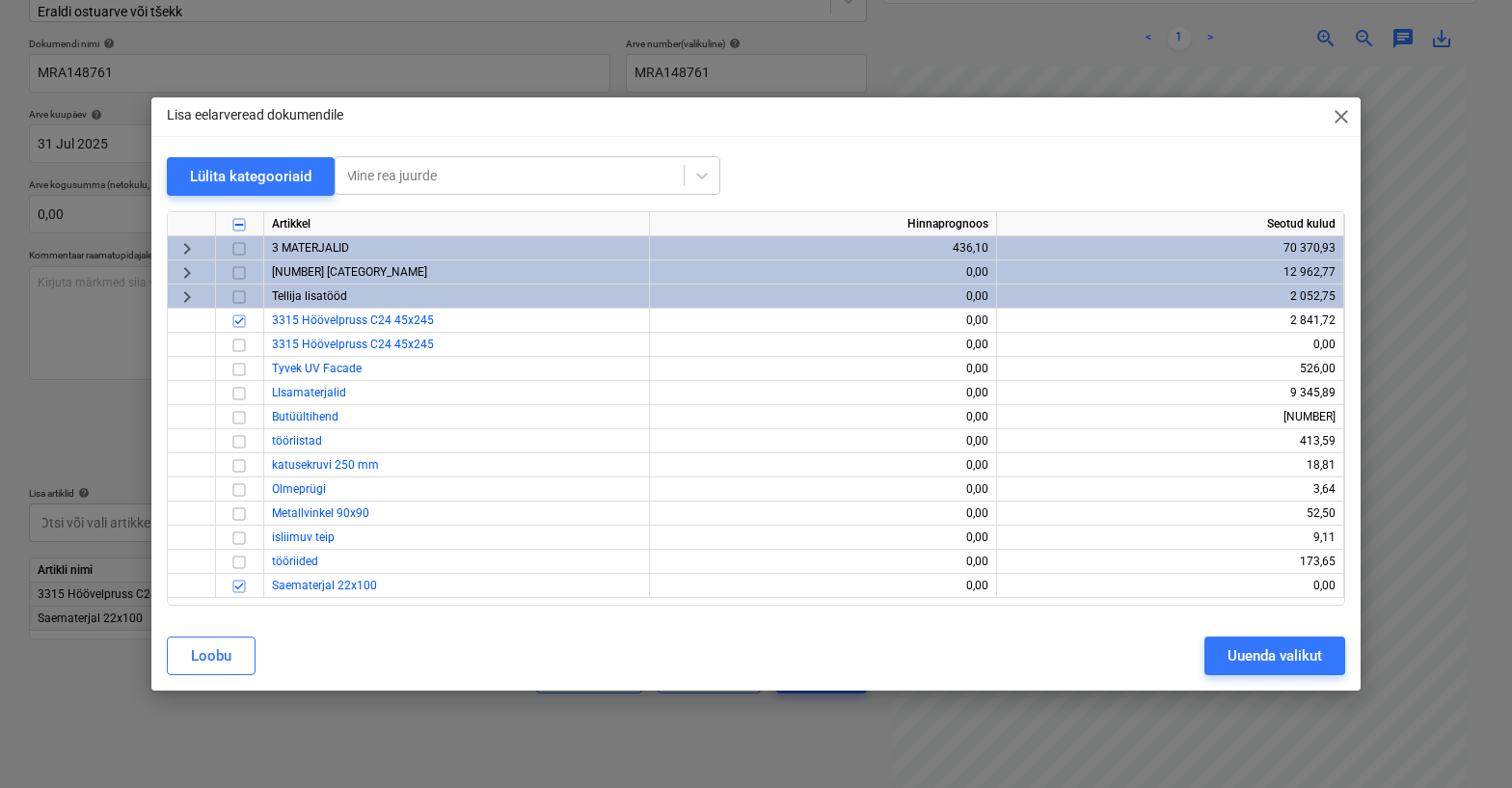 click on "close" at bounding box center (1341, 117) 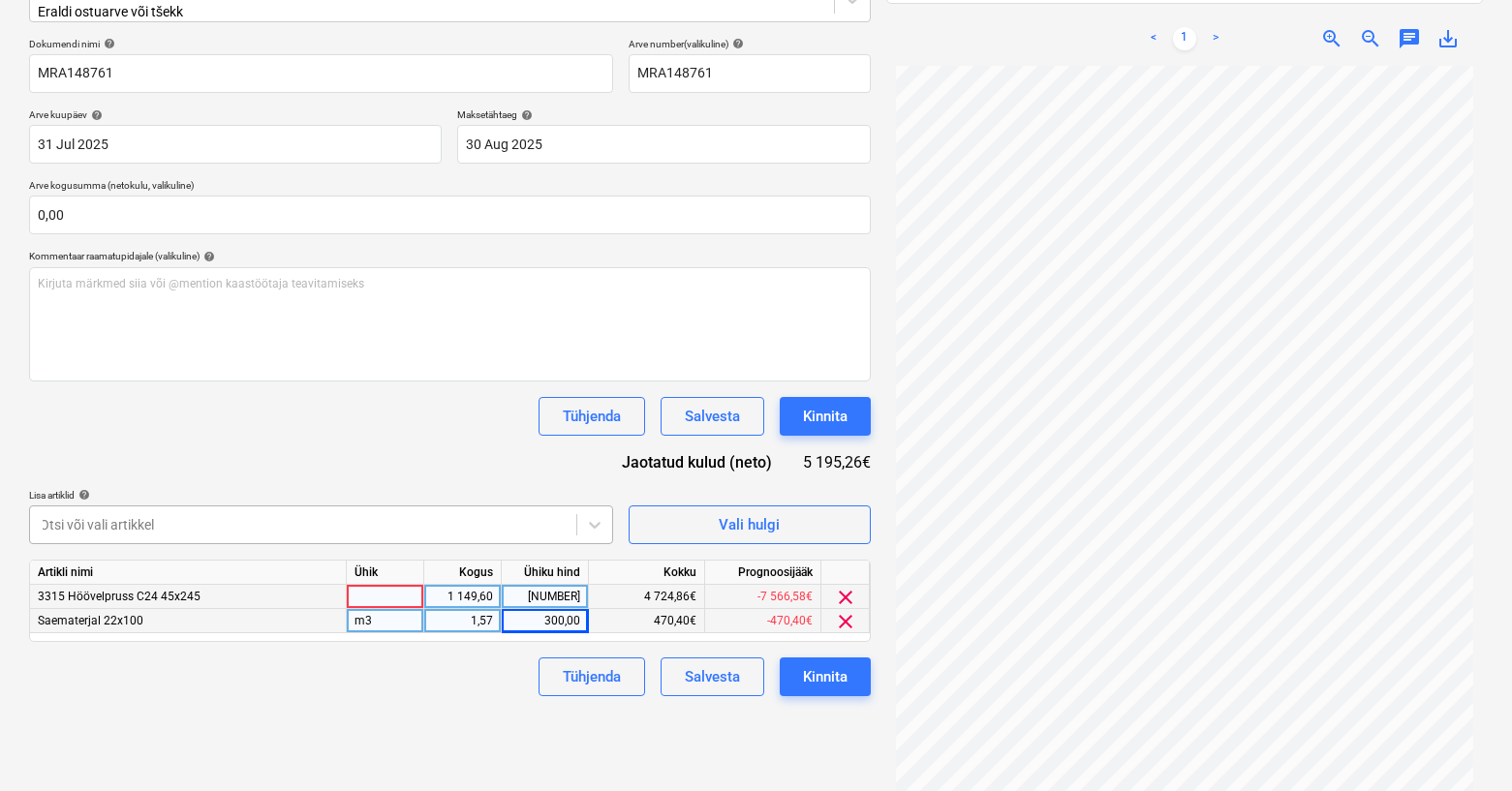 scroll, scrollTop: 317, scrollLeft: 0, axis: vertical 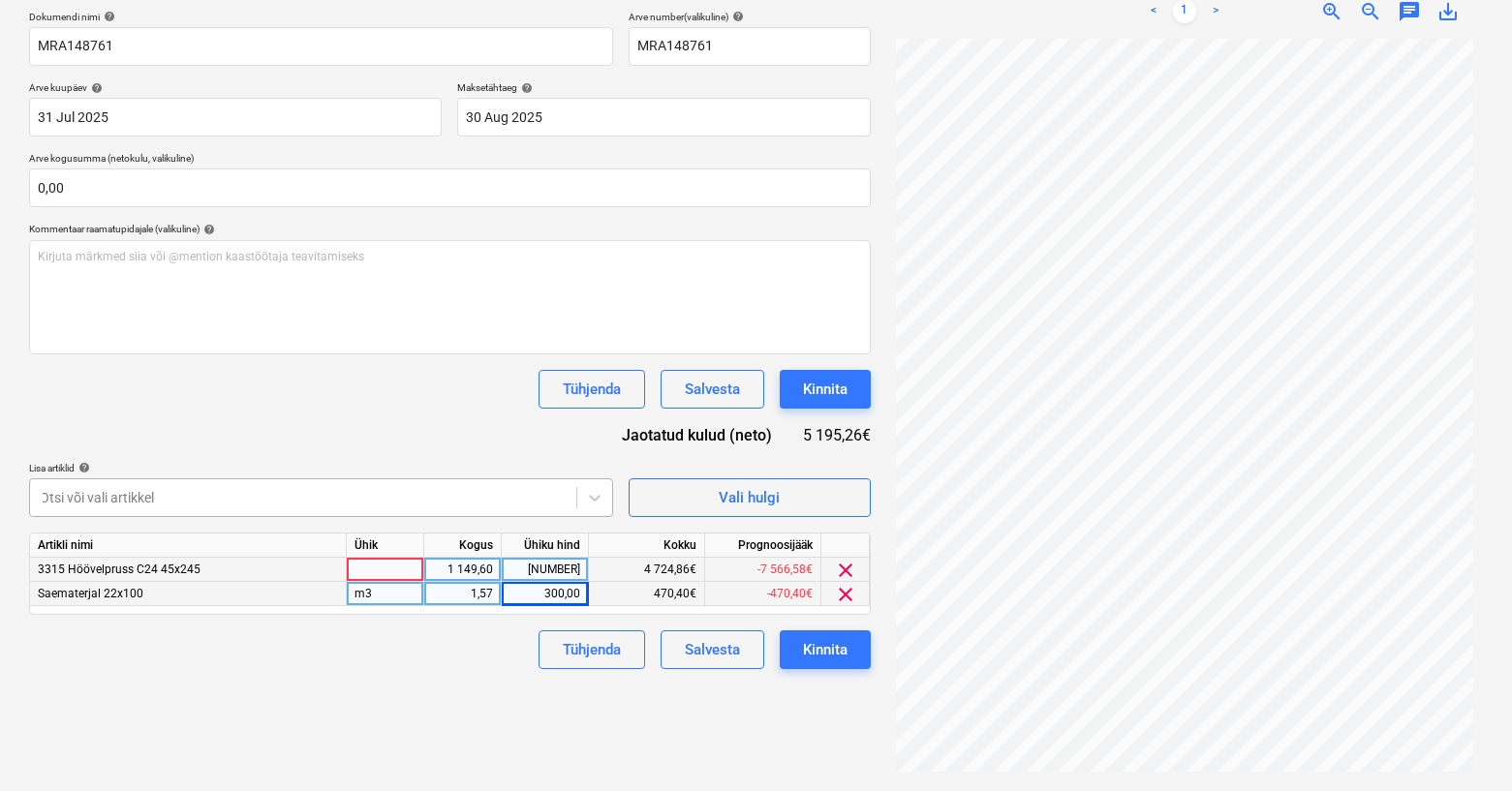 click on "Müük Projektid Kontaktid Ettevõte Koondarved 5 Postkast 9+ format_size keyboard_arrow_down help search Otsi notifications 34 keyboard_arrow_down R. Sarapuu keyboard_arrow_down Tehas Eelarve 9+ Tellija leping Hinnapäringud Alltöövõtulepingud Aktid Ostutellimused Kulud Sissetulek Failid 1 Analüütika Sätted Failide konteerimine Vali ettevõte Raitwood   Lisa uus ettevõte Vali dokumendi tüüp help Eraldi ostuarve või tšekk Dokumendi nimi help MRA148761 Arve number  (valikuline) help MRA148761 Arve kuupäev help 31 Jul 2025 31.07.2025 Press the down arrow key to interact with the calendar and
select a date. Press the question mark key to get the keyboard shortcuts for changing dates. Maksetähtaeg help 30 Aug 2025 30.08.2025 Press the down arrow key to interact with the calendar and
select a date. Press the question mark key to get the keyboard shortcuts for changing dates. Arve kogusumma (netokulu, valikuline) 0,00 Kommentaar raamatupidajale (valikuline) help ﻿ Tühjenda Salvesta Kinnita" at bounding box center (756, 93) 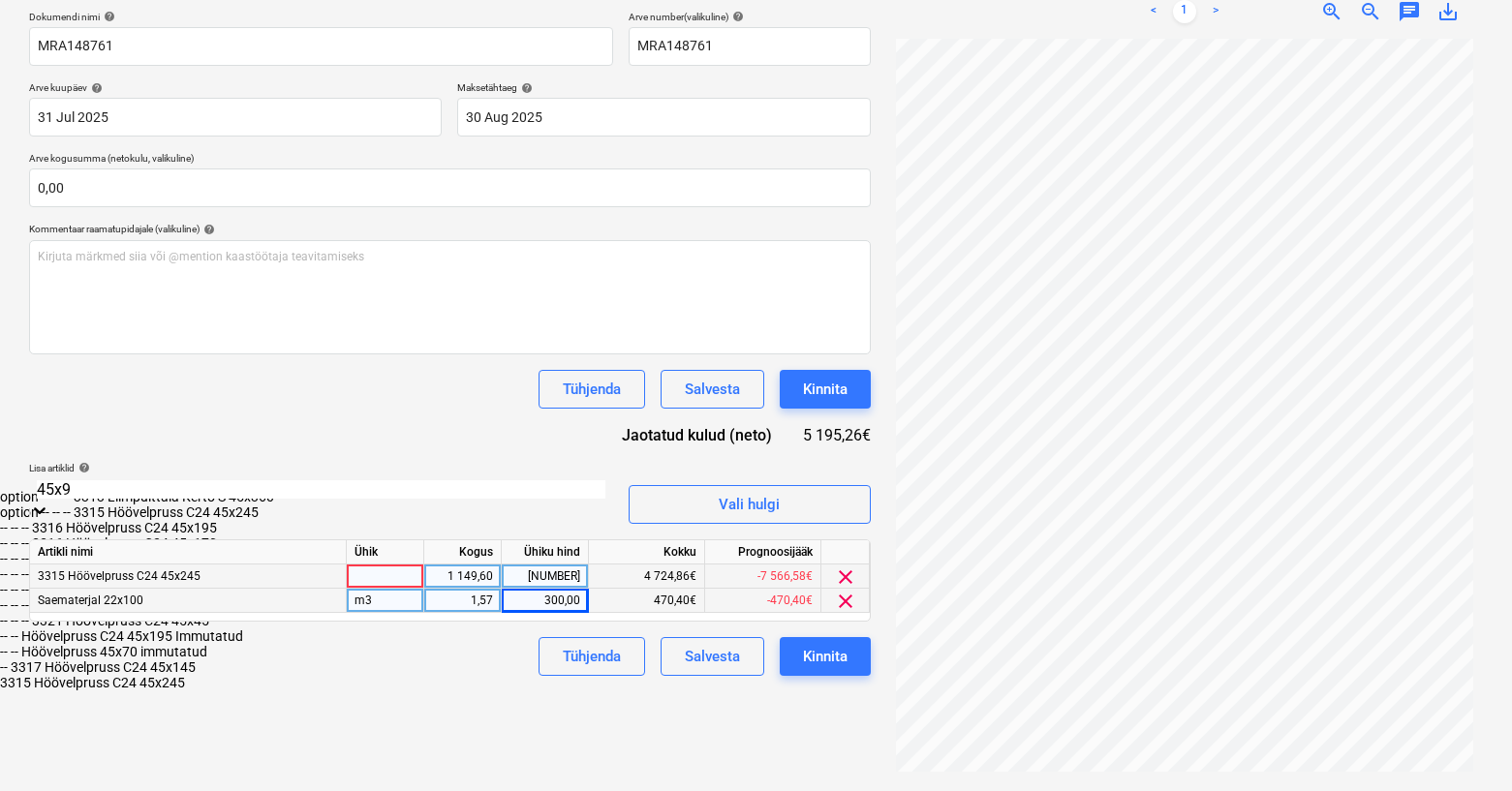 scroll, scrollTop: 275, scrollLeft: 0, axis: vertical 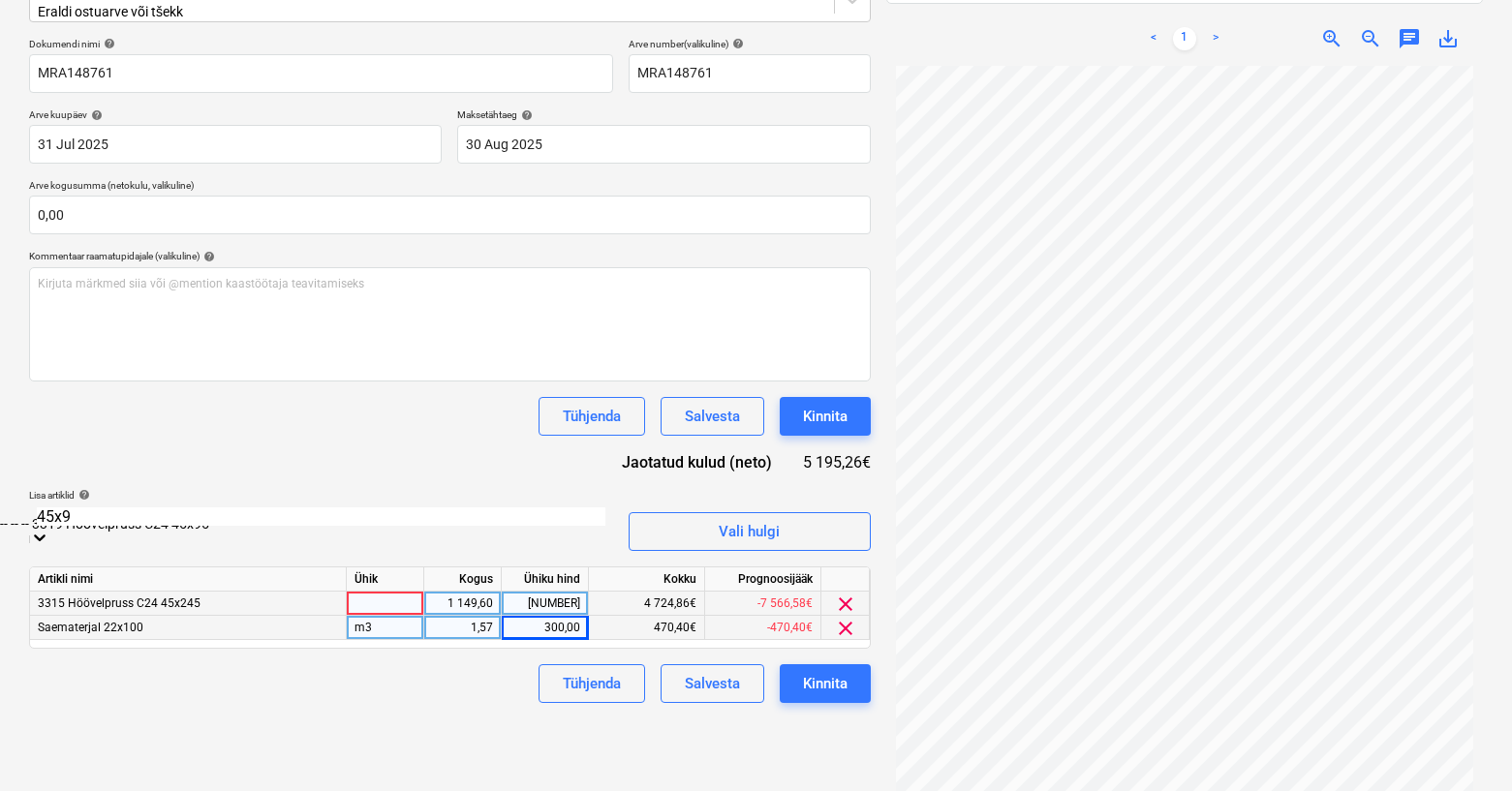 type on "45x95" 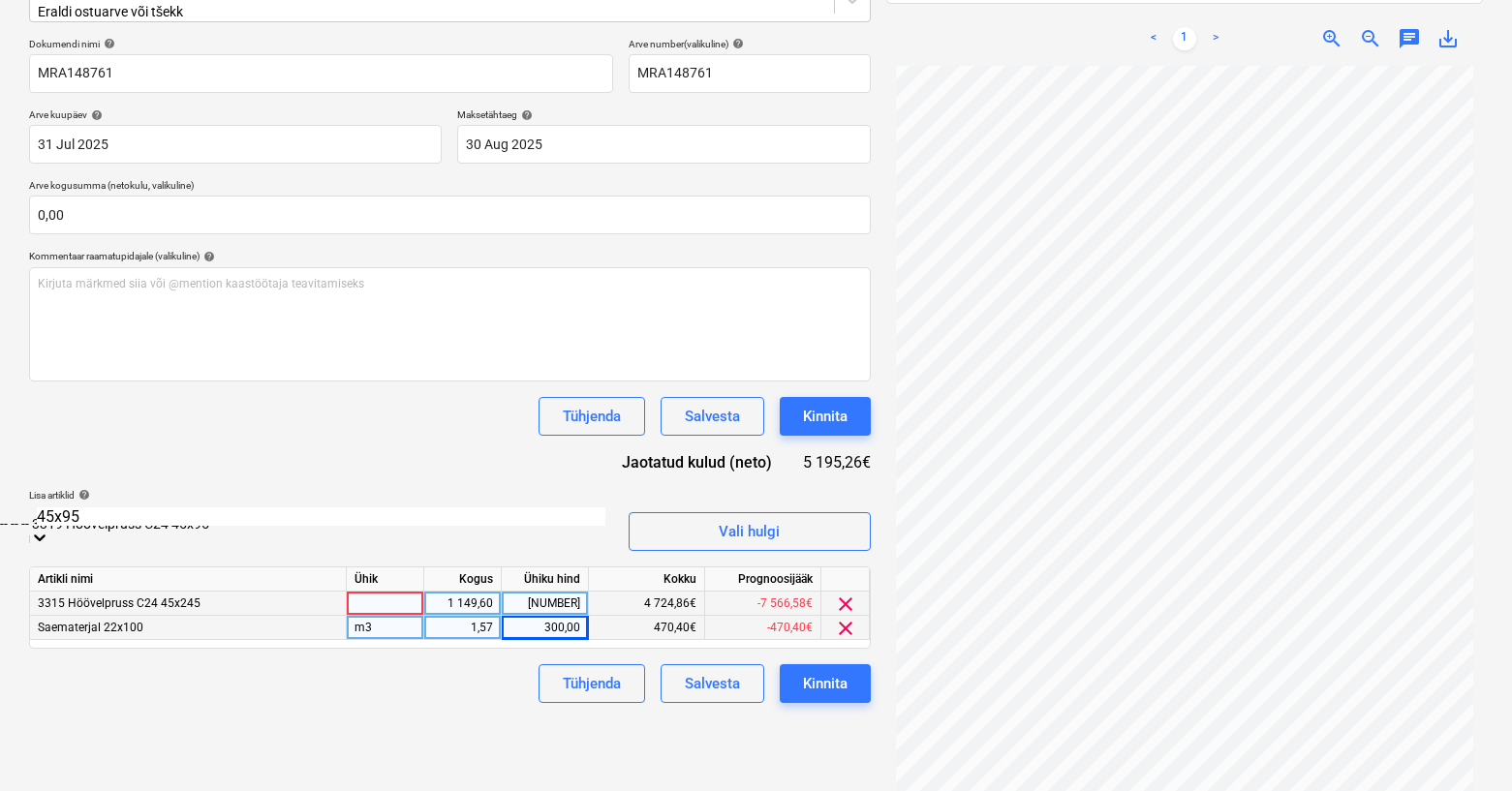 click on "-- -- --  3319 Höövelpruss C24 45x95" at bounding box center [756, 524] 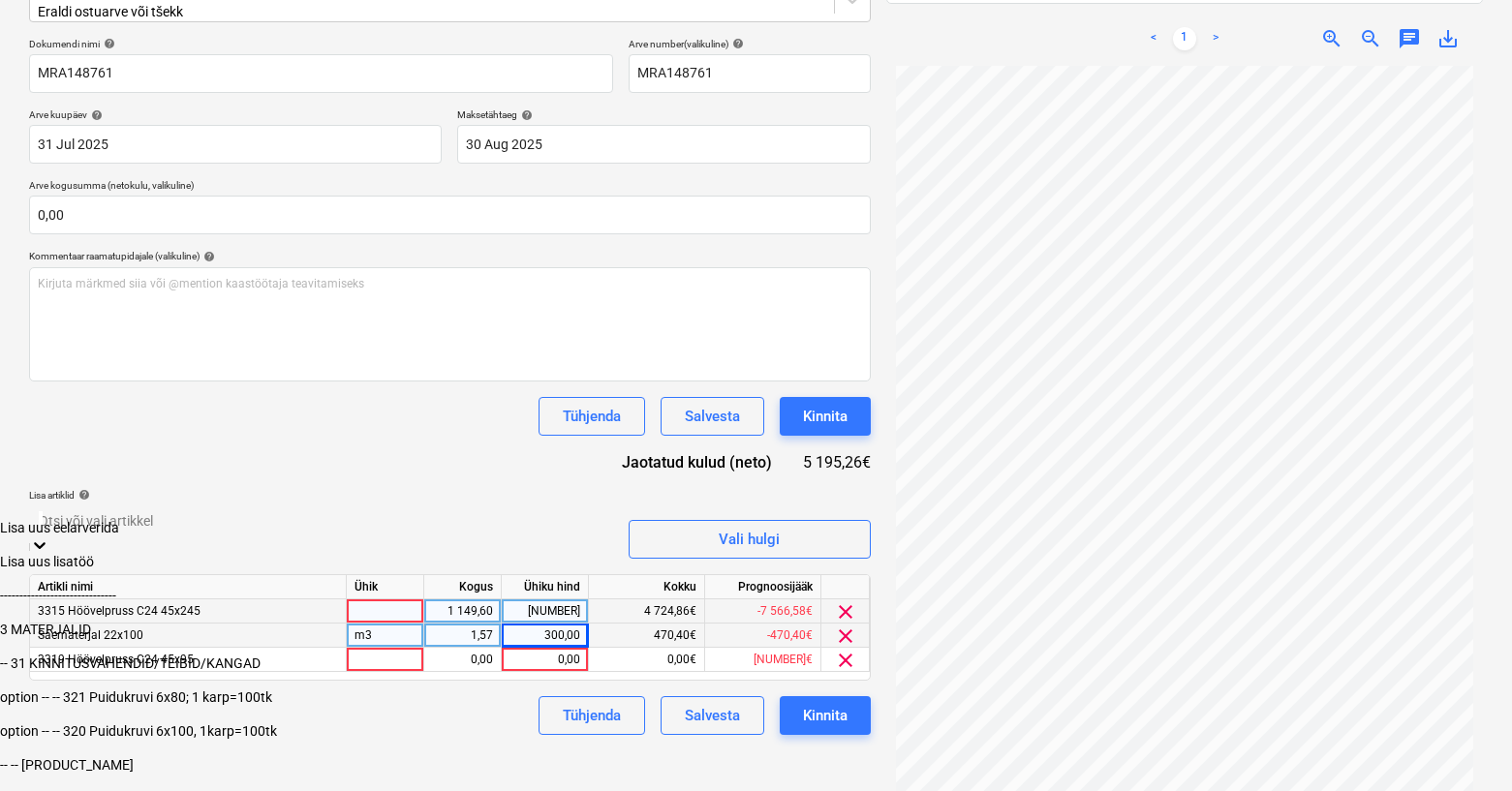 click on "Tühjenda Salvesta Kinnita" at bounding box center (449, 416) 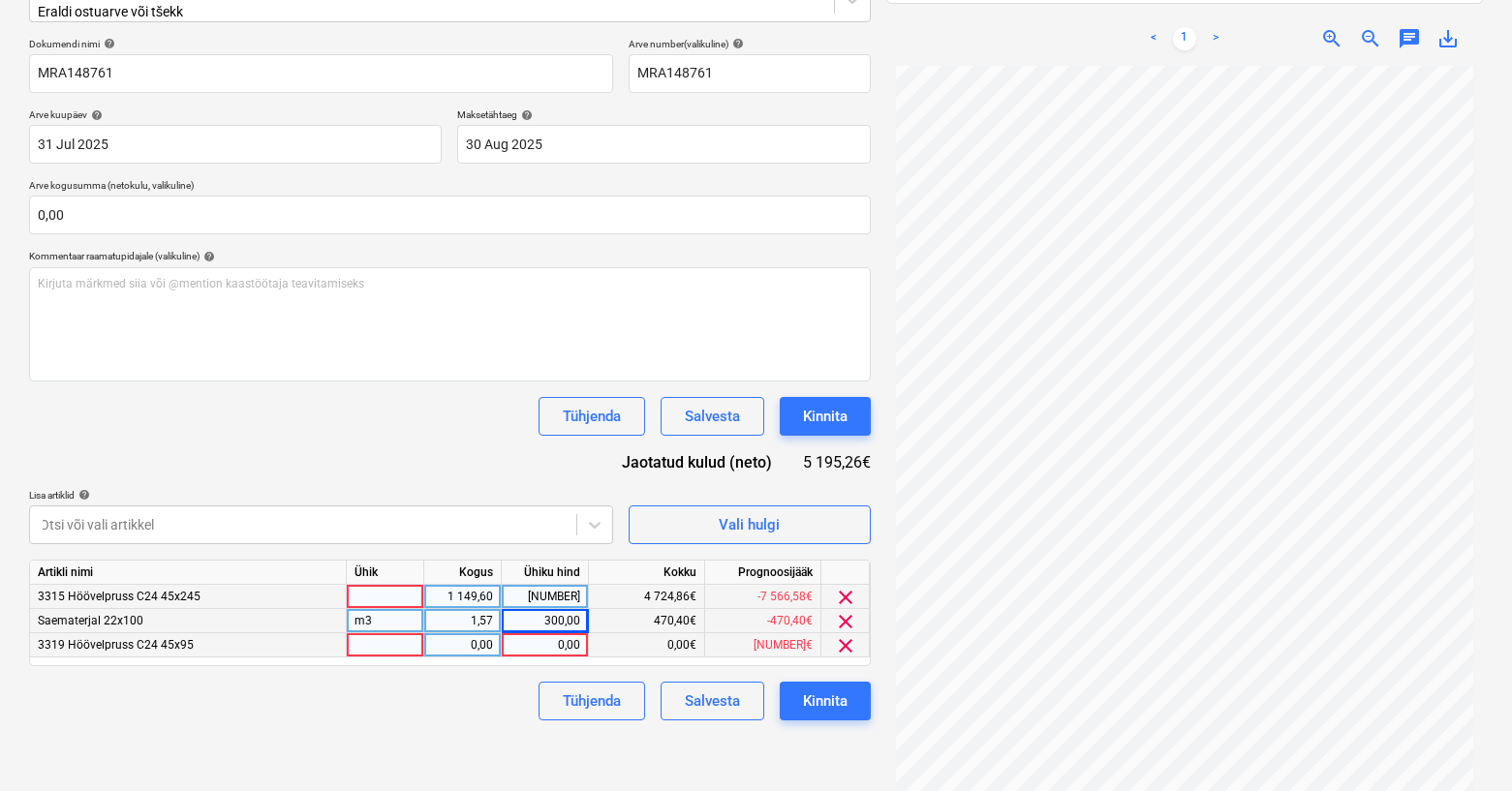 click on "0,00" at bounding box center (544, 645) 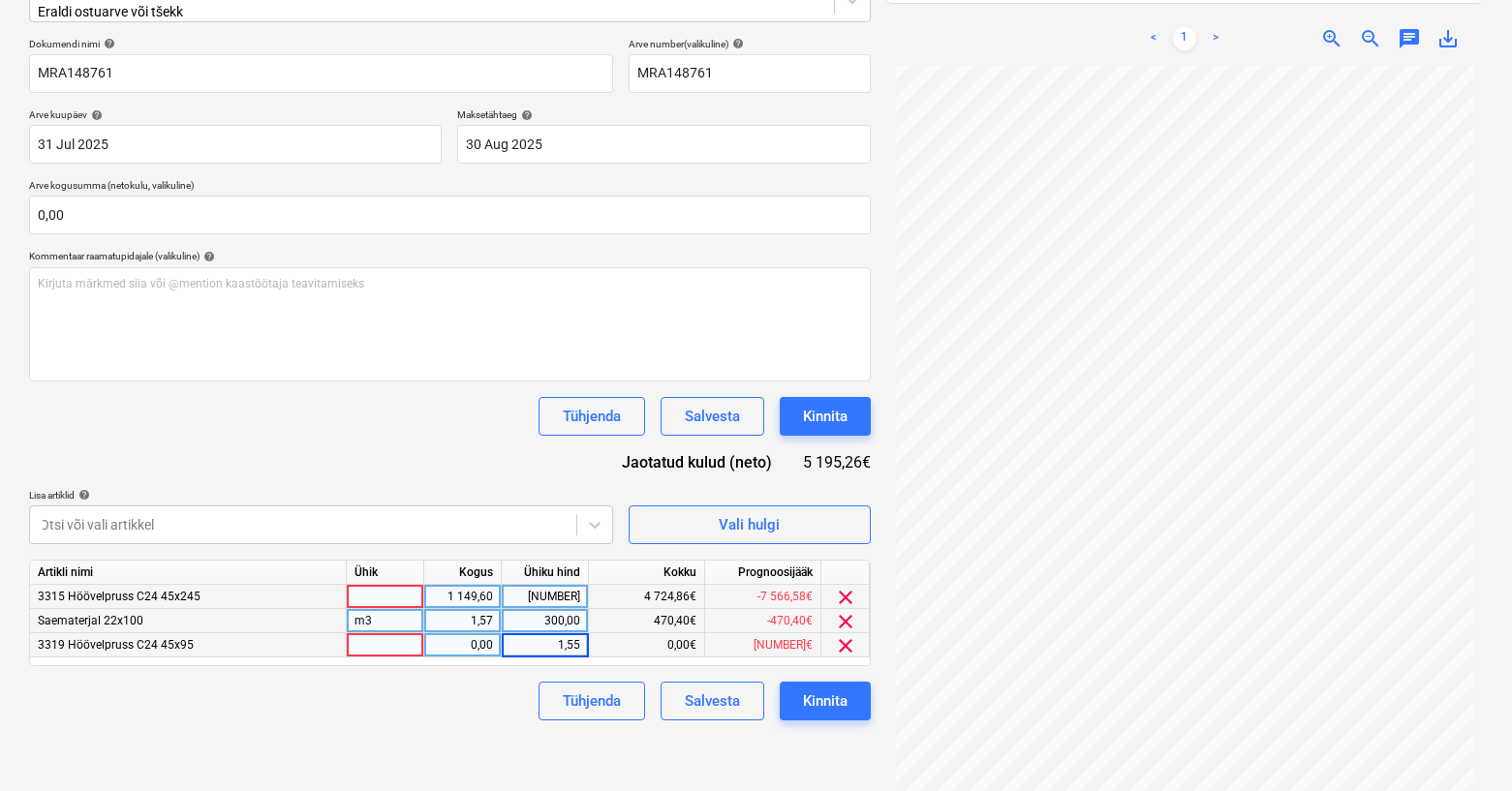 type on "1,551" 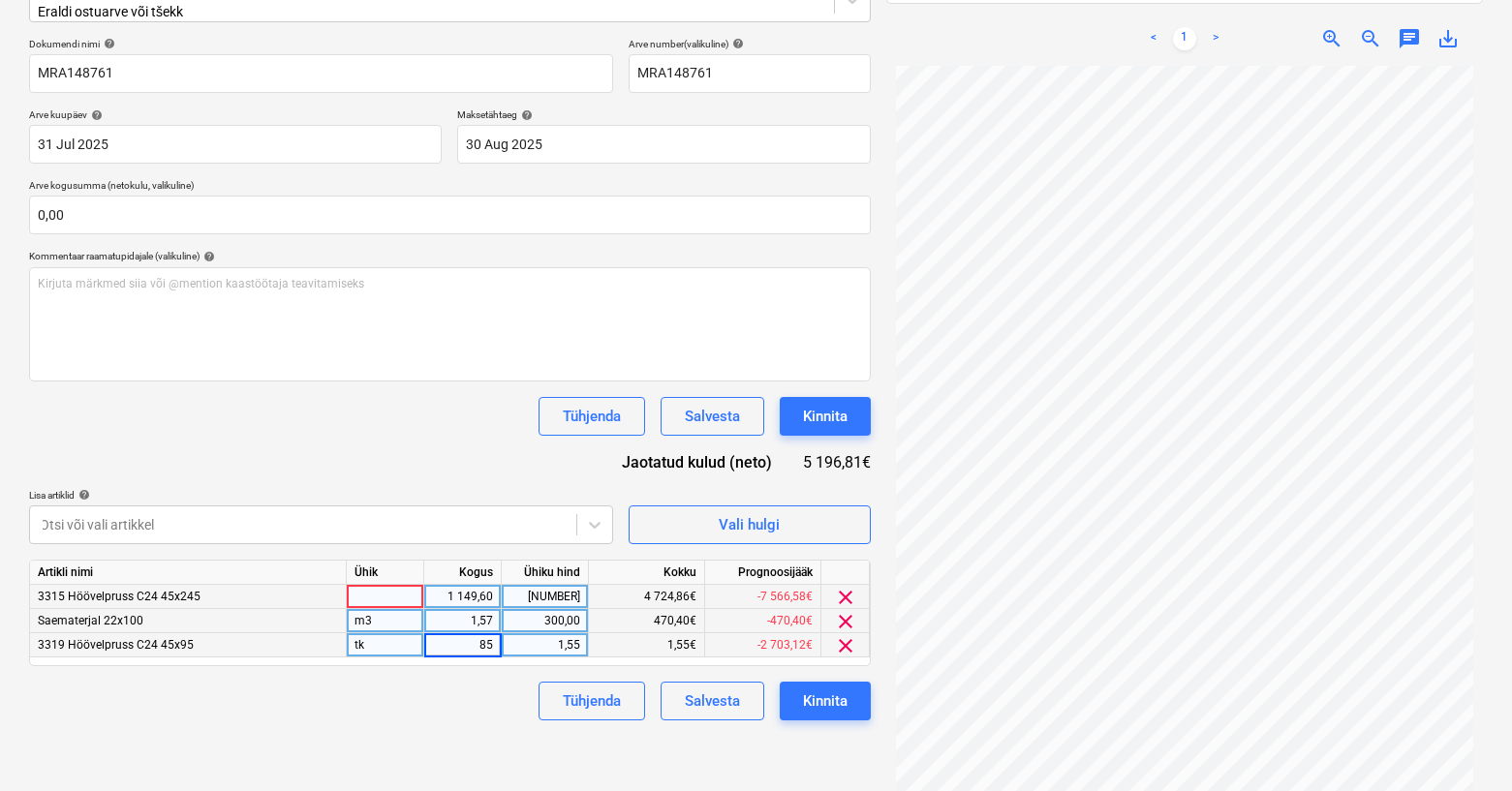 type on "858" 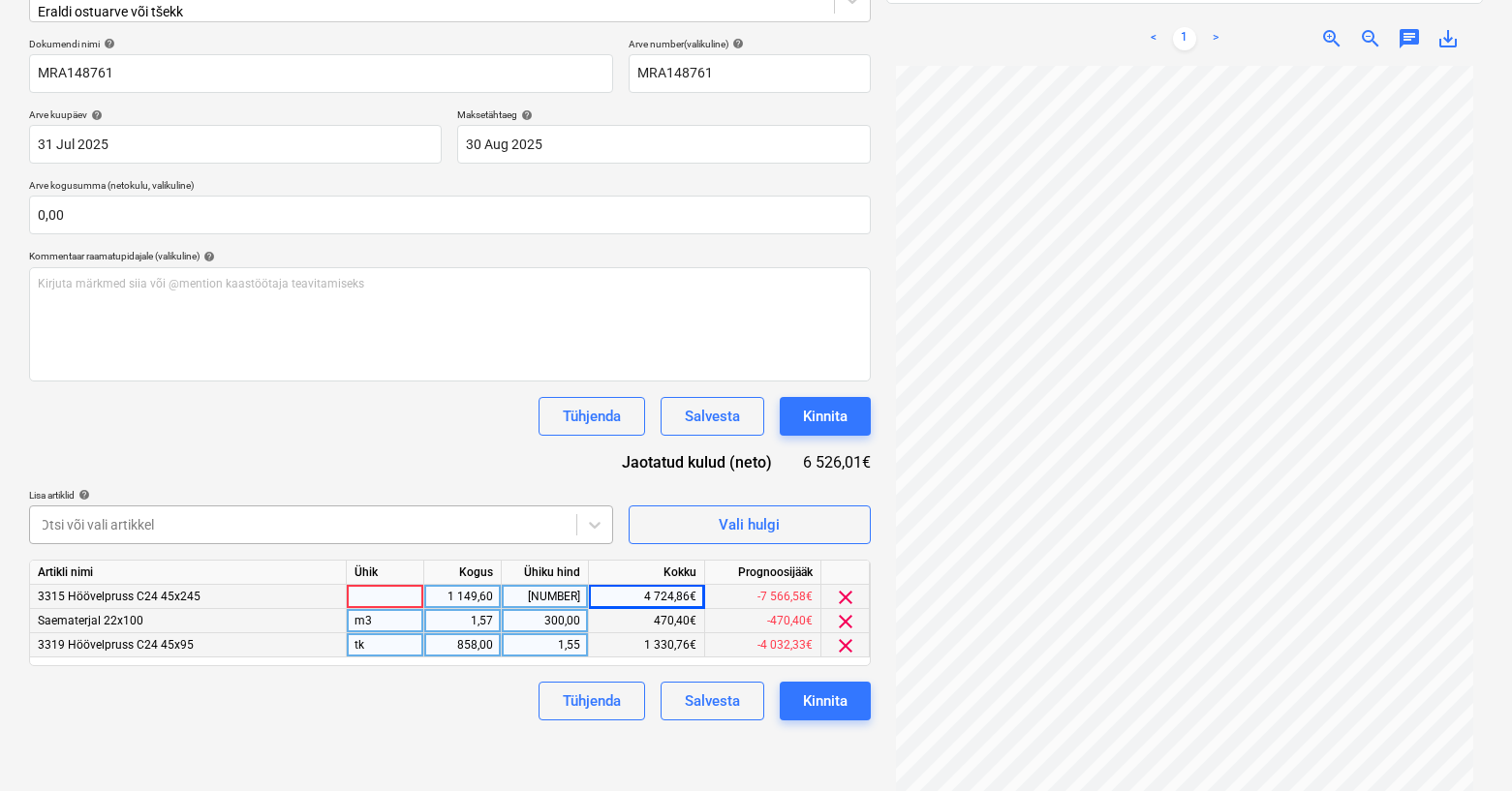 click on "Müük Projektid Kontaktid Ettevõte Koondarved 5 Postkast 9+ format_size keyboard_arrow_down help search Otsi notifications 34 keyboard_arrow_down R. Sarapuu keyboard_arrow_down Tehas Eelarve 9+ Tellija leping Hinnapäringud Alltöövõtulepingud Aktid Ostutellimused Kulud Sissetulek Failid 1 Analüütika Sätted Failide konteerimine Vali ettevõte Raitwood   Lisa uus ettevõte Vali dokumendi tüüp help Eraldi ostuarve või tšekk Dokumendi nimi help MRA148761 Arve number  (valikuline) help MRA148761 Arve kuupäev help 31 Jul 2025 31.07.2025 Press the down arrow key to interact with the calendar and
select a date. Press the question mark key to get the keyboard shortcuts for changing dates. Maksetähtaeg help 30 Aug 2025 30.08.2025 Press the down arrow key to interact with the calendar and
select a date. Press the question mark key to get the keyboard shortcuts for changing dates. Arve kogusumma (netokulu, valikuline) 0,00 Kommentaar raamatupidajale (valikuline) help ﻿ Tühjenda Salvesta Kinnita" at bounding box center (756, 120) 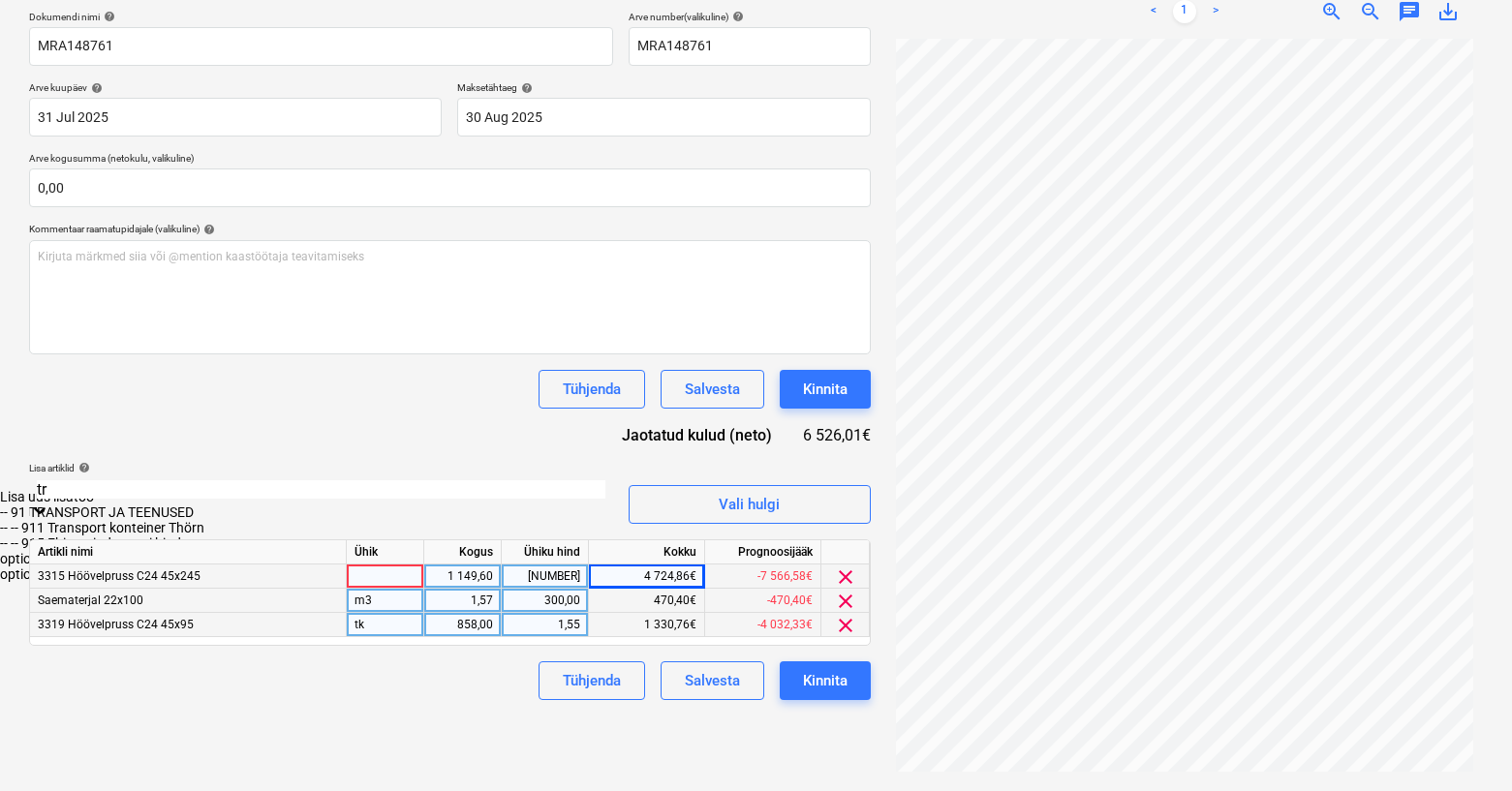 scroll, scrollTop: 275, scrollLeft: 0, axis: vertical 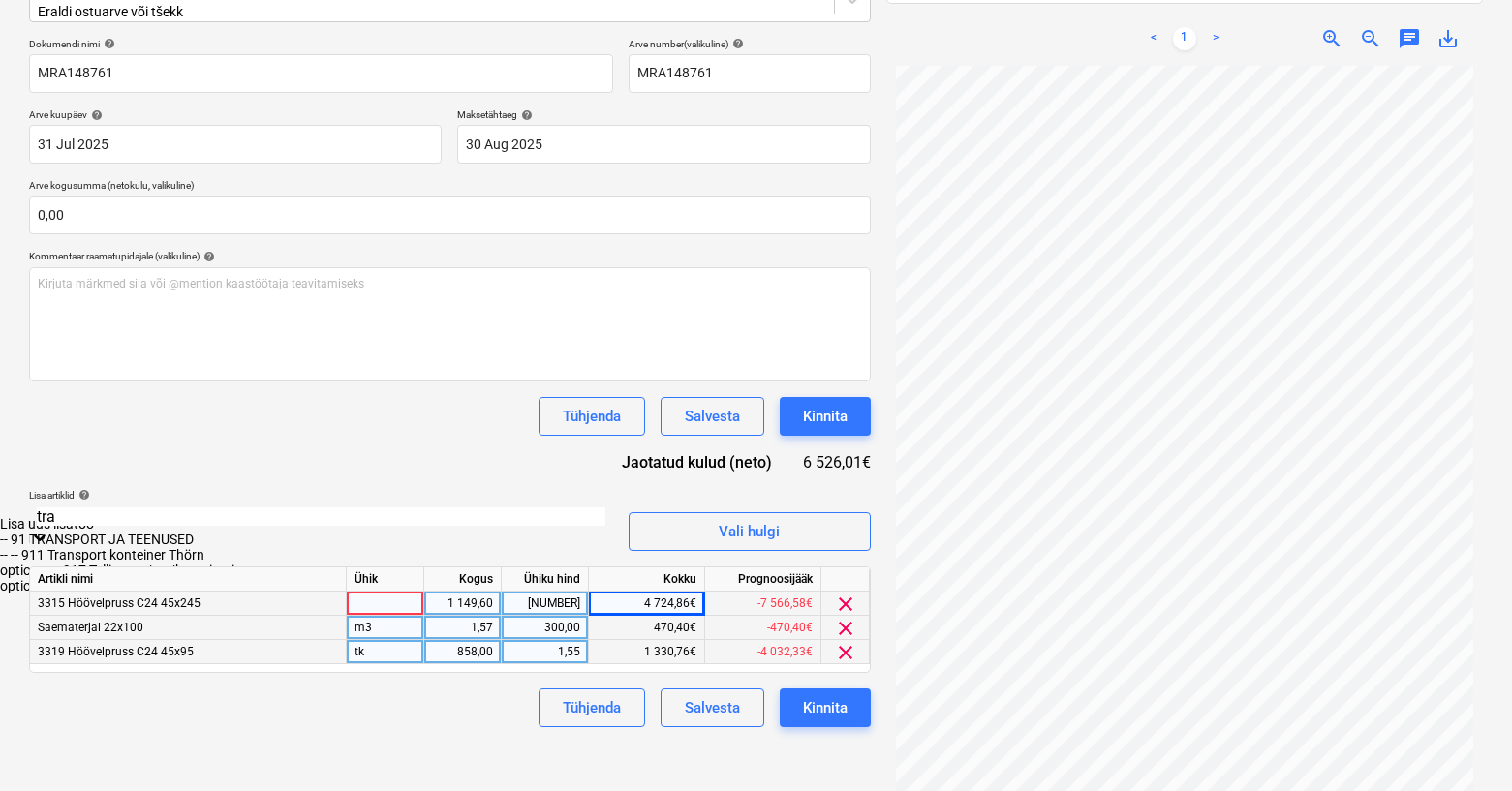 type on "tra" 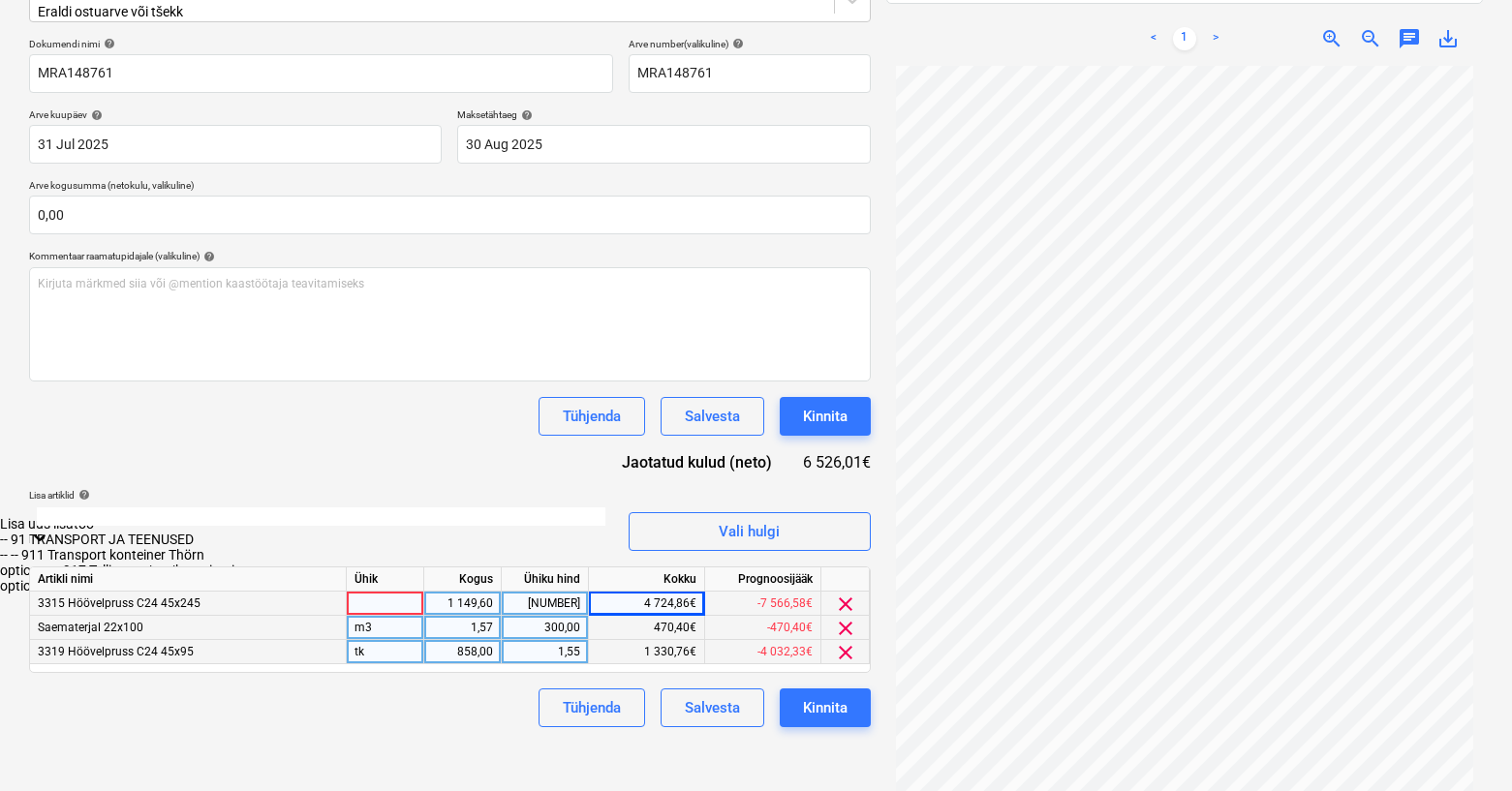 click on "Dokumendi nimi help MRA148761 Arve number  (valikuline) help MRA148761 Arve kuupäev help 31 Jul 2025 31.07.2025 Press the down arrow key to interact with the calendar and
select a date. Press the question mark key to get the keyboard shortcuts for changing dates. Maksetähtaeg help 30 Aug 2025 30.08.2025 Press the down arrow key to interact with the calendar and
select a date. Press the question mark key to get the keyboard shortcuts for changing dates. Arve kogusumma (netokulu, valikuline) 0,00 Kommentaar raamatupidajale (valikuline) help Kirjuta märkmed siia või @mention kaastöötaja teavitamiseks ﻿ Tühjenda Salvesta Kinnita Jaotatud kulud (neto) 6 526,01€ Lisa artiklid help option Lisa uus lisatöö focused, 1 of 5. 5 results available for search term tra. Use Up and Down to choose options, press Enter to select the currently focused option, press Escape to exit the menu, press Tab to select the option and exit the menu. Vali hulgi Artikli nimi Ühik Kogus Ühiku hind Kokku Prognoosijääk m3" at bounding box center [449, 382] 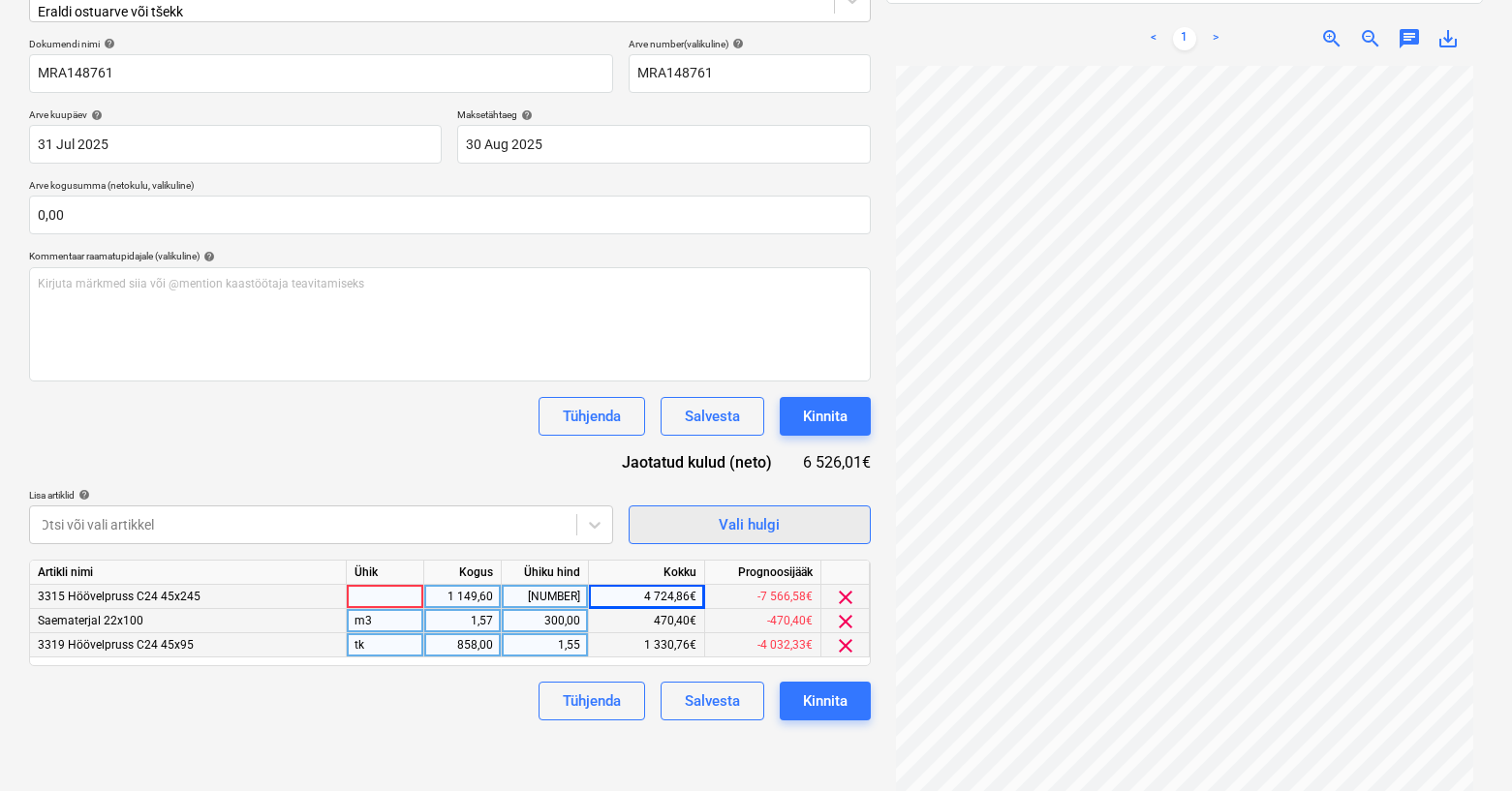 click on "Vali hulgi" at bounding box center (750, 525) 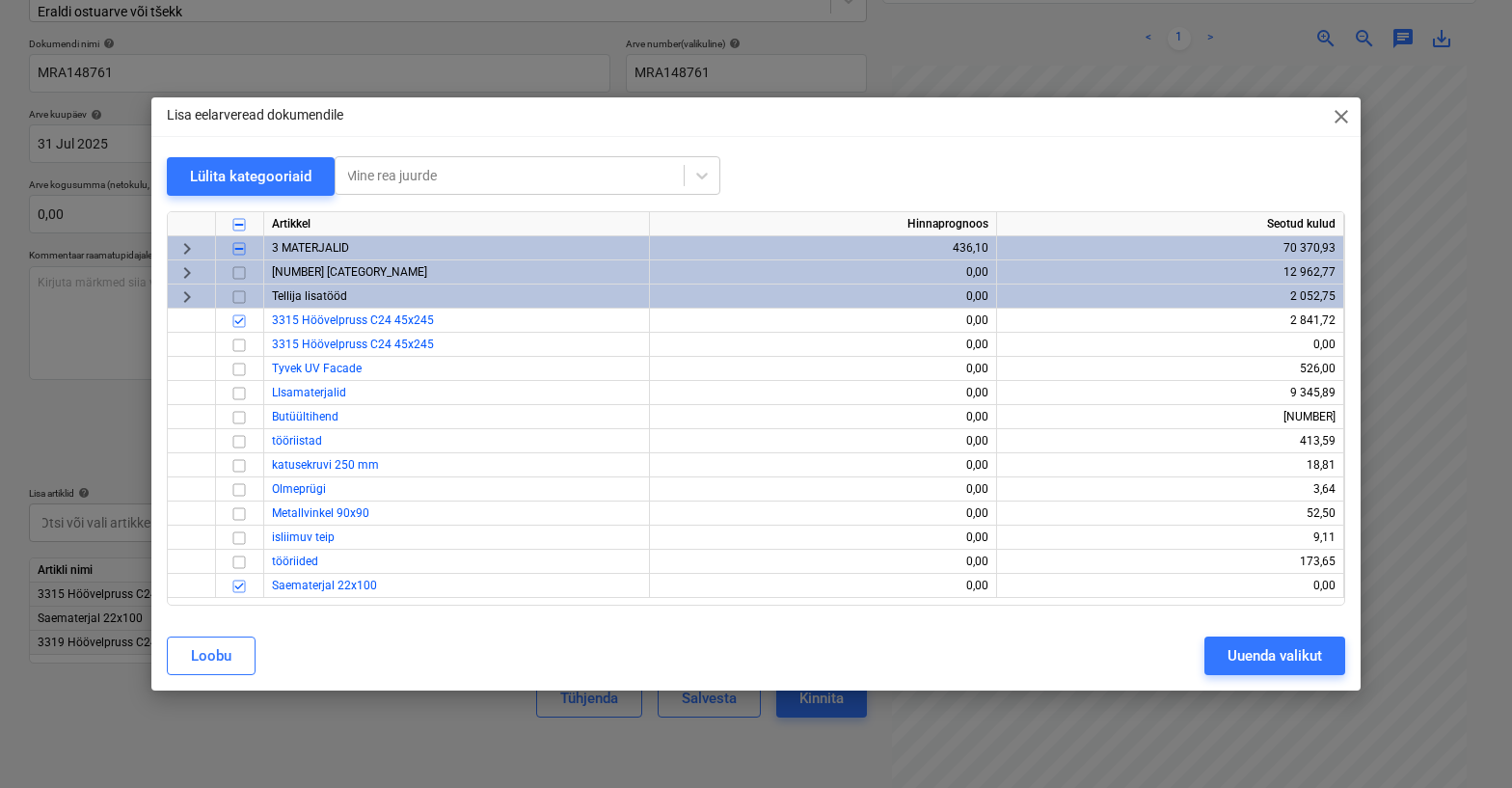 click on "close" at bounding box center (1341, 117) 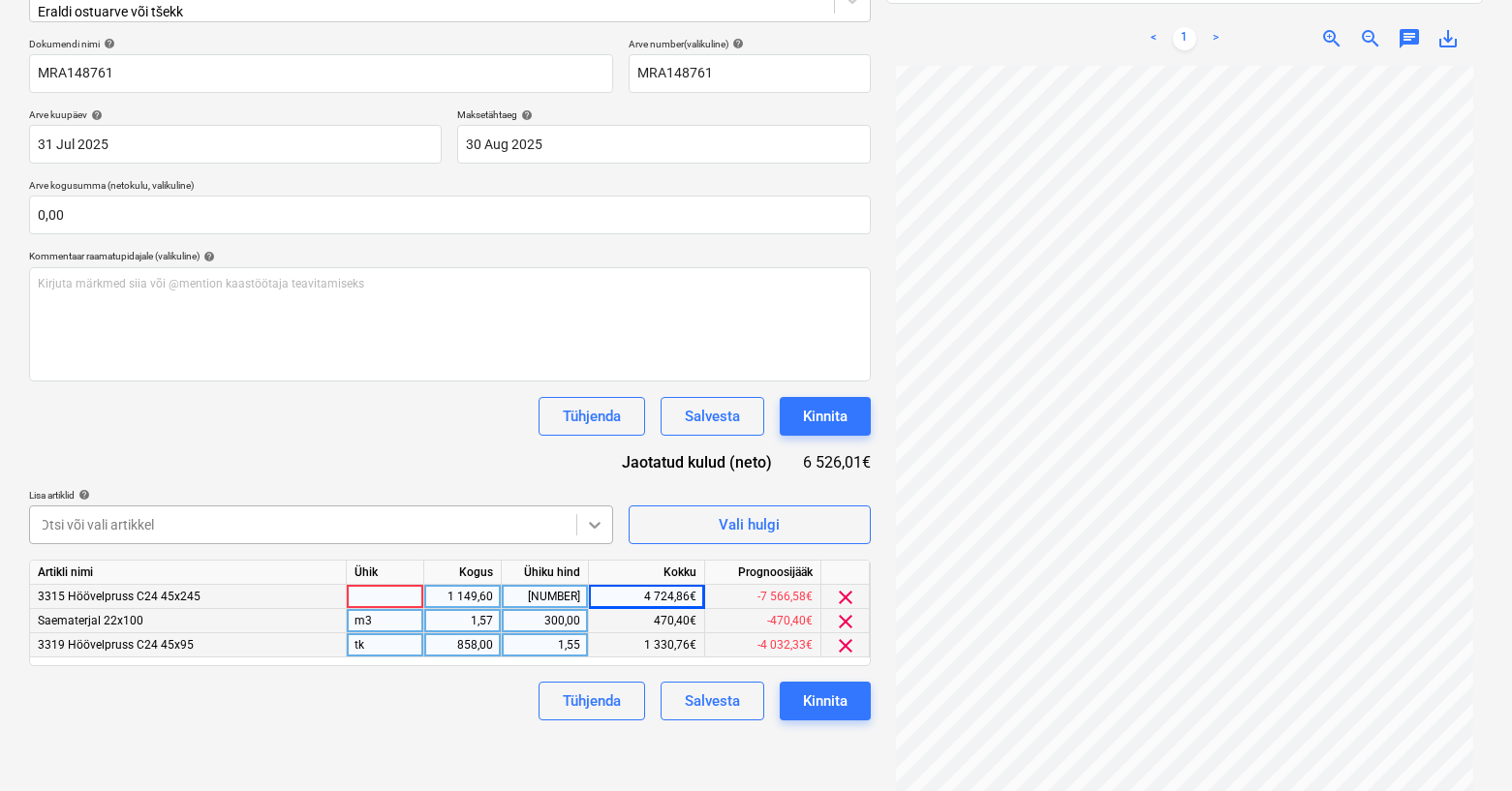 click on "Müük Projektid Kontaktid Ettevõte Koondarved 5 Postkast 9+ format_size keyboard_arrow_down help search Otsi notifications 34 keyboard_arrow_down R. Sarapuu keyboard_arrow_down Tehas Eelarve 9+ Tellija leping Hinnapäringud Alltöövõtulepingud Aktid Ostutellimused Kulud Sissetulek Failid 1 Analüütika Sätted Failide konteerimine Vali ettevõte Raitwood   Lisa uus ettevõte Vali dokumendi tüüp help Eraldi ostuarve või tšekk Dokumendi nimi help MRA148761 Arve number  (valikuline) help MRA148761 Arve kuupäev help 31 Jul 2025 31.07.2025 Press the down arrow key to interact with the calendar and
select a date. Press the question mark key to get the keyboard shortcuts for changing dates. Maksetähtaeg help 30 Aug 2025 30.08.2025 Press the down arrow key to interact with the calendar and
select a date. Press the question mark key to get the keyboard shortcuts for changing dates. Arve kogusumma (netokulu, valikuline) 0,00 Kommentaar raamatupidajale (valikuline) help ﻿ Tühjenda Salvesta Kinnita" at bounding box center [756, 120] 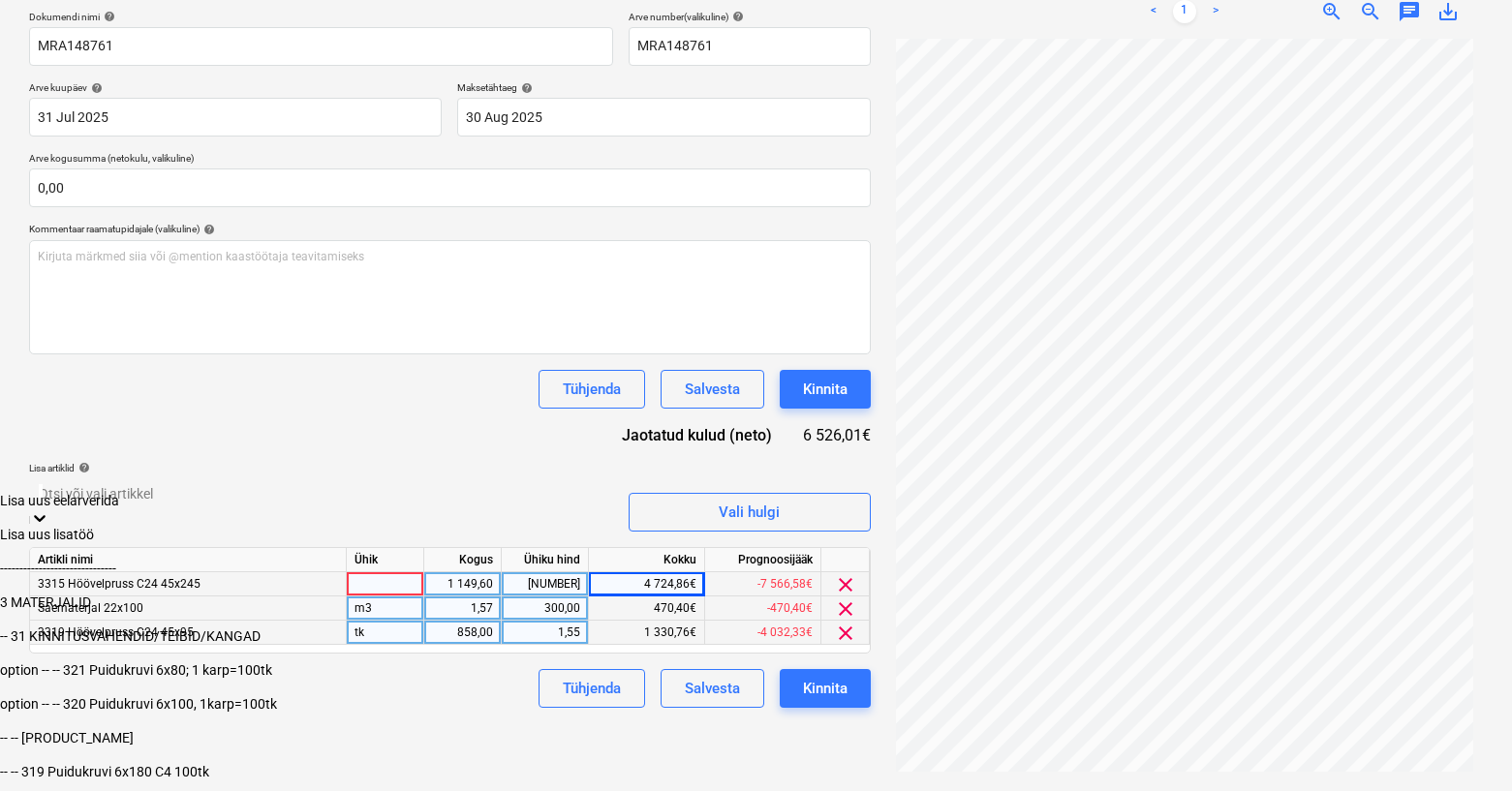 drag, startPoint x: 598, startPoint y: 514, endPoint x: 222, endPoint y: 531, distance: 376.38411 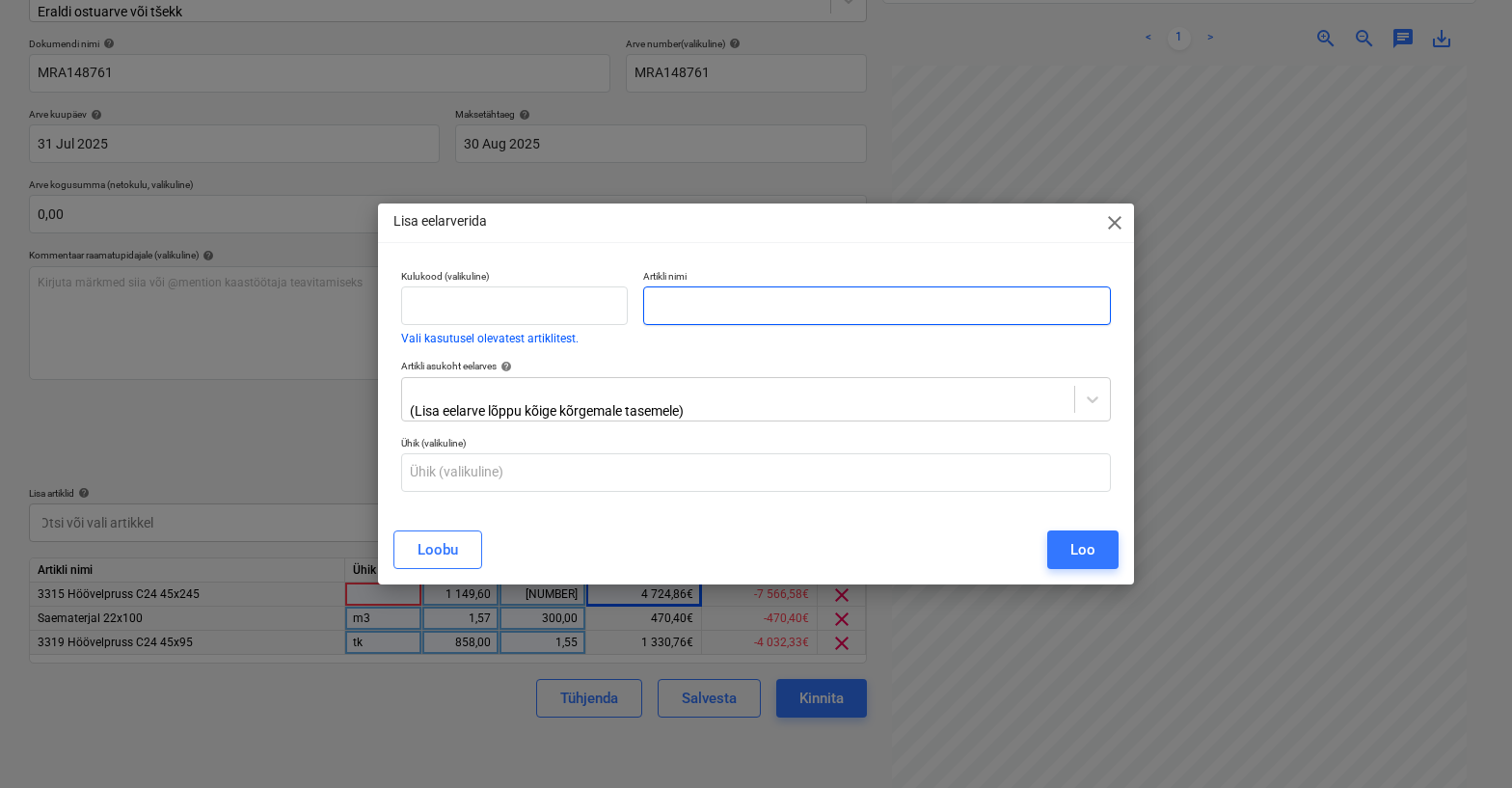 click at bounding box center (877, 306) 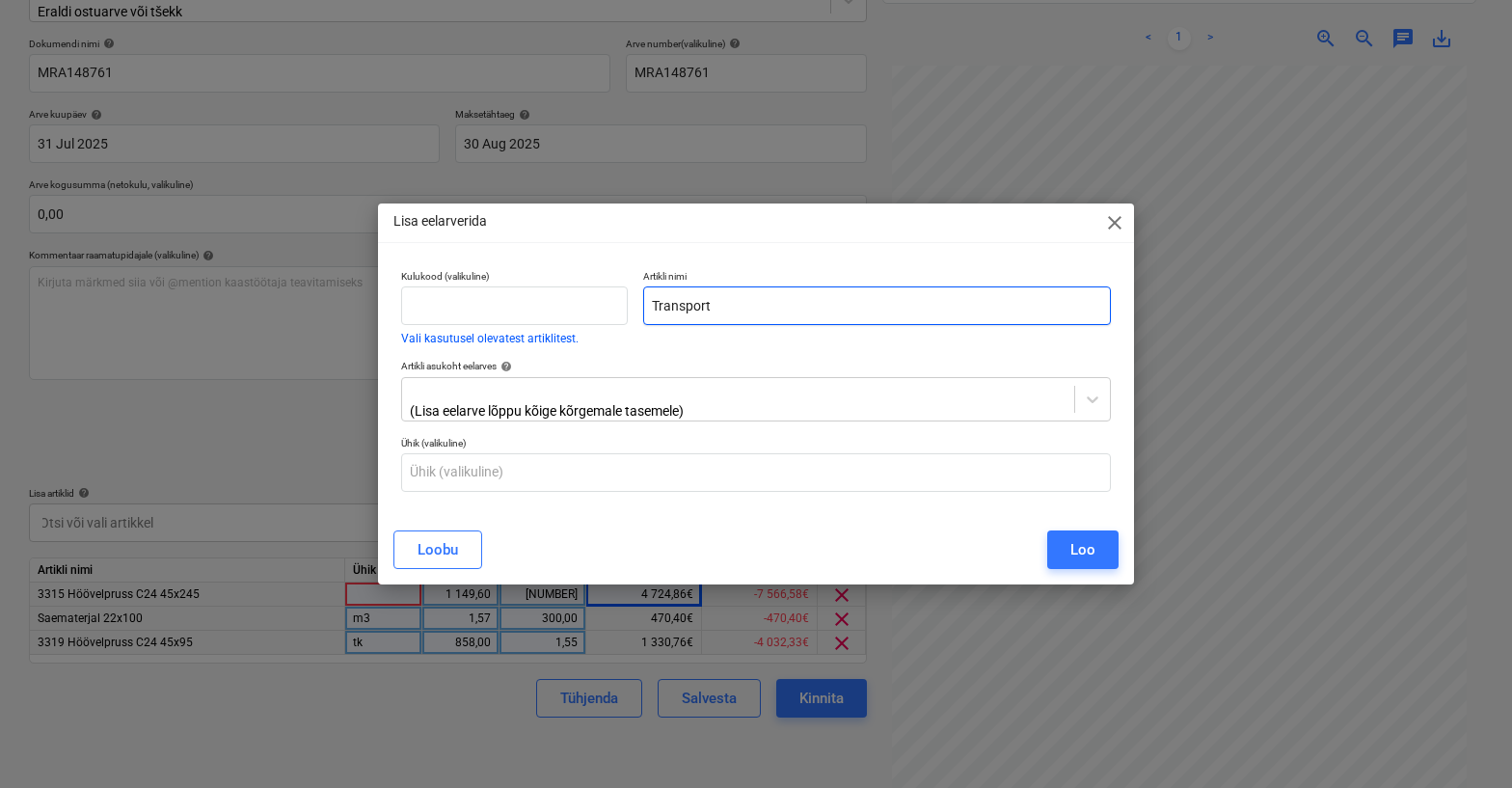 type on "Transport" 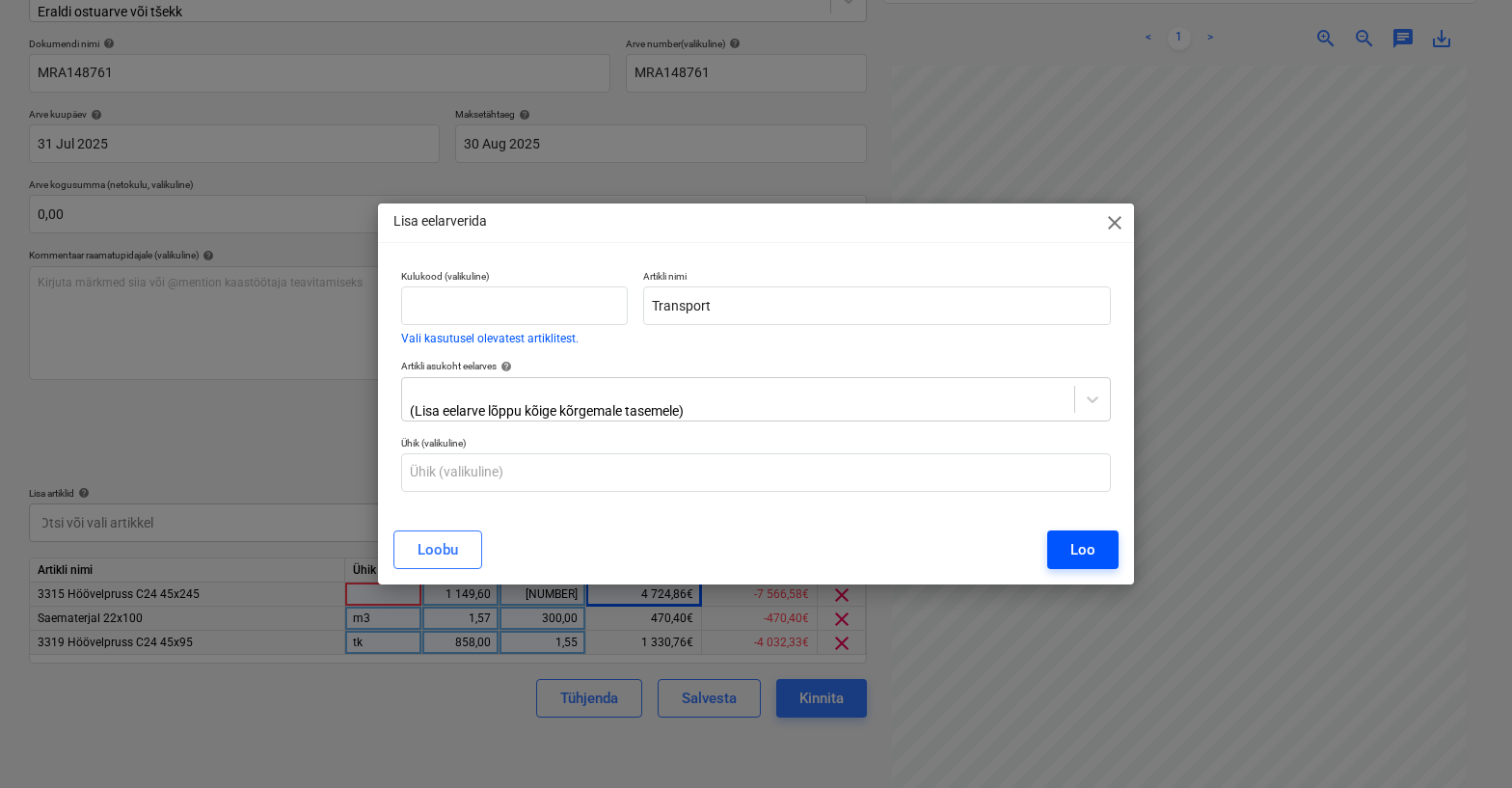 click on "Loo" at bounding box center [1083, 550] 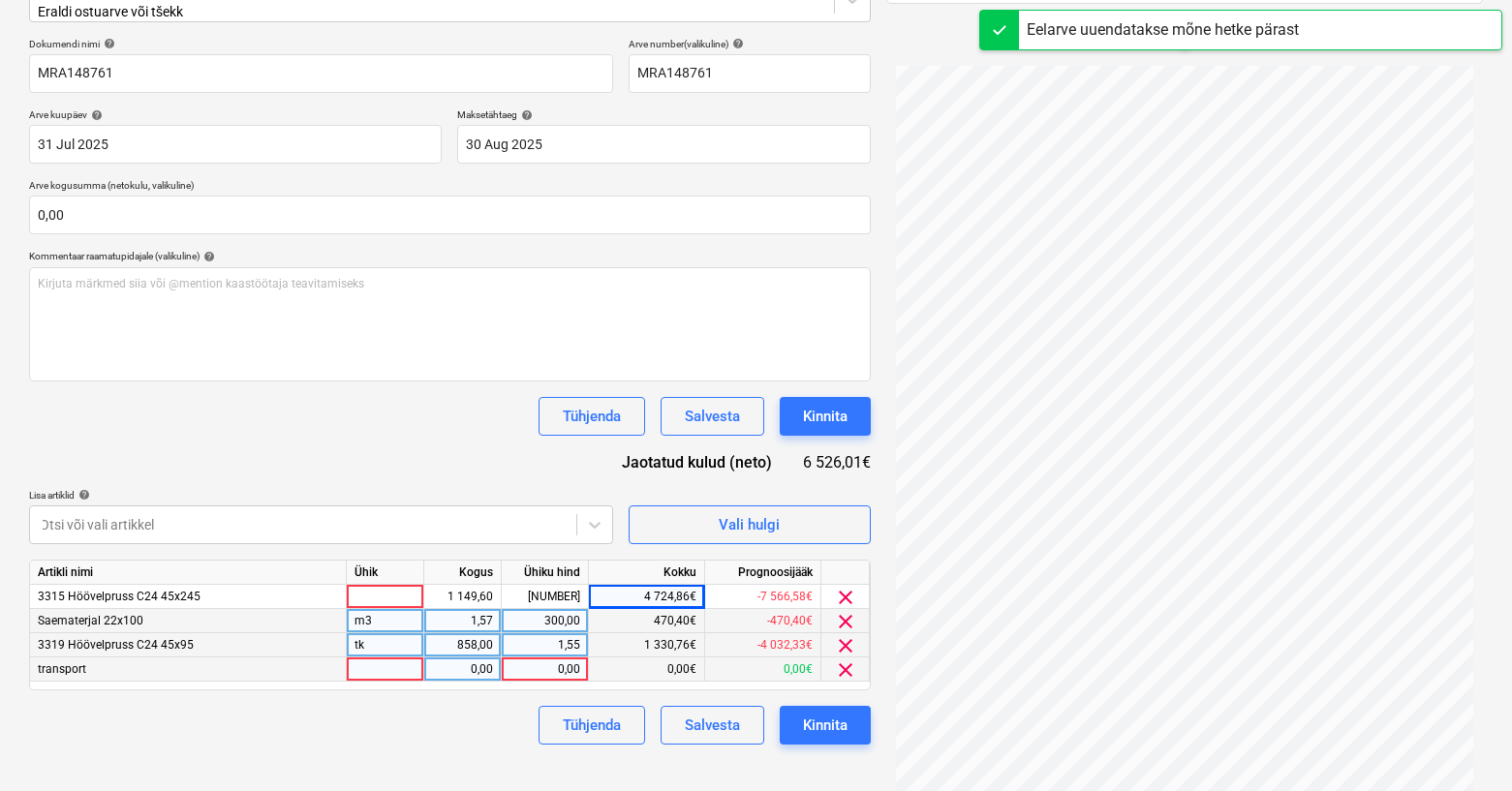 click at bounding box center (386, 669) 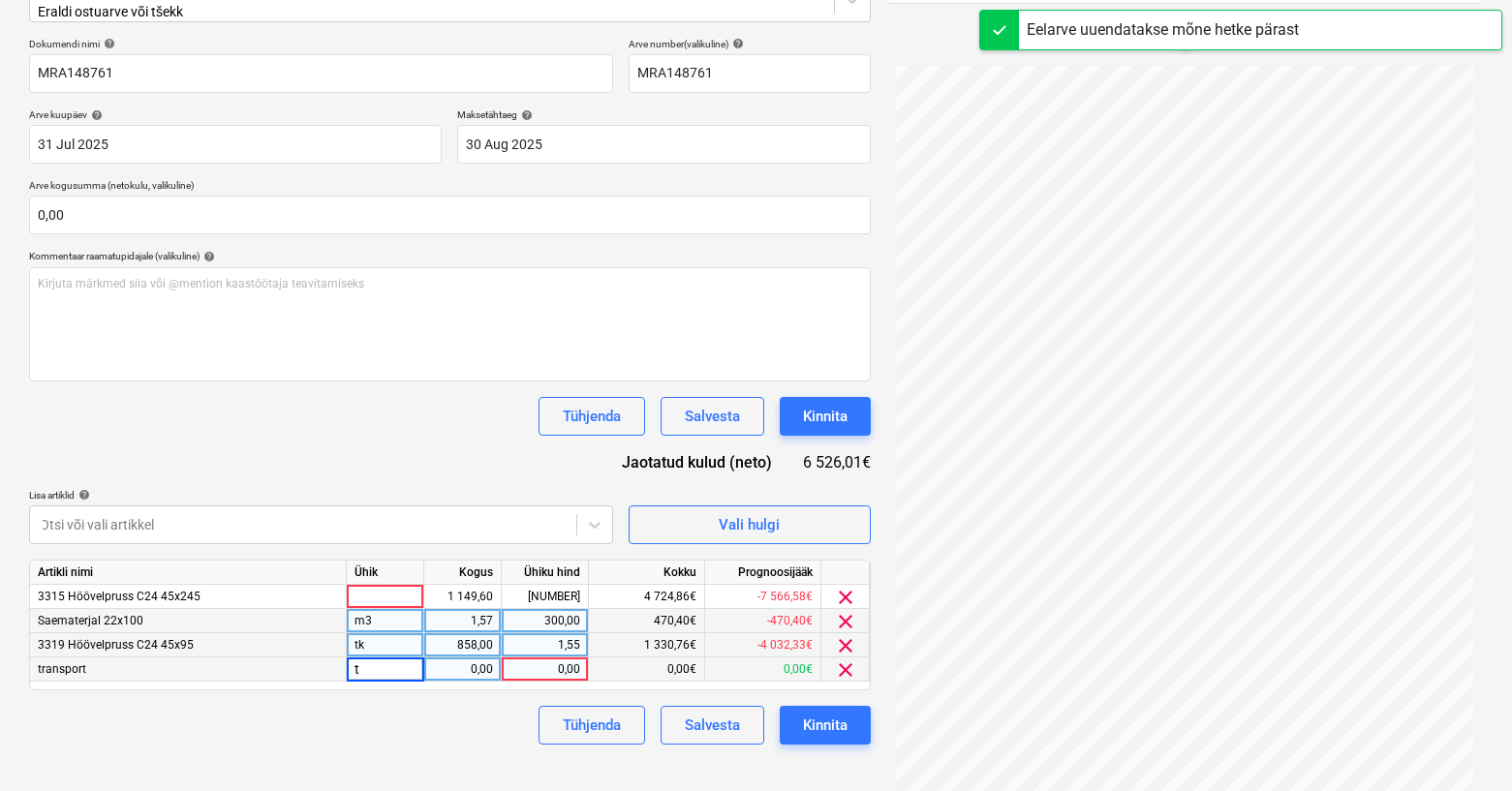 type on "tk" 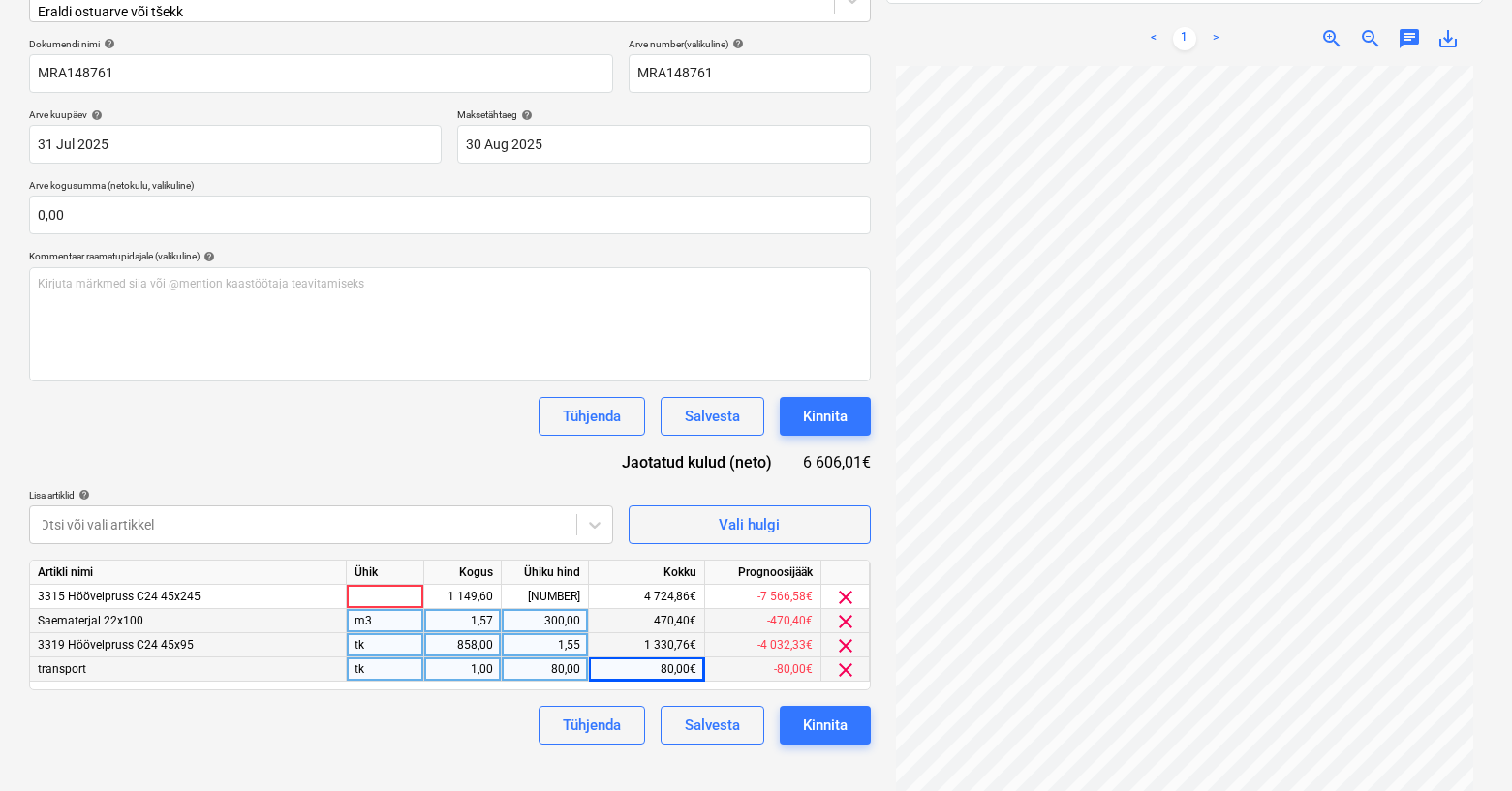click on "Dokumendi nimi help MRA148761 Arve number  (valikuline) help MRA148761 Arve kuupäev help 31 Jul 2025 31.07.2025 Press the down arrow key to interact with the calendar and
select a date. Press the question mark key to get the keyboard shortcuts for changing dates. Maksetähtaeg help 30 Aug 2025 30.08.2025 Press the down arrow key to interact with the calendar and
select a date. Press the question mark key to get the keyboard shortcuts for changing dates. Arve kogusumma (netokulu, valikuline) 0,00 Kommentaar raamatupidajale (valikuline) help Kirjuta märkmed siia või @mention kaastöötaja teavitamiseks ﻿ Tühjenda Salvesta Kinnita Jaotatud kulud (neto) 6 606,01€ Lisa artiklid help Otsi või vali artikkel Vali hulgi Artikli nimi Ühik Kogus Ühiku hind Kokku Prognoosijääk 3315 Höövelpruss C24 45x245 1 149,60 4,11 4 724,86€ -7 566,58€ clear  Saematerjal 22x100 m3 1,57 300,00 470,40€ -470,40€ clear 3319 Höövelpruss C24 45x95 tk 858,00 1,55 1 330,76€ -4 032,33€ clear  transport tk 1,00" at bounding box center (449, 391) 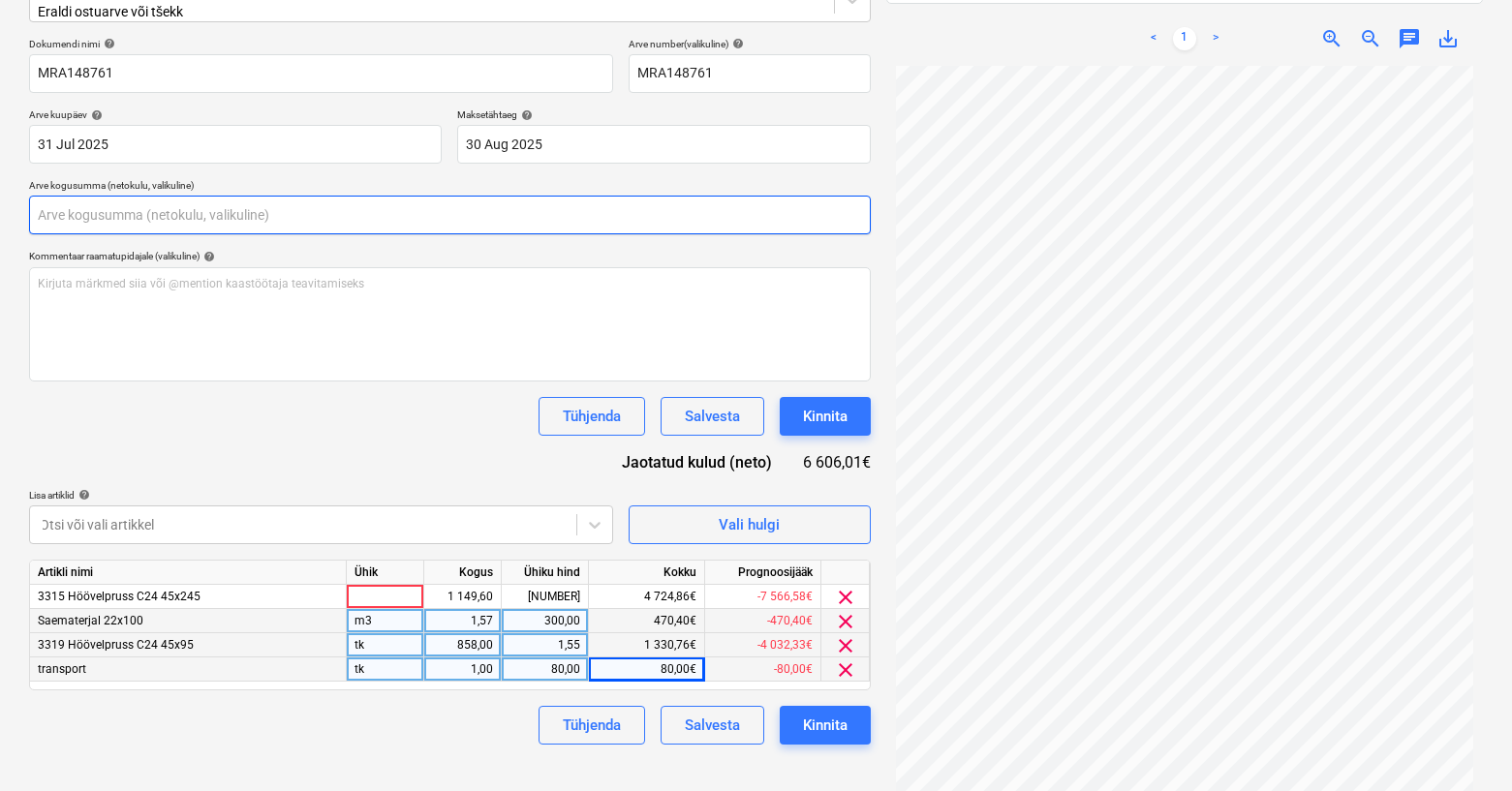 click at bounding box center [449, 215] 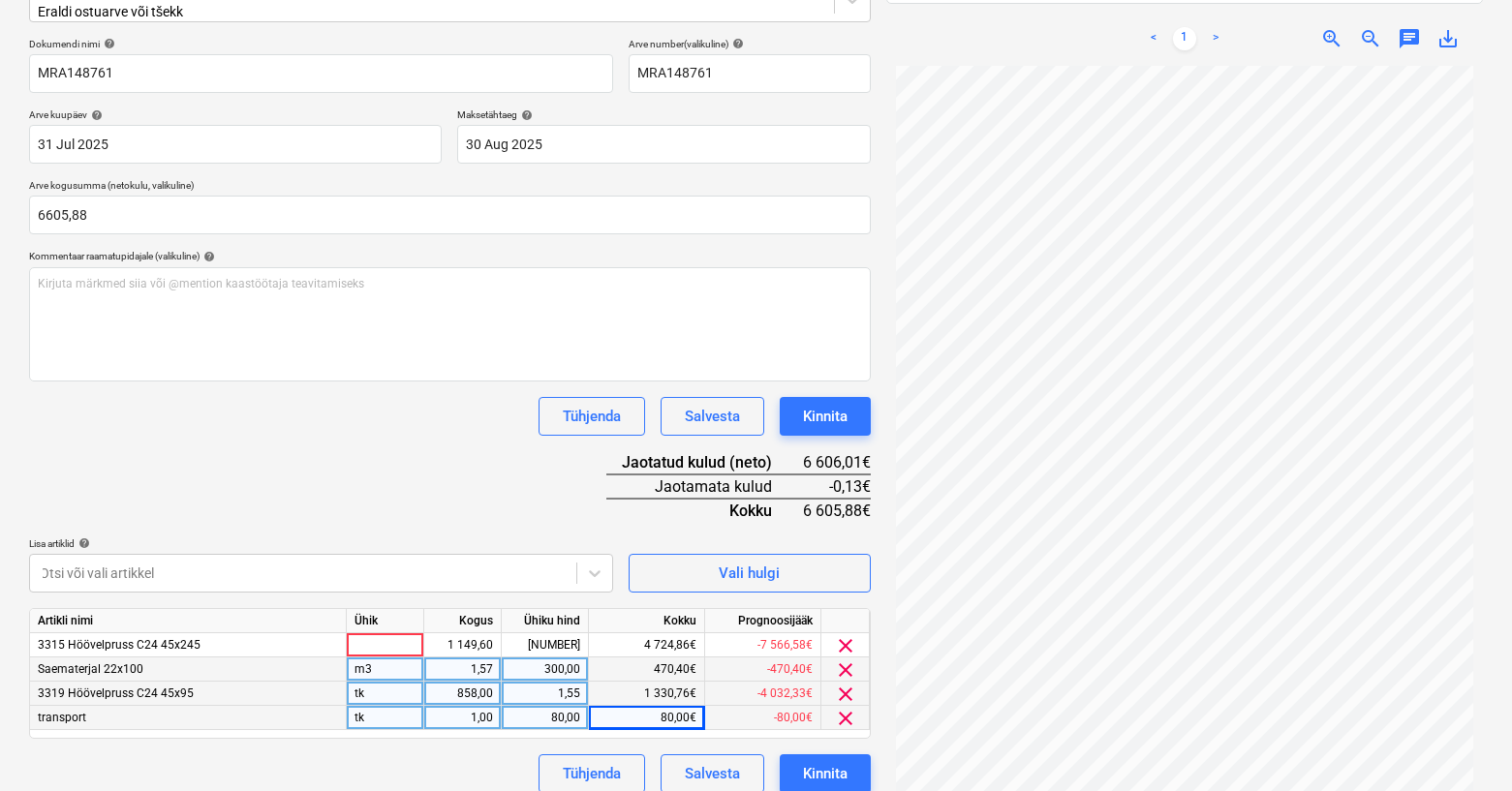 click on "Dokumendi nimi help MRA148761 Arve number  (valikuline) help MRA148761 Arve kuupäev help 31 Jul 2025 31.07.2025 Press the down arrow key to interact with the calendar and
select a date. Press the question mark key to get the keyboard shortcuts for changing dates. Maksetähtaeg help 30 Aug 2025 30.08.2025 Press the down arrow key to interact with the calendar and
select a date. Press the question mark key to get the keyboard shortcuts for changing dates. Arve kogusumma (netokulu, valikuline) 6605,88 Kommentaar raamatupidajale (valikuline) help Kirjuta märkmed siia või @mention kaastöötaja teavitamiseks ﻿ Tühjenda Salvesta Kinnita Jaotatud kulud (neto) 6 606,01€ Jaotamata kulud -0,13€ Kokku 6 605,88€ Lisa artiklid help Otsi või vali artikkel Vali hulgi Artikli nimi Ühik Kogus Ühiku hind Kokku Prognoosijääk 3315 Höövelpruss C24 45x245 1 149,60 4,11 4 724,86€ -7 566,58€ clear  Saematerjal 22x100 m3 1,57 300,00 470,40€ -470,40€ clear 3319 Höövelpruss C24 45x95 tk 858,00 1,55 tk" at bounding box center (449, 415) 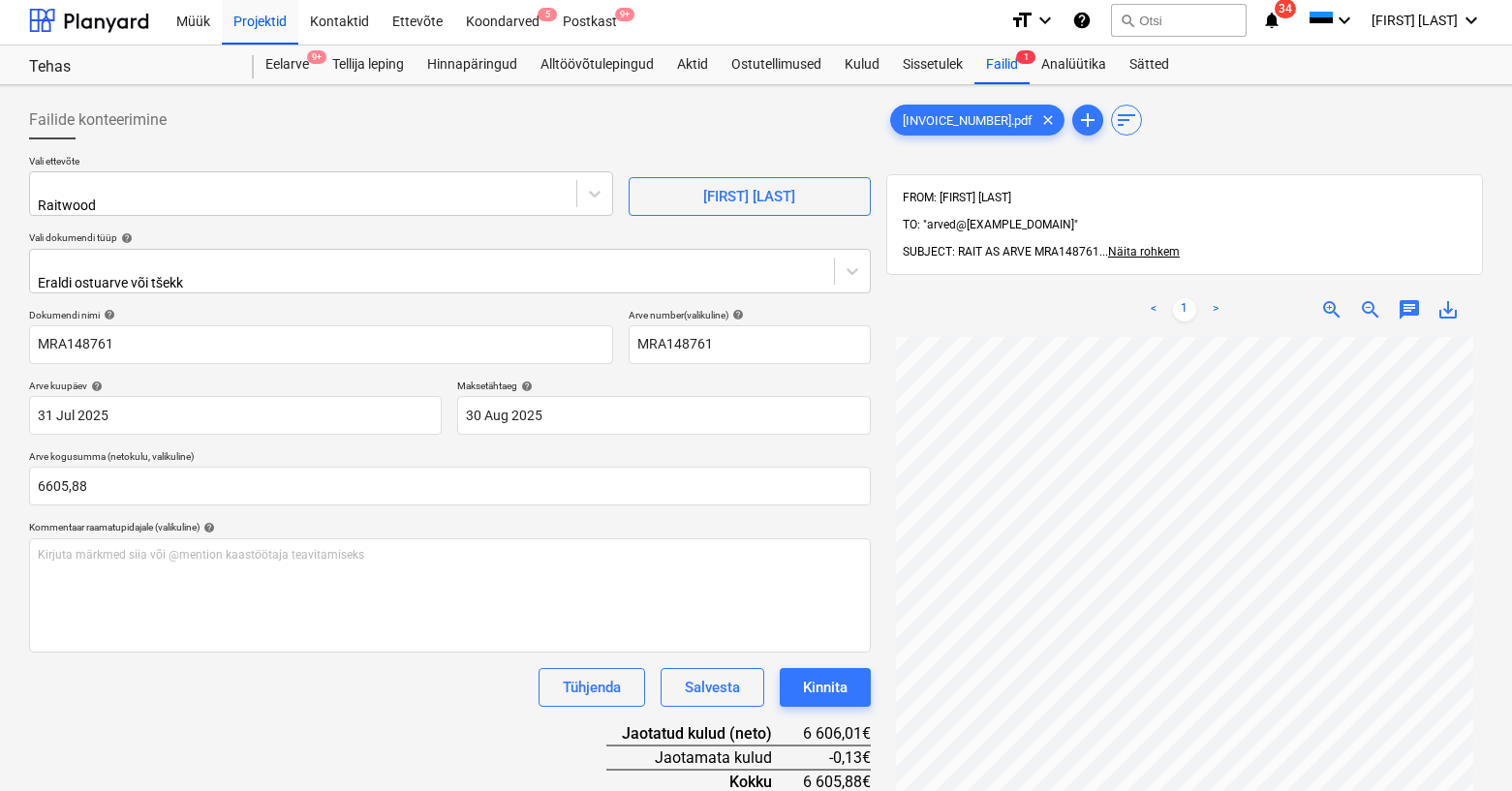 scroll, scrollTop: 278, scrollLeft: 0, axis: vertical 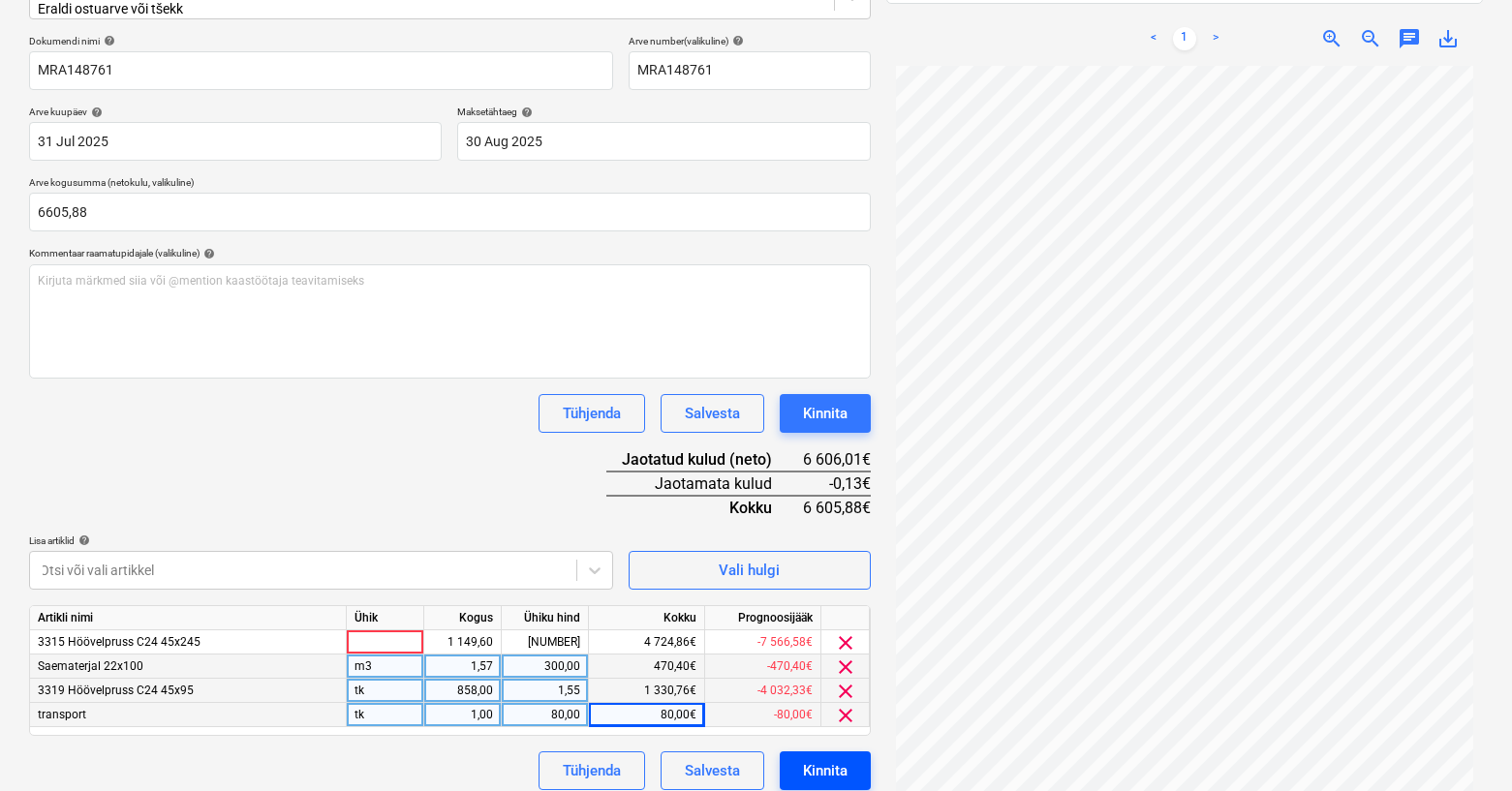 click on "Kinnita" at bounding box center (825, 771) 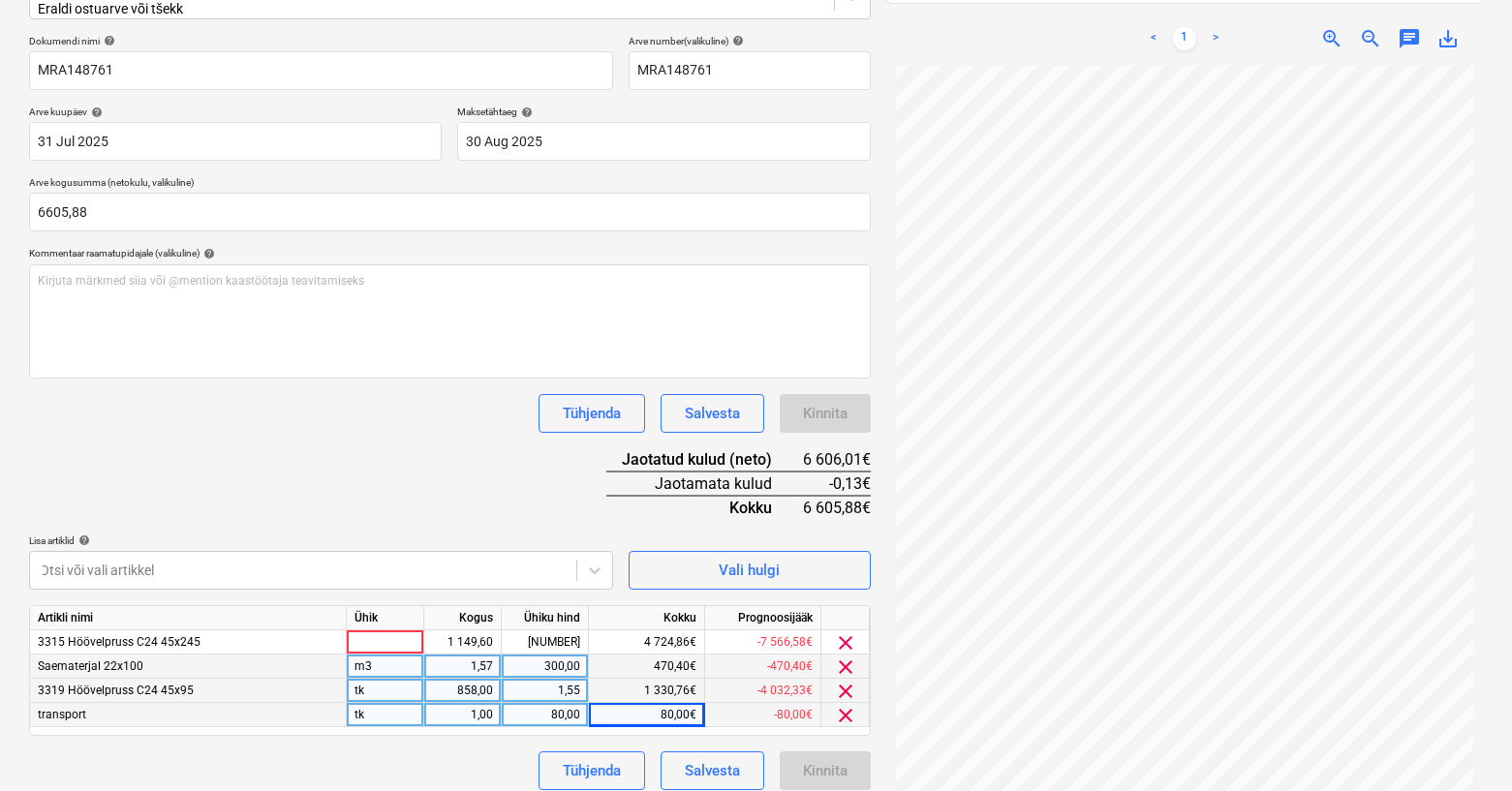 click on "Dokumendi nimi help MRA148761 Arve number  (valikuline) help MRA148761 Arve kuupäev help 31 Jul 2025 31.07.2025 Press the down arrow key to interact with the calendar and
select a date. Press the question mark key to get the keyboard shortcuts for changing dates. Maksetähtaeg help 30 Aug 2025 30.08.2025 Press the down arrow key to interact with the calendar and
select a date. Press the question mark key to get the keyboard shortcuts for changing dates. Arve kogusumma (netokulu, valikuline) 6605,88 Kommentaar raamatupidajale (valikuline) help Kirjuta märkmed siia või @mention kaastöötaja teavitamiseks ﻿ Tühjenda Salvesta Kinnita Jaotatud kulud (neto) 6 606,01€ Jaotamata kulud -0,13€ Kokku 6 605,88€ Lisa artiklid help Otsi või vali artikkel Vali hulgi Artikli nimi Ühik Kogus Ühiku hind Kokku Prognoosijääk 3315 Höövelpruss C24 45x245 1 149,60 4,11 4 724,86€ -7 566,58€ clear  Saematerjal 22x100 m3 1,57 300,00 470,40€ -470,40€ clear 3319 Höövelpruss C24 45x95 tk 858,00 1,55 tk" at bounding box center [449, 412] 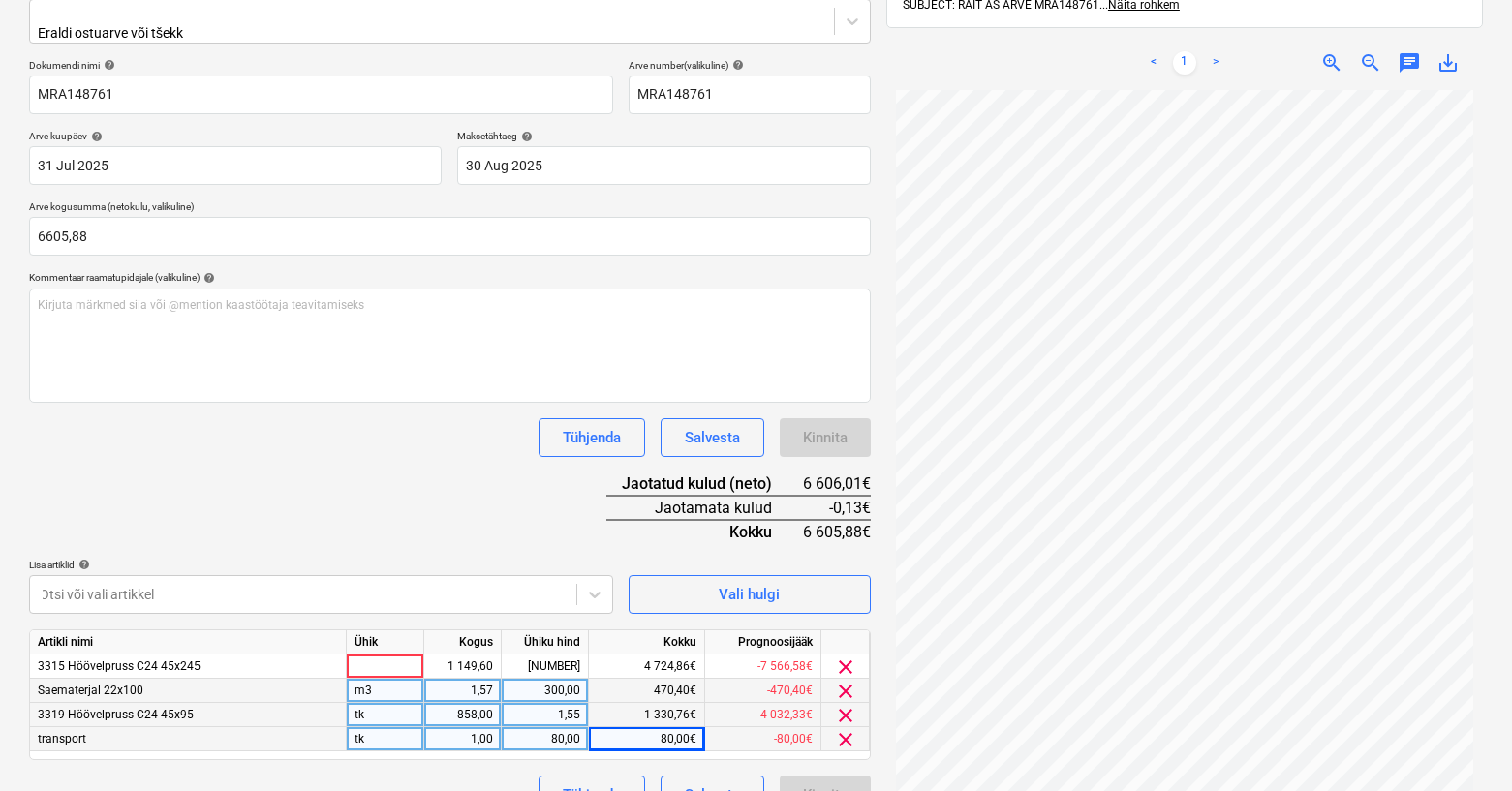 scroll, scrollTop: 0, scrollLeft: 0, axis: both 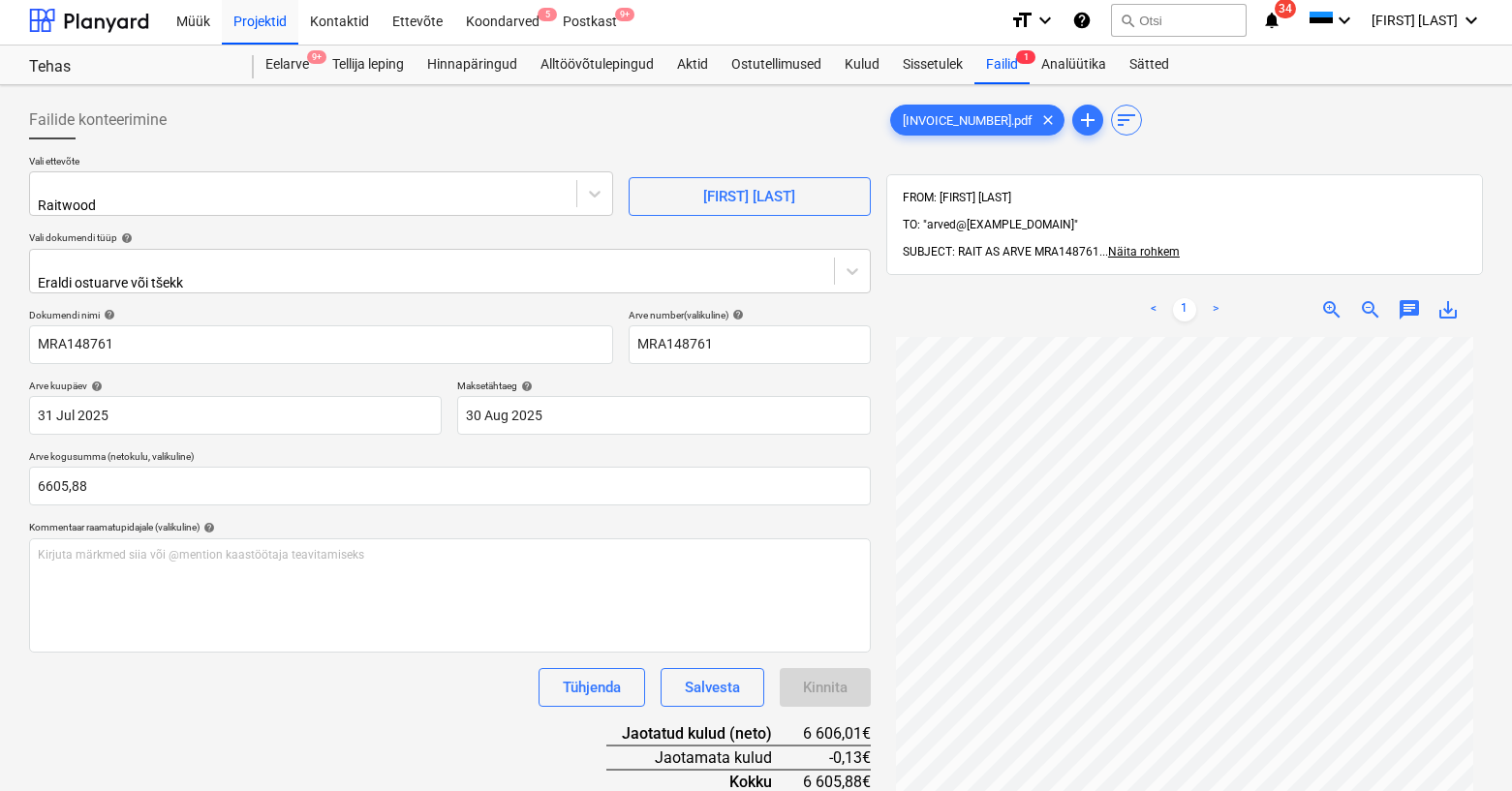 click on "Tühjenda Salvesta Kinnita" at bounding box center (449, 687) 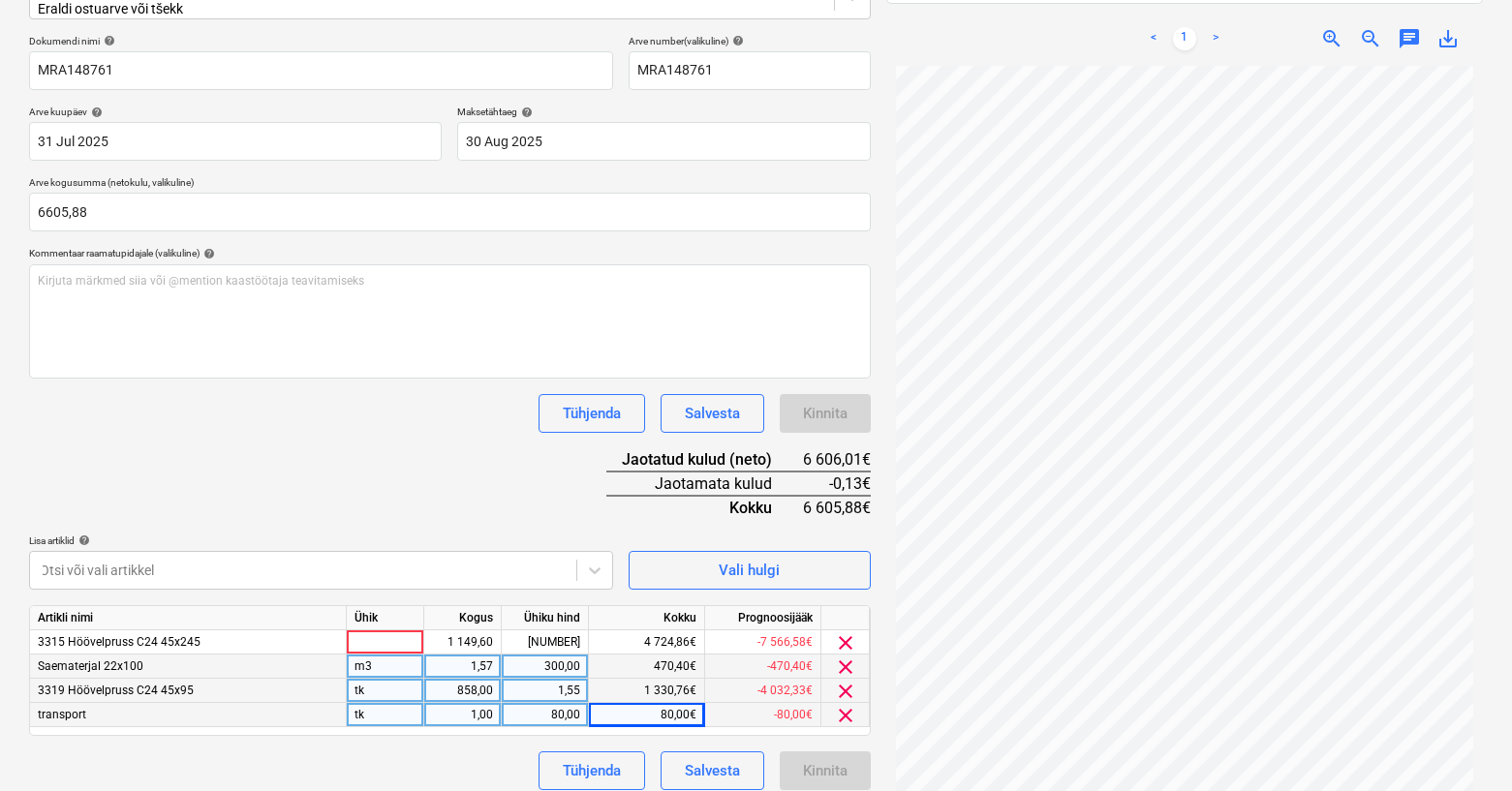 click on "80,00€" at bounding box center [647, 715] 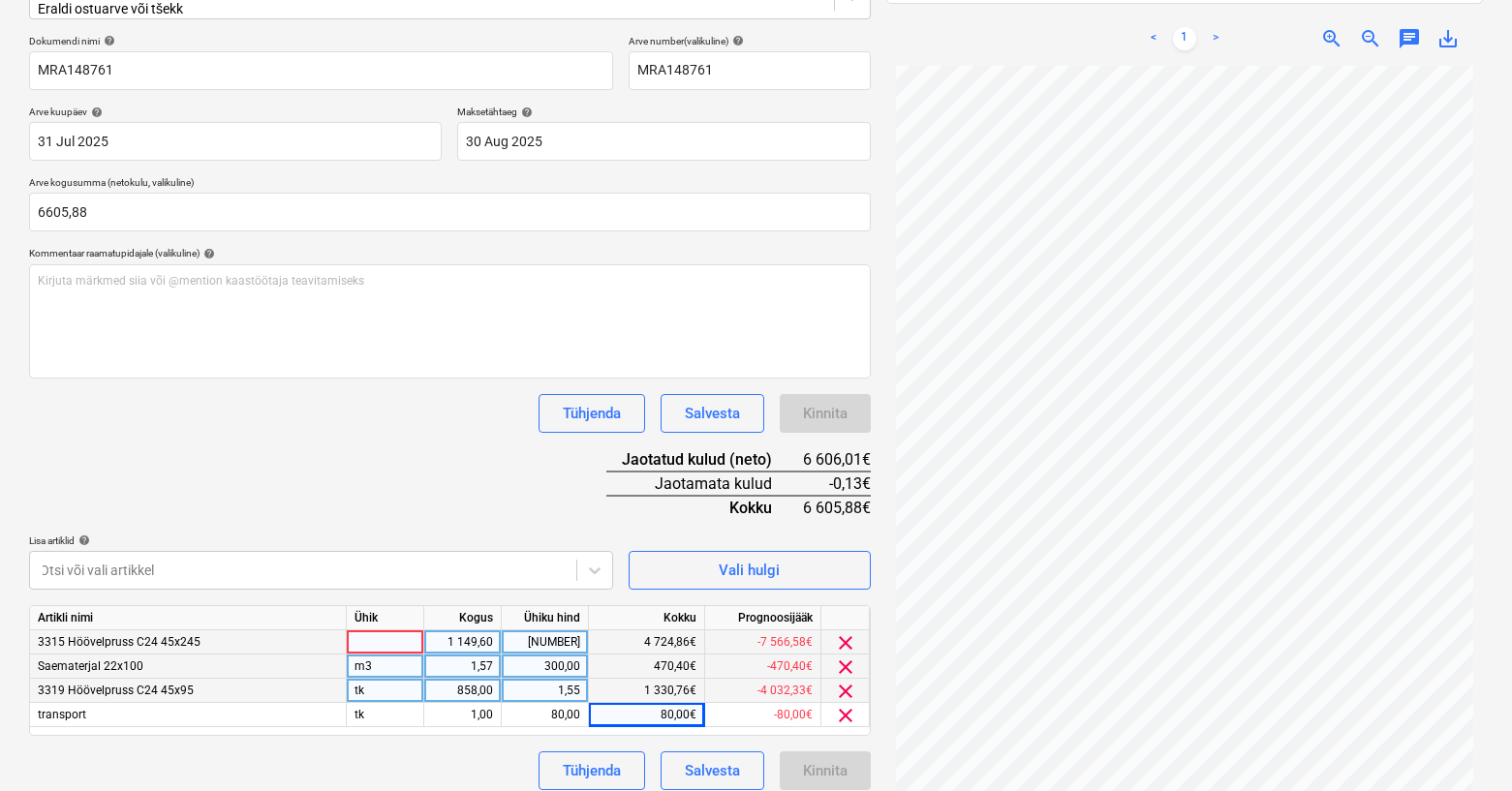 click on "4 724,86€" at bounding box center [647, 642] 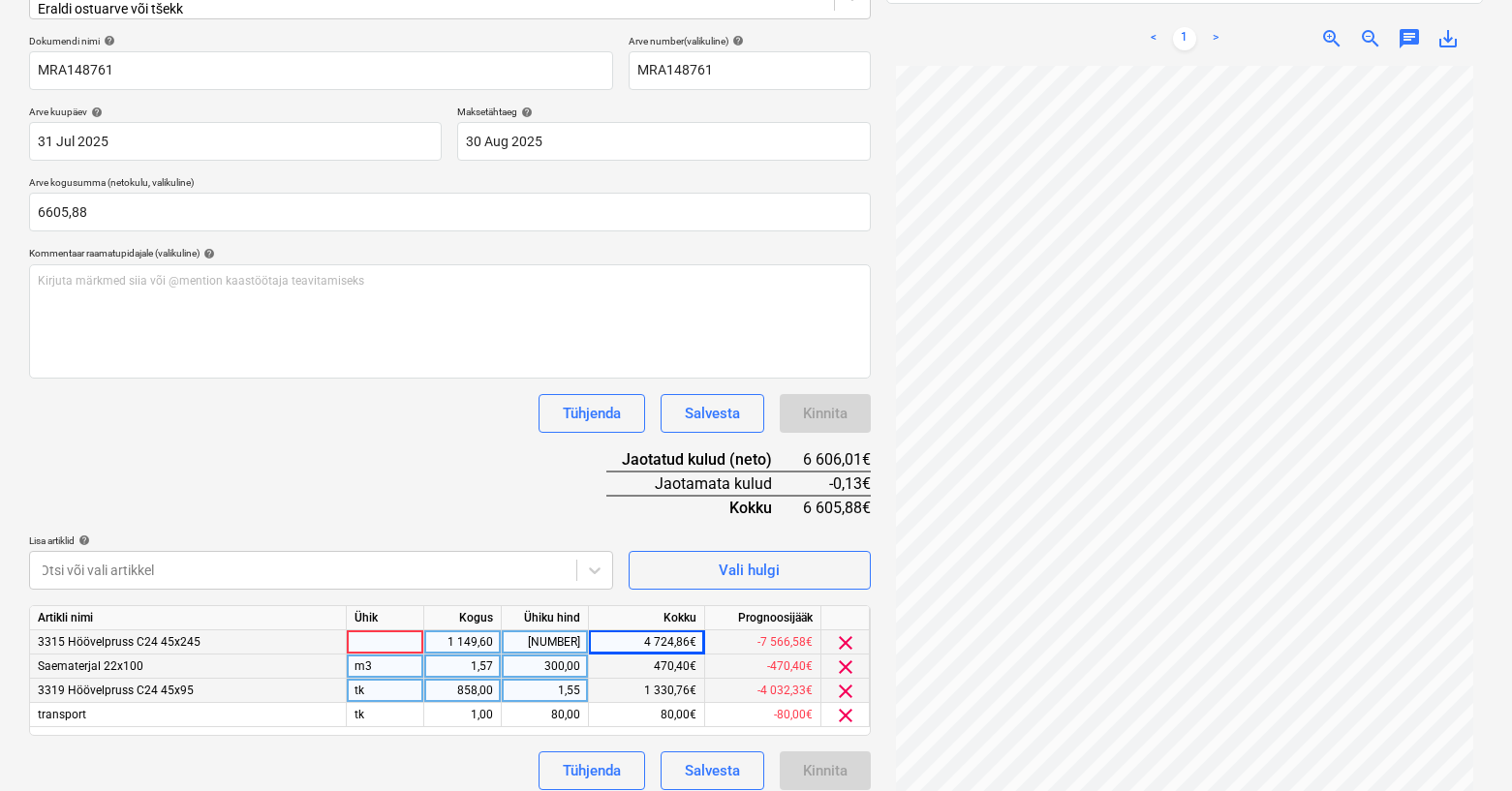 click on "4 724,86€" at bounding box center (647, 642) 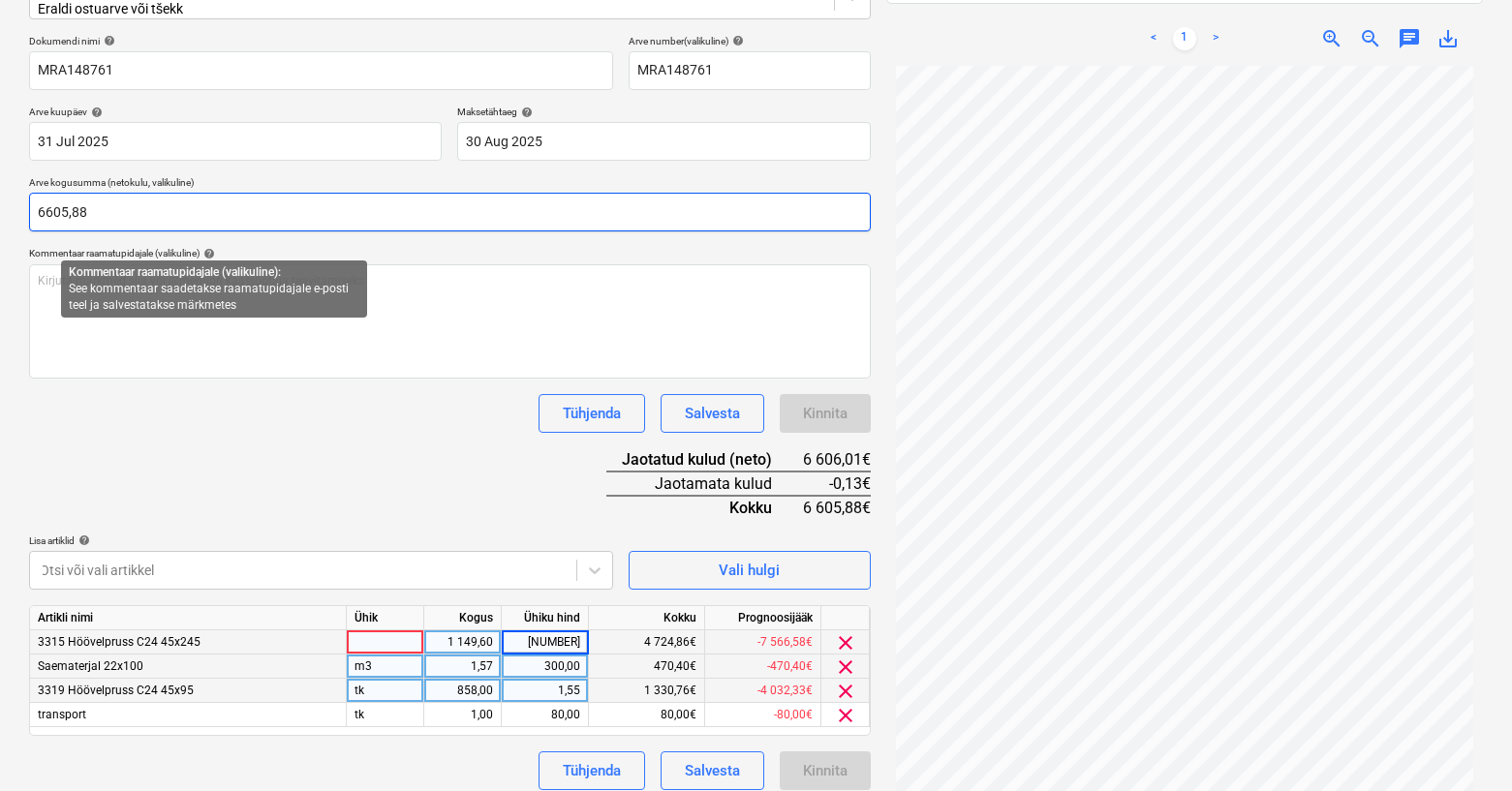 click on "6605,88" at bounding box center (449, 212) 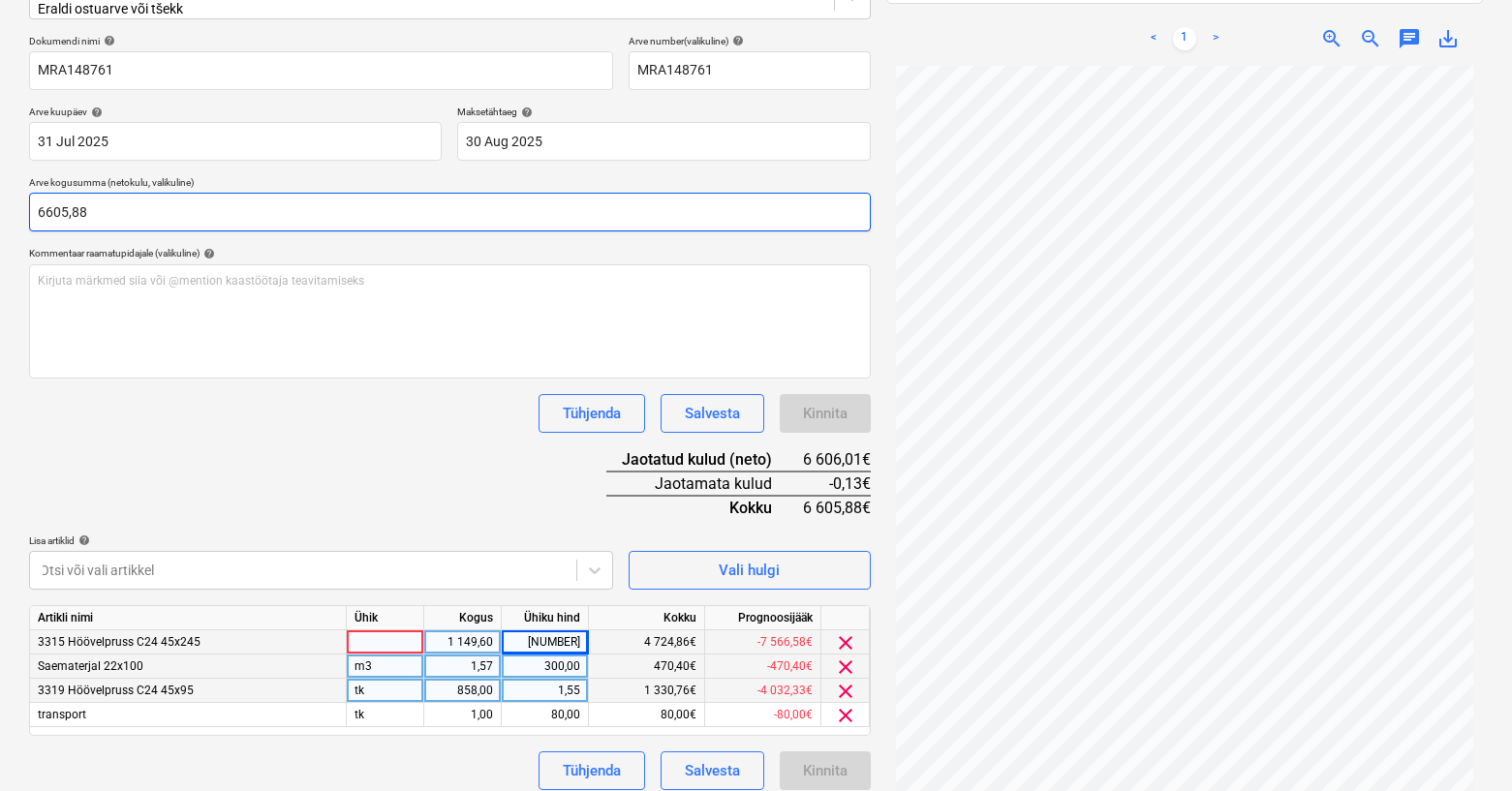 click on "6605,88" at bounding box center [449, 212] 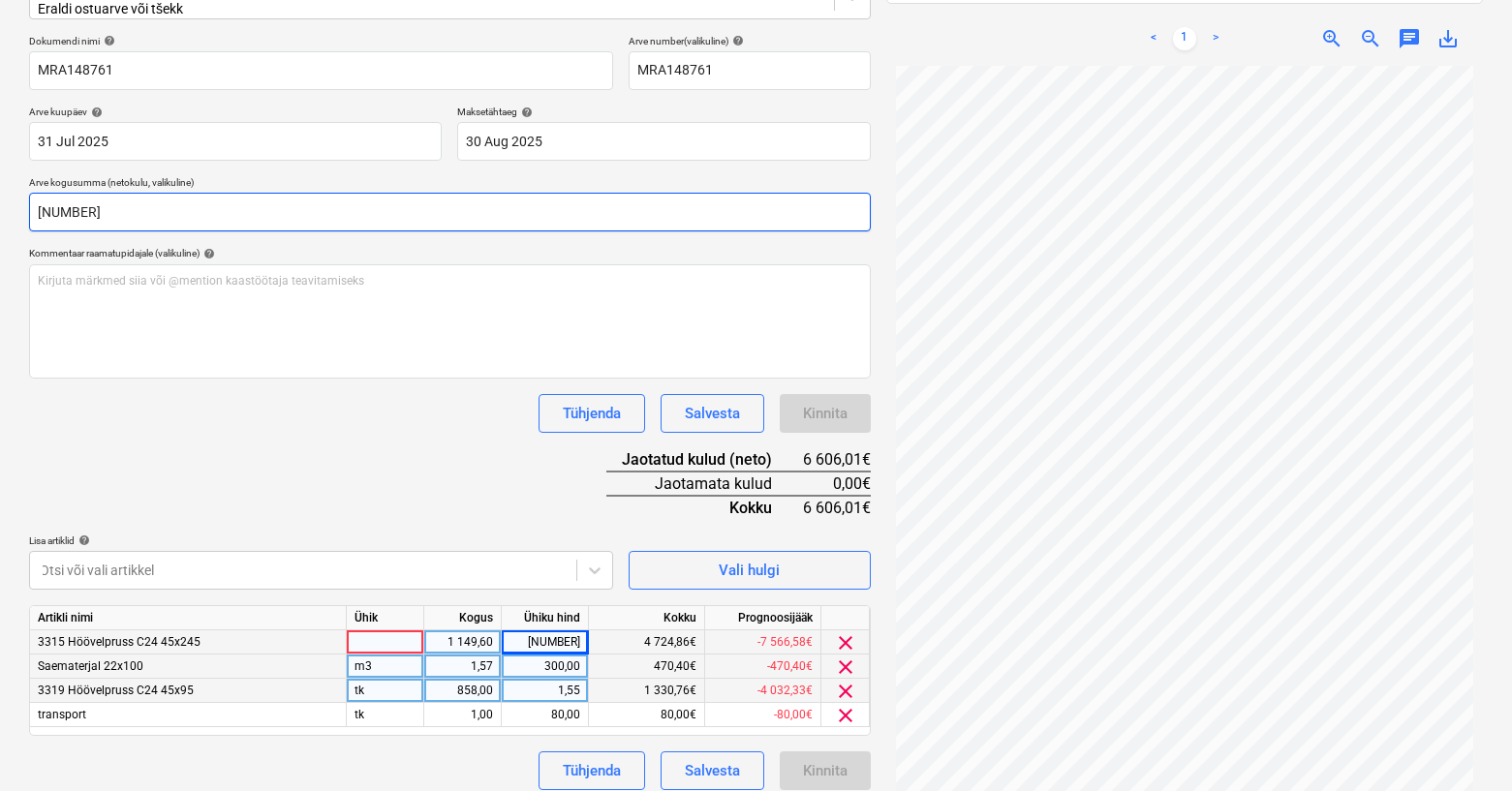 type on "6606,01" 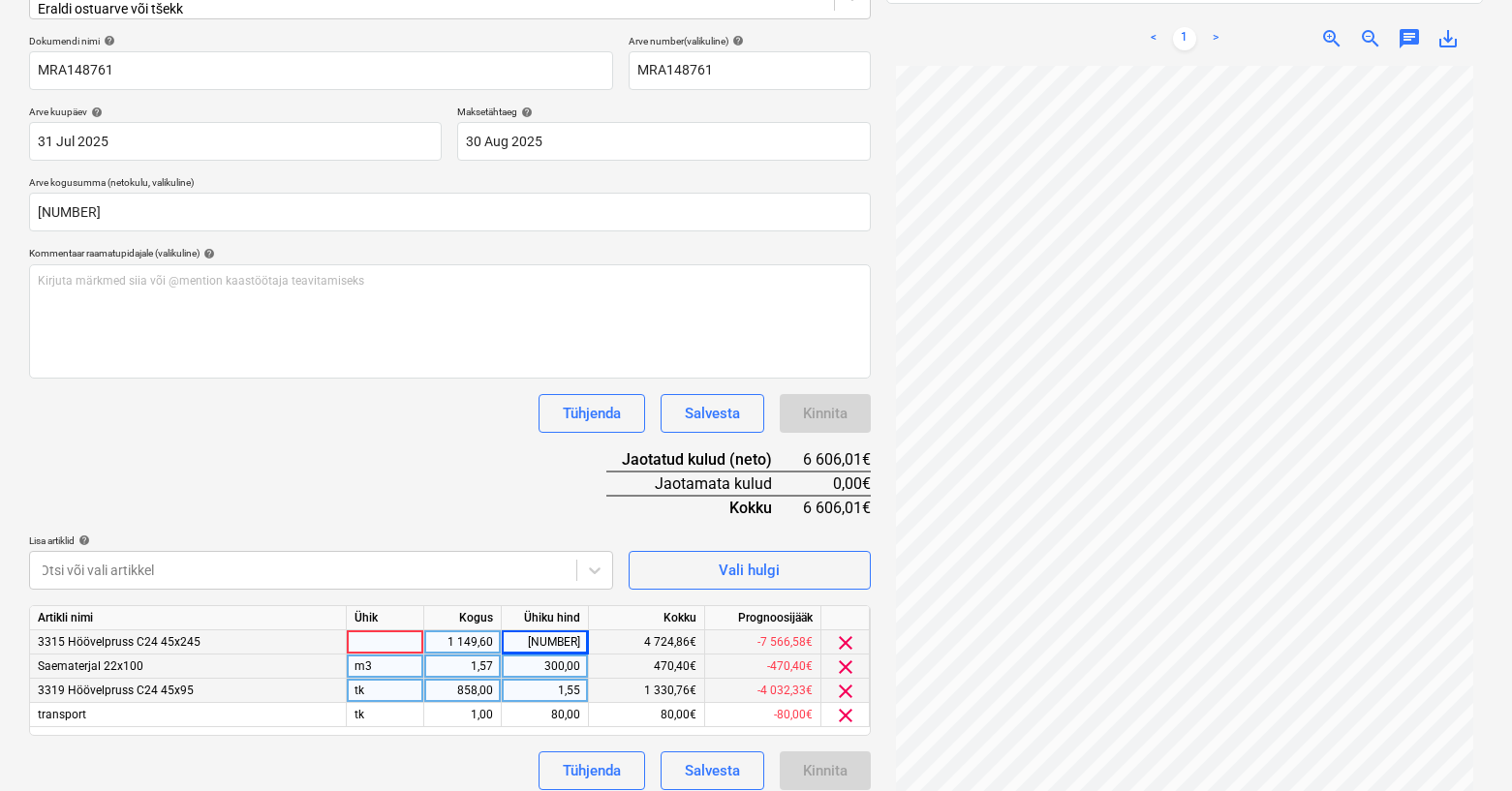 click on "Dokumendi nimi help MRA148761 Arve number  (valikuline) help MRA148761 Arve kuupäev help 31 Jul 2025 31.07.2025 Press the down arrow key to interact with the calendar and
select a date. Press the question mark key to get the keyboard shortcuts for changing dates. Maksetähtaeg help 30 Aug 2025 30.08.2025 Press the down arrow key to interact with the calendar and
select a date. Press the question mark key to get the keyboard shortcuts for changing dates. Arve kogusumma (netokulu, valikuline) 6606,01 Kommentaar raamatupidajale (valikuline) help Kirjuta märkmed siia või @mention kaastöötaja teavitamiseks ﻿ Tühjenda Salvesta Kinnita Jaotatud kulud (neto) 6 606,01€ Jaotamata kulud 0,00€ Kokku 6 606,01€ Lisa artiklid help Otsi või vali artikkel Vali hulgi Artikli nimi Ühik Kogus Ühiku hind Kokku Prognoosijääk 3315 Höövelpruss C24 45x245 1 149,60 4,11 4 724,86€ -7 566,58€ clear  Saematerjal 22x100 m3 1,57 300,00 470,40€ -470,40€ clear 3319 Höövelpruss C24 45x95 tk 858,00 1,55 clear" at bounding box center [449, 412] 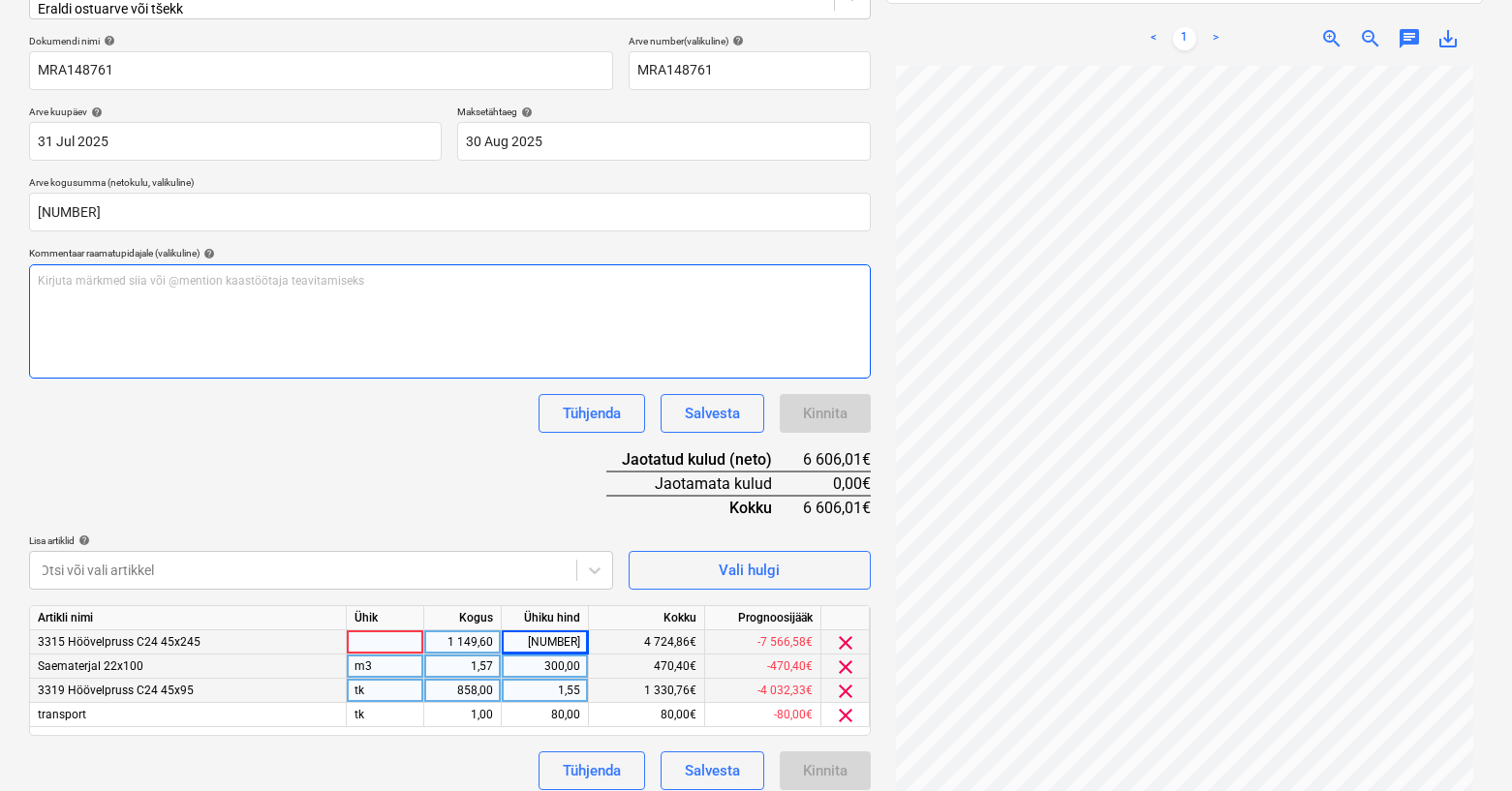 click on "Kirjuta märkmed siia või @mention kaastöötaja teavitamiseks ﻿" at bounding box center (449, 321) 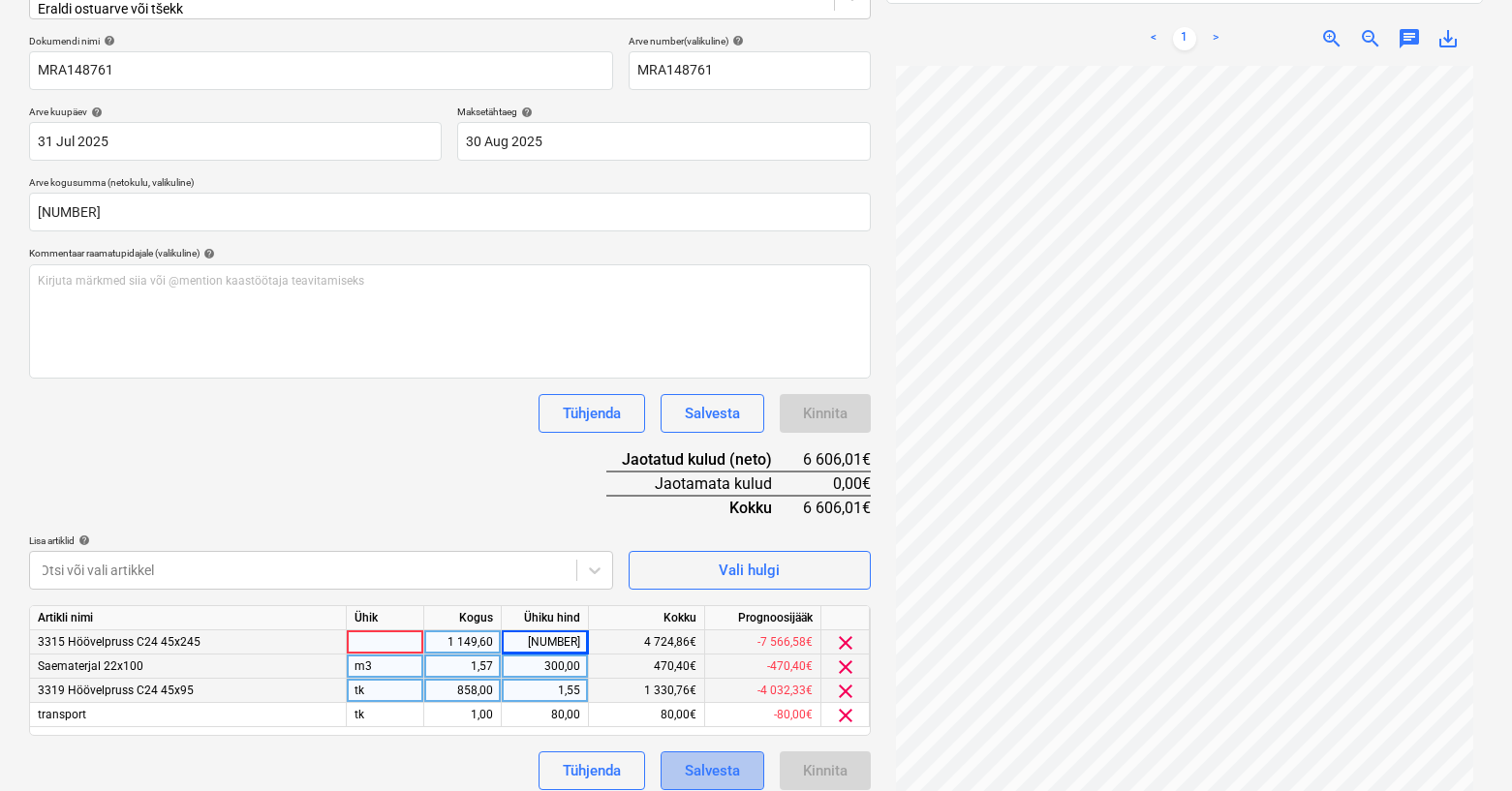 click on "Salvesta" at bounding box center (712, 771) 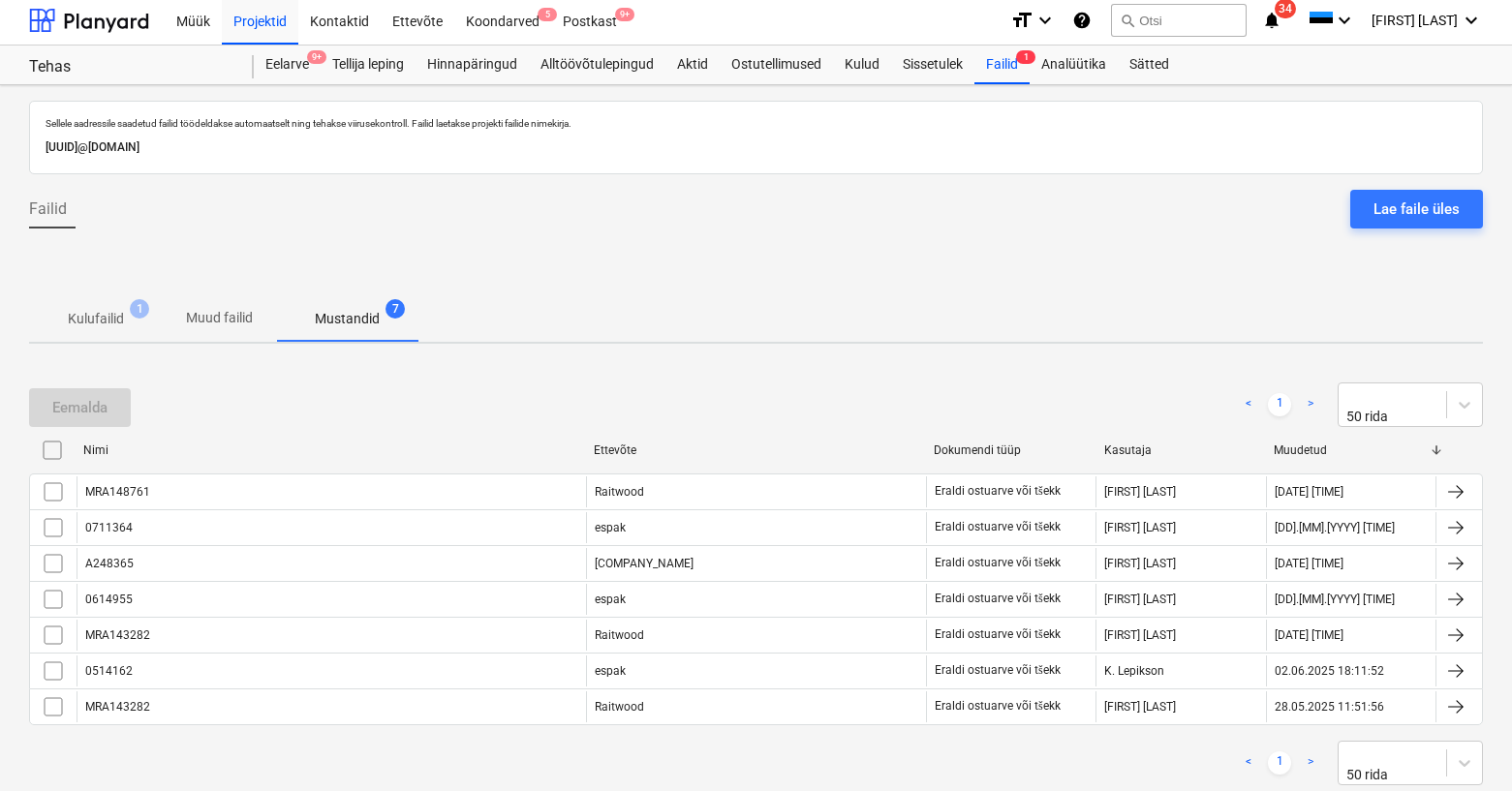 click on "Mustandid 7" at bounding box center (347, 319) 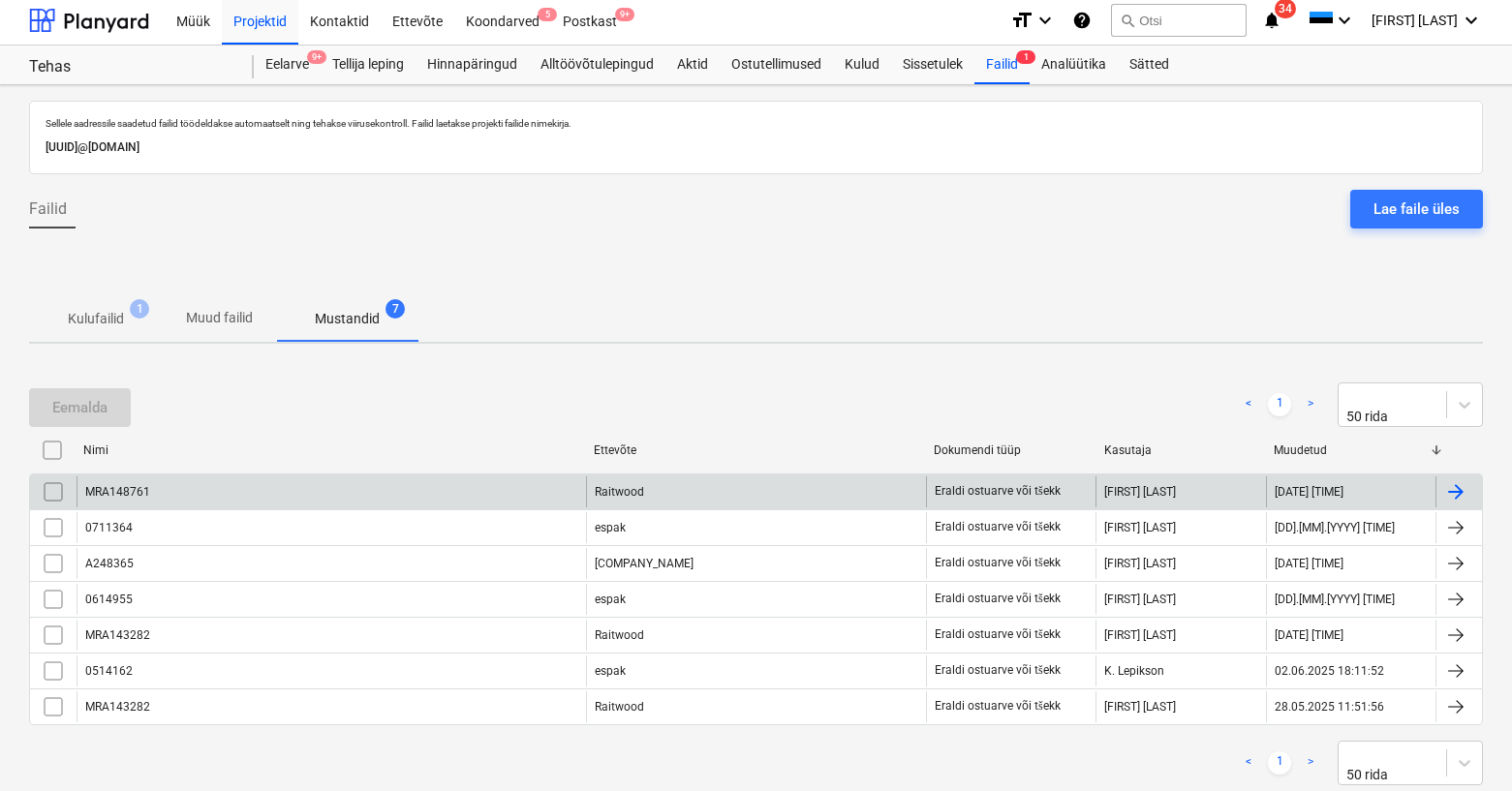 click on "MRA148761" at bounding box center (331, 492) 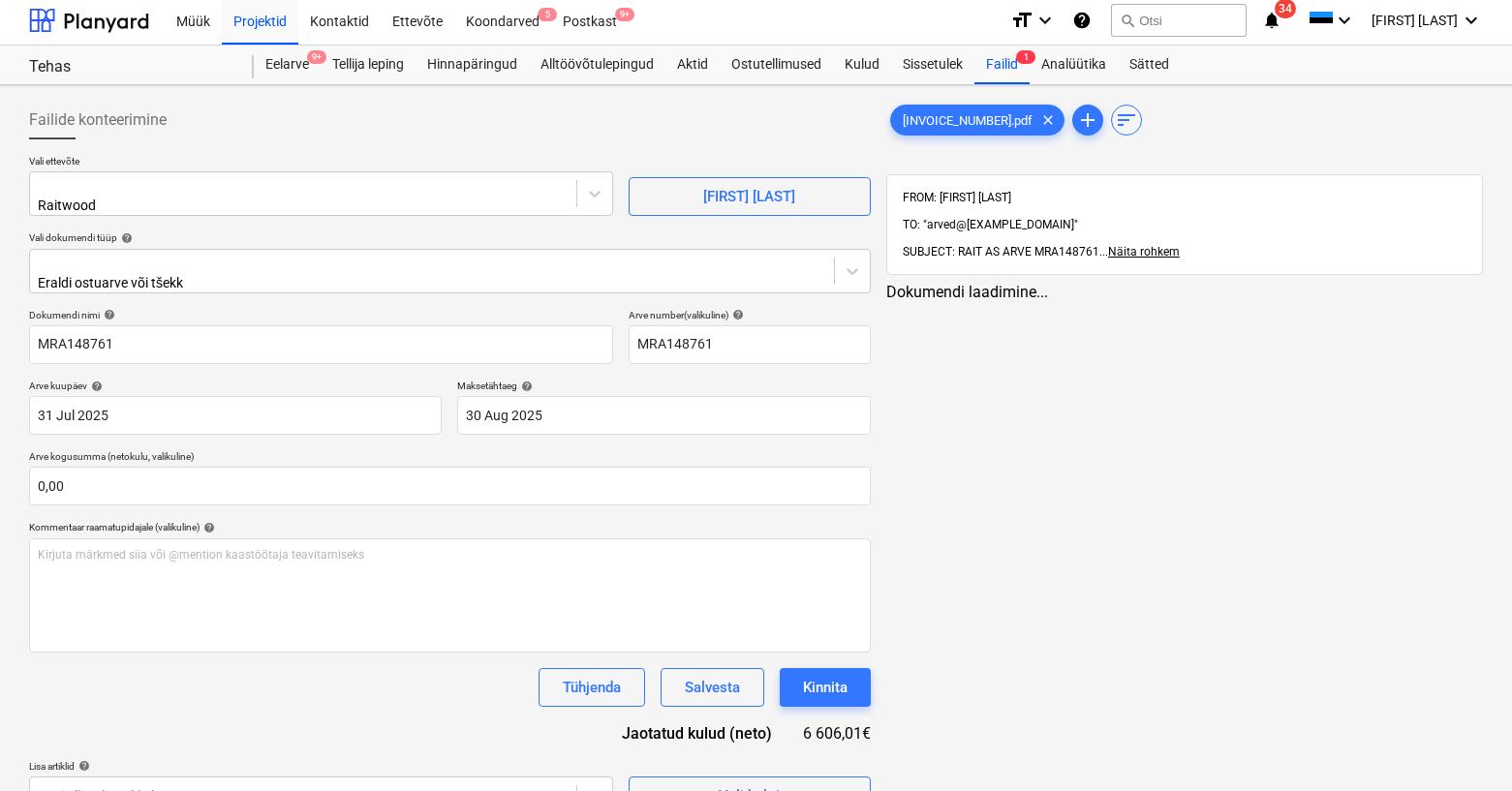 scroll, scrollTop: 230, scrollLeft: 0, axis: vertical 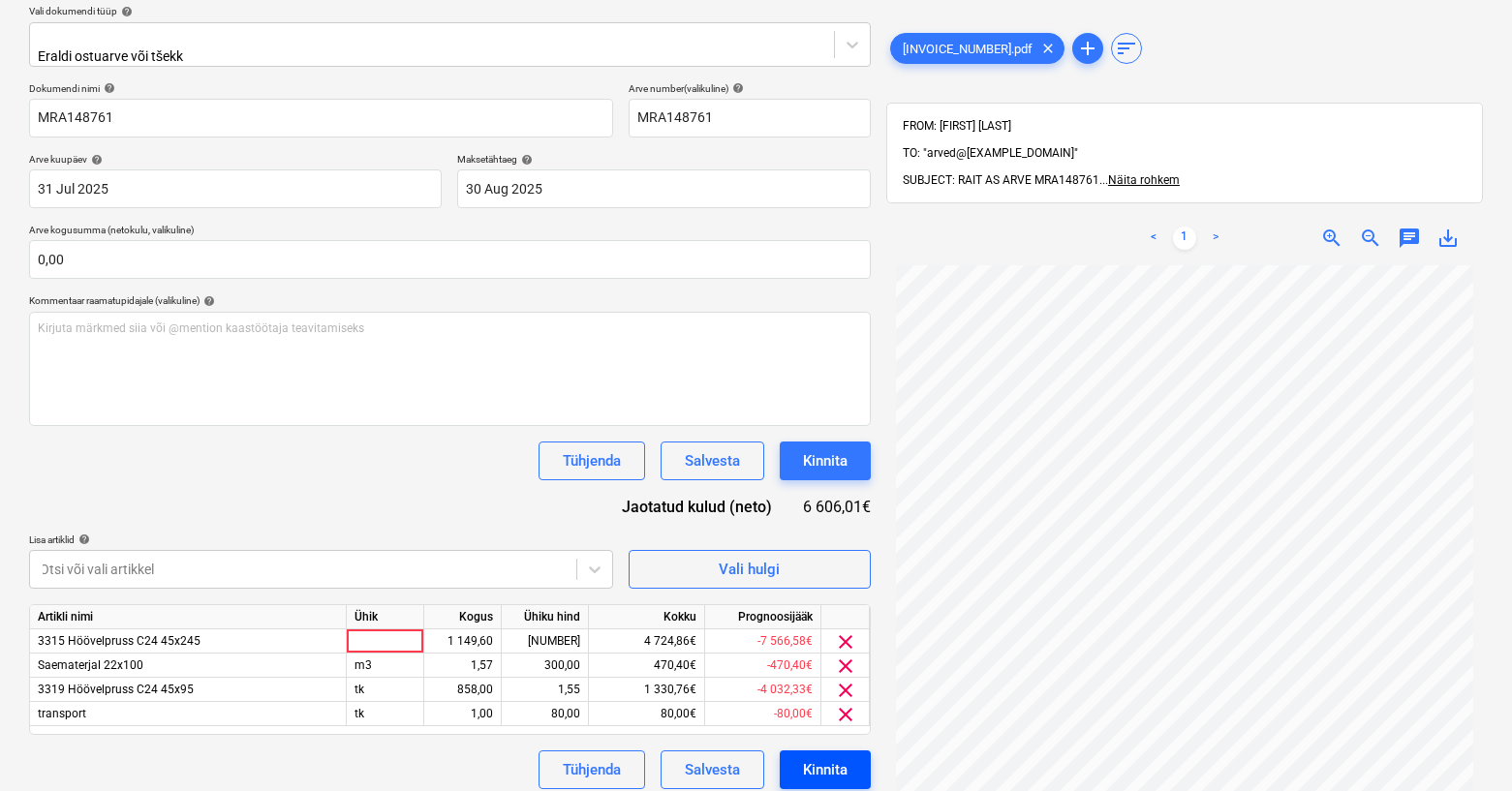 click on "Kinnita" at bounding box center [825, 770] 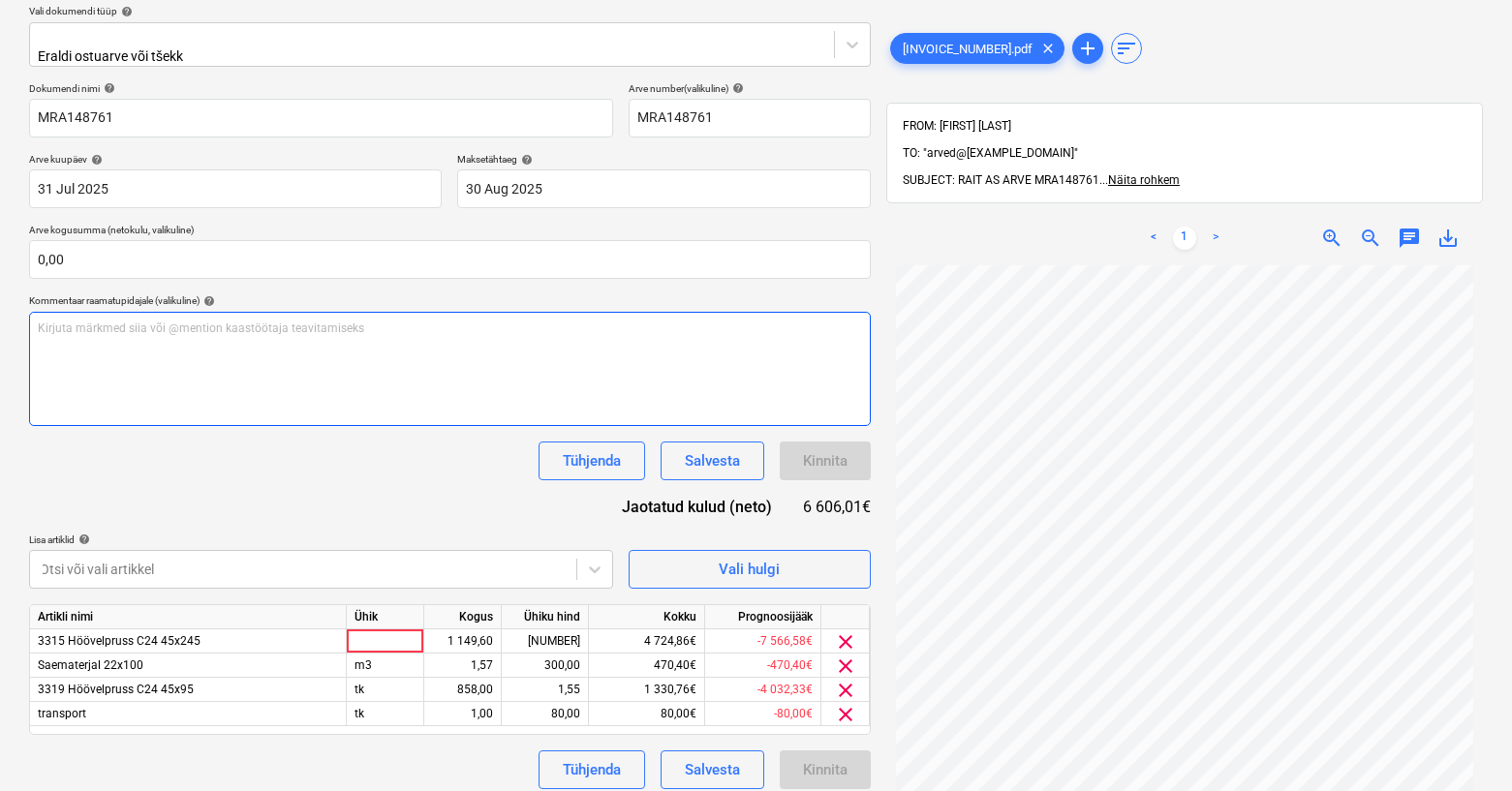 click on "Kirjuta märkmed siia või @mention kaastöötaja teavitamiseks ﻿" at bounding box center (449, 369) 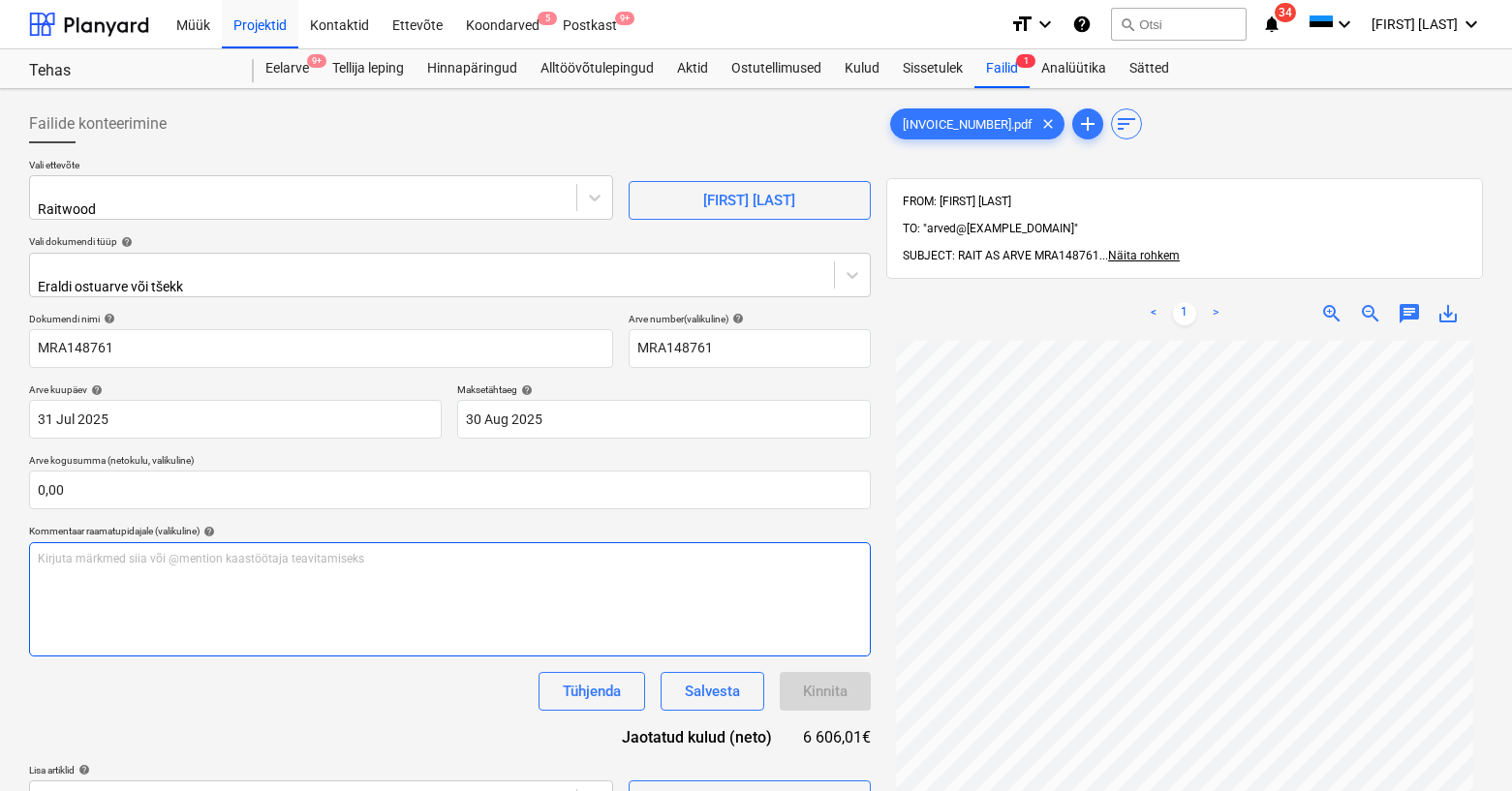 scroll, scrollTop: 275, scrollLeft: 0, axis: vertical 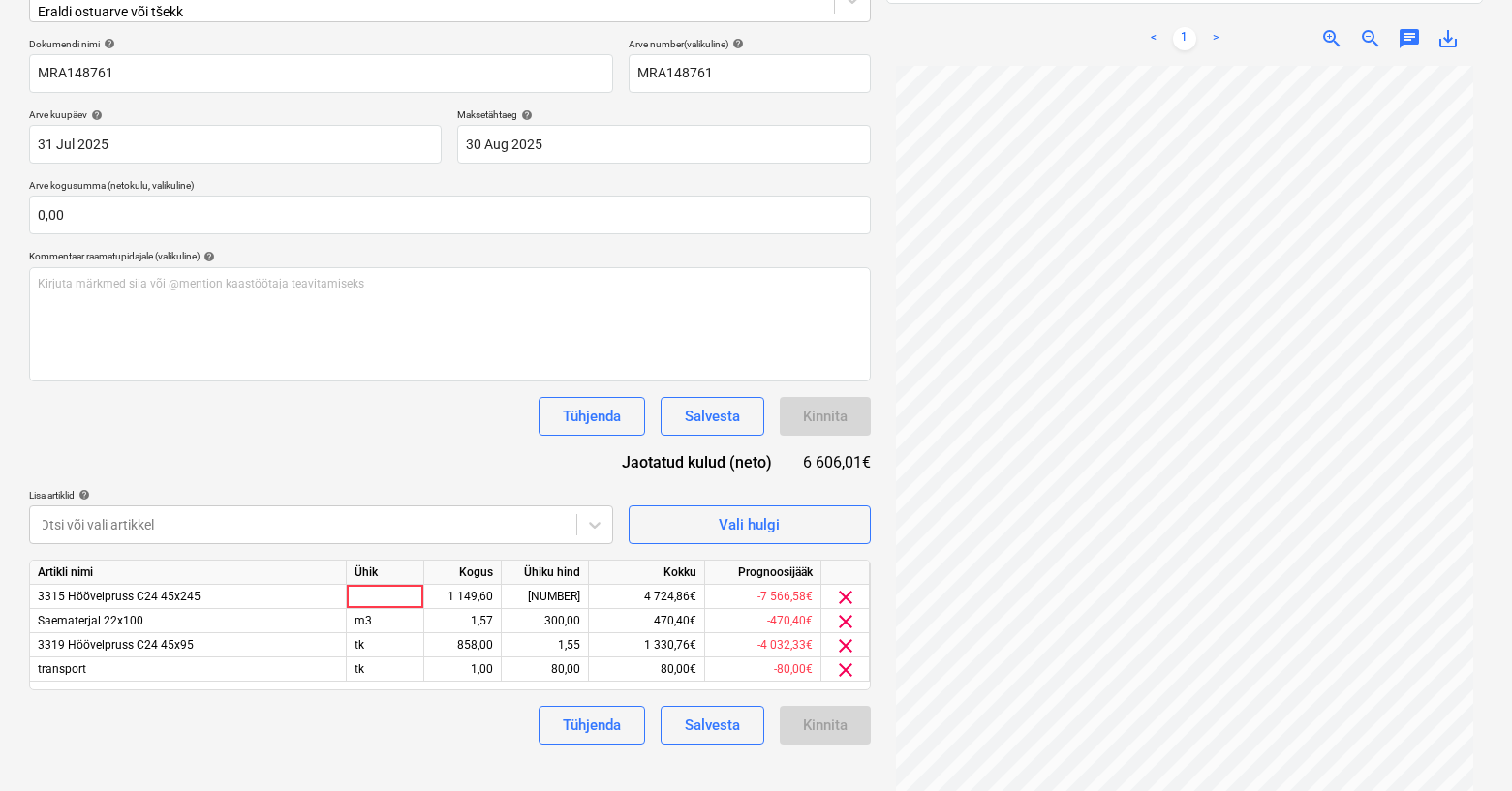 click on "Tühjenda Salvesta Kinnita" at bounding box center [449, 416] 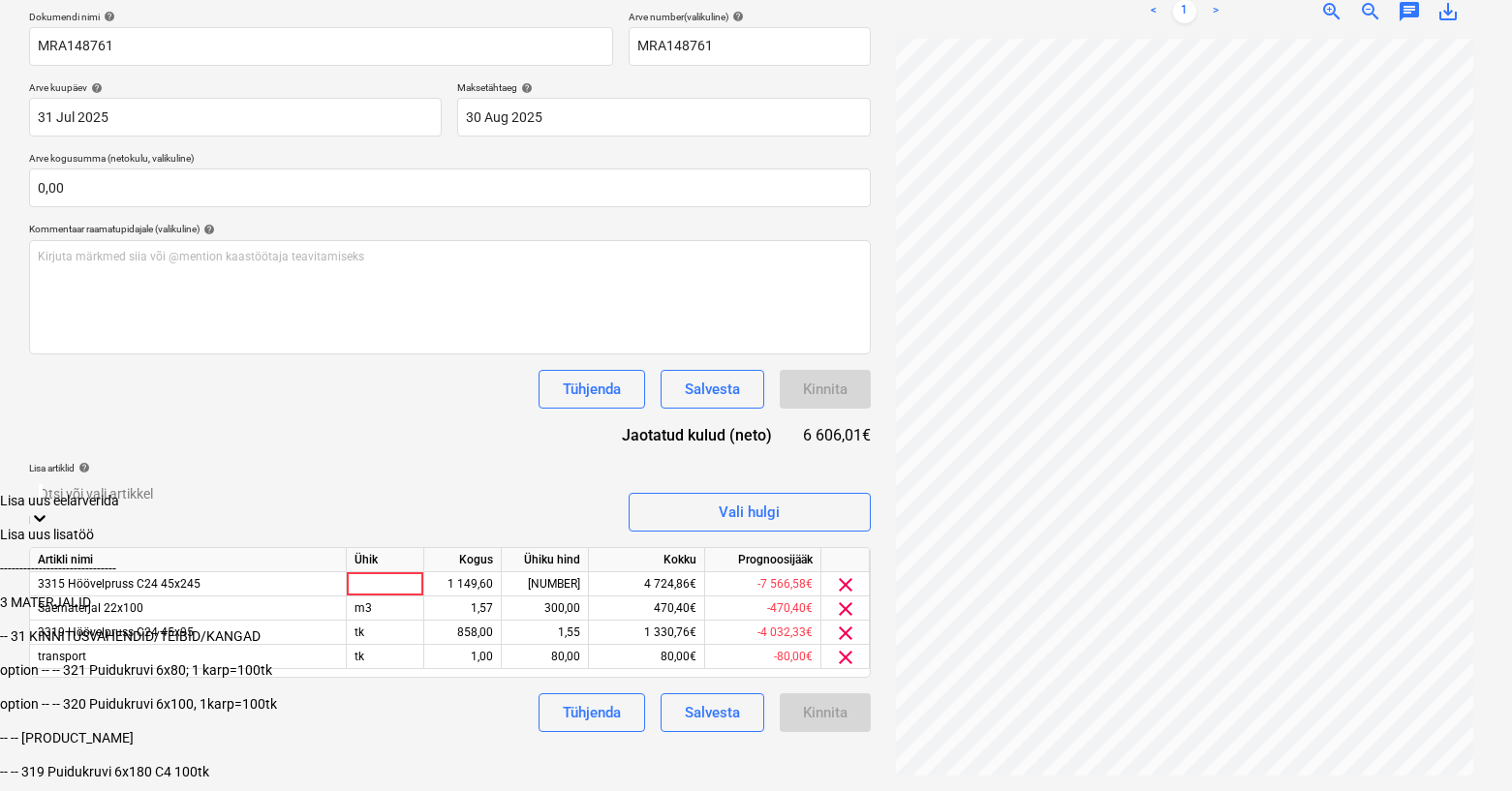 click on "Müük Projektid Kontaktid Ettevõte Koondarved 5 Postkast 9+ format_size keyboard_arrow_down help search Otsi notifications 34 keyboard_arrow_down R. Sarapuu keyboard_arrow_down Tehas Eelarve 9+ Tellija leping Hinnapäringud Alltöövõtulepingud Aktid Ostutellimused Kulud Sissetulek Failid 1 Analüütika Sätted Failide konteerimine Vali ettevõte Raitwood   Lisa uus ettevõte Vali dokumendi tüüp help Eraldi ostuarve või tšekk Dokumendi nimi help MRA148761 Arve number  (valikuline) help MRA148761 Arve kuupäev help 31 Jul 2025 31.07.2025 Press the down arrow key to interact with the calendar and
select a date. Press the question mark key to get the keyboard shortcuts for changing dates. Maksetähtaeg help 30 Aug 2025 30.08.2025 Press the down arrow key to interact with the calendar and
select a date. Press the question mark key to get the keyboard shortcuts for changing dates. Arve kogusumma (netokulu, valikuline) 0,00 Kommentaar raamatupidajale (valikuline) help ﻿ Tühjenda Salvesta Kinnita" at bounding box center (756, 240) 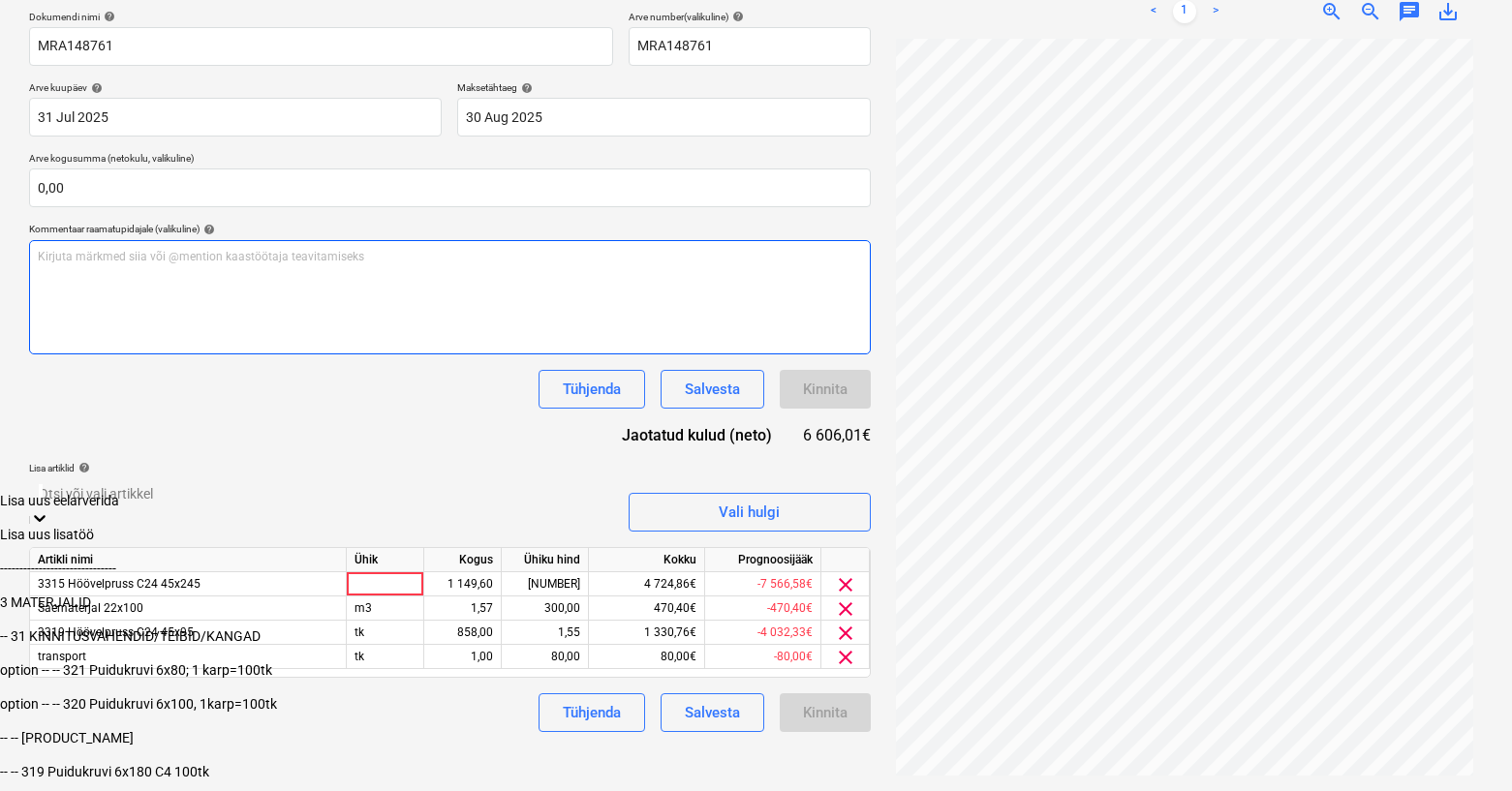 scroll, scrollTop: 61, scrollLeft: 0, axis: vertical 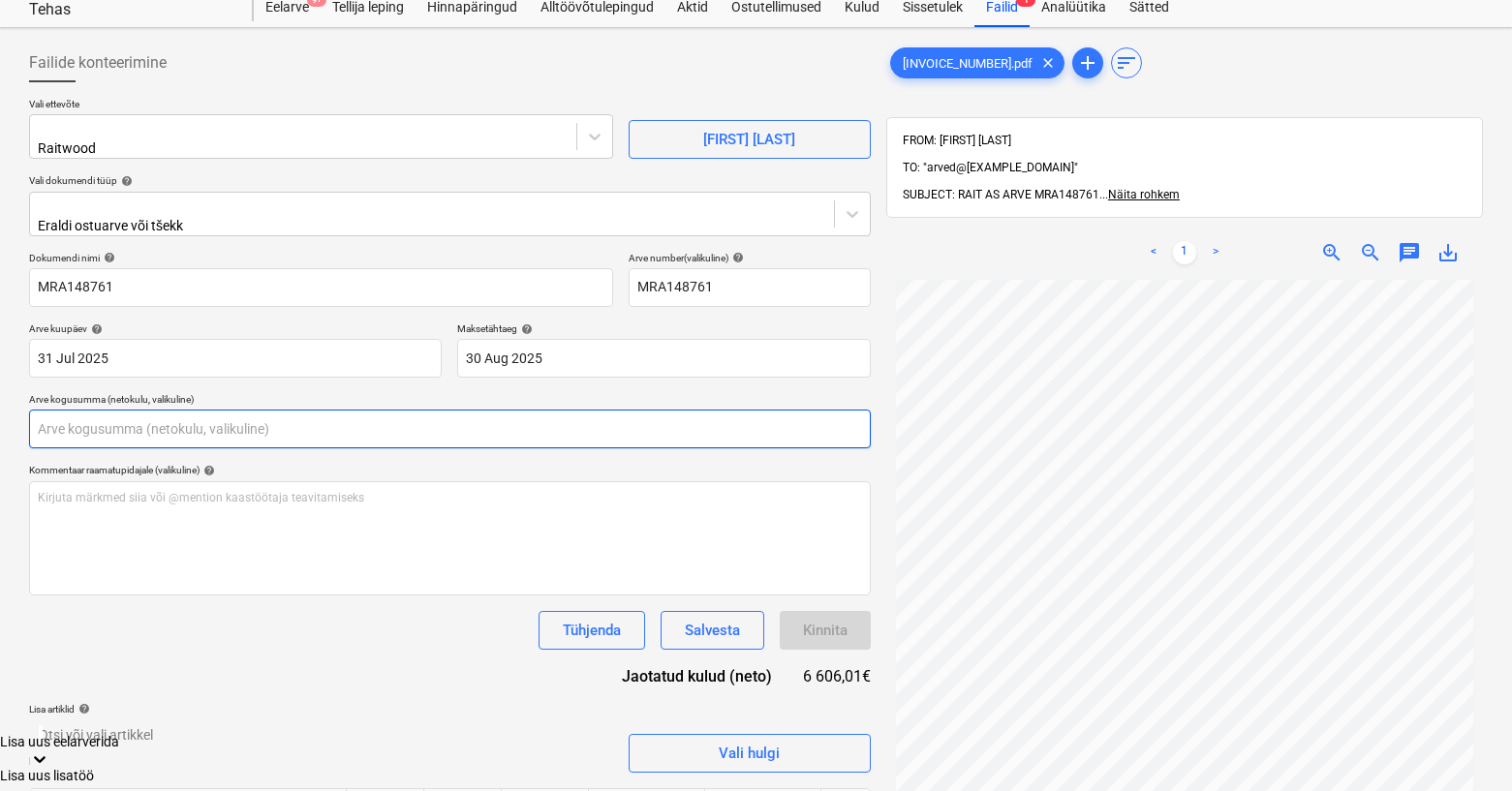 click at bounding box center [449, 429] 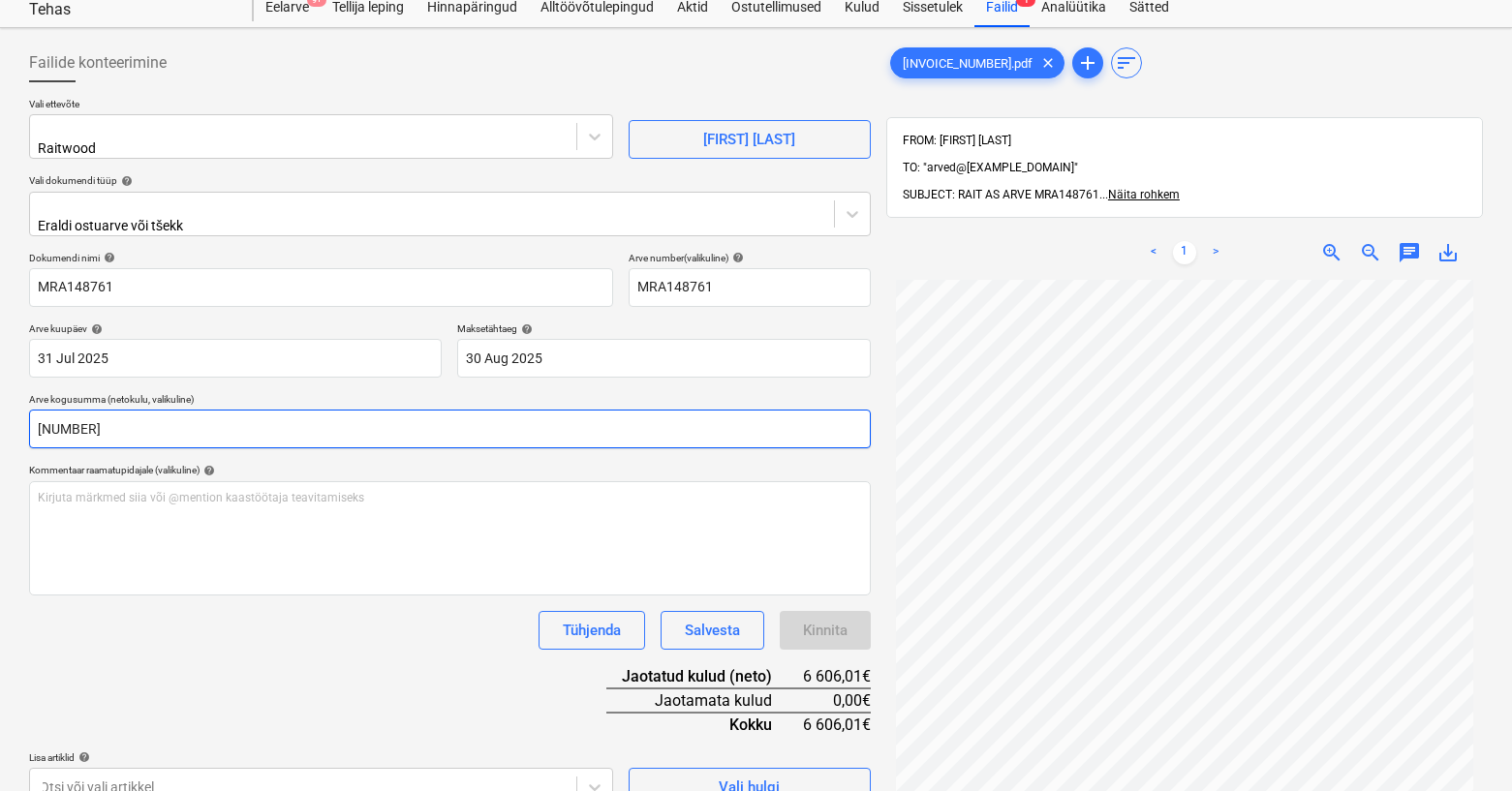 type on "6606,01" 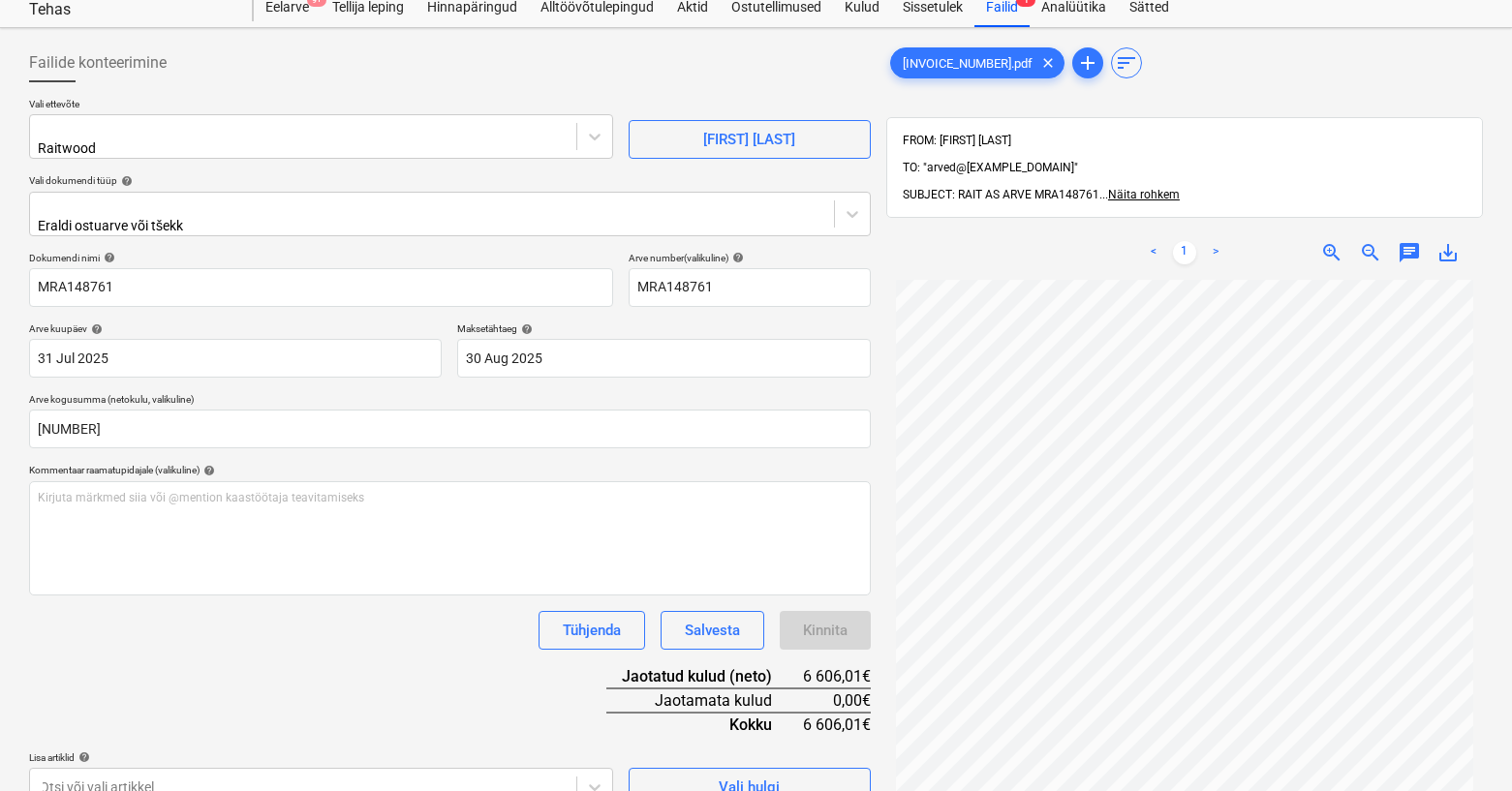 click on "Tühjenda Salvesta Kinnita" at bounding box center (449, 630) 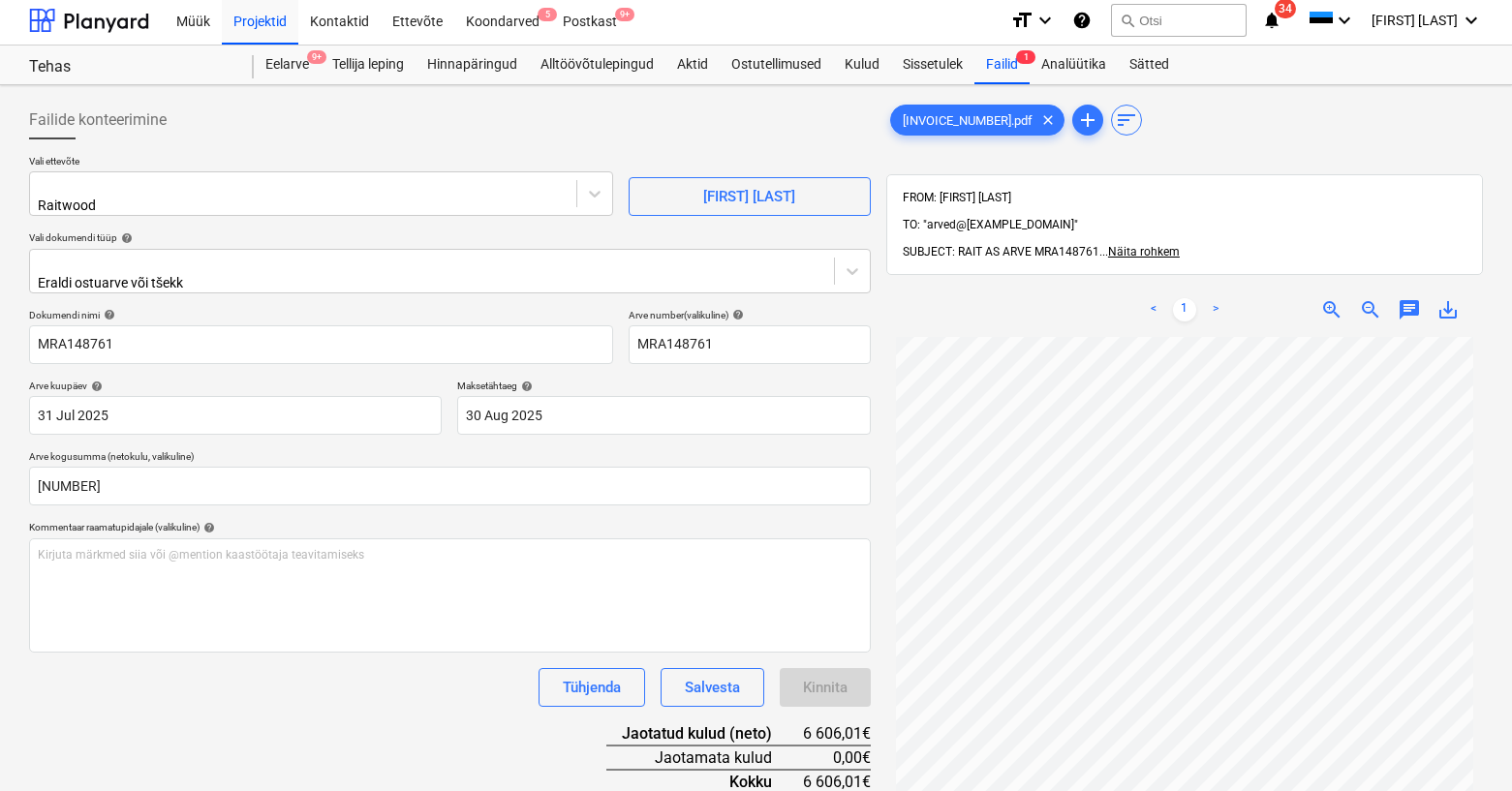 scroll, scrollTop: 278, scrollLeft: 0, axis: vertical 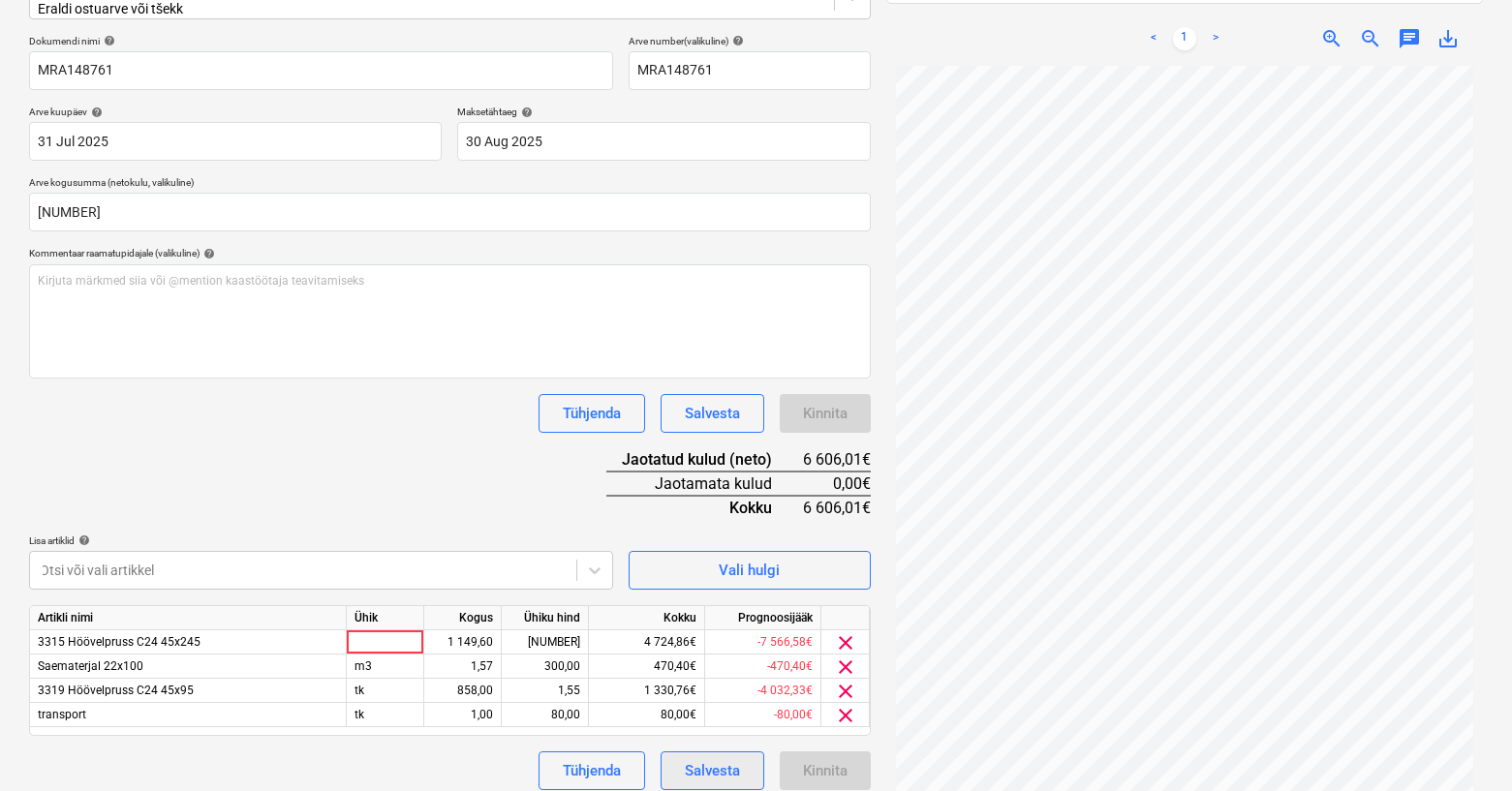 click on "Salvesta" at bounding box center [712, 771] 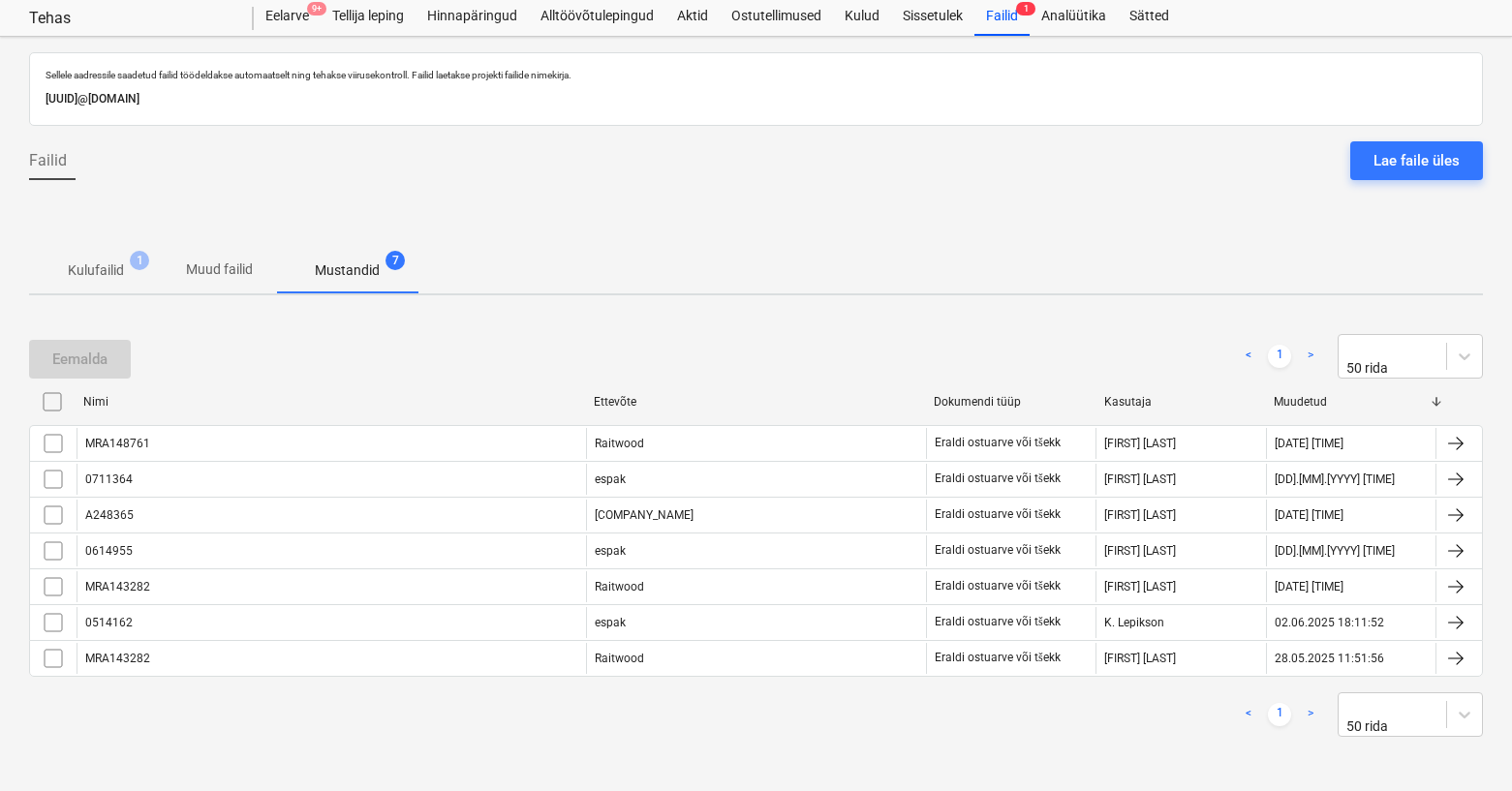 scroll, scrollTop: 40, scrollLeft: 0, axis: vertical 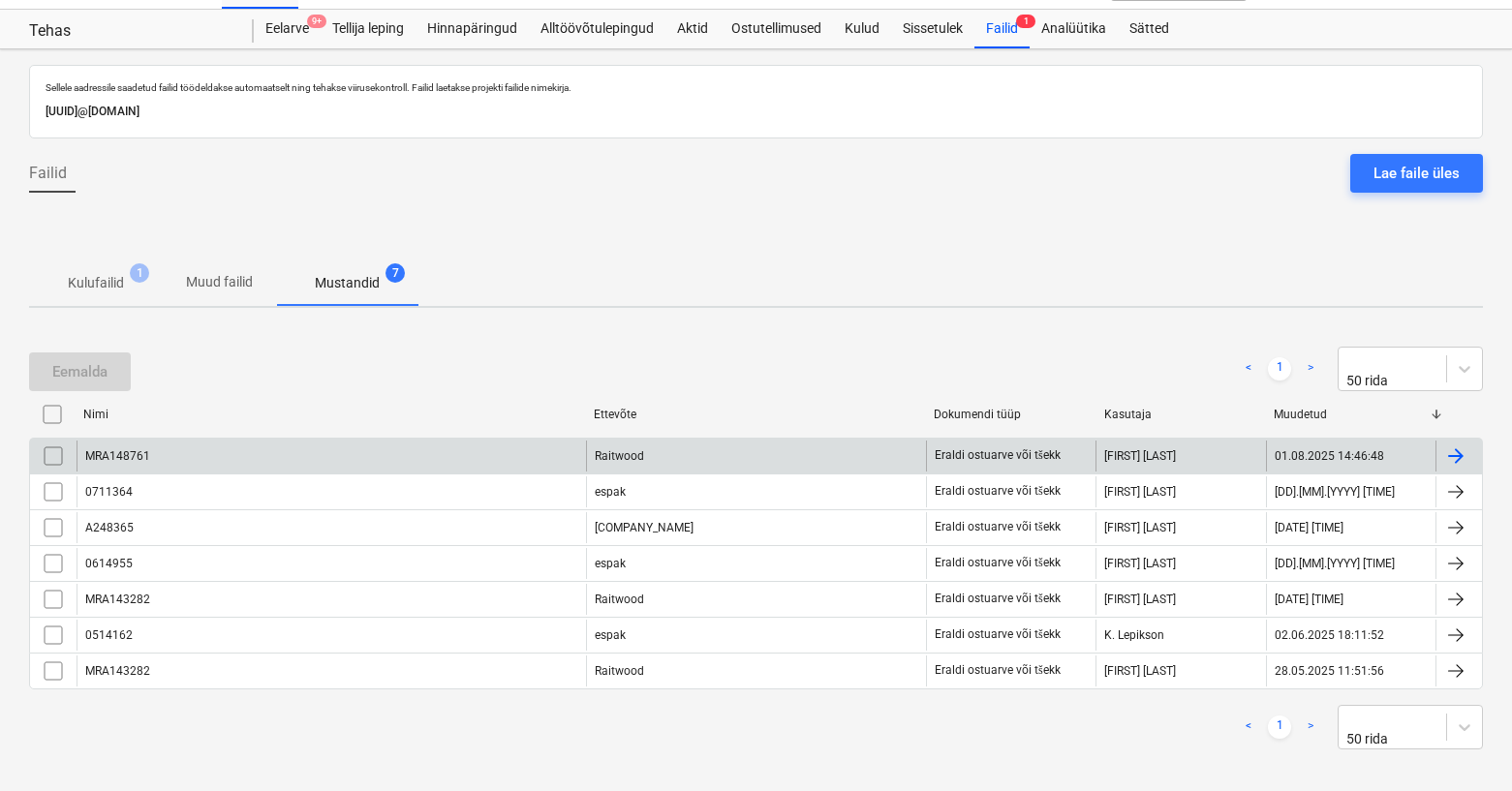 click on "MRA148761" at bounding box center (331, 456) 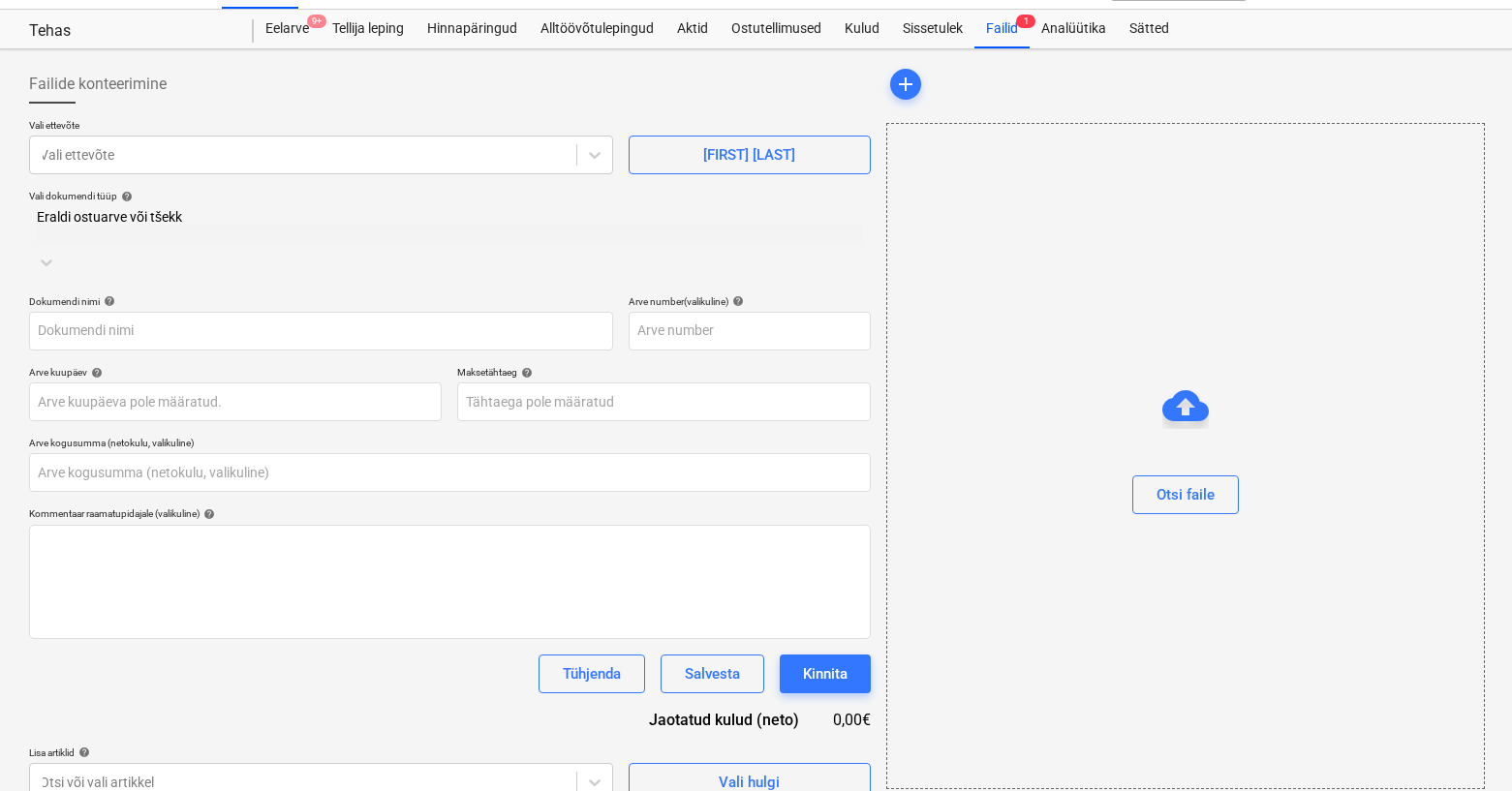 type on "MRA148761" 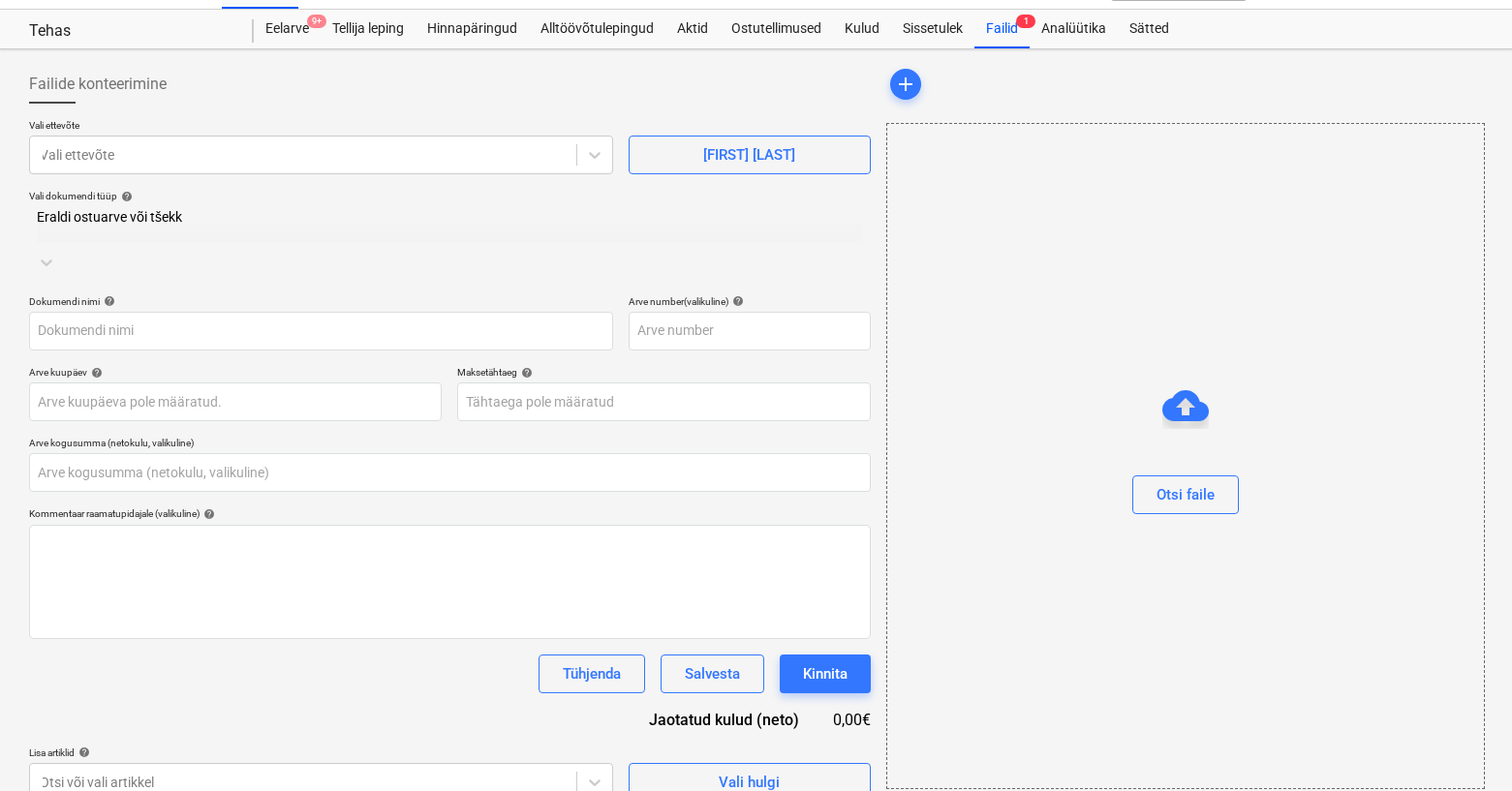 type on "MRA148761" 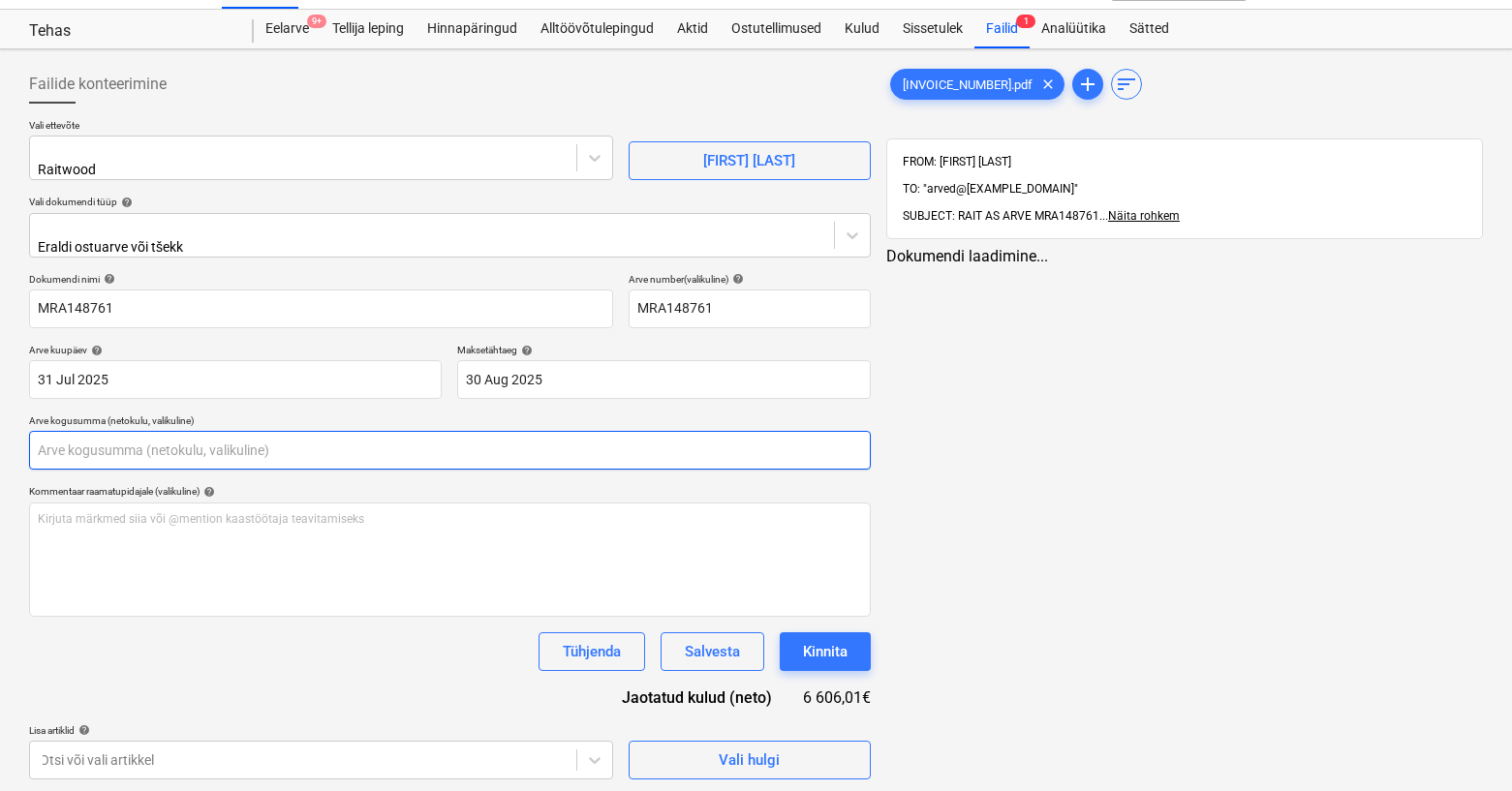 click at bounding box center (449, 450) 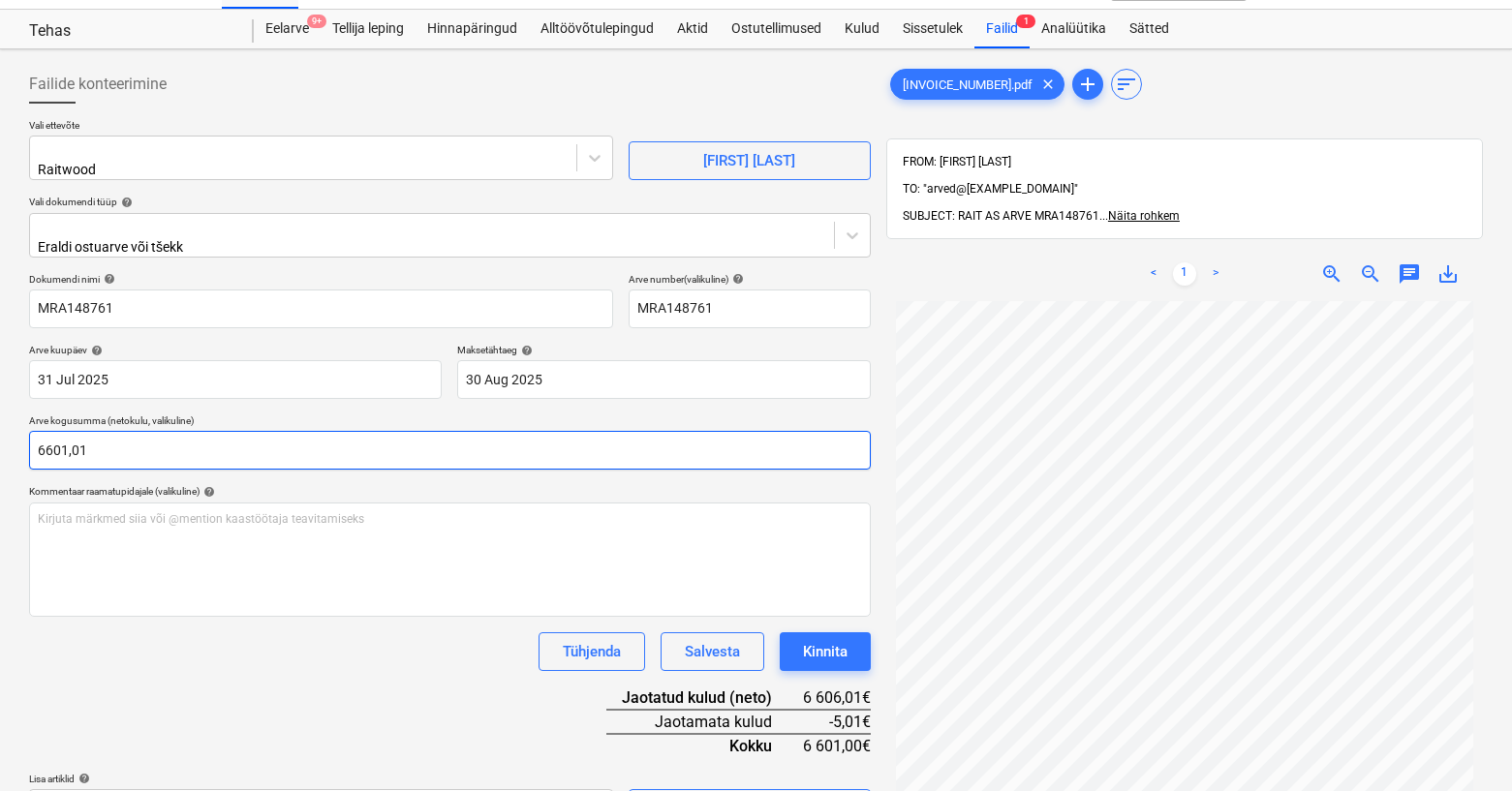 type on "6601,01" 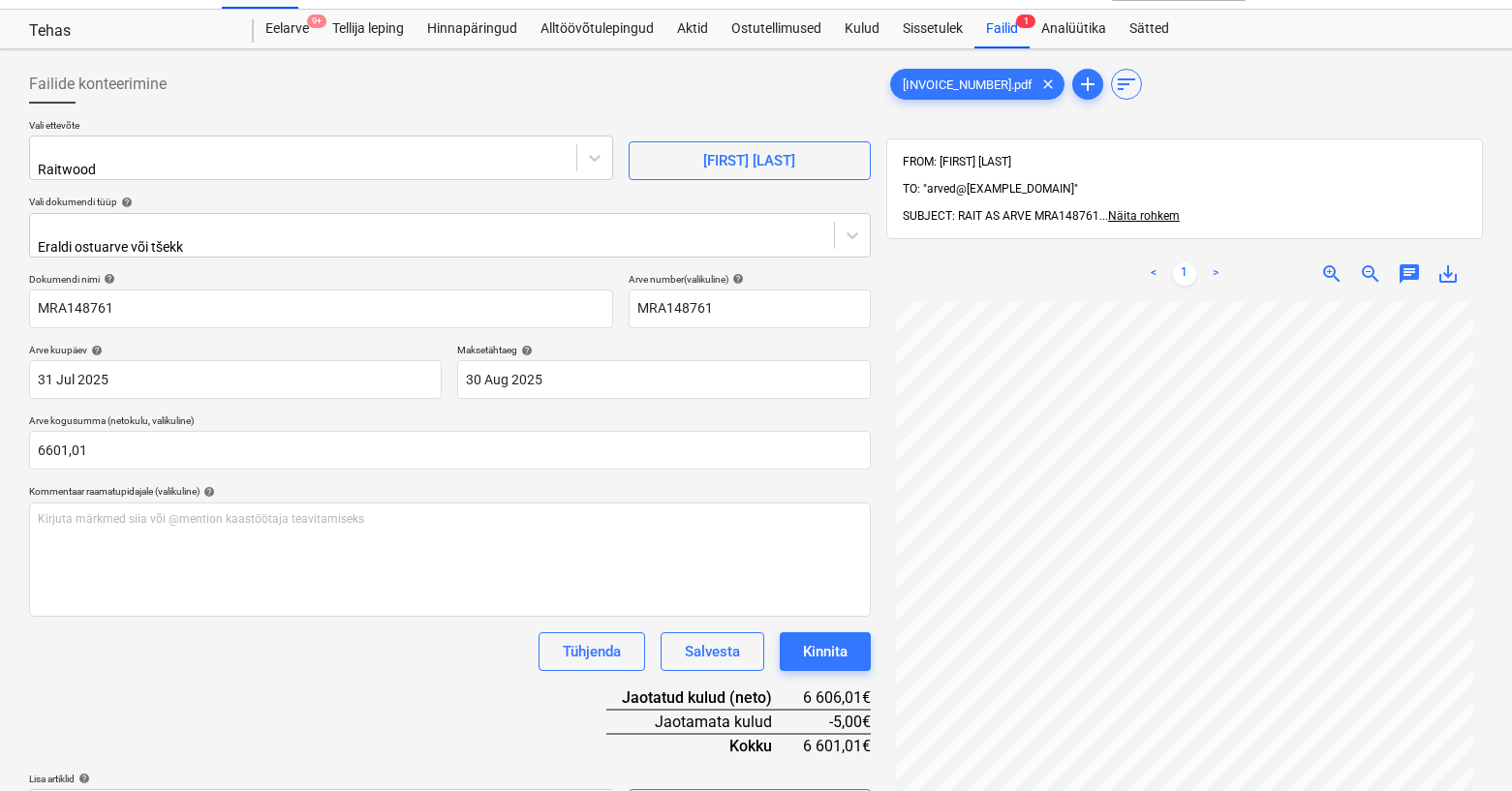 click on "Dokumendi nimi help MRA148761 Arve number  (valikuline) help MRA148761 Arve kuupäev help 31 Jul 2025 31.07.2025 Press the down arrow key to interact with the calendar and
select a date. Press the question mark key to get the keyboard shortcuts for changing dates. Maksetähtaeg help 30 Aug 2025 30.08.2025 Press the down arrow key to interact with the calendar and
select a date. Press the question mark key to get the keyboard shortcuts for changing dates. Arve kogusumma (netokulu, valikuline) 6601,01 Kommentaar raamatupidajale (valikuline) help Kirjuta märkmed siia või @mention kaastöötaja teavitamiseks ﻿ Tühjenda Salvesta Kinnita Jaotatud kulud (neto) 6 606,01€ Jaotamata kulud -5,00€ Kokku 6 601,01€ Lisa artiklid help Otsi või vali artikkel Vali hulgi Artikli nimi Ühik Kogus Ühiku hind Kokku Prognoosijääk 3315 Höövelpruss C24 45x245 1 149,60 4,11 4 724,86€ -7 566,58€ clear  Saematerjal 22x100 m3 1,57 300,00 470,40€ -470,40€ clear 3319 Höövelpruss C24 45x95 tk 858,00 1,55 tk" at bounding box center (449, 651) 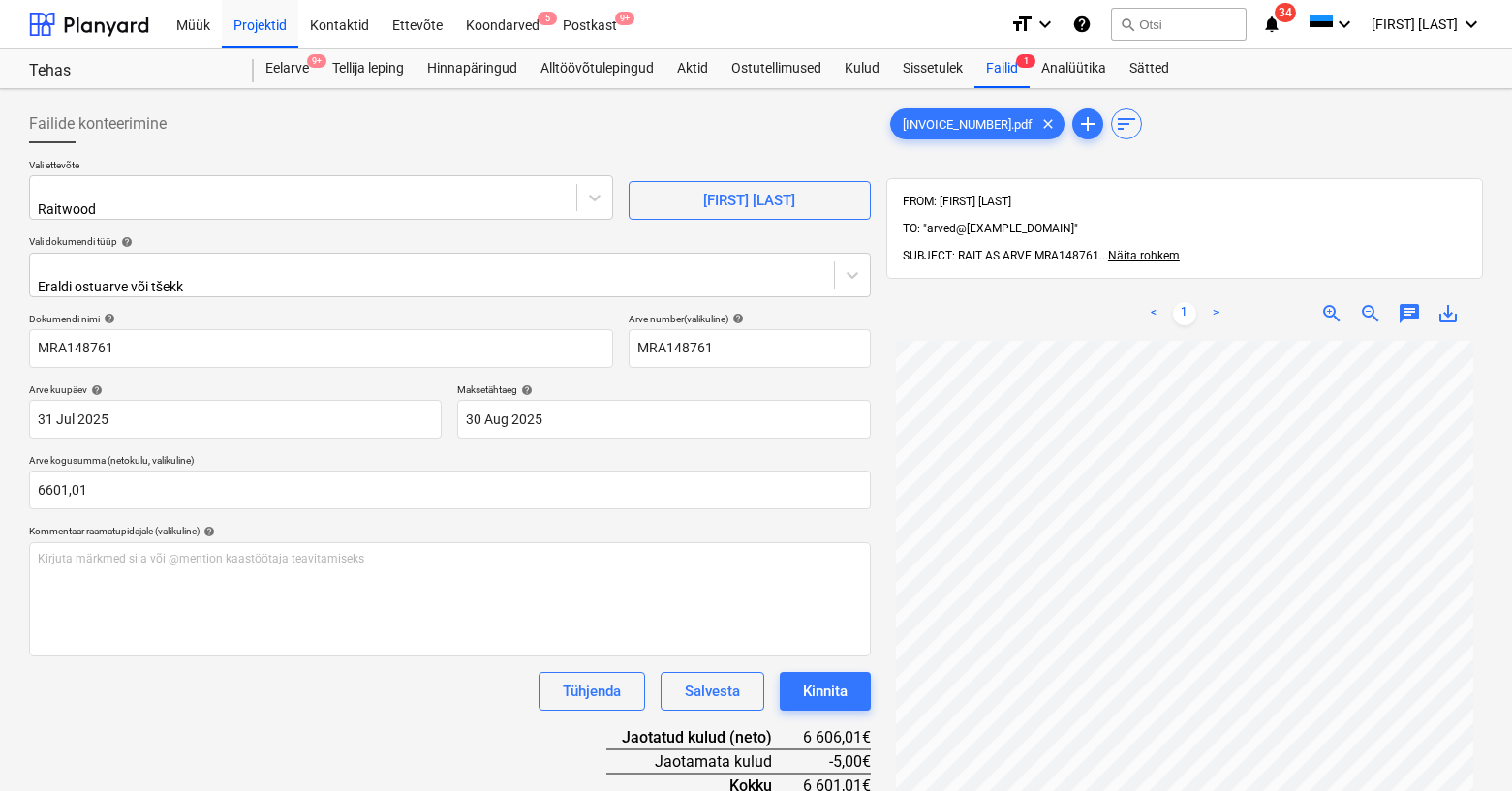 scroll, scrollTop: 278, scrollLeft: 0, axis: vertical 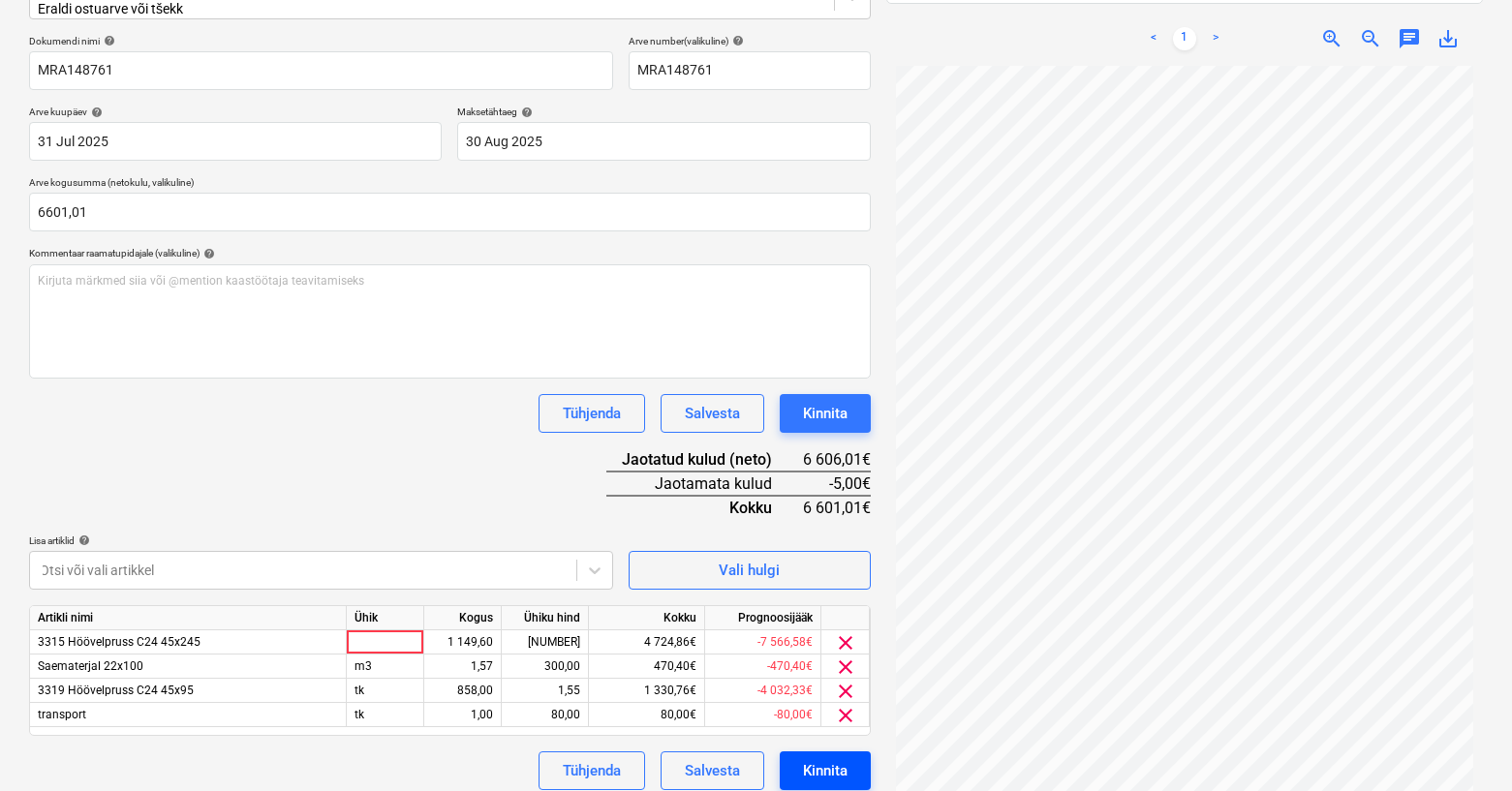 click on "Kinnita" at bounding box center [825, 771] 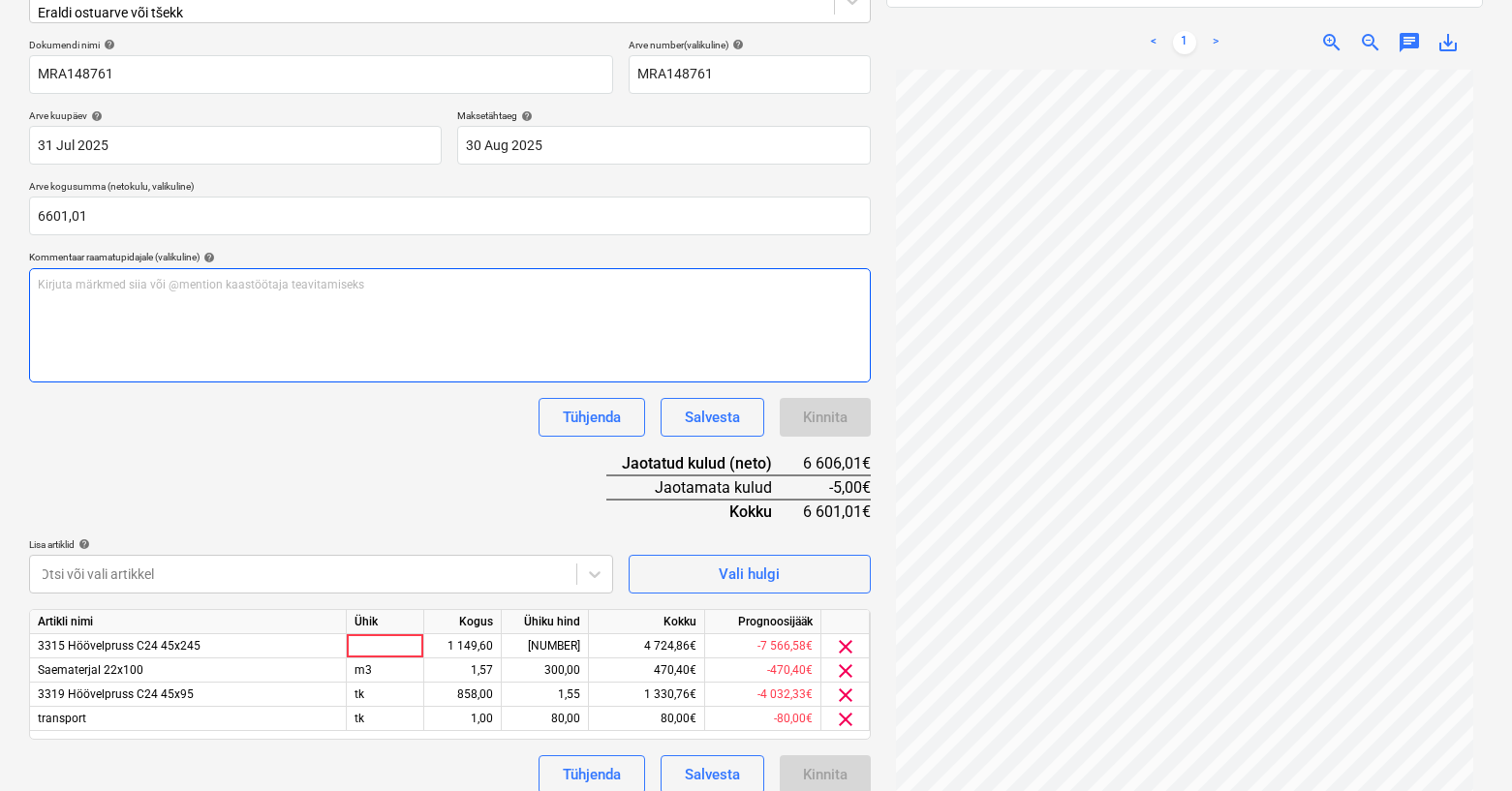 scroll, scrollTop: 0, scrollLeft: 0, axis: both 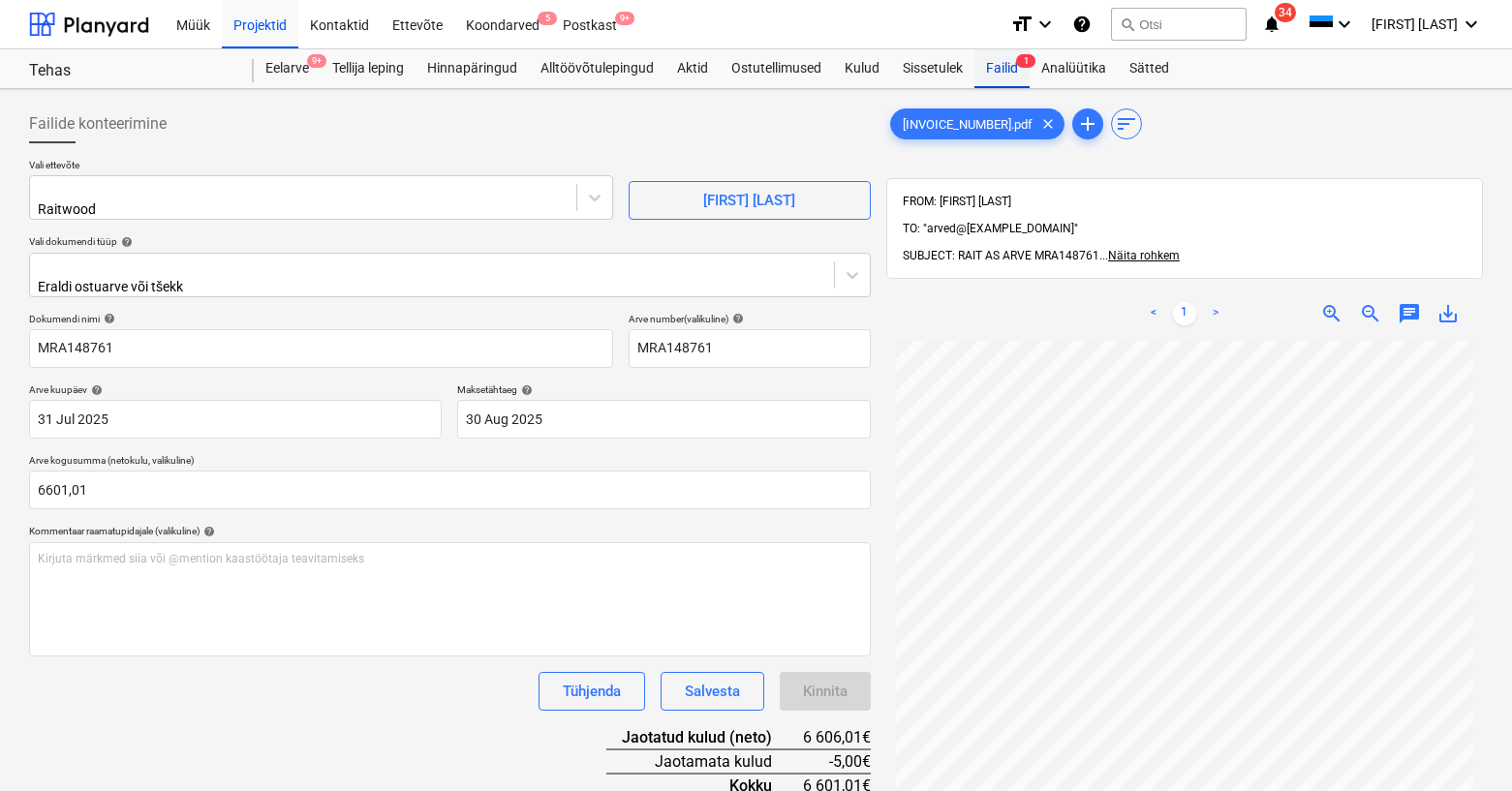 click on "Failid 1" at bounding box center (1002, 69) 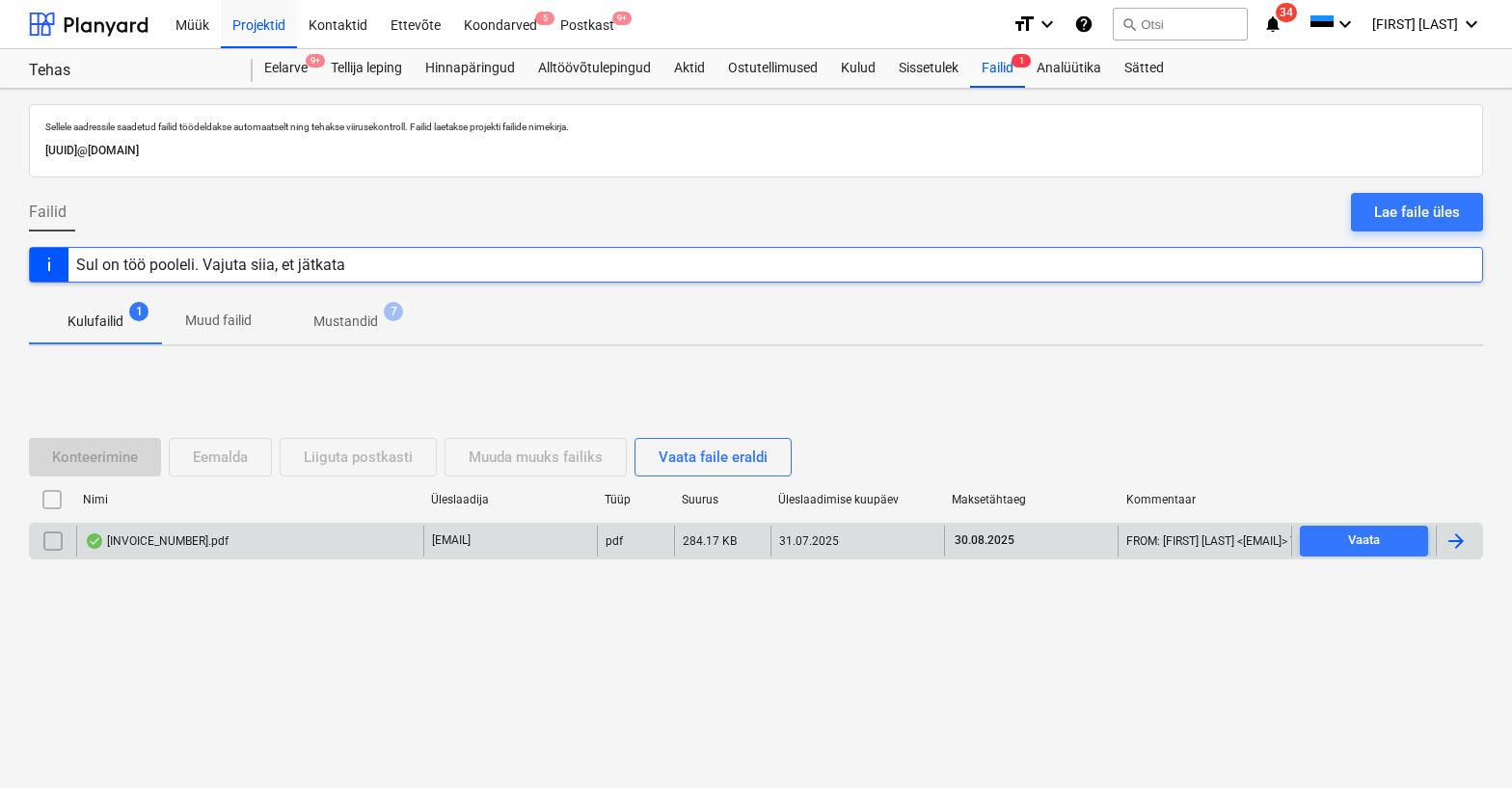 click on "MRA148761.pdf" at bounding box center [156, 541] 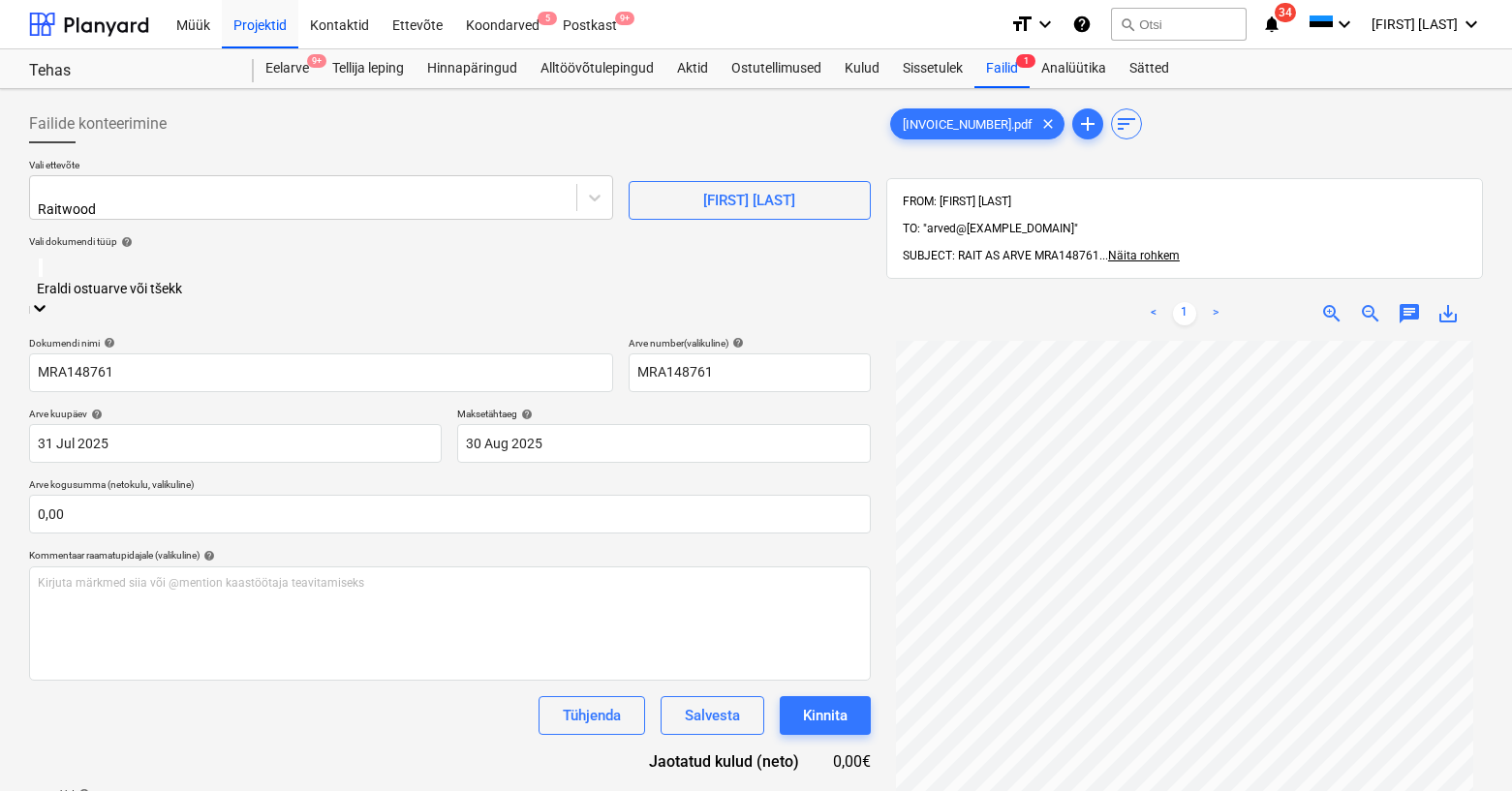 scroll, scrollTop: 275, scrollLeft: 0, axis: vertical 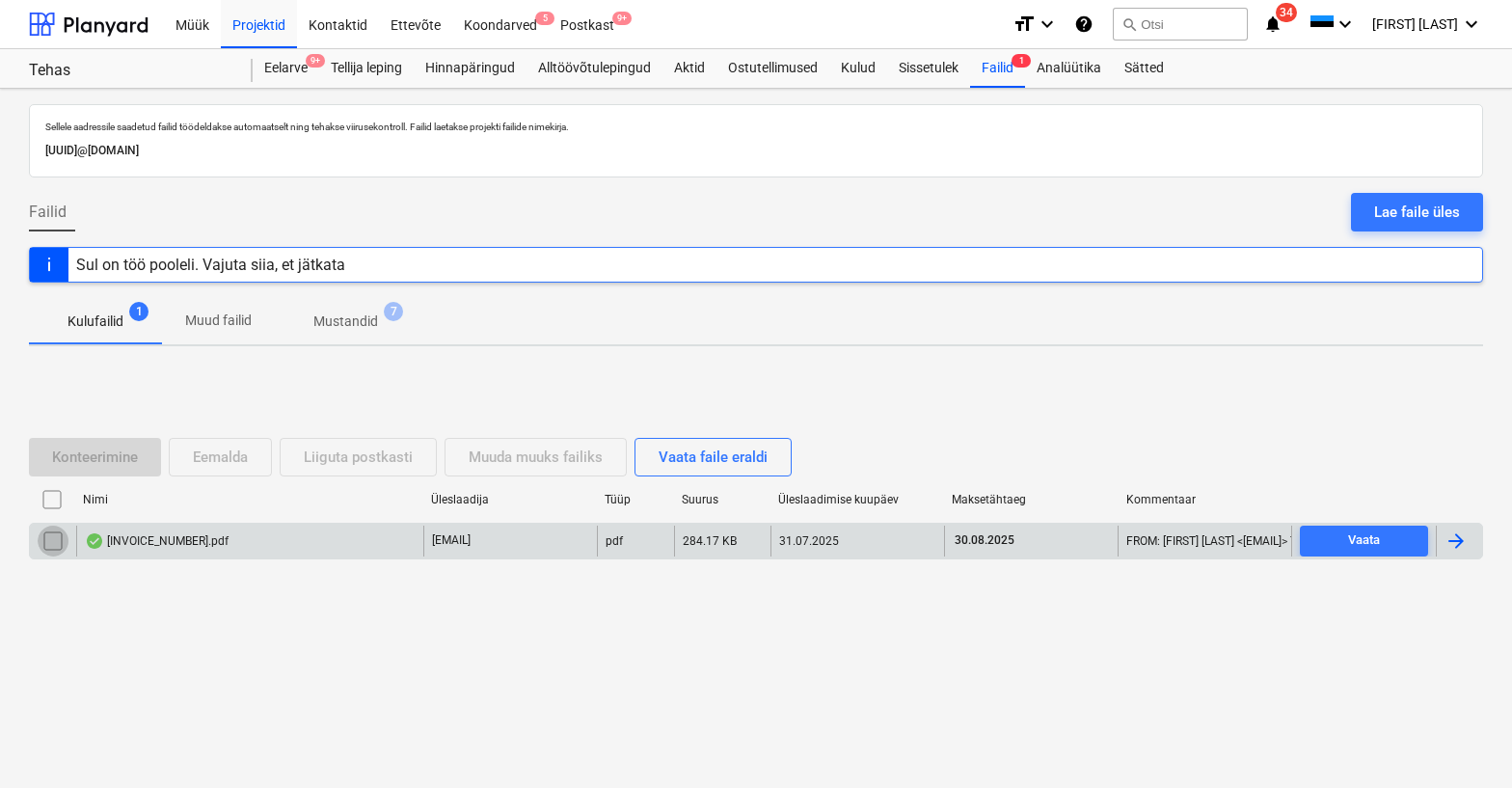 click at bounding box center (53, 541) 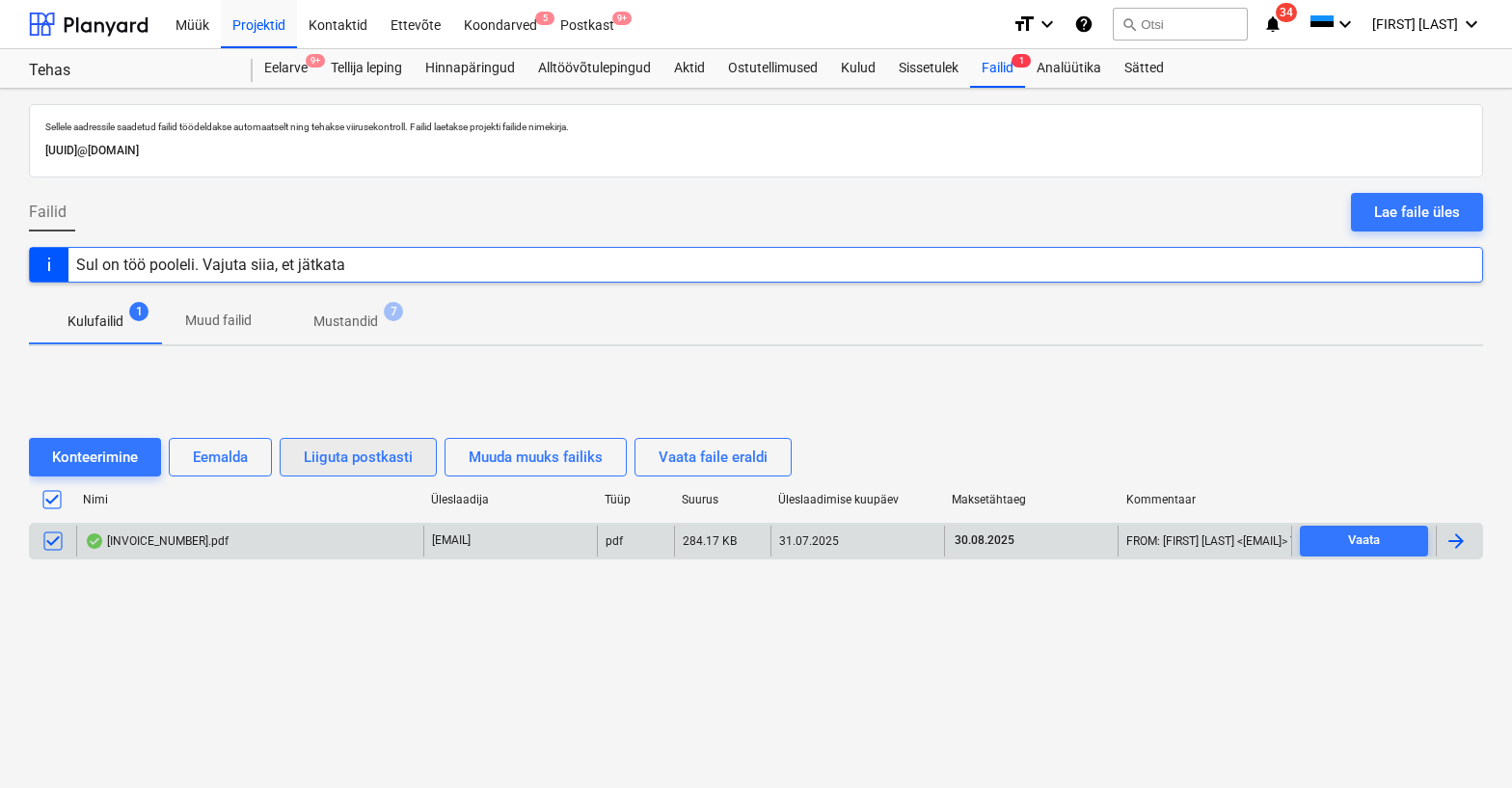 click on "Liiguta postkasti" at bounding box center (358, 457) 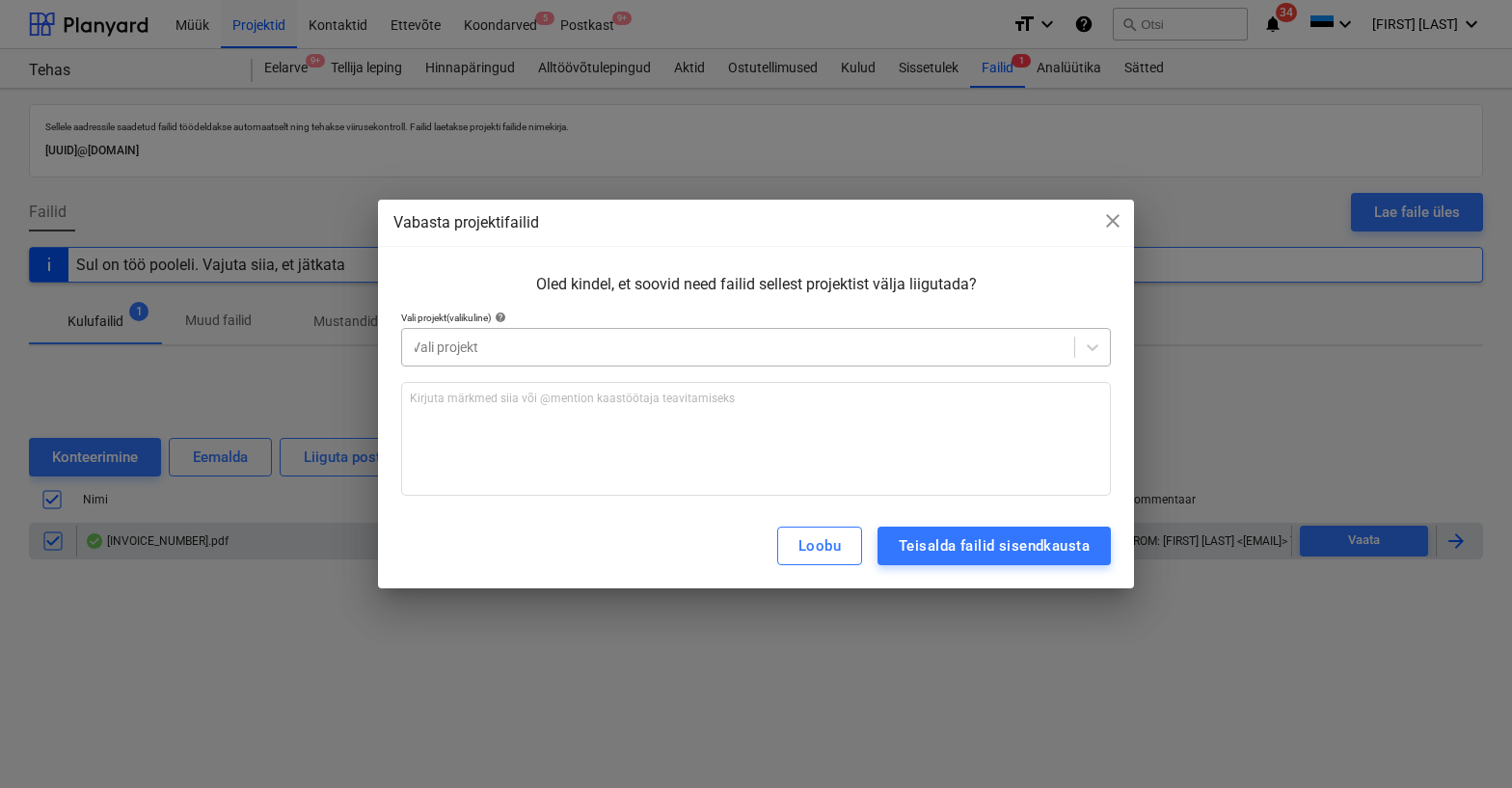 click at bounding box center [738, 347] 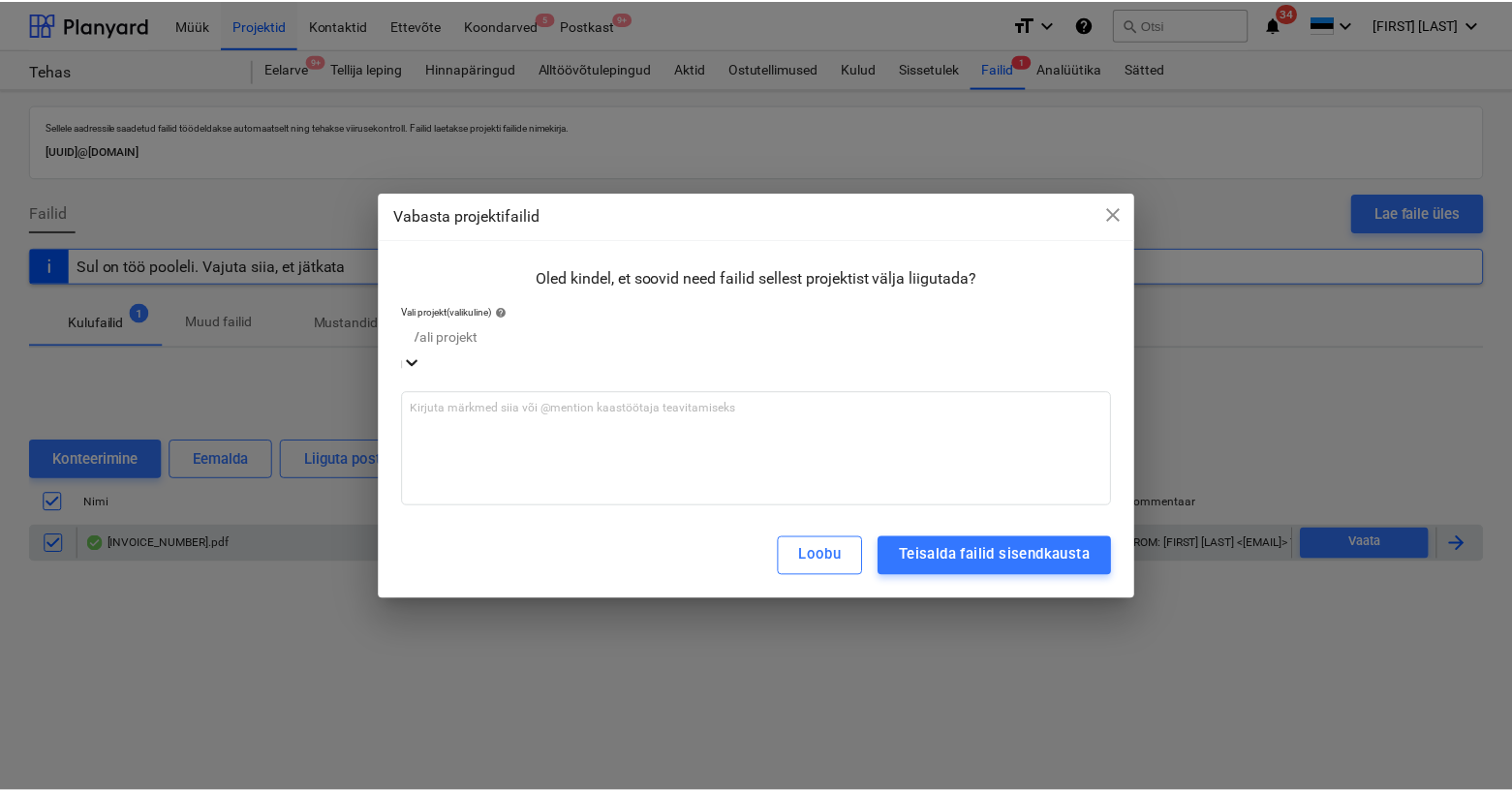 scroll, scrollTop: 4, scrollLeft: 0, axis: vertical 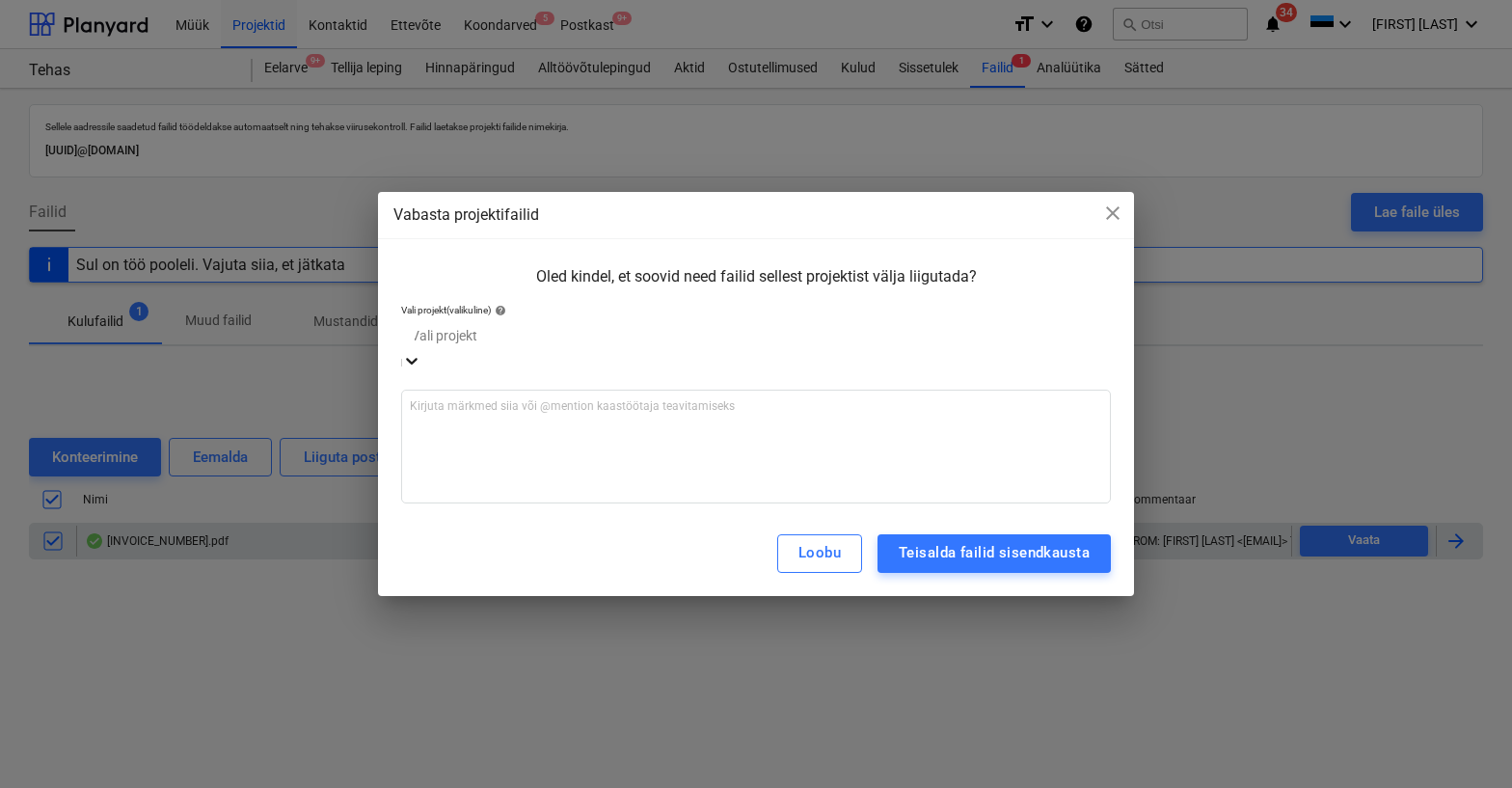click on "Künka" at bounding box center [756, 998] 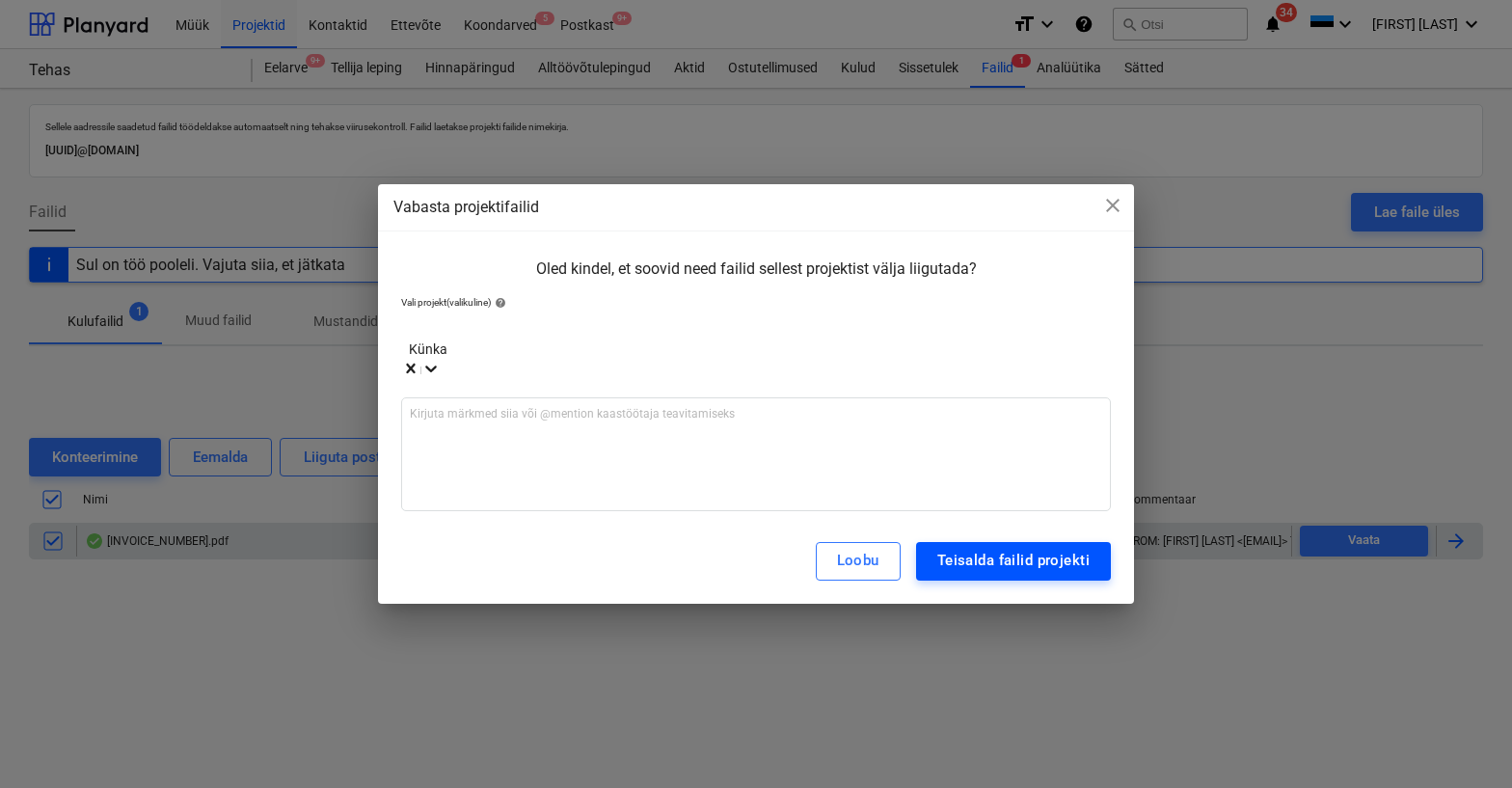 click on "Teisalda failid projekti" at bounding box center [1013, 560] 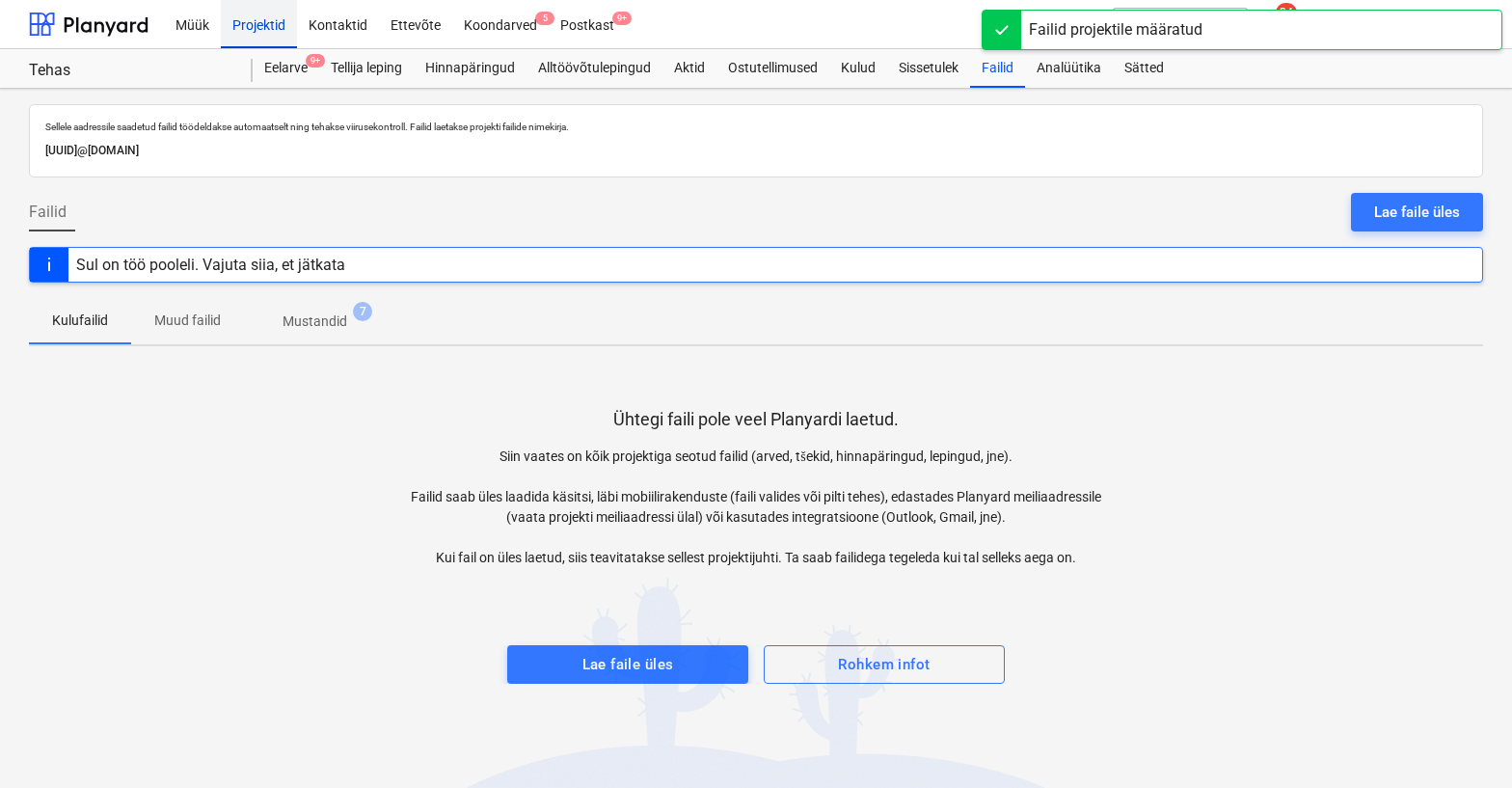 click on "Projektid" at bounding box center (258, 23) 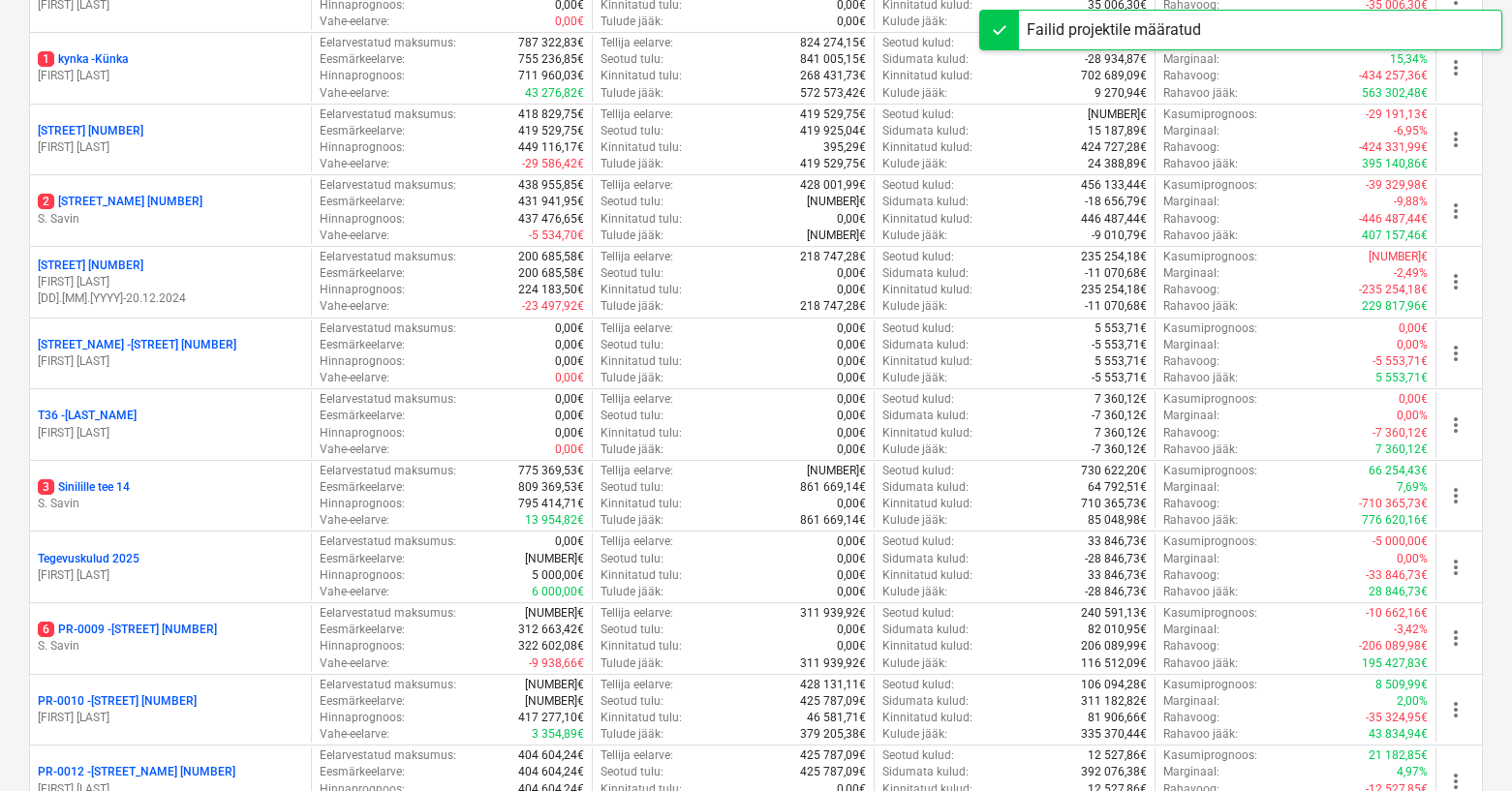 scroll, scrollTop: 343, scrollLeft: 0, axis: vertical 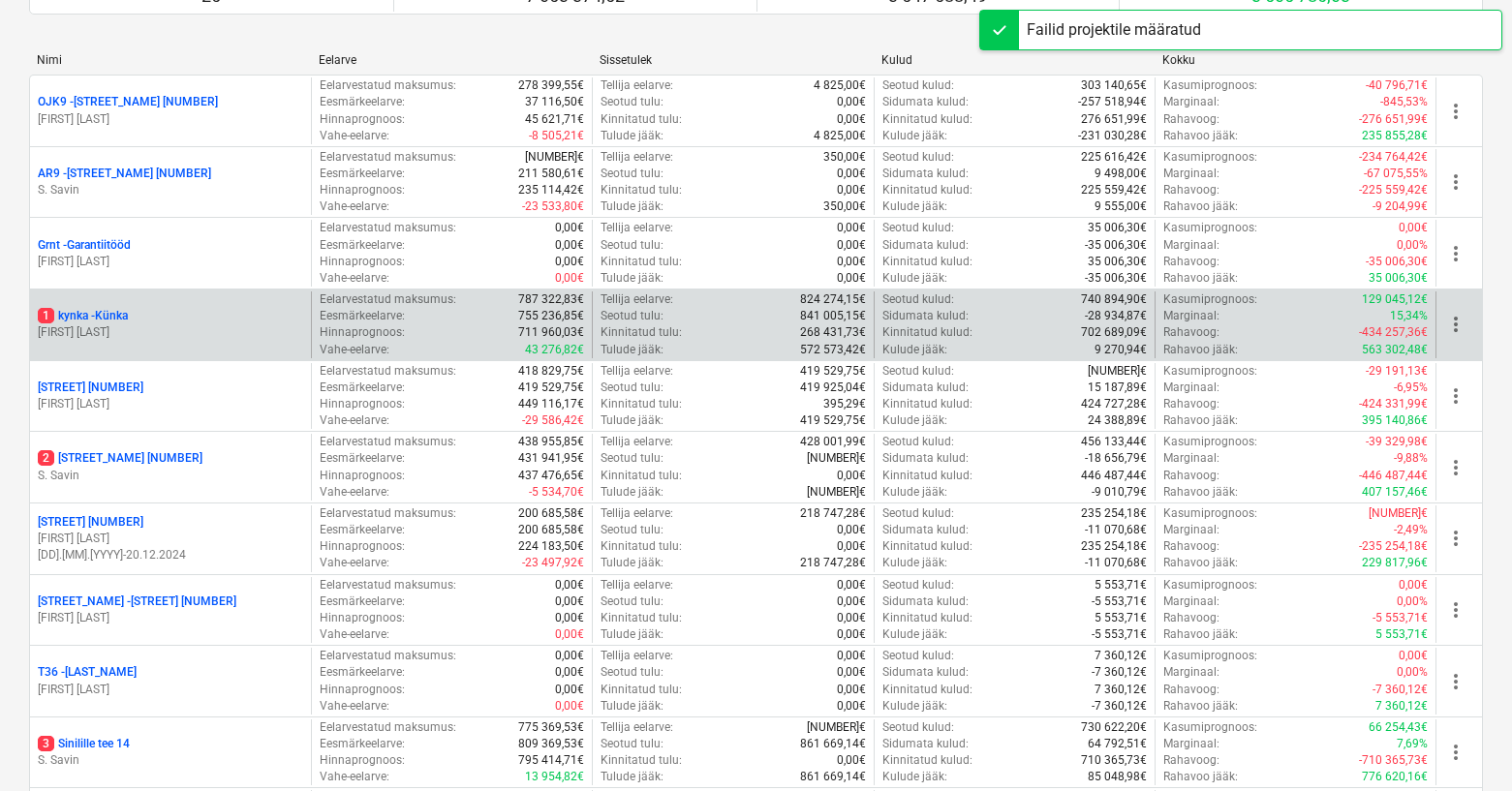 click on "[LAST]" at bounding box center (170, 332) 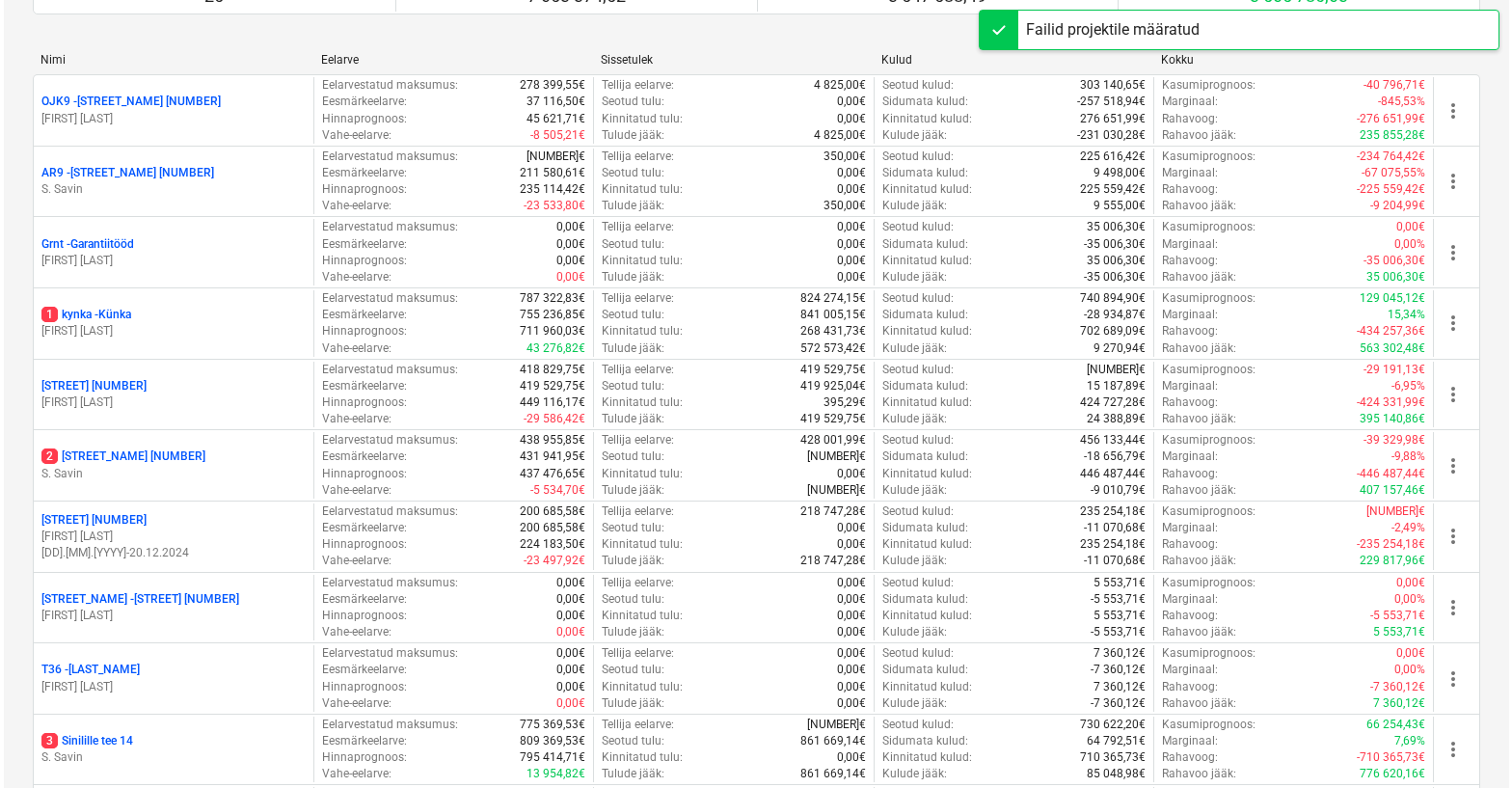 scroll, scrollTop: 0, scrollLeft: 0, axis: both 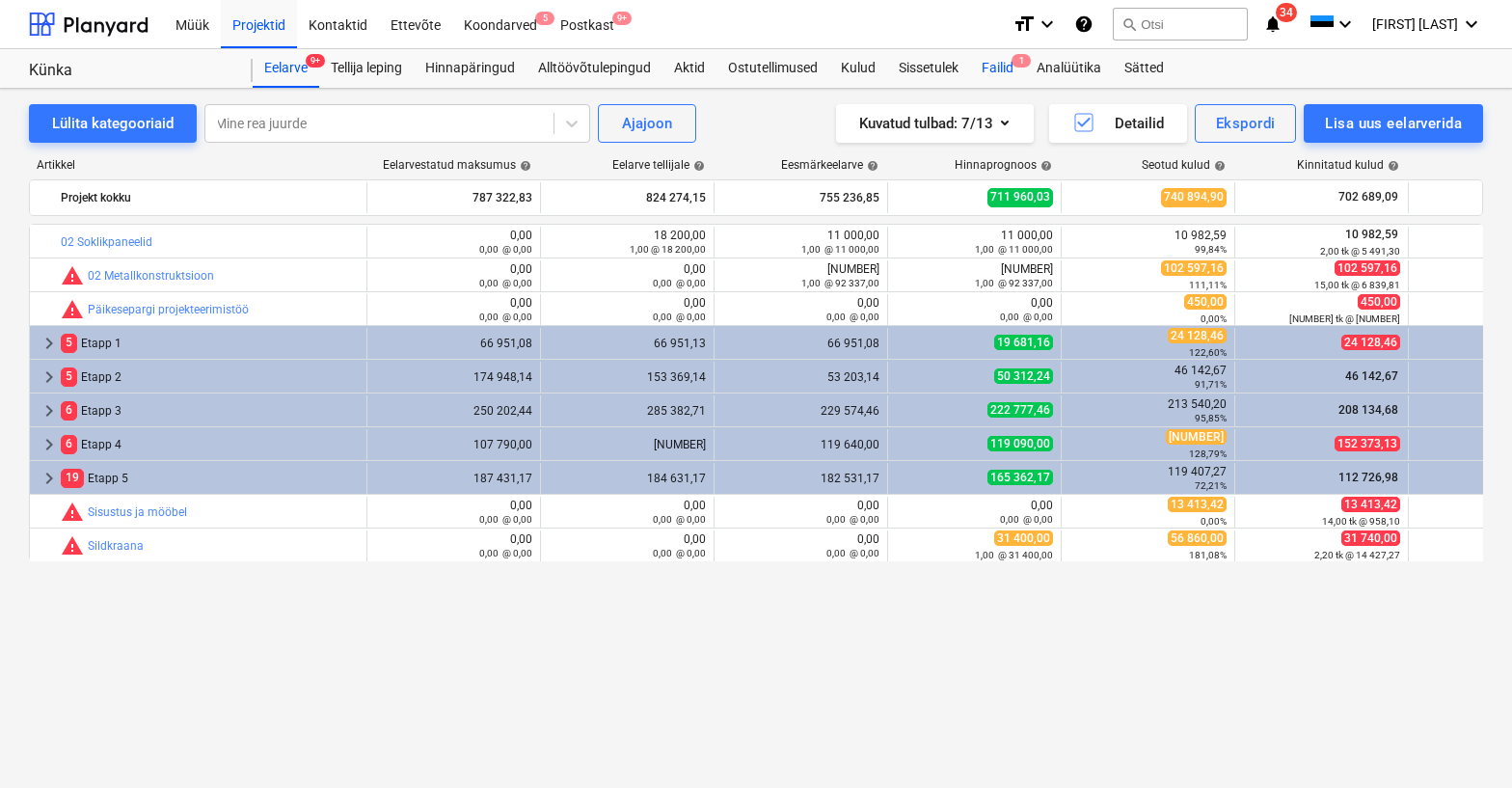 click on "Failid 1" at bounding box center [997, 68] 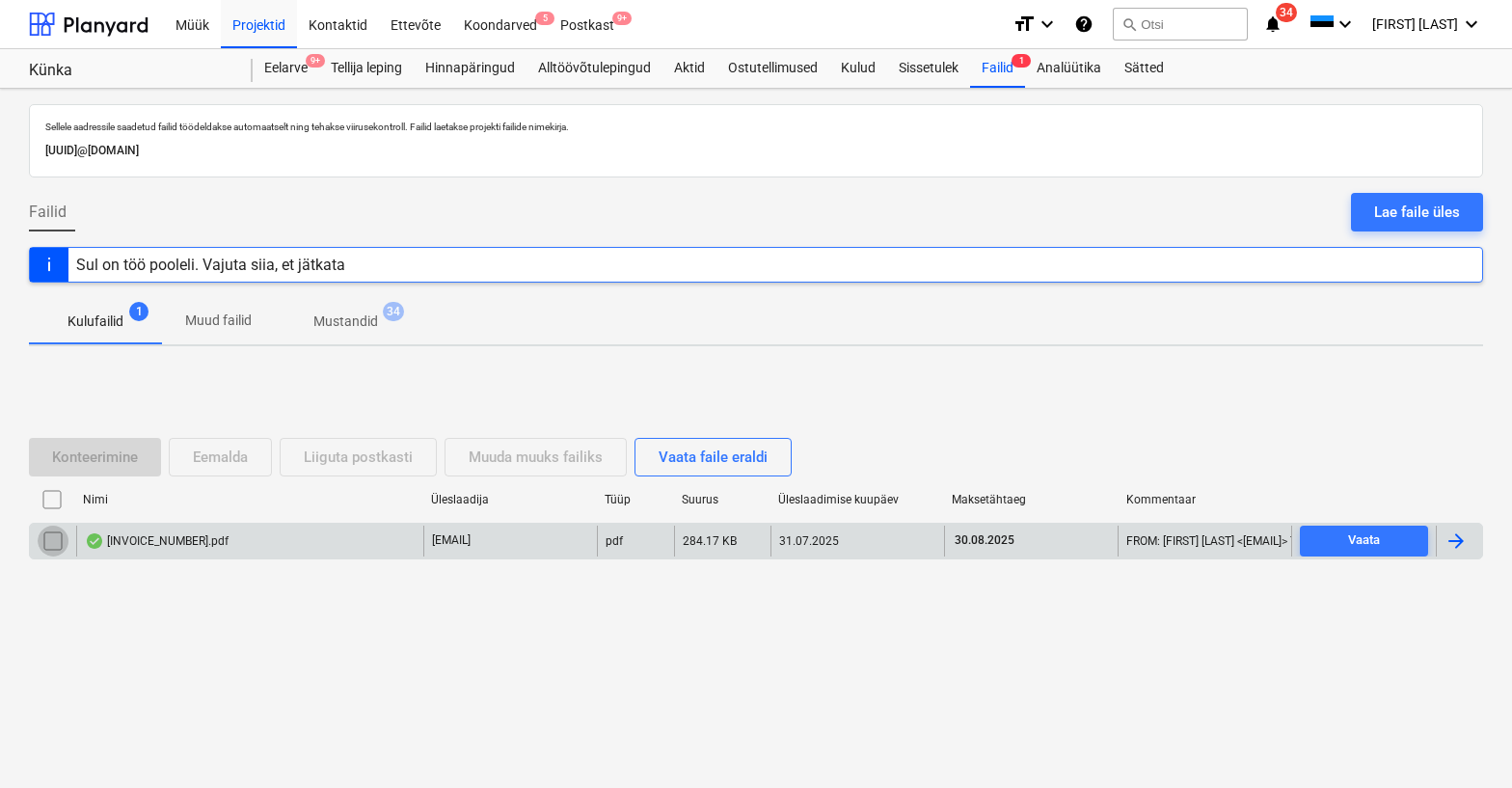 click at bounding box center [53, 541] 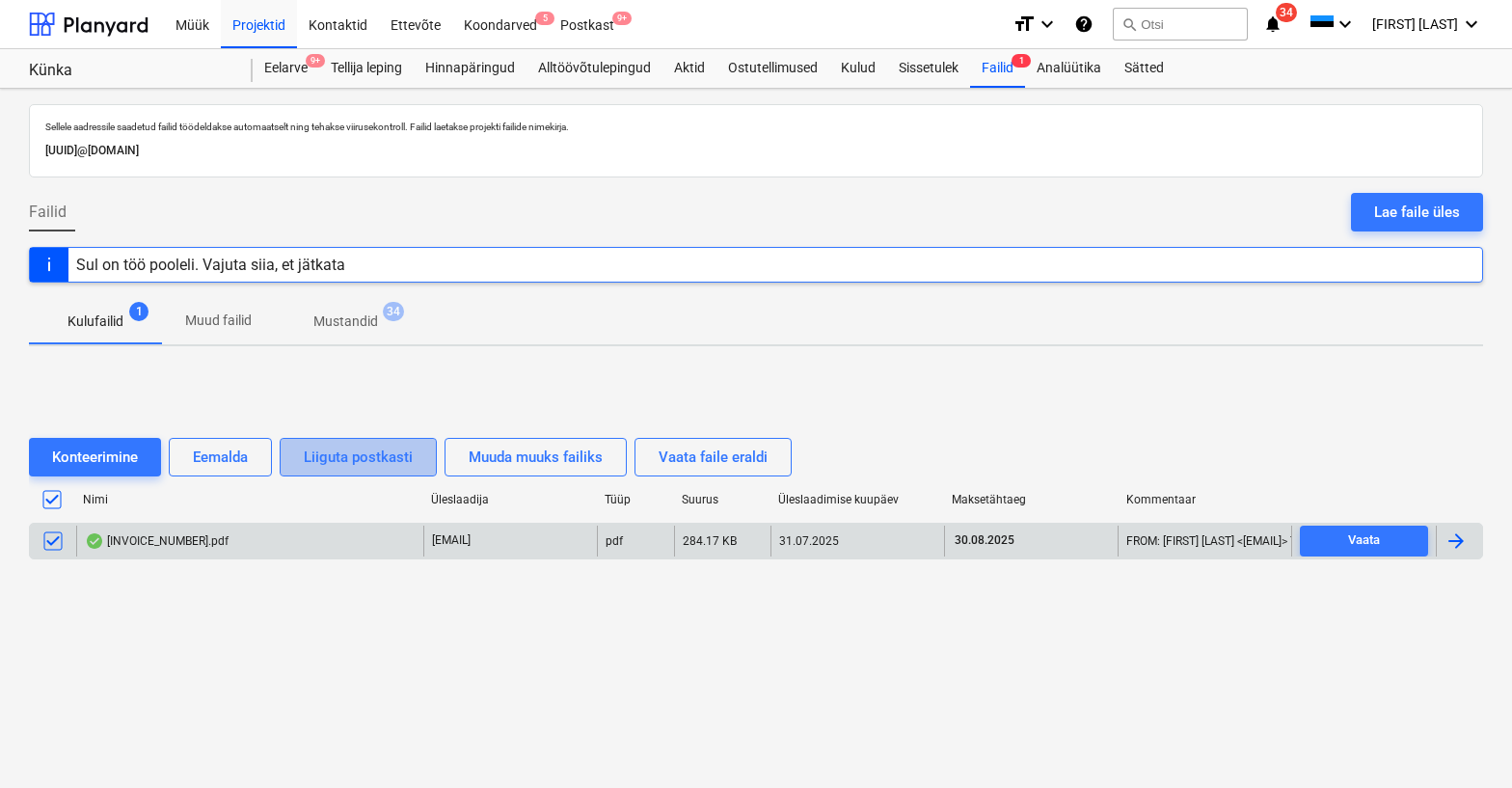 click on "Liiguta postkasti" at bounding box center [358, 457] 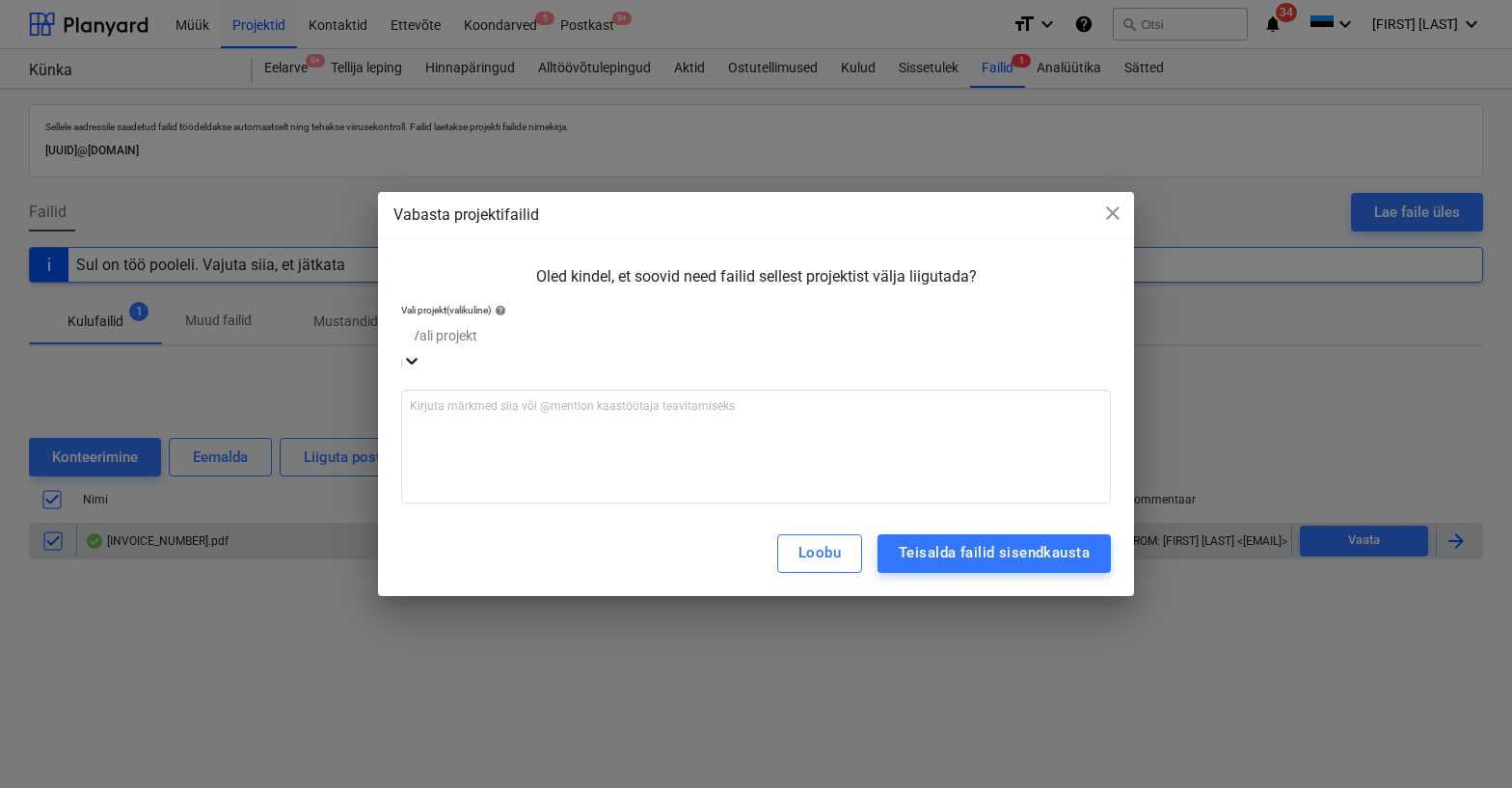 click at bounding box center [756, 336] 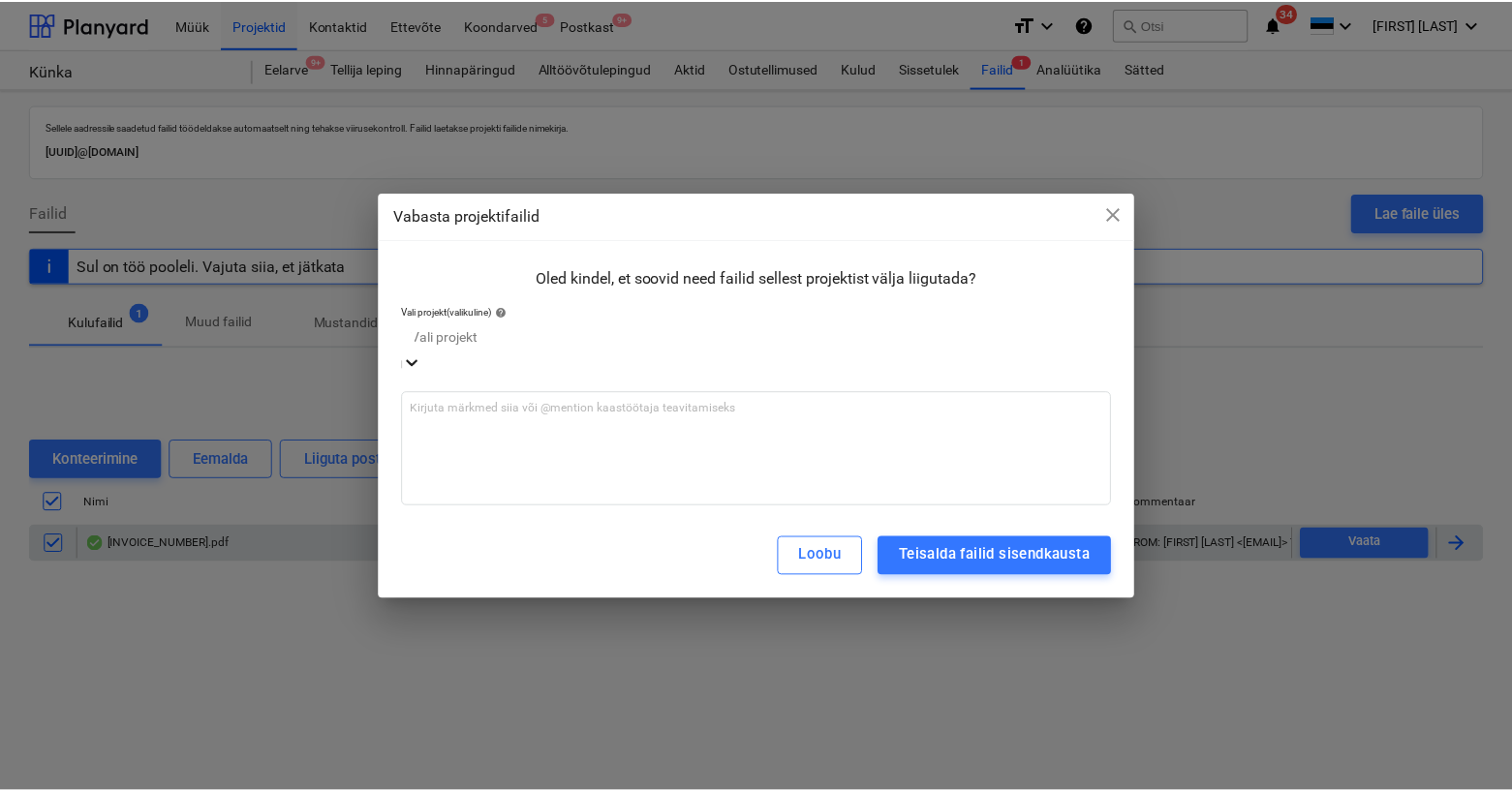 scroll, scrollTop: 624, scrollLeft: 0, axis: vertical 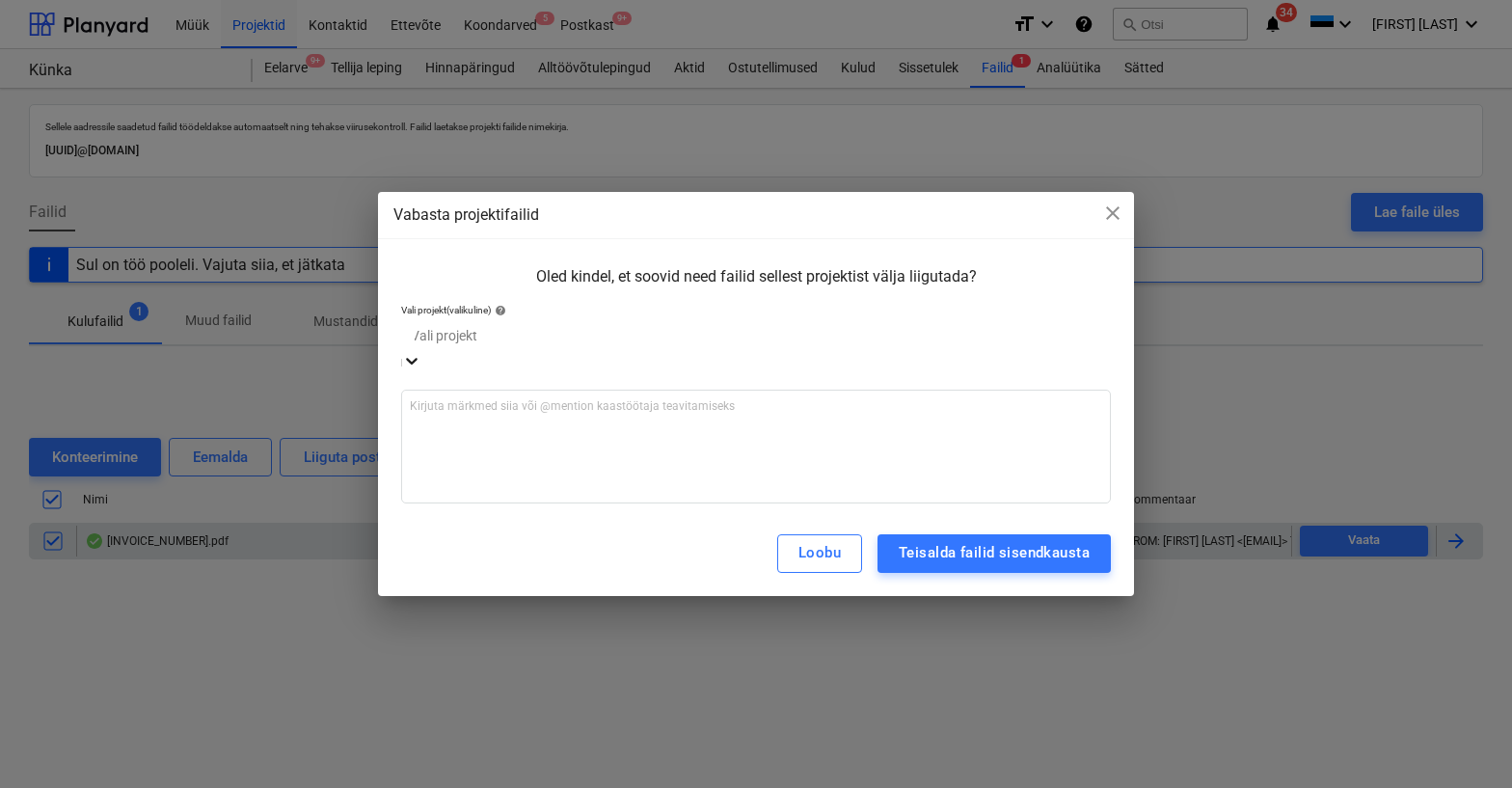 click on "Tehas" at bounding box center [756, 819] 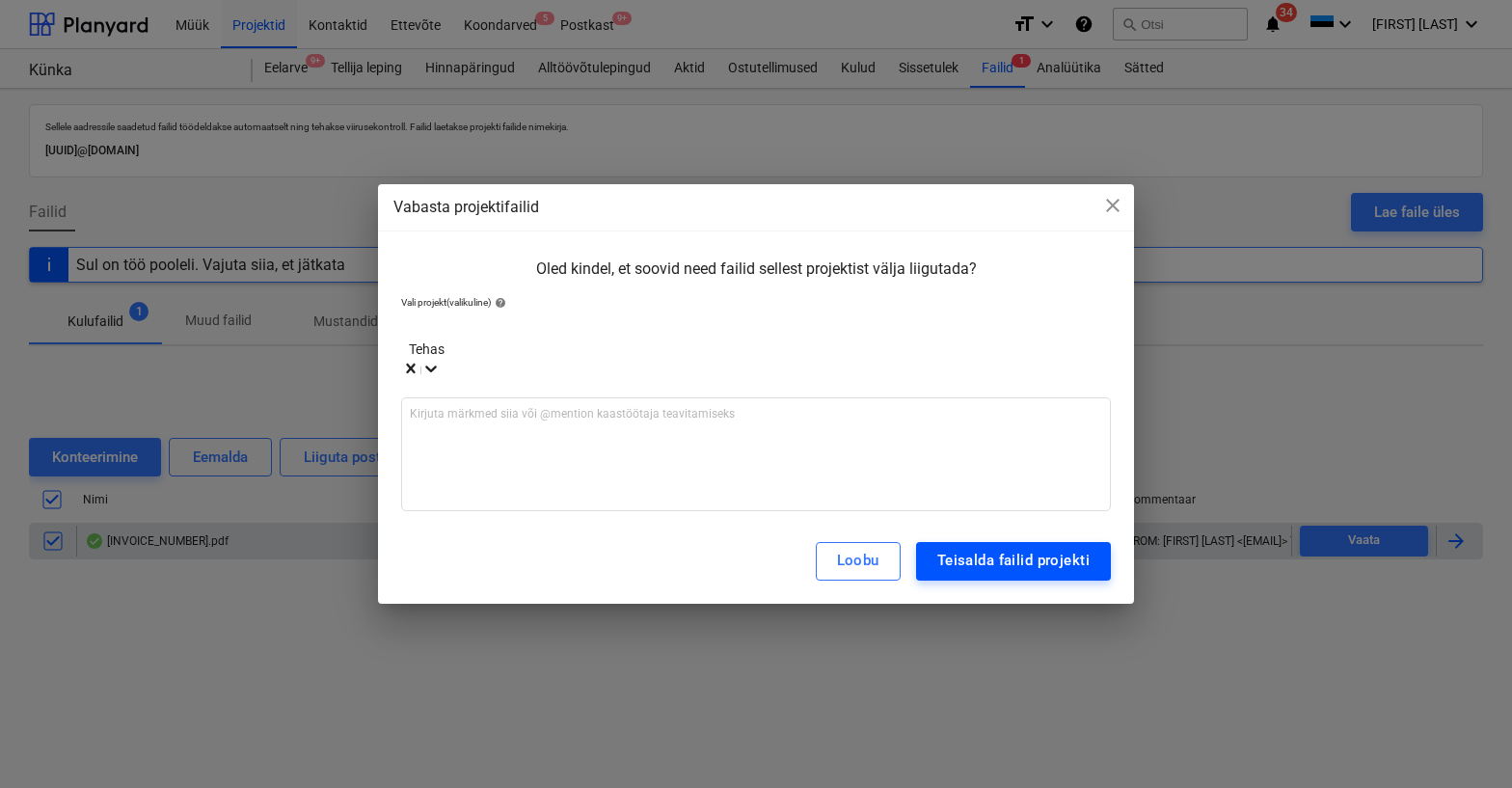 click on "Teisalda failid projekti" at bounding box center [1013, 561] 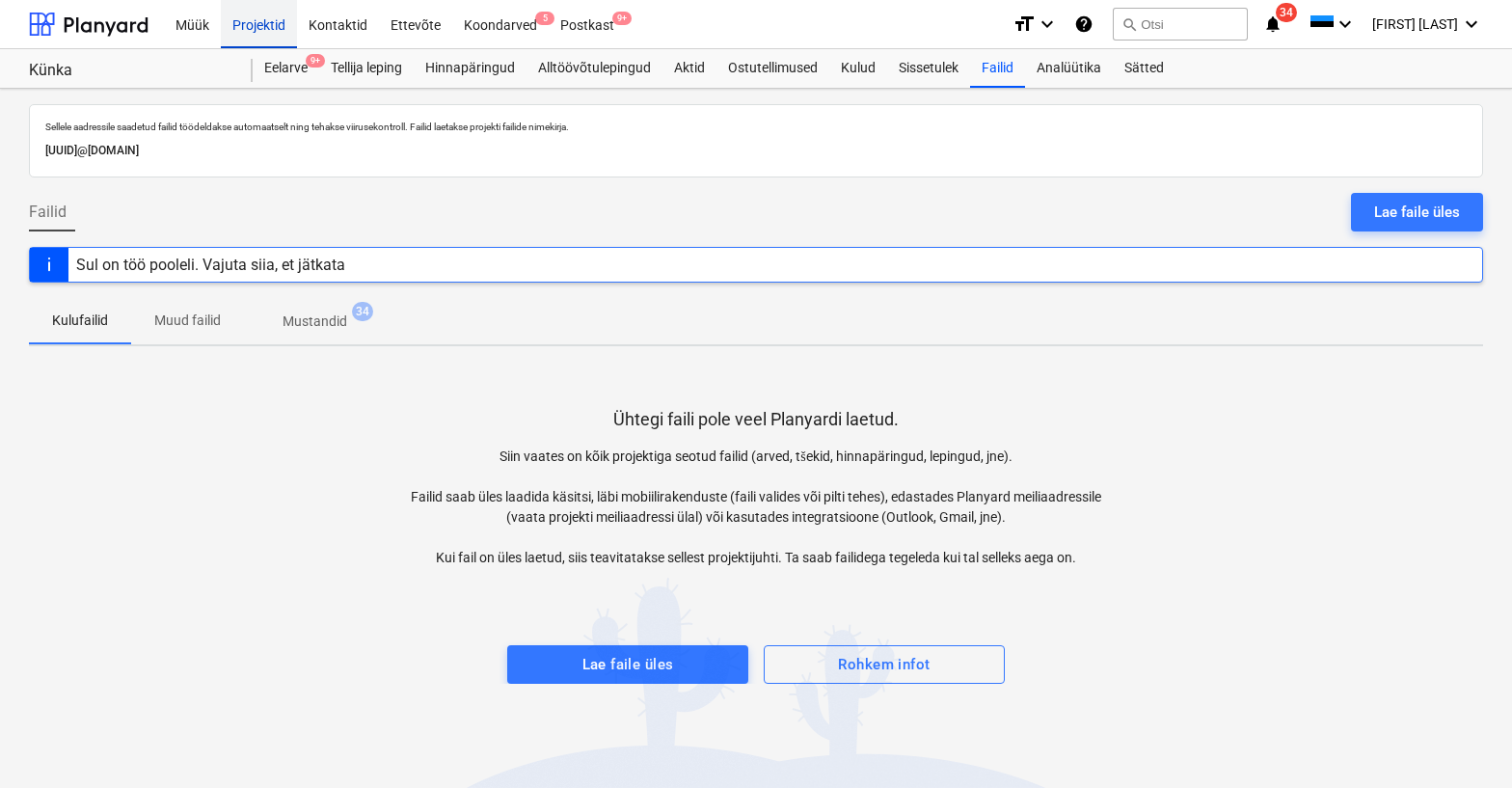 click on "Projektid" at bounding box center [258, 23] 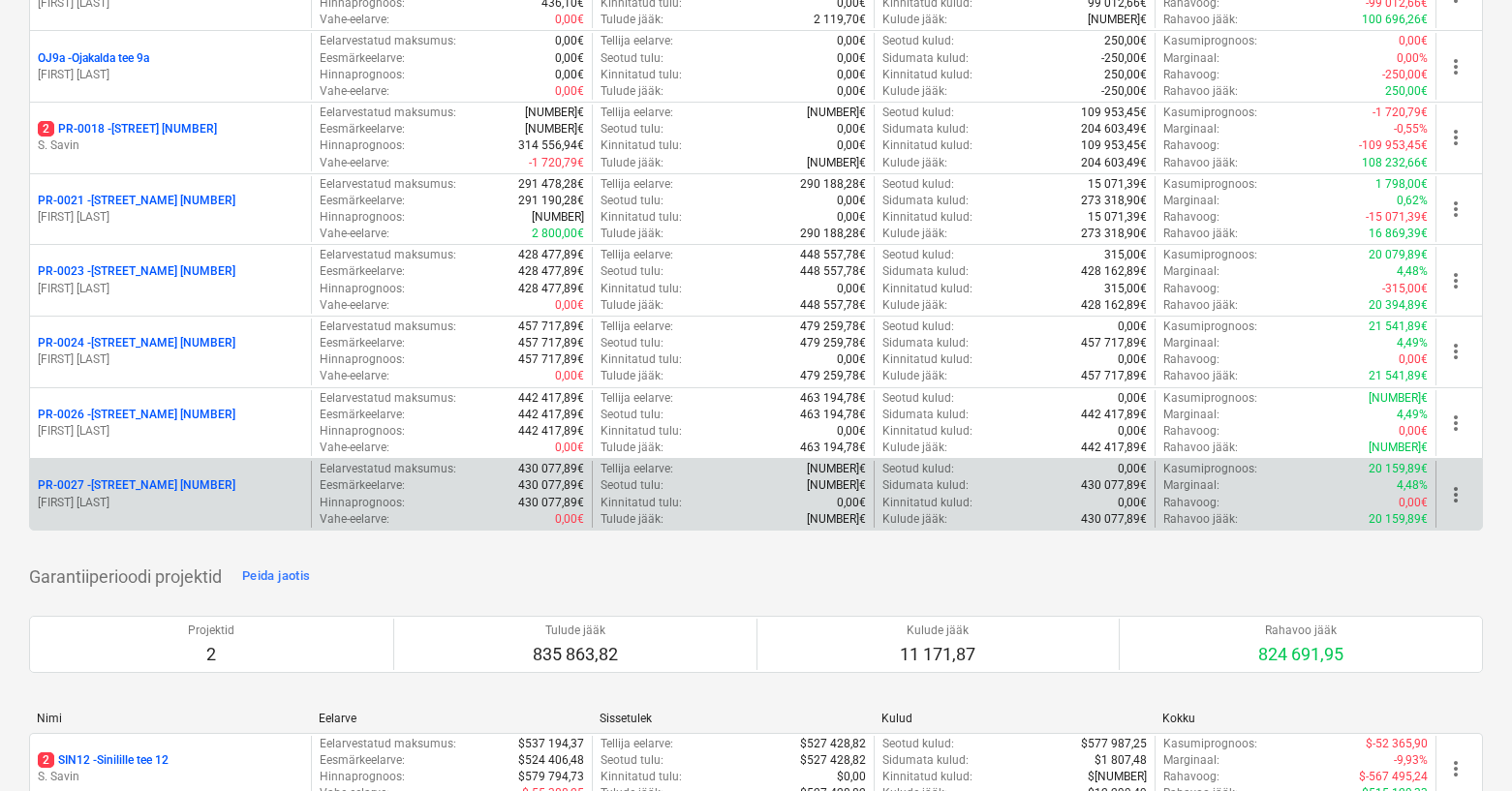 scroll, scrollTop: 1445, scrollLeft: 0, axis: vertical 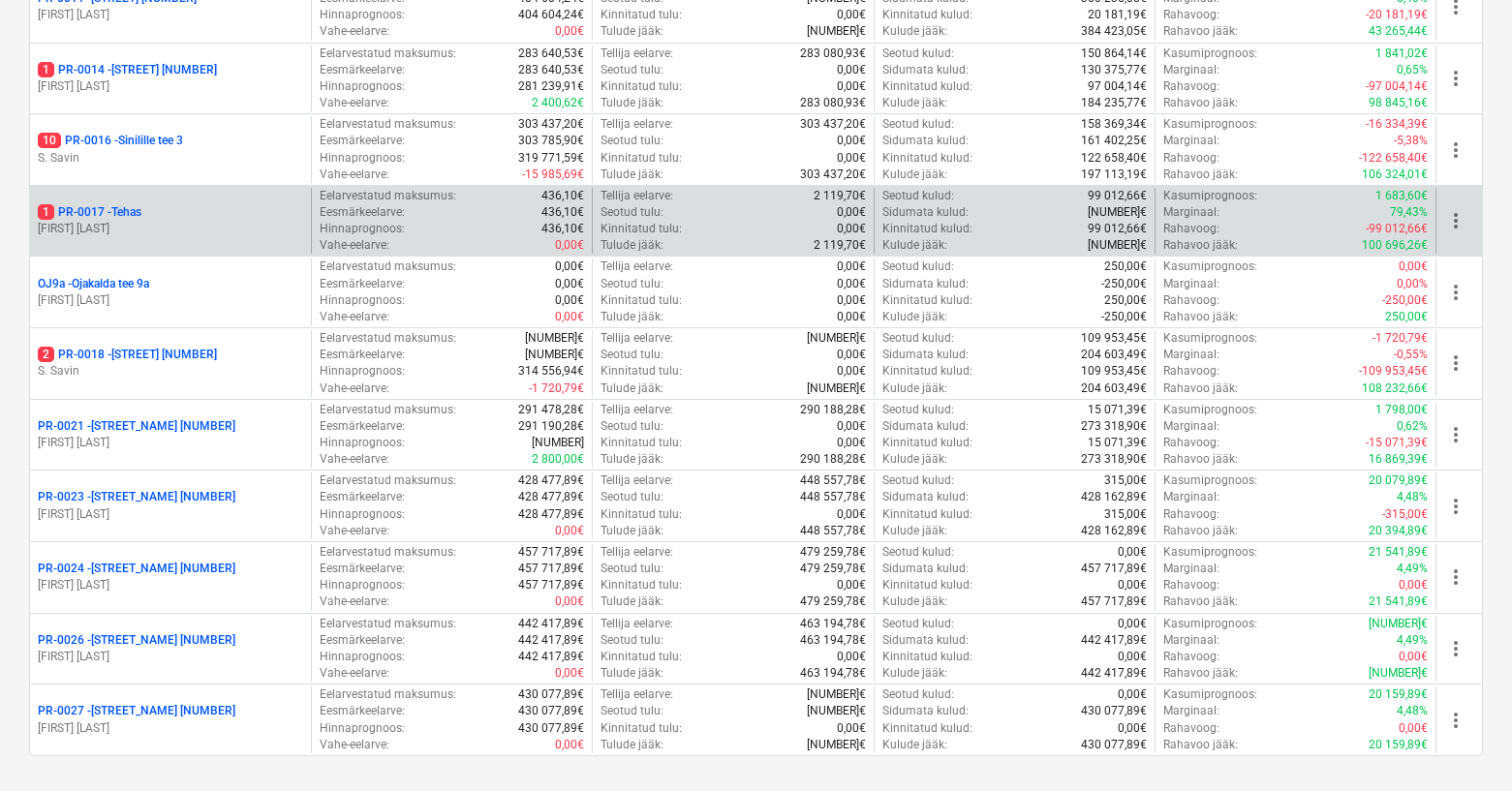 click on "1  PR-0017 -  Tehas" at bounding box center (89, 212) 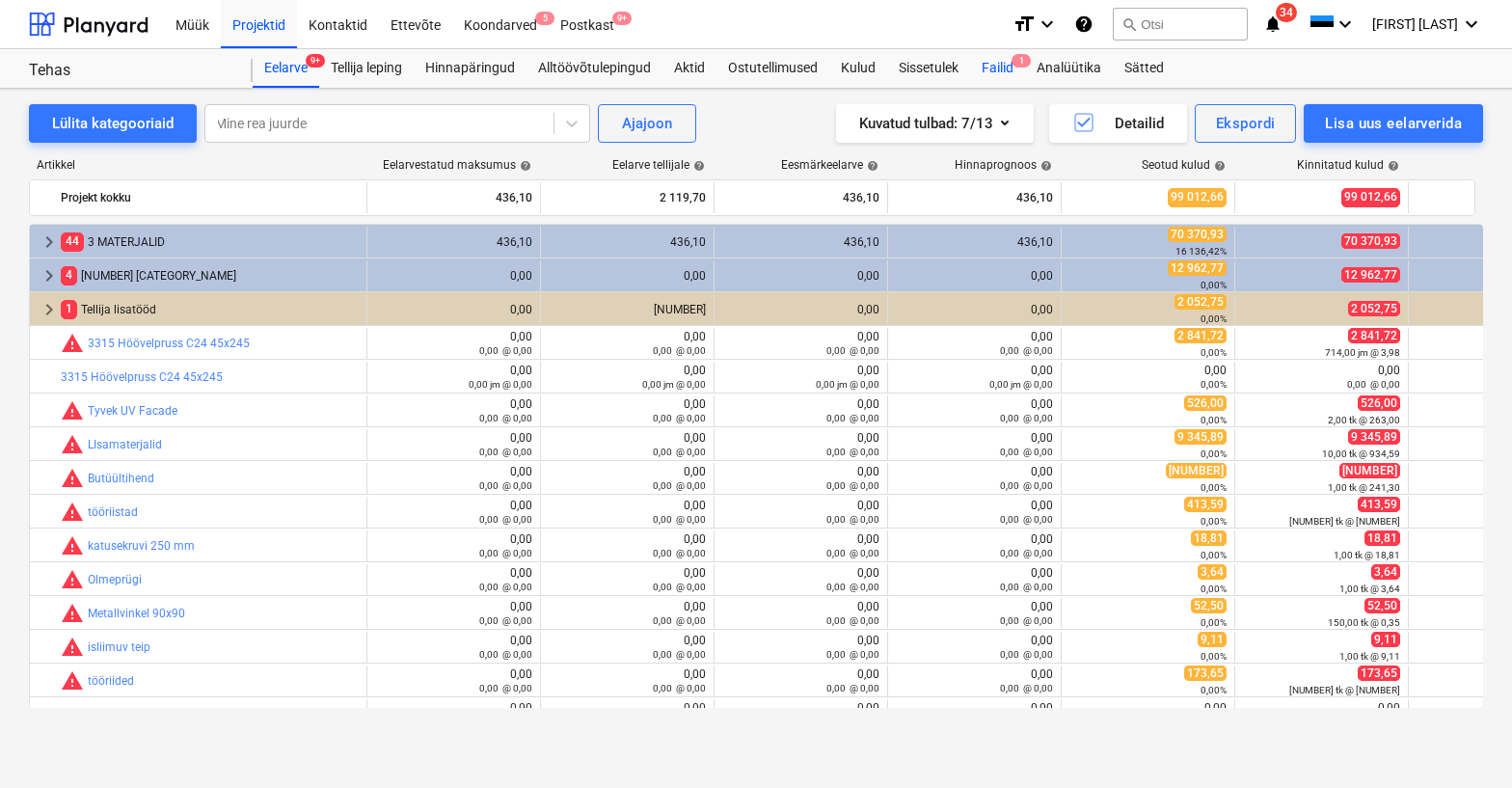 click on "Failid 1" at bounding box center [997, 68] 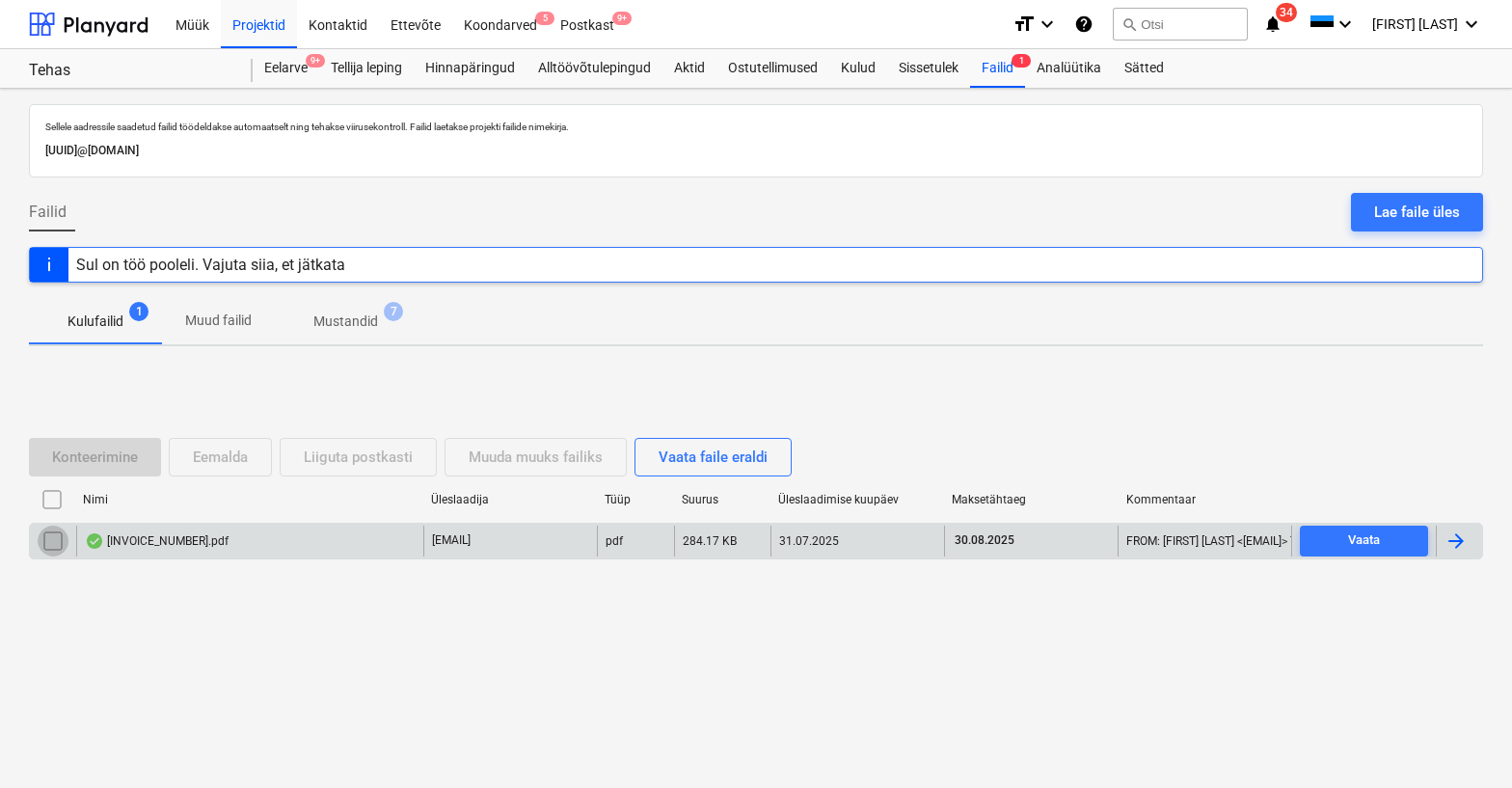 click at bounding box center [53, 541] 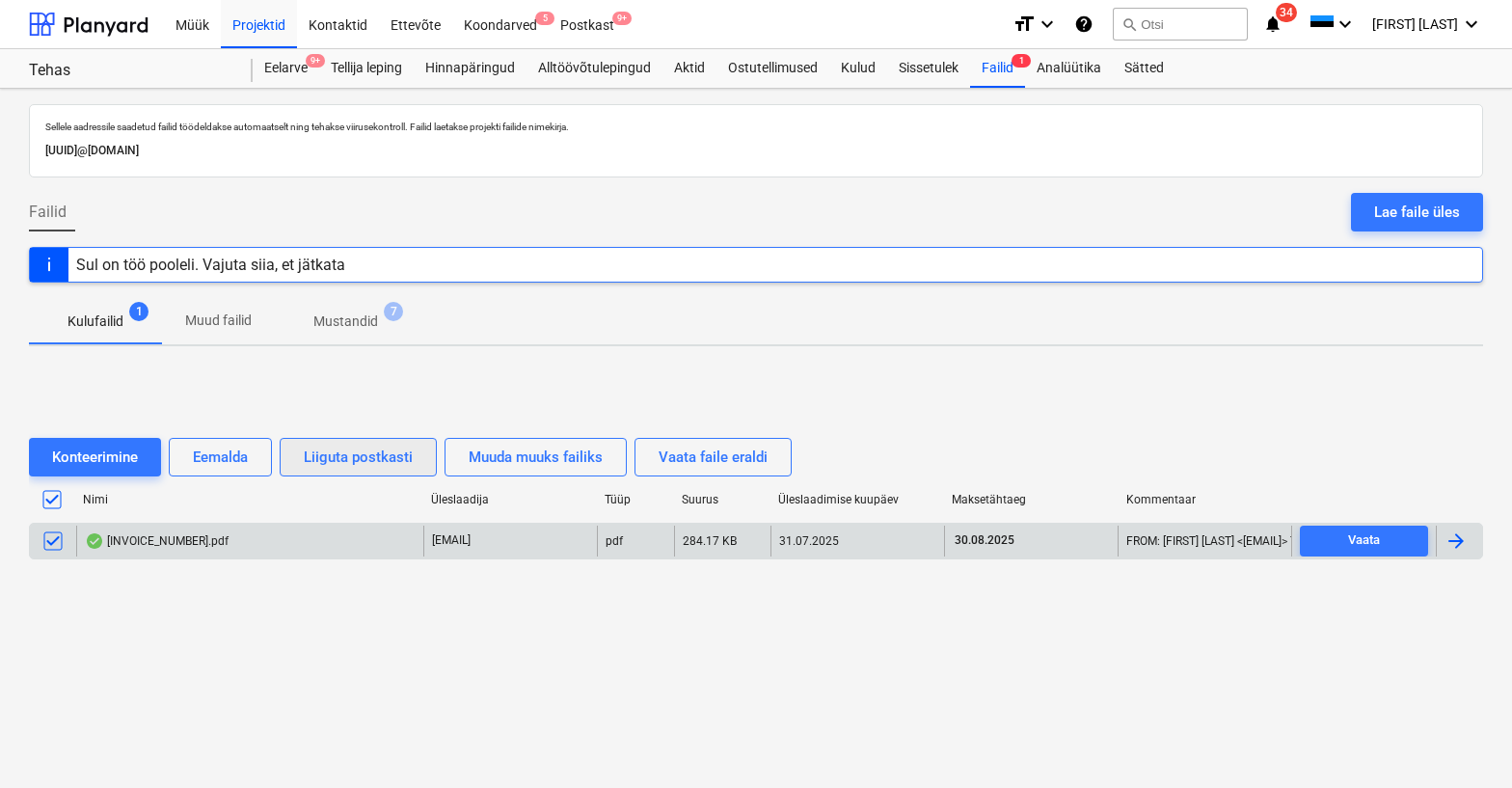 click on "Liiguta postkasti" at bounding box center (358, 457) 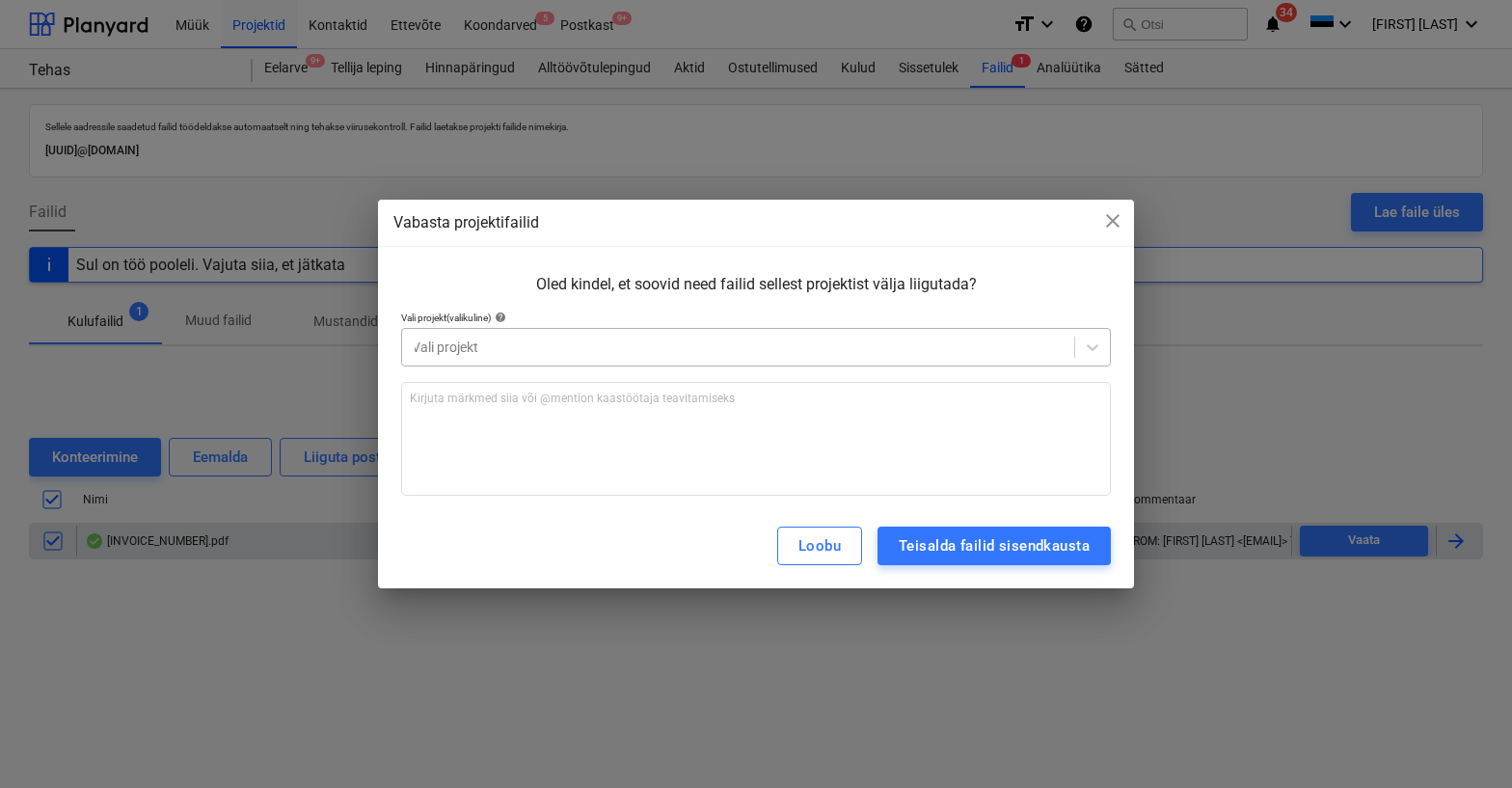 click on "Vali projekt" at bounding box center (738, 347) 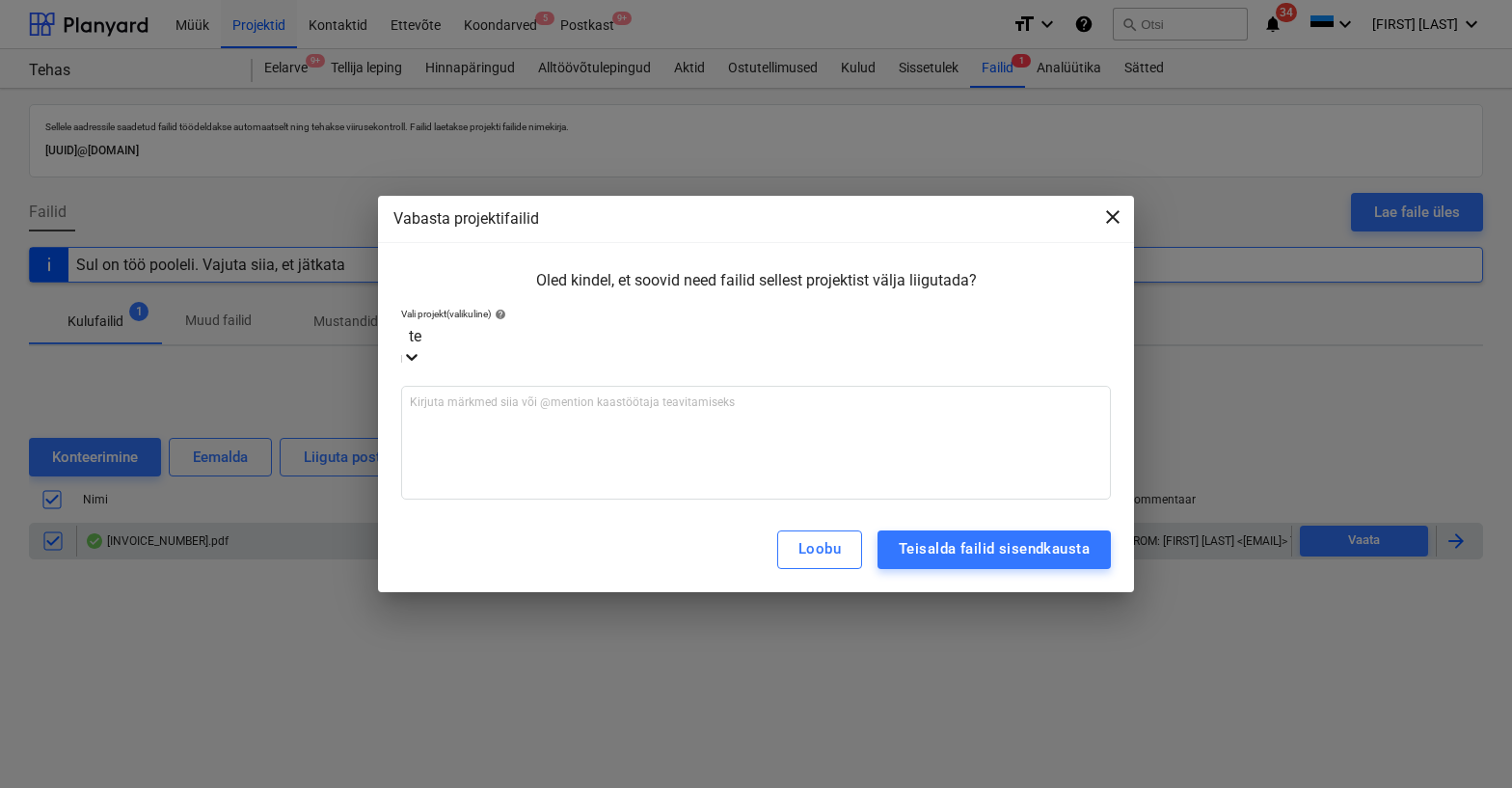 type on "te" 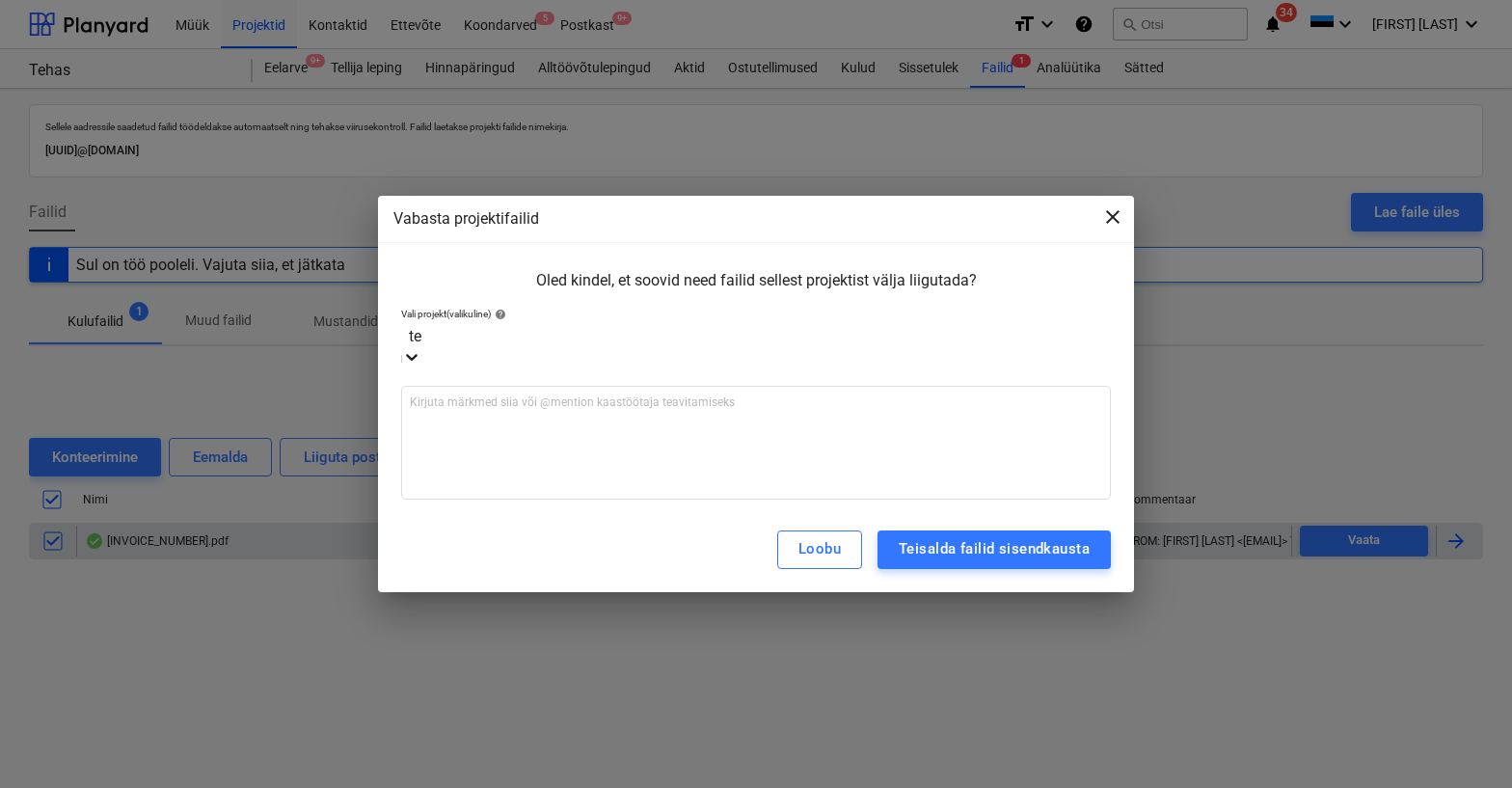 type 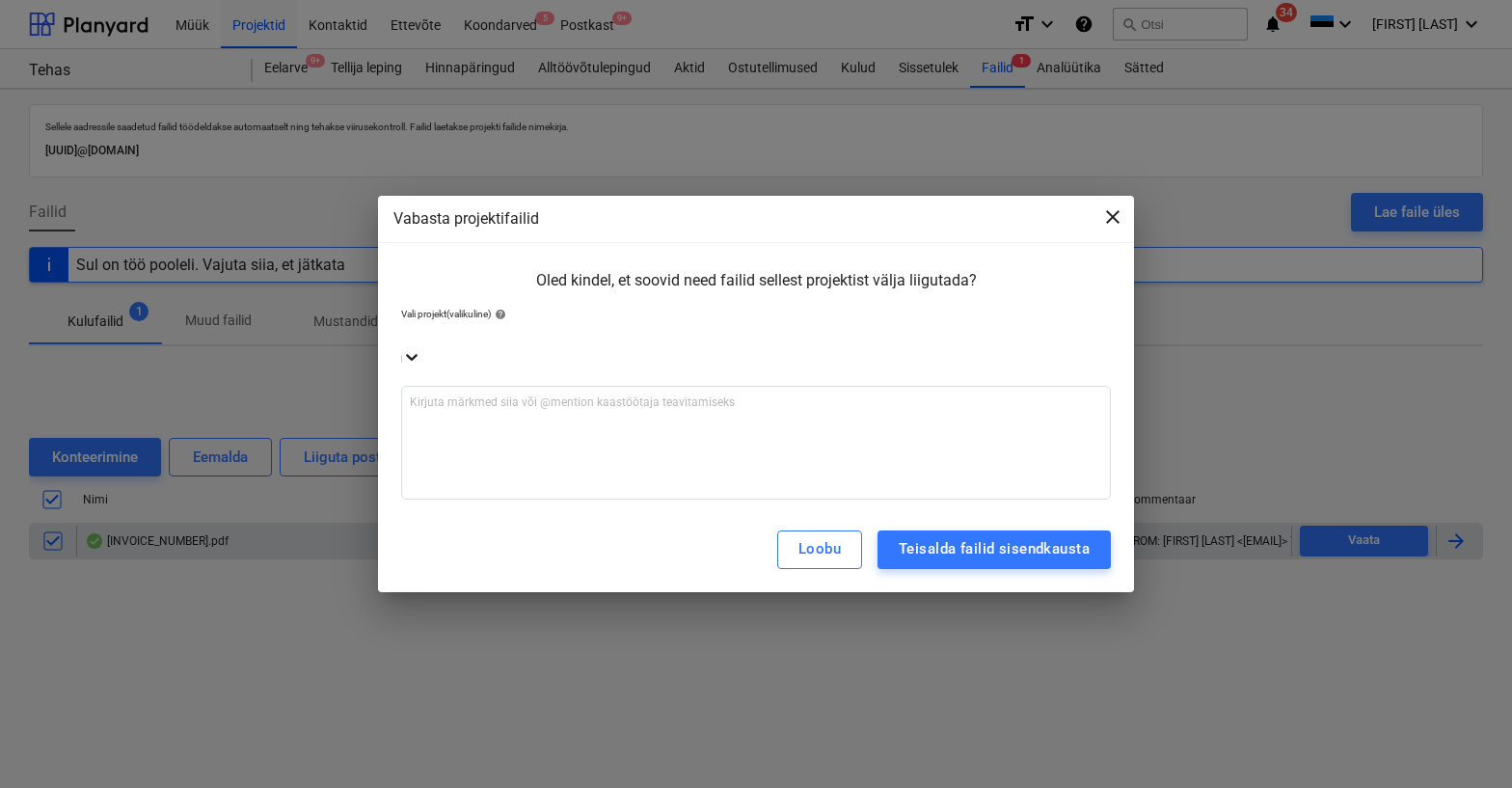 click on "close" at bounding box center [1113, 217] 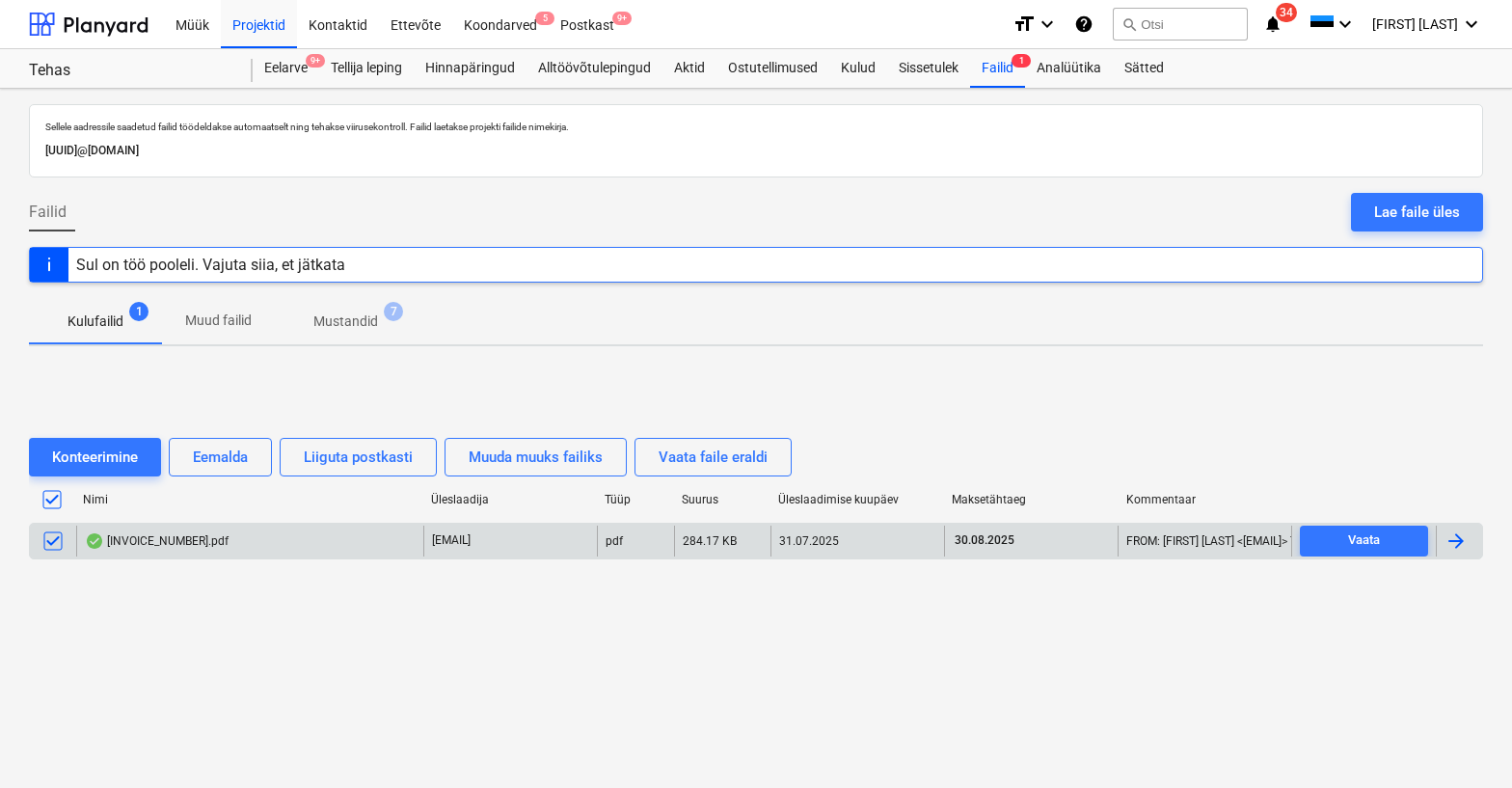 click on "MRA148761.pdf" at bounding box center [250, 541] 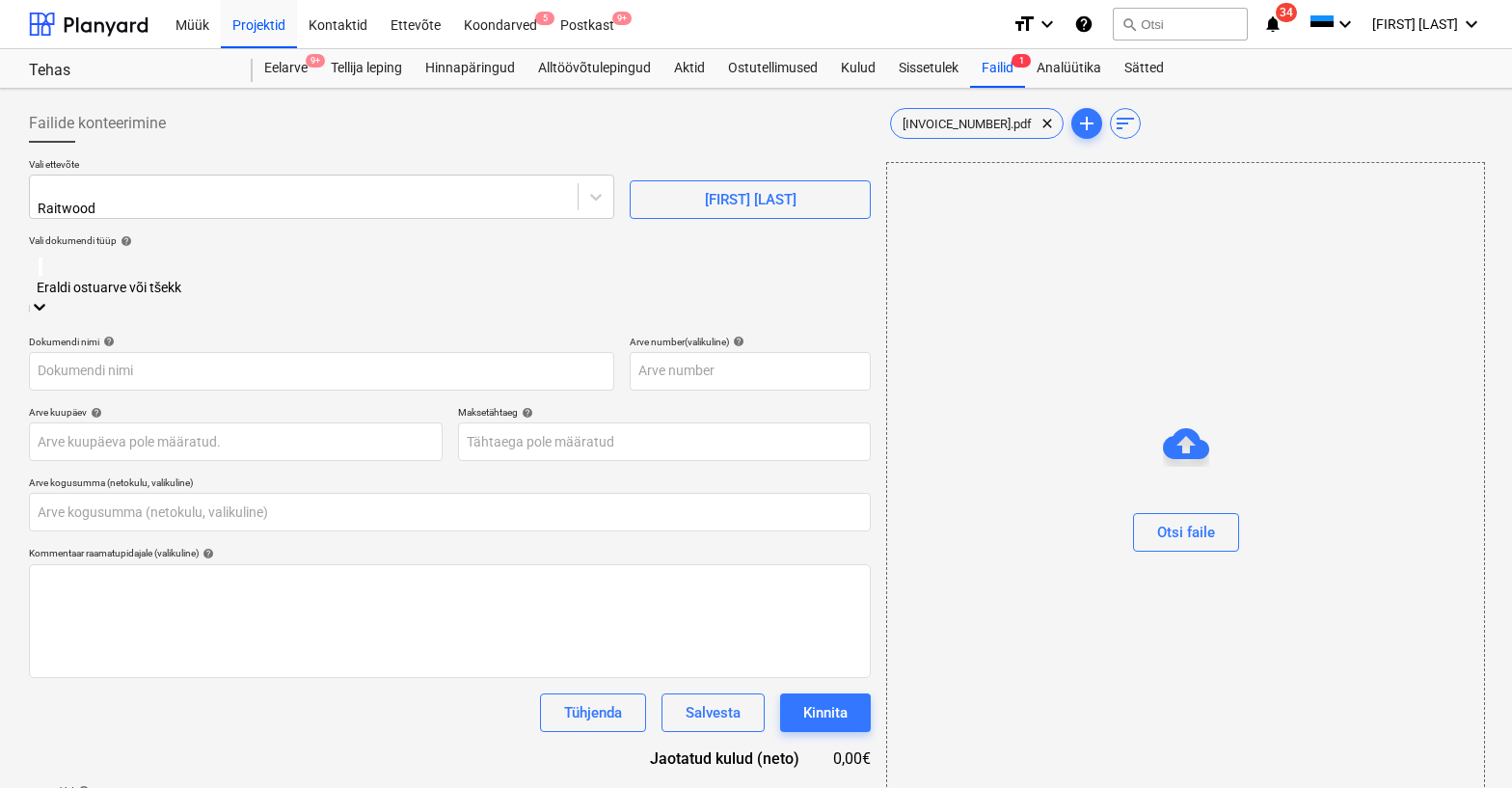 type on "MRA148761" 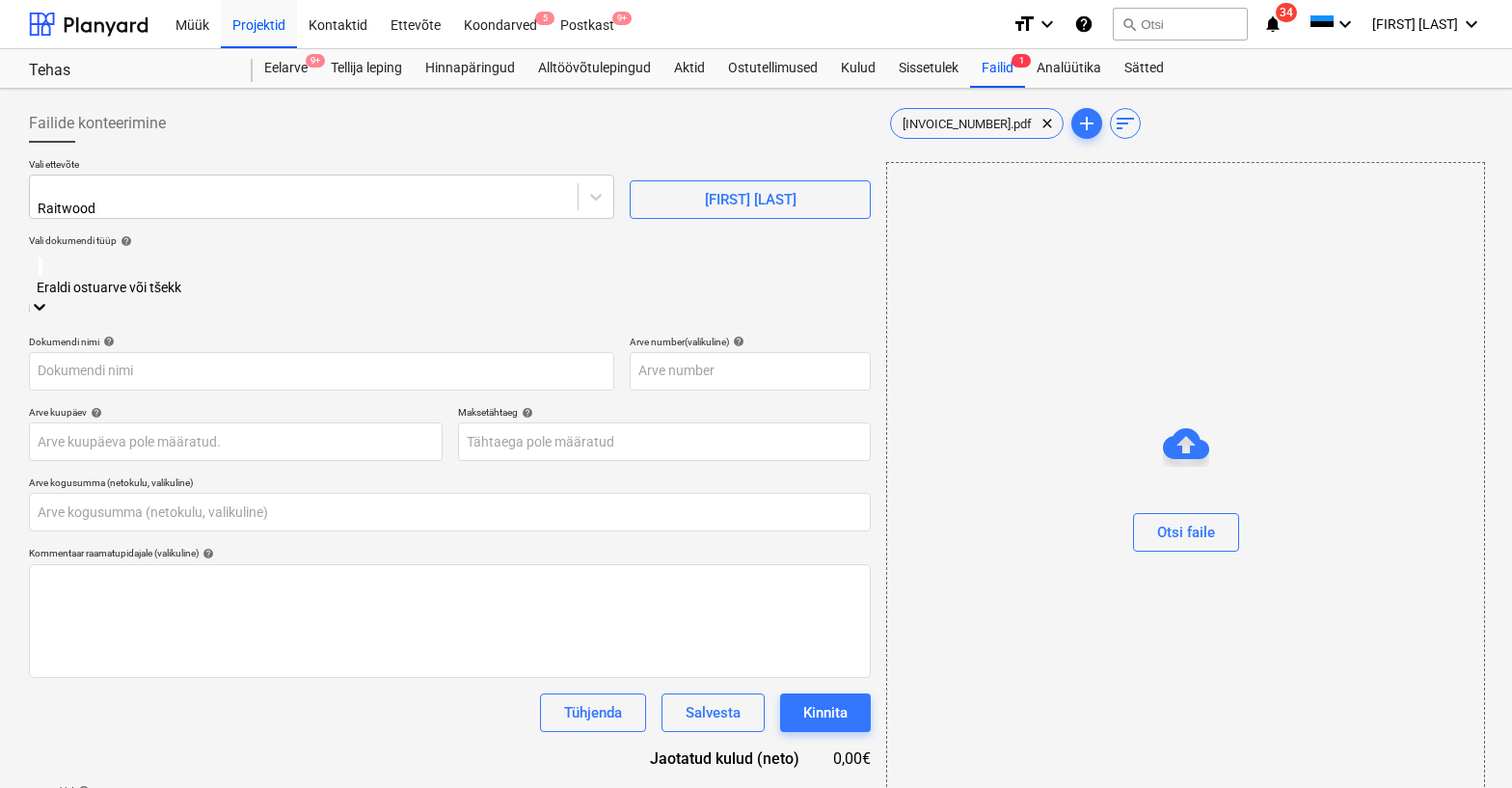 type on "MRA148761" 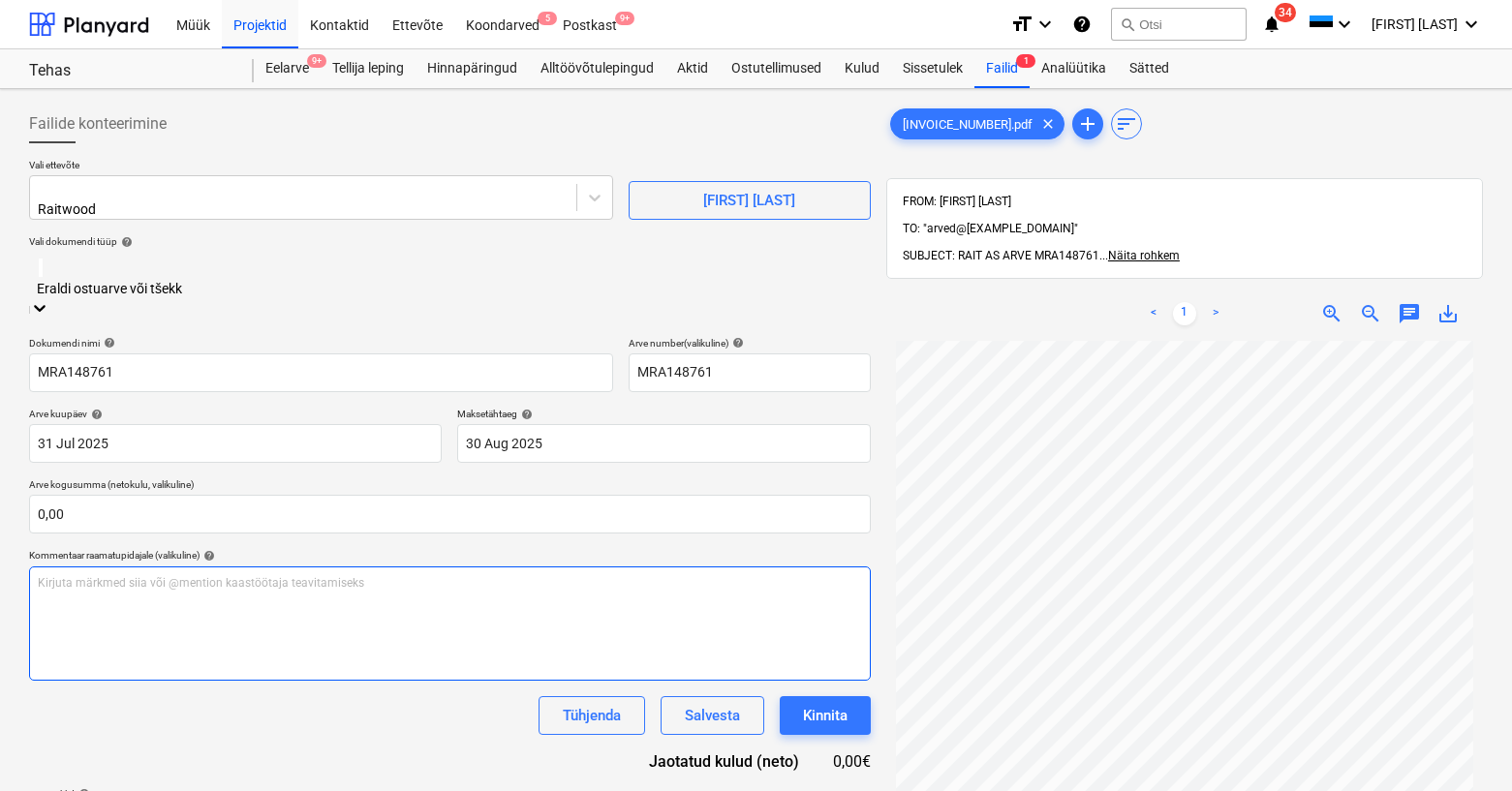scroll, scrollTop: 275, scrollLeft: 0, axis: vertical 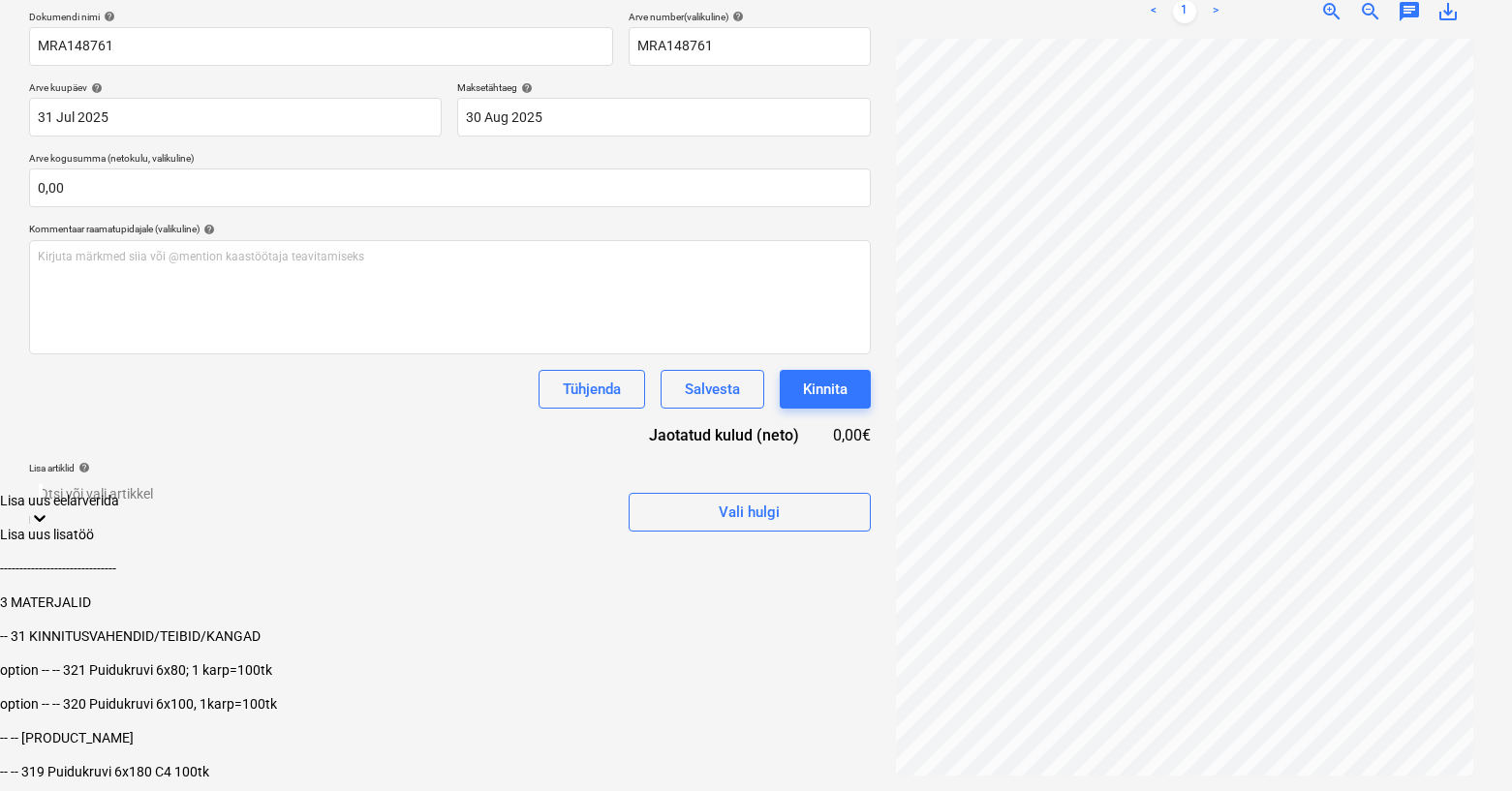 click on "Müük Projektid Kontaktid Ettevõte Koondarved 5 Postkast 9+ format_size keyboard_arrow_down help search Otsi notifications 34 keyboard_arrow_down R. Sarapuu keyboard_arrow_down Tehas Eelarve 9+ Tellija leping Hinnapäringud Alltöövõtulepingud Aktid Ostutellimused Kulud Sissetulek Failid 1 Analüütika Sätted Failide konteerimine Vali ettevõte Raitwood   Lisa uus ettevõte Vali dokumendi tüüp help Eraldi ostuarve või tšekk Dokumendi nimi help MRA148761 Arve number  (valikuline) help MRA148761 Arve kuupäev help 31 Jul 2025 31.07.2025 Press the down arrow key to interact with the calendar and
select a date. Press the question mark key to get the keyboard shortcuts for changing dates. Maksetähtaeg help 30 Aug 2025 30.08.2025 Press the down arrow key to interact with the calendar and
select a date. Press the question mark key to get the keyboard shortcuts for changing dates. Arve kogusumma (netokulu, valikuline) 0,00 Kommentaar raamatupidajale (valikuline) help ﻿ Tühjenda Salvesta Kinnita" at bounding box center (756, 240) 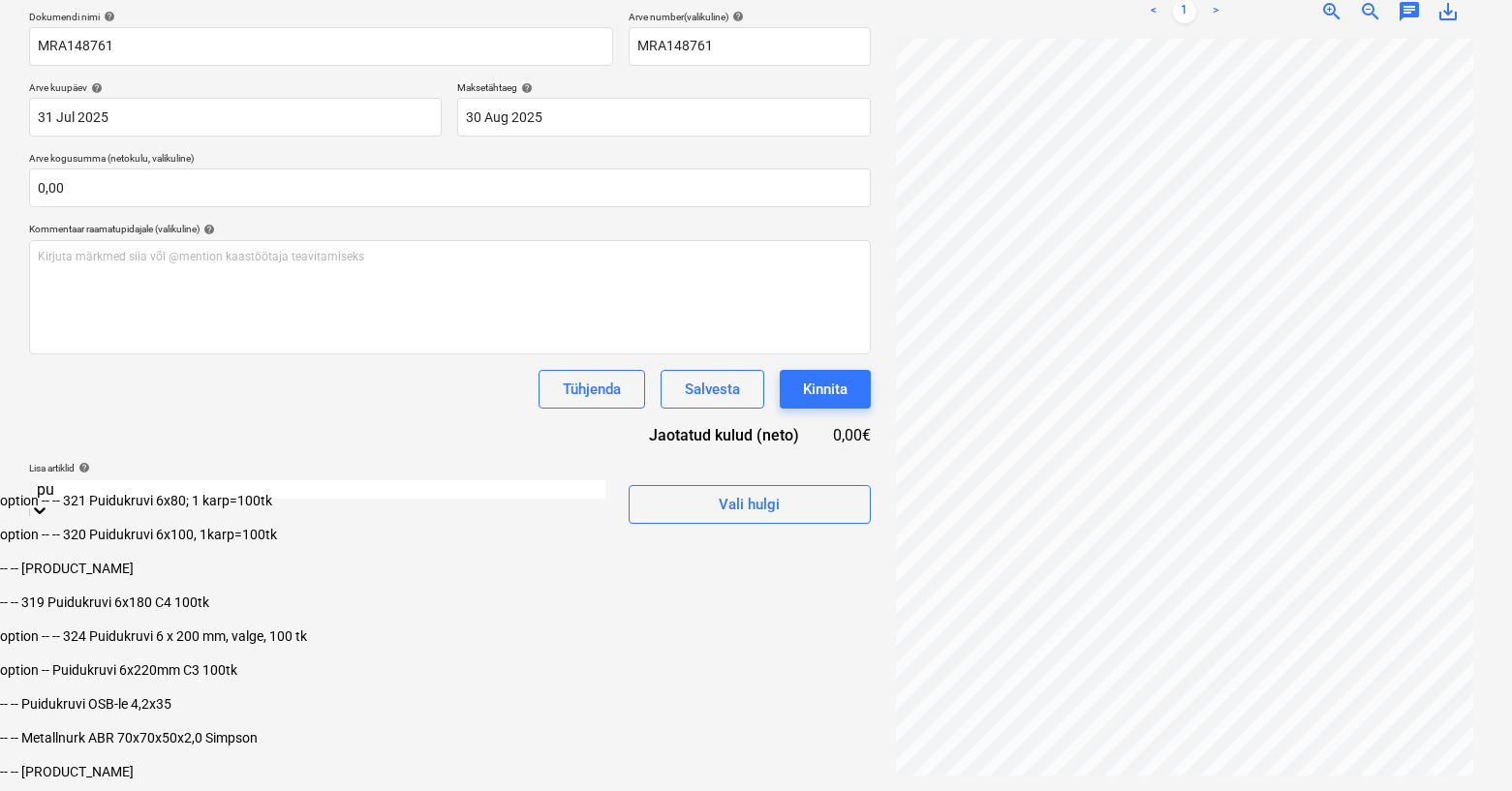 scroll, scrollTop: 313, scrollLeft: 0, axis: vertical 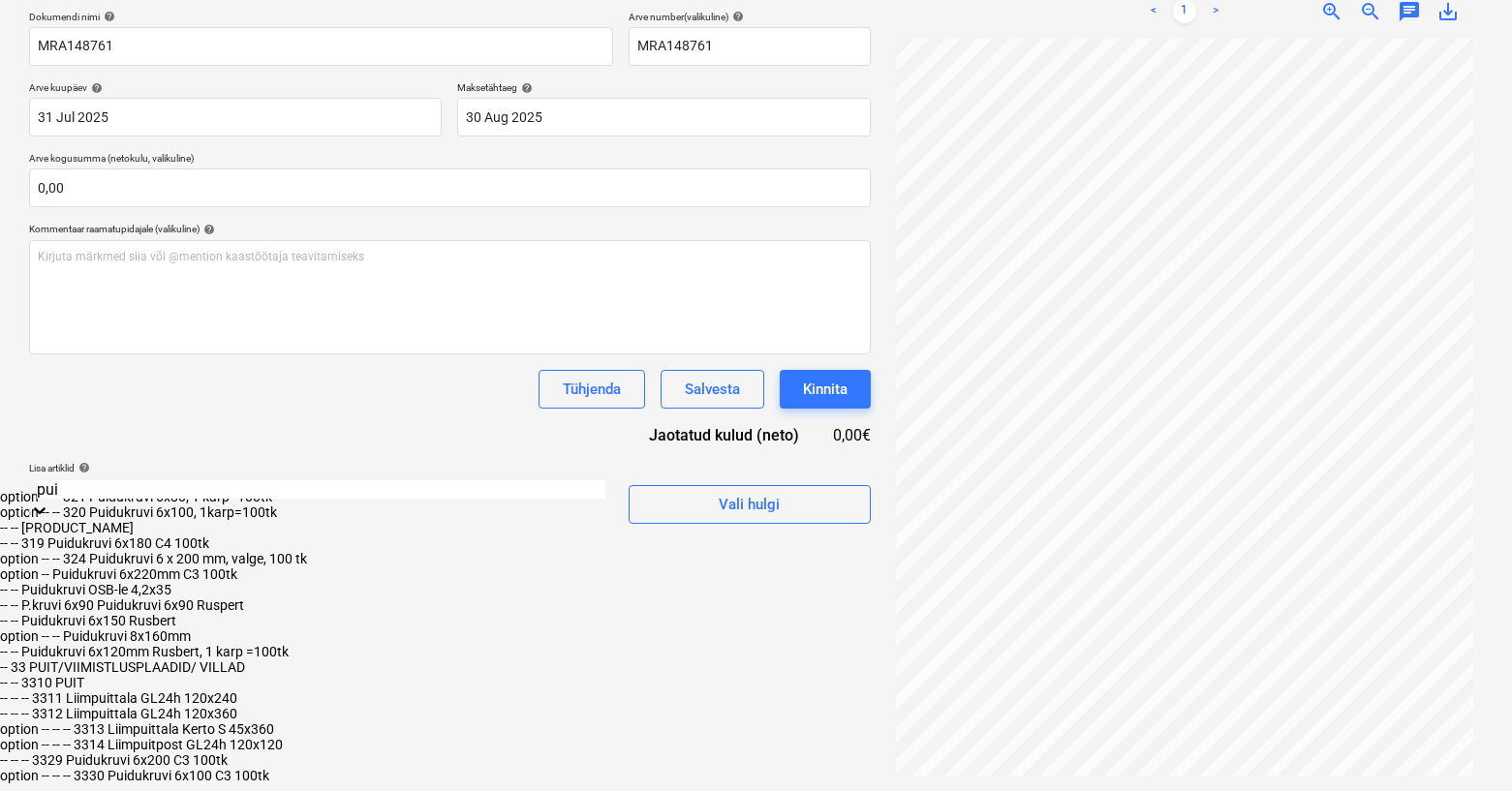 type on "pui" 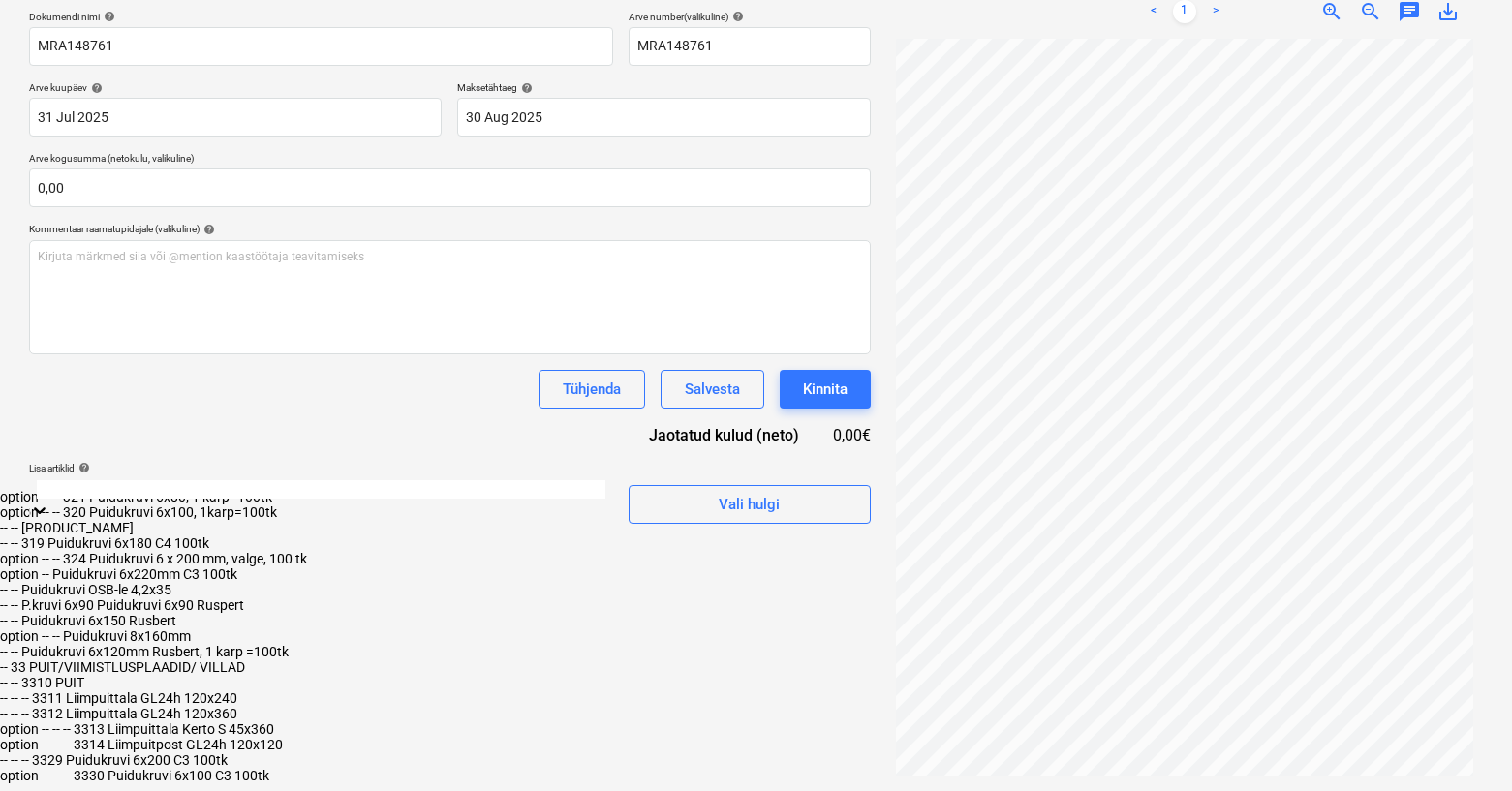 click on "Failide konteerimine Vali ettevõte Raitwood   Lisa uus ettevõte Vali dokumendi tüüp help Eraldi ostuarve või tšekk Dokumendi nimi help MRA148761 Arve number  (valikuline) help MRA148761 Arve kuupäev help 31 Jul 2025 31.07.2025 Press the down arrow key to interact with the calendar and
select a date. Press the question mark key to get the keyboard shortcuts for changing dates. Maksetähtaeg help 30 Aug 2025 30.08.2025 Press the down arrow key to interact with the calendar and
select a date. Press the question mark key to get the keyboard shortcuts for changing dates. Arve kogusumma (netokulu, valikuline) 0,00 Kommentaar raamatupidajale (valikuline) help Kirjuta märkmed siia või @mention kaastöötaja teavitamiseks ﻿ Tühjenda Salvesta Kinnita Jaotatud kulud (neto) 0,00€ Lisa artiklid help Vali hulgi" at bounding box center [449, 289] 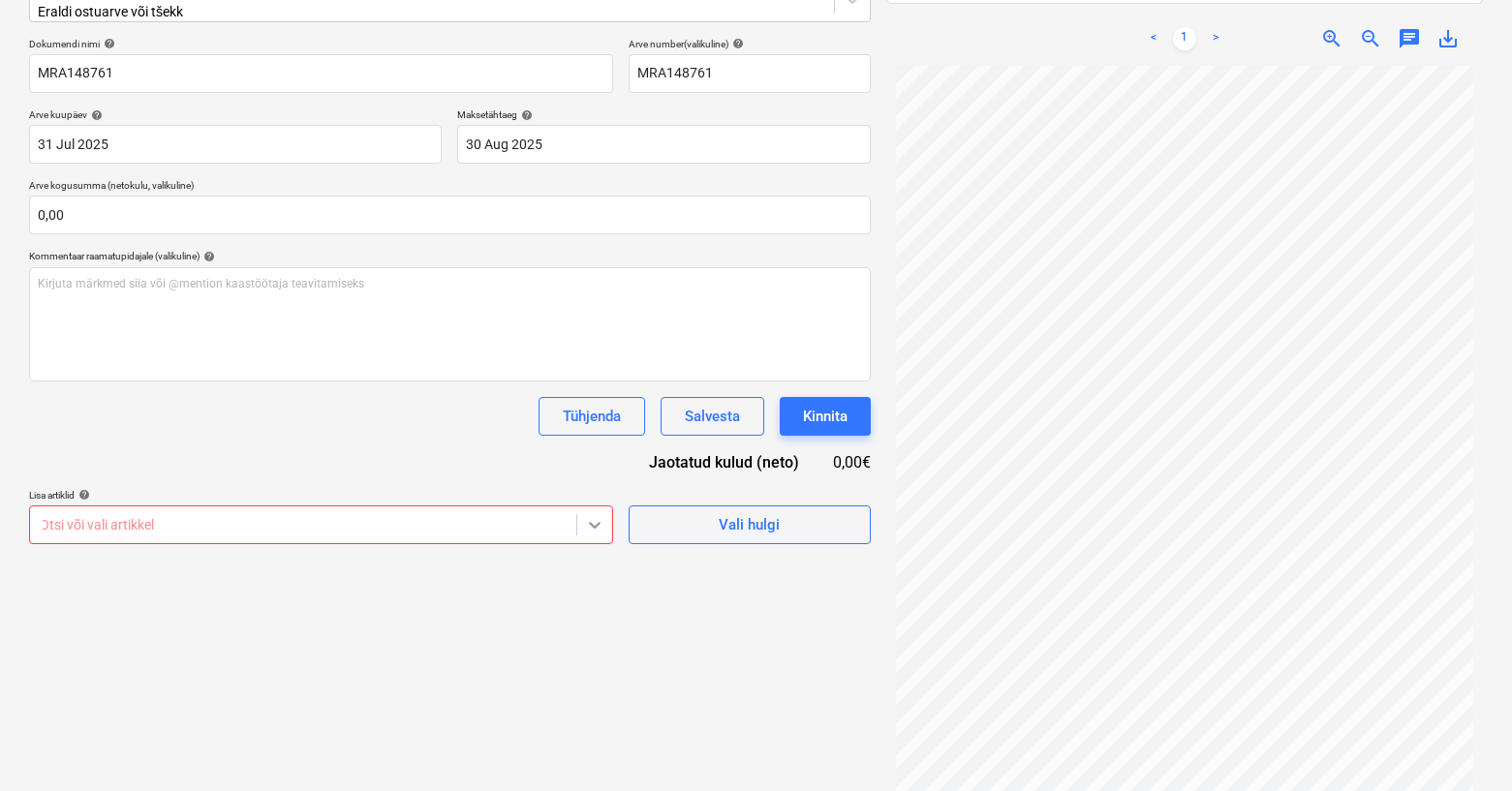 scroll, scrollTop: 317, scrollLeft: 0, axis: vertical 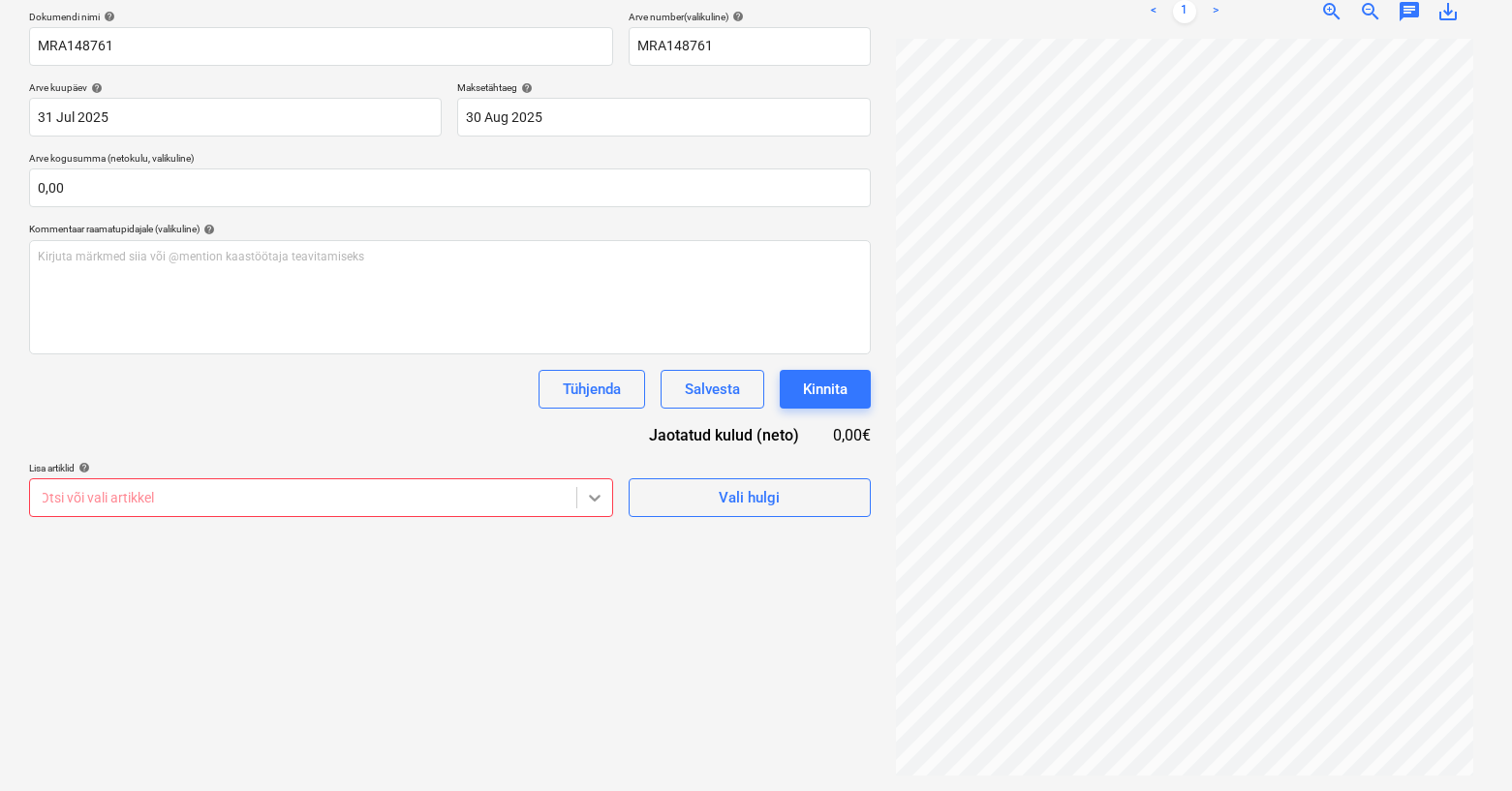 click on "Müük Projektid Kontaktid Ettevõte Koondarved 5 Postkast 9+ format_size keyboard_arrow_down help search Otsi notifications 34 keyboard_arrow_down R. Sarapuu keyboard_arrow_down Tehas Eelarve 9+ Tellija leping Hinnapäringud Alltöövõtulepingud Aktid Ostutellimused Kulud Sissetulek Failid 1 Analüütika Sätted Failide konteerimine Vali ettevõte Raitwood   Lisa uus ettevõte Vali dokumendi tüüp help Eraldi ostuarve või tšekk Dokumendi nimi help MRA148761 Arve number  (valikuline) help MRA148761 Arve kuupäev help 31 Jul 2025 31.07.2025 Press the down arrow key to interact with the calendar and
select a date. Press the question mark key to get the keyboard shortcuts for changing dates. Maksetähtaeg help 30 Aug 2025 30.08.2025 Press the down arrow key to interact with the calendar and
select a date. Press the question mark key to get the keyboard shortcuts for changing dates. Arve kogusumma (netokulu, valikuline) 0,00 Kommentaar raamatupidajale (valikuline) help ﻿ Tühjenda Salvesta Kinnita" at bounding box center (756, 93) 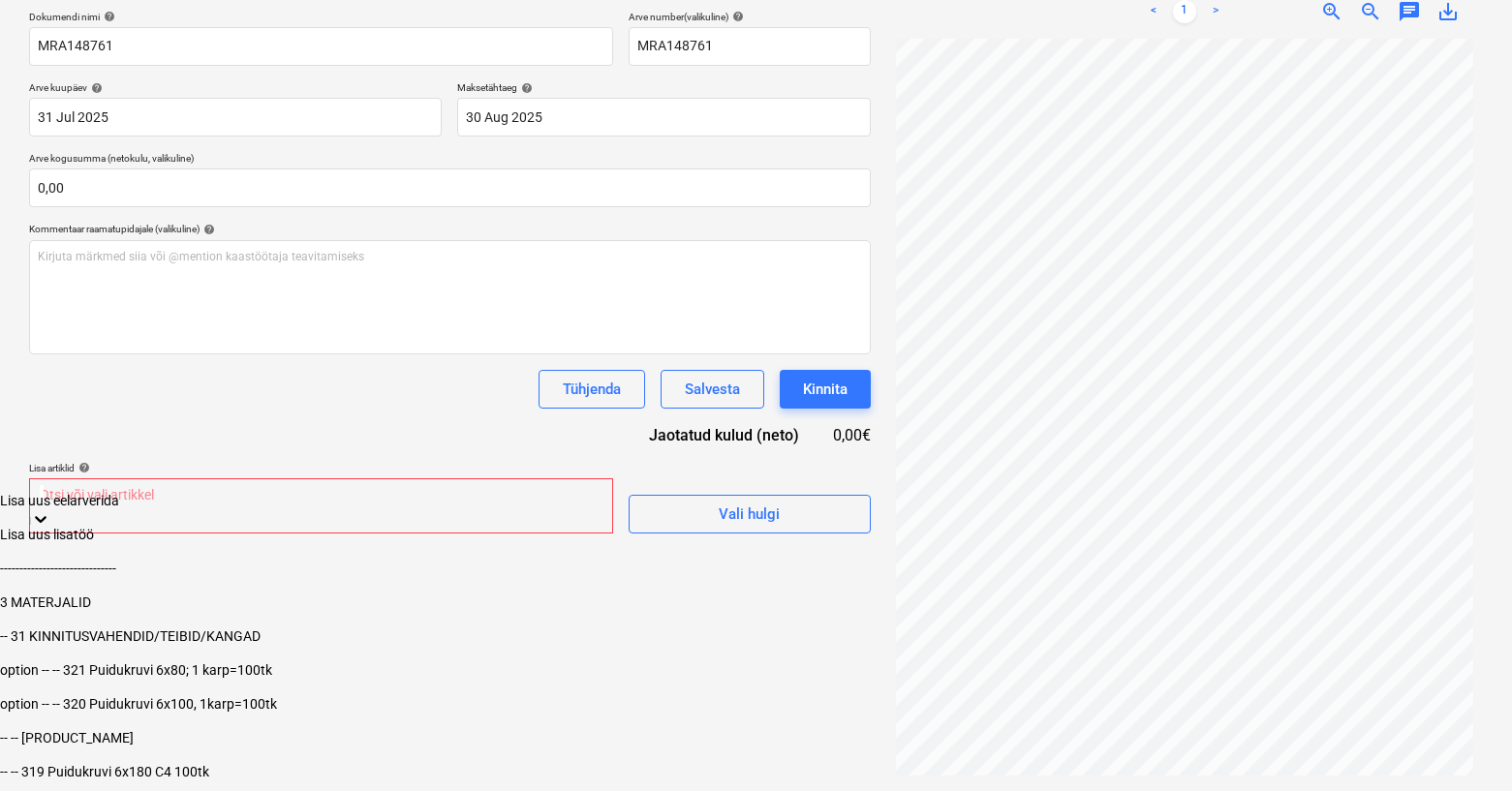 scroll, scrollTop: 82, scrollLeft: 0, axis: vertical 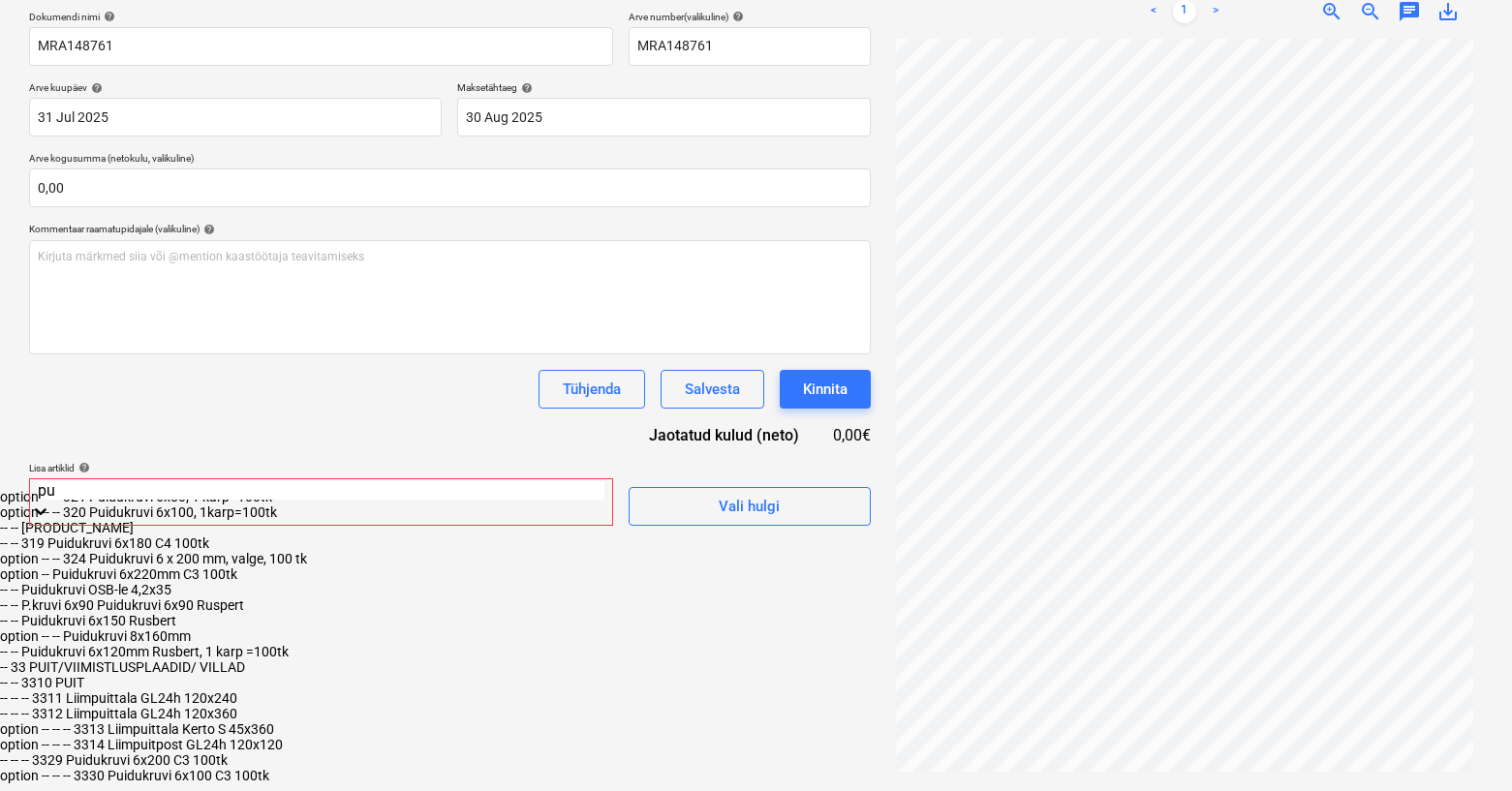 type on "p" 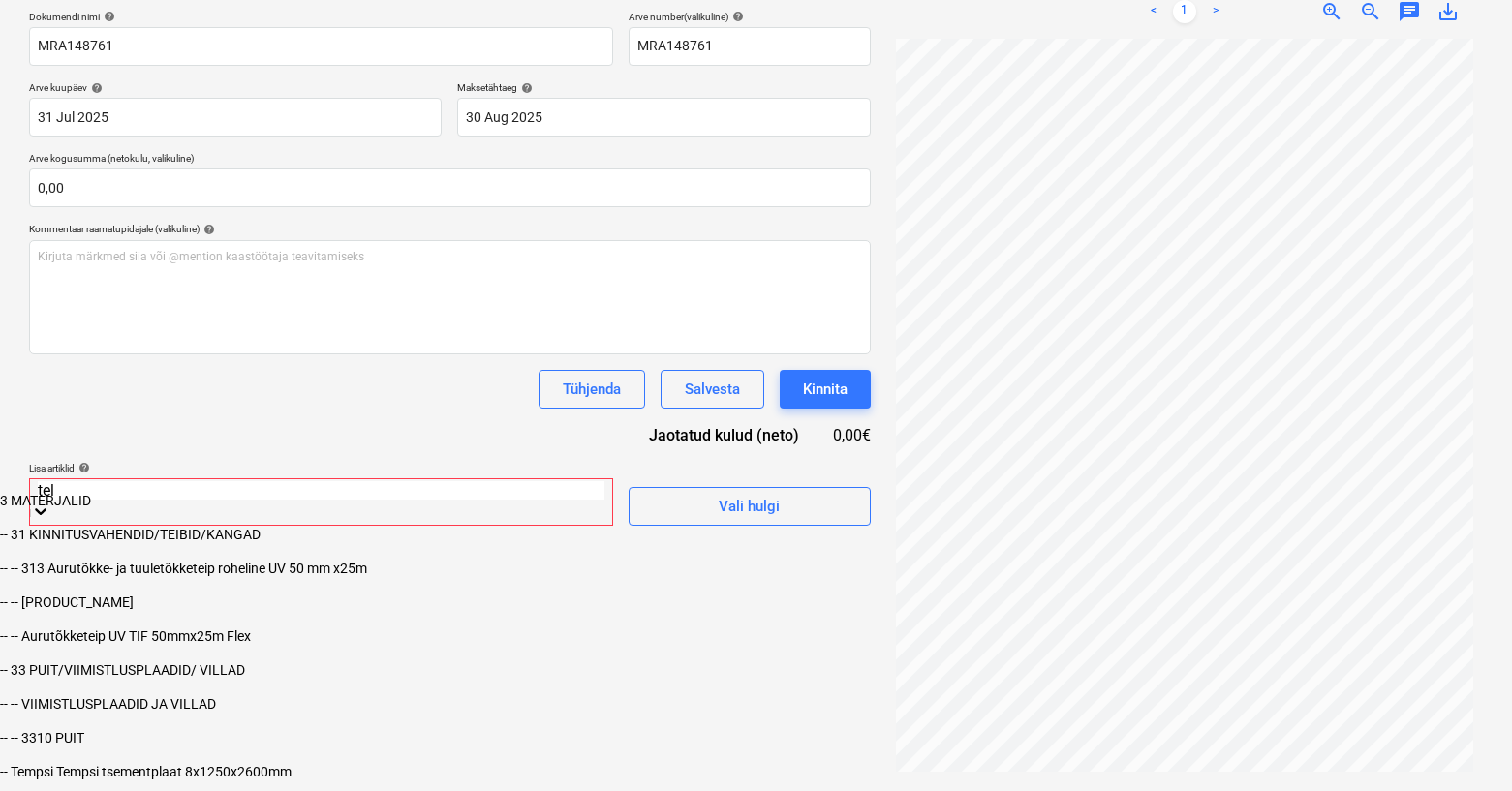 scroll, scrollTop: 275, scrollLeft: 0, axis: vertical 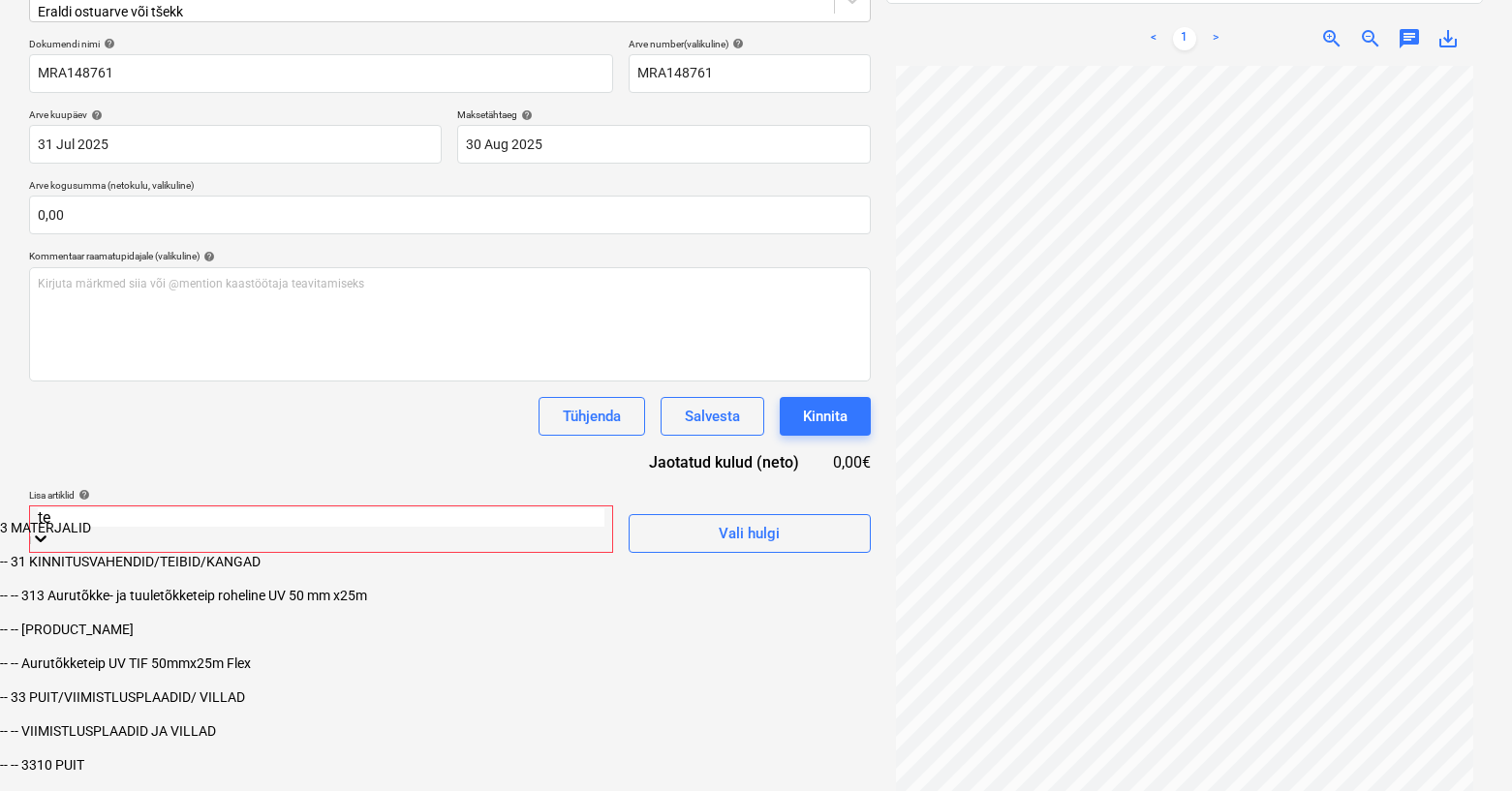 type on "t" 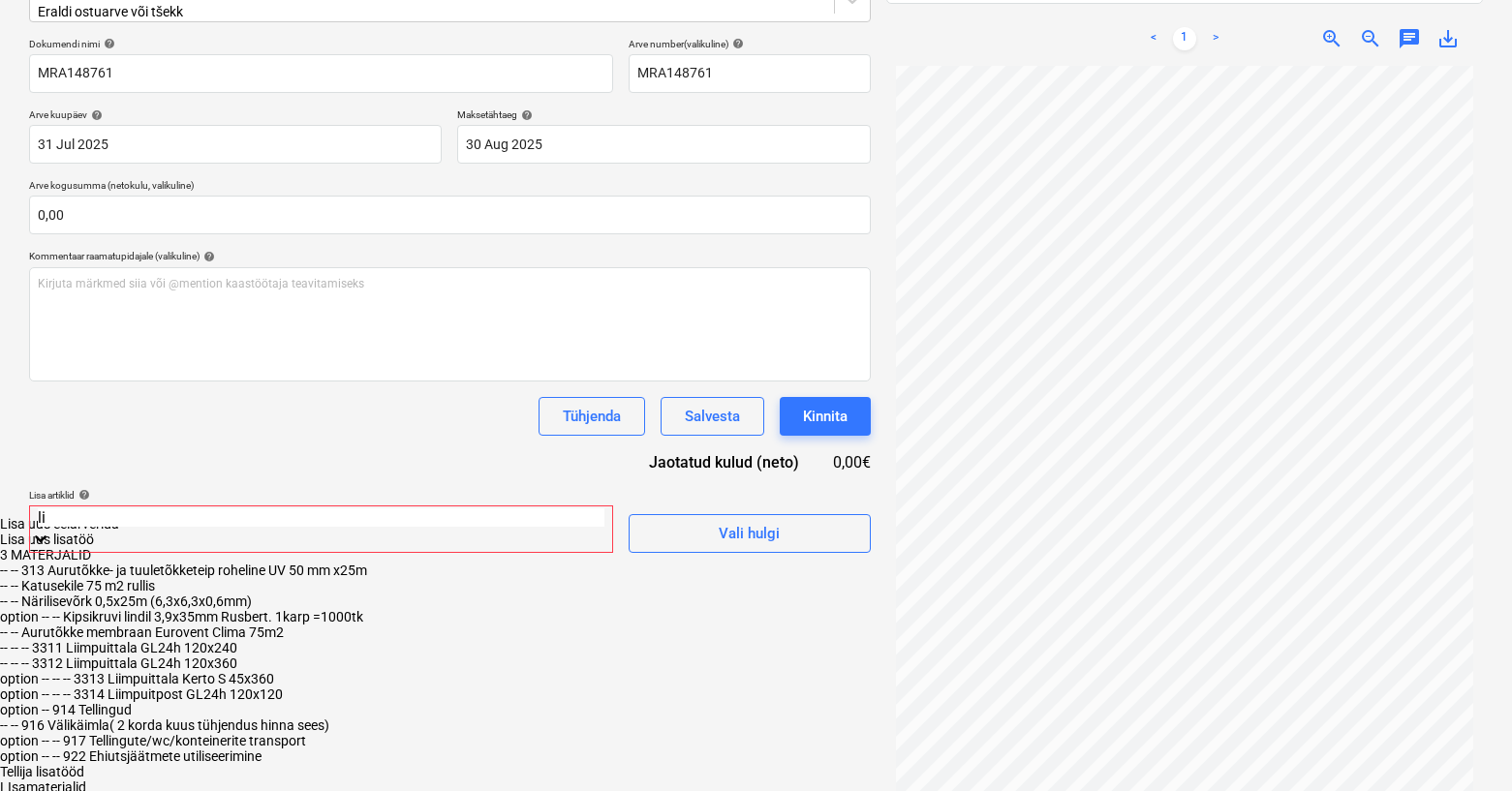 type on "l" 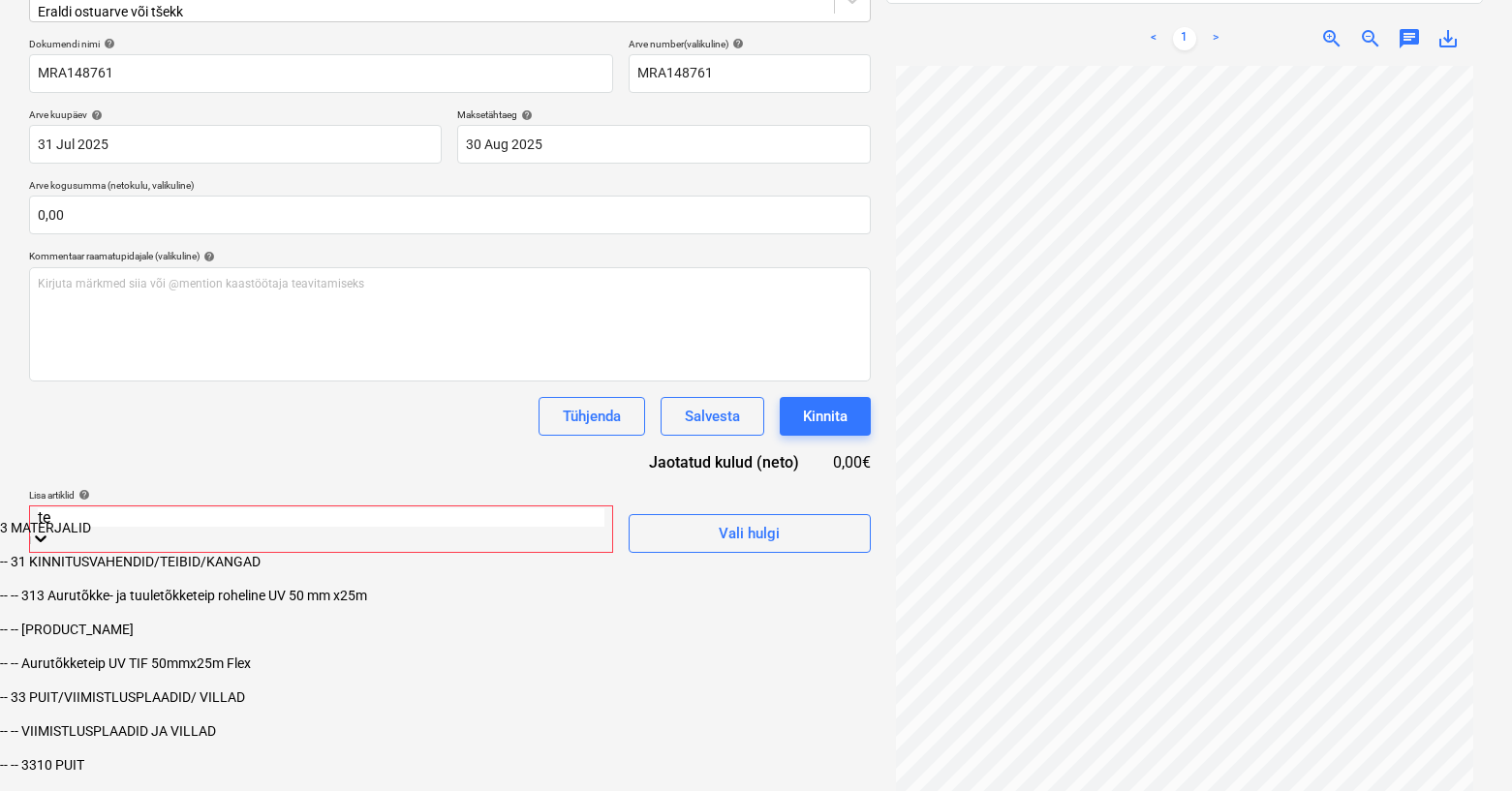 type on "t" 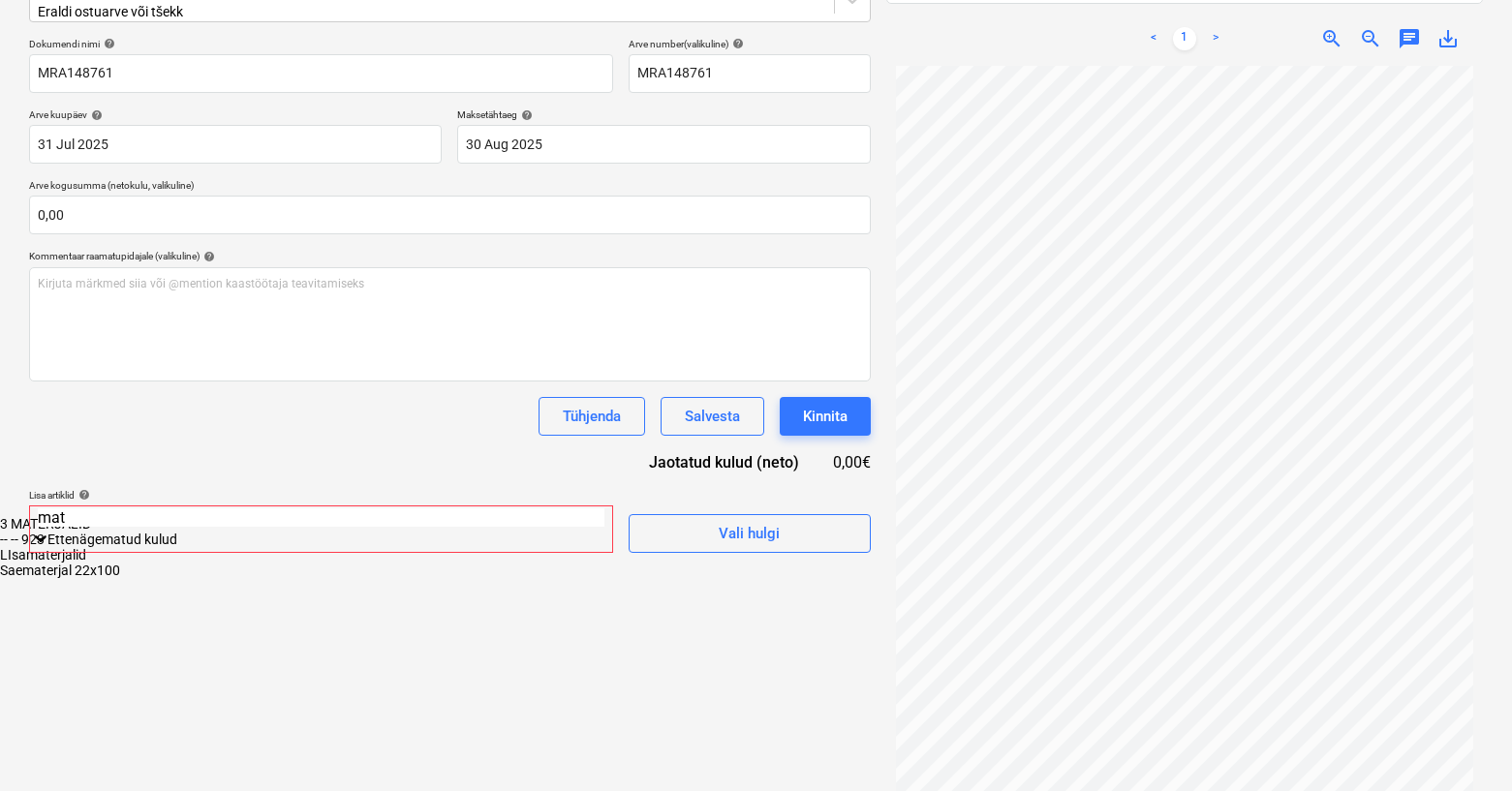 type on "mate" 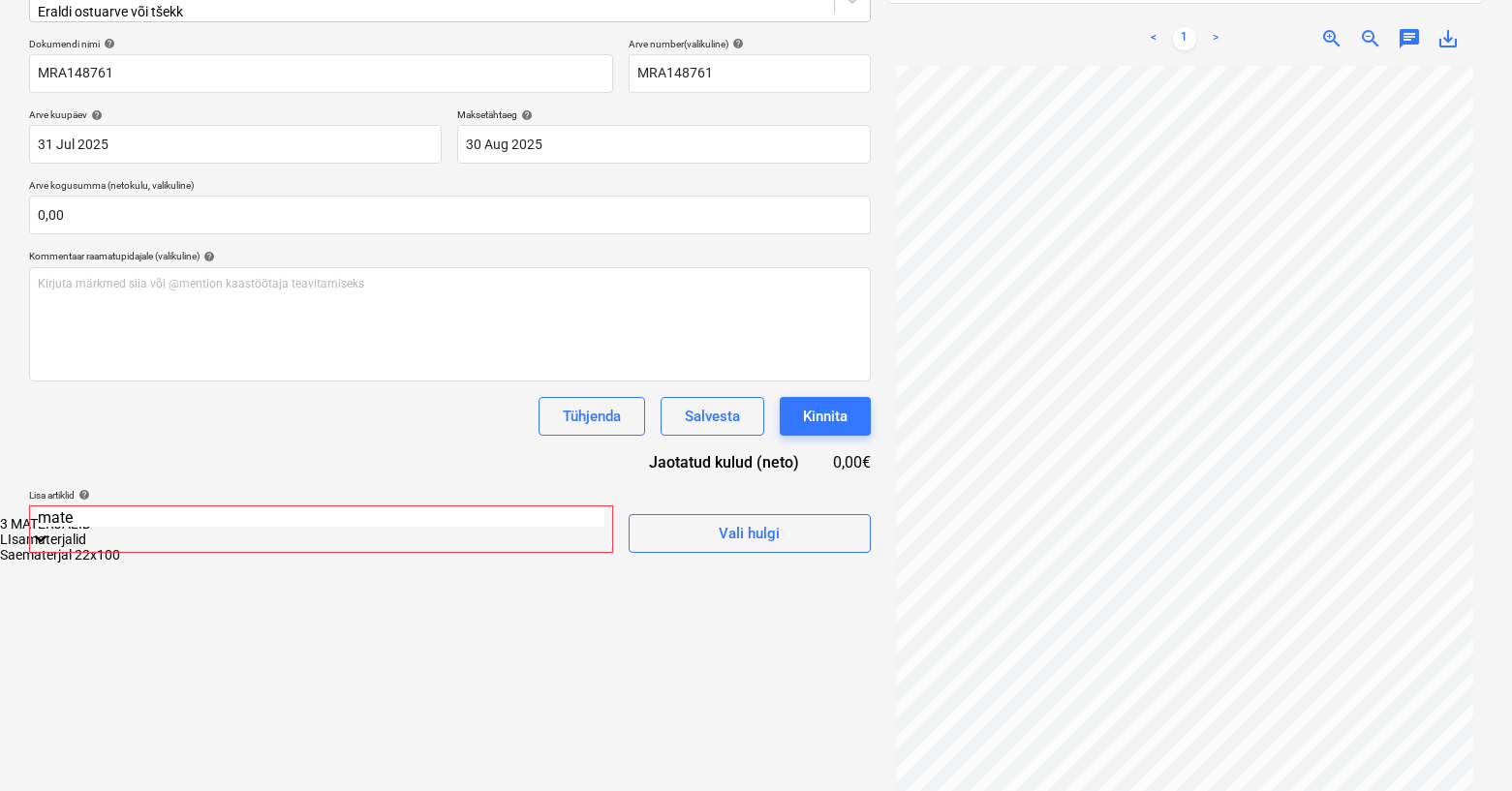 type 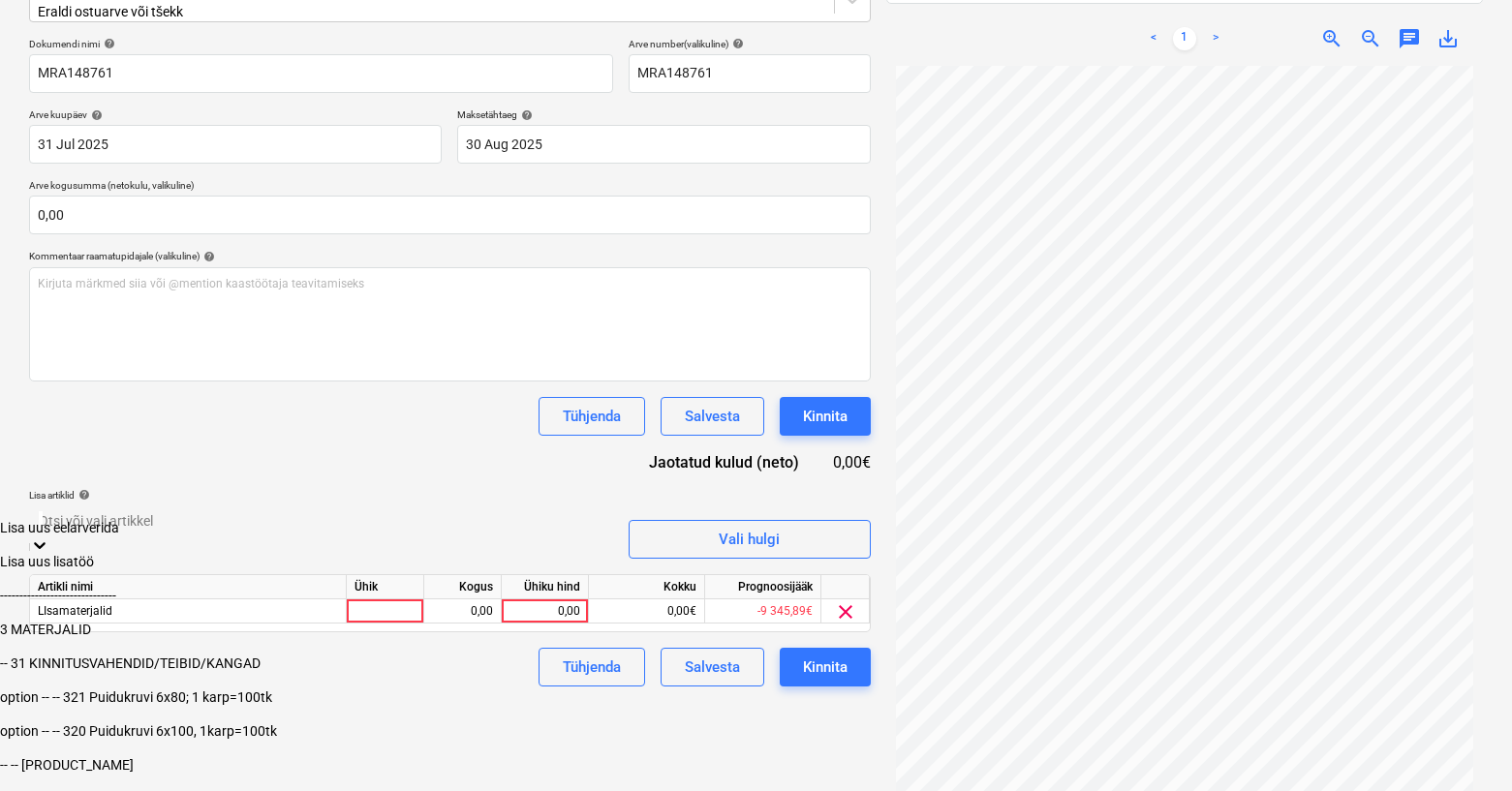 click on "Dokumendi nimi help MRA148761 Arve number  (valikuline) help MRA148761 Arve kuupäev help 31 Jul 2025 31.07.2025 Press the down arrow key to interact with the calendar and
select a date. Press the question mark key to get the keyboard shortcuts for changing dates. Maksetähtaeg help 30 Aug 2025 30.08.2025 Press the down arrow key to interact with the calendar and
select a date. Press the question mark key to get the keyboard shortcuts for changing dates. Arve kogusumma (netokulu, valikuline) 0,00 Kommentaar raamatupidajale (valikuline) help Kirjuta märkmed siia või @mention kaastöötaja teavitamiseks ﻿ Tühjenda Salvesta Kinnita Jaotatud kulud (neto) 0,00€ Lisa artiklid help option   LIsamaterjalid, selected. option Lisa uus eelarverida focused, 1 of 113. 113 results available. Use Up and Down to choose options, press Enter to select the currently focused option, press Escape to exit the menu, press Tab to select the option and exit the menu. Otsi või vali artikkel Vali hulgi Artikli nimi Ühik" at bounding box center [449, 362] 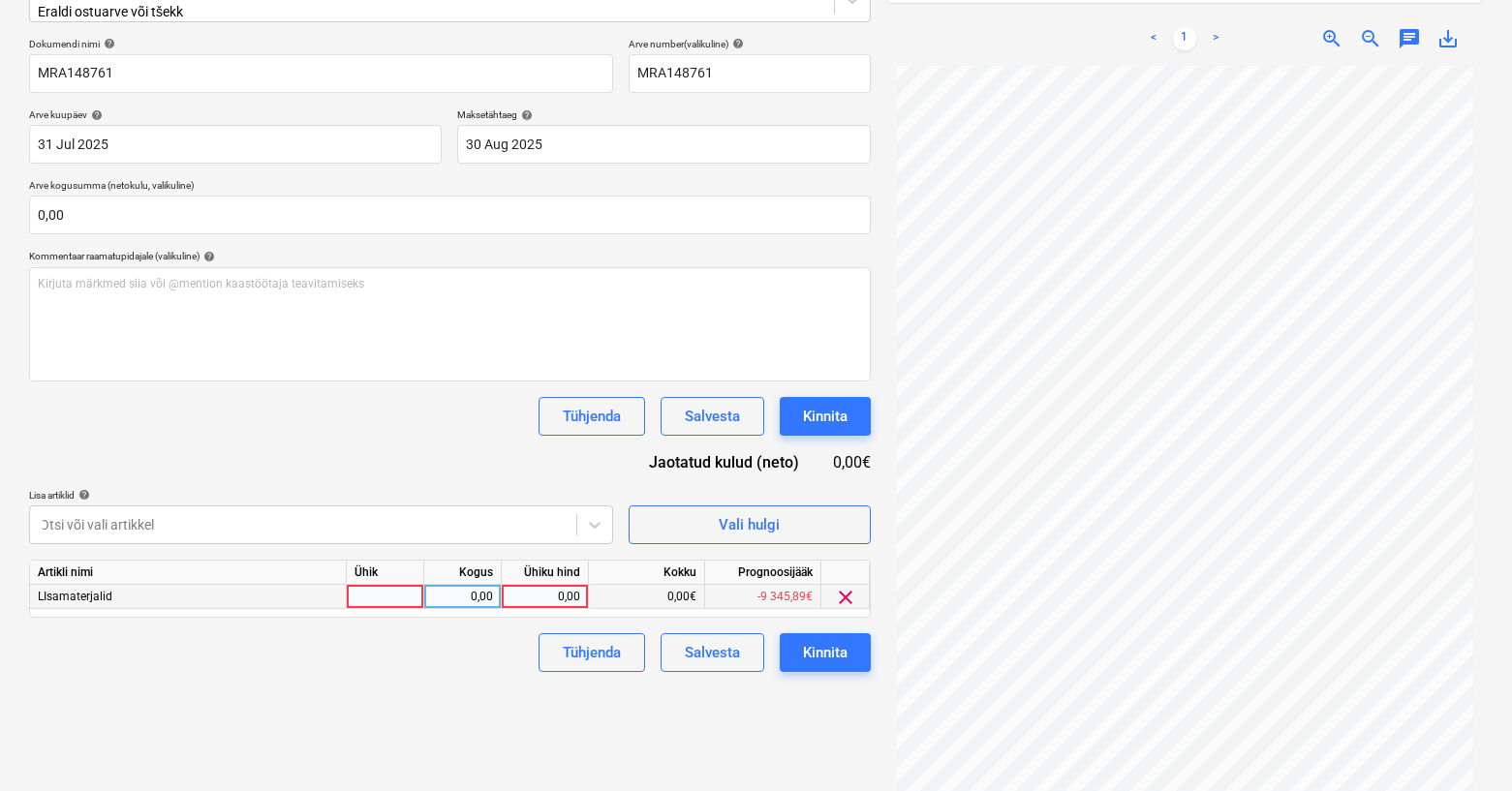 click on "0,00" at bounding box center [544, 596] 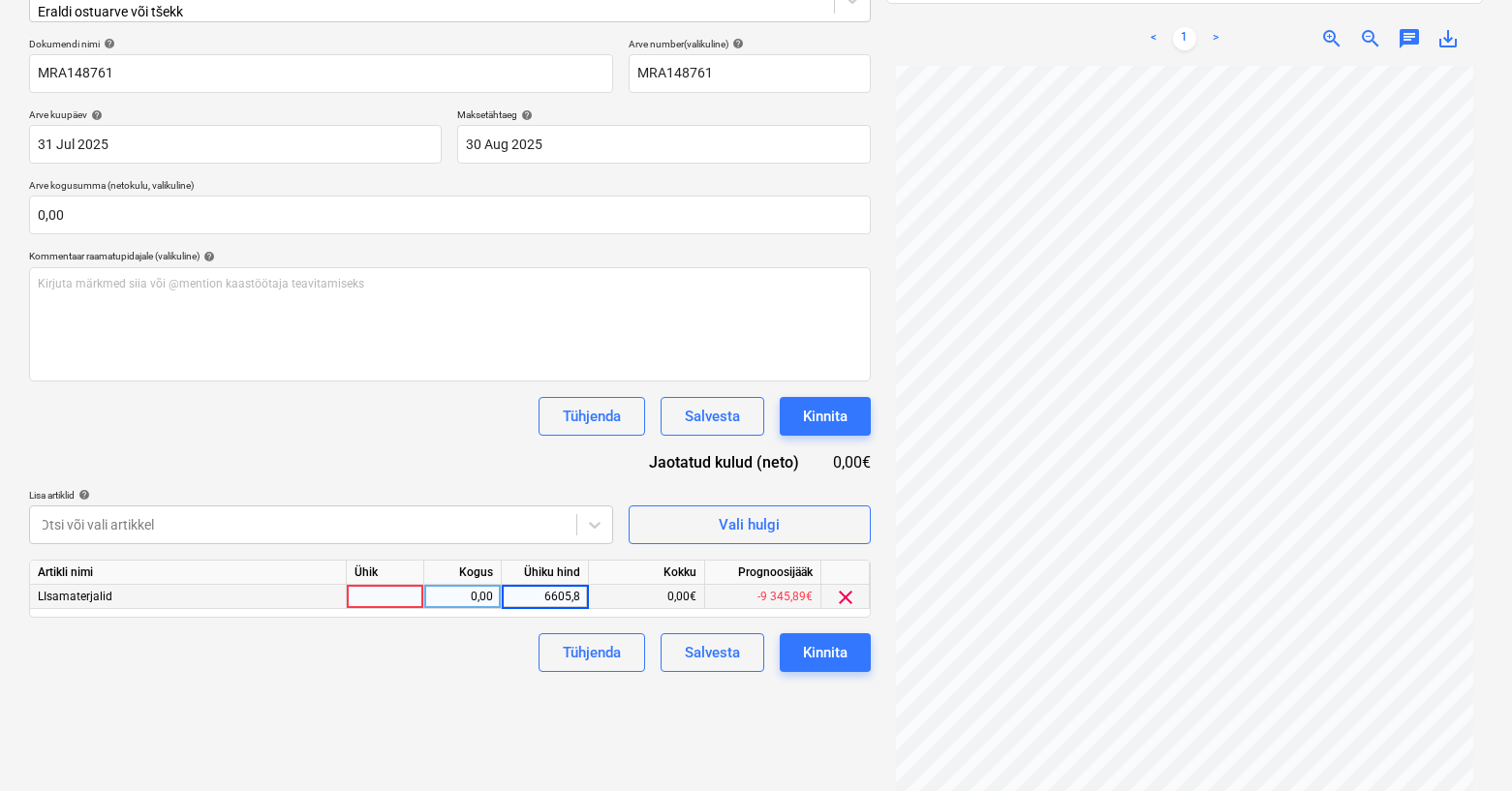type on "6605,88" 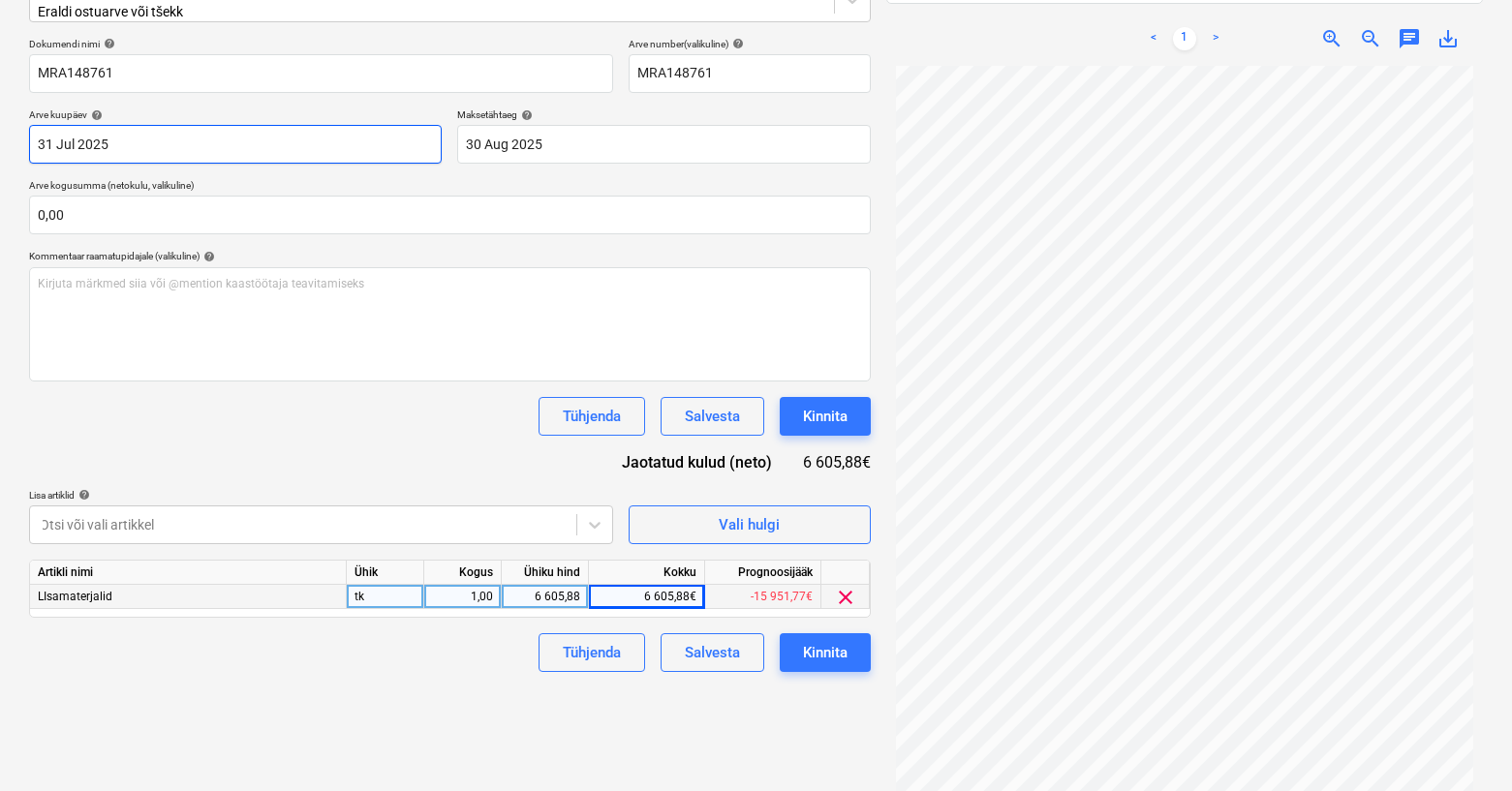 click on "Müük Projektid Kontaktid Ettevõte Koondarved 5 Postkast 9+ format_size keyboard_arrow_down help search Otsi notifications 34 keyboard_arrow_down R. Sarapuu keyboard_arrow_down Tehas Eelarve 9+ Tellija leping Hinnapäringud Alltöövõtulepingud Aktid Ostutellimused Kulud Sissetulek Failid 1 Analüütika Sätted Failide konteerimine Vali ettevõte Raitwood   Lisa uus ettevõte Vali dokumendi tüüp help Eraldi ostuarve või tšekk Dokumendi nimi help MRA148761 Arve number  (valikuline) help MRA148761 Arve kuupäev help 31 Jul 2025 31.07.2025 Press the down arrow key to interact with the calendar and
select a date. Press the question mark key to get the keyboard shortcuts for changing dates. Maksetähtaeg help 30 Aug 2025 30.08.2025 Press the down arrow key to interact with the calendar and
select a date. Press the question mark key to get the keyboard shortcuts for changing dates. Arve kogusumma (netokulu, valikuline) 0,00 Kommentaar raamatupidajale (valikuline) help ﻿ Tühjenda Salvesta Kinnita" at bounding box center (756, 120) 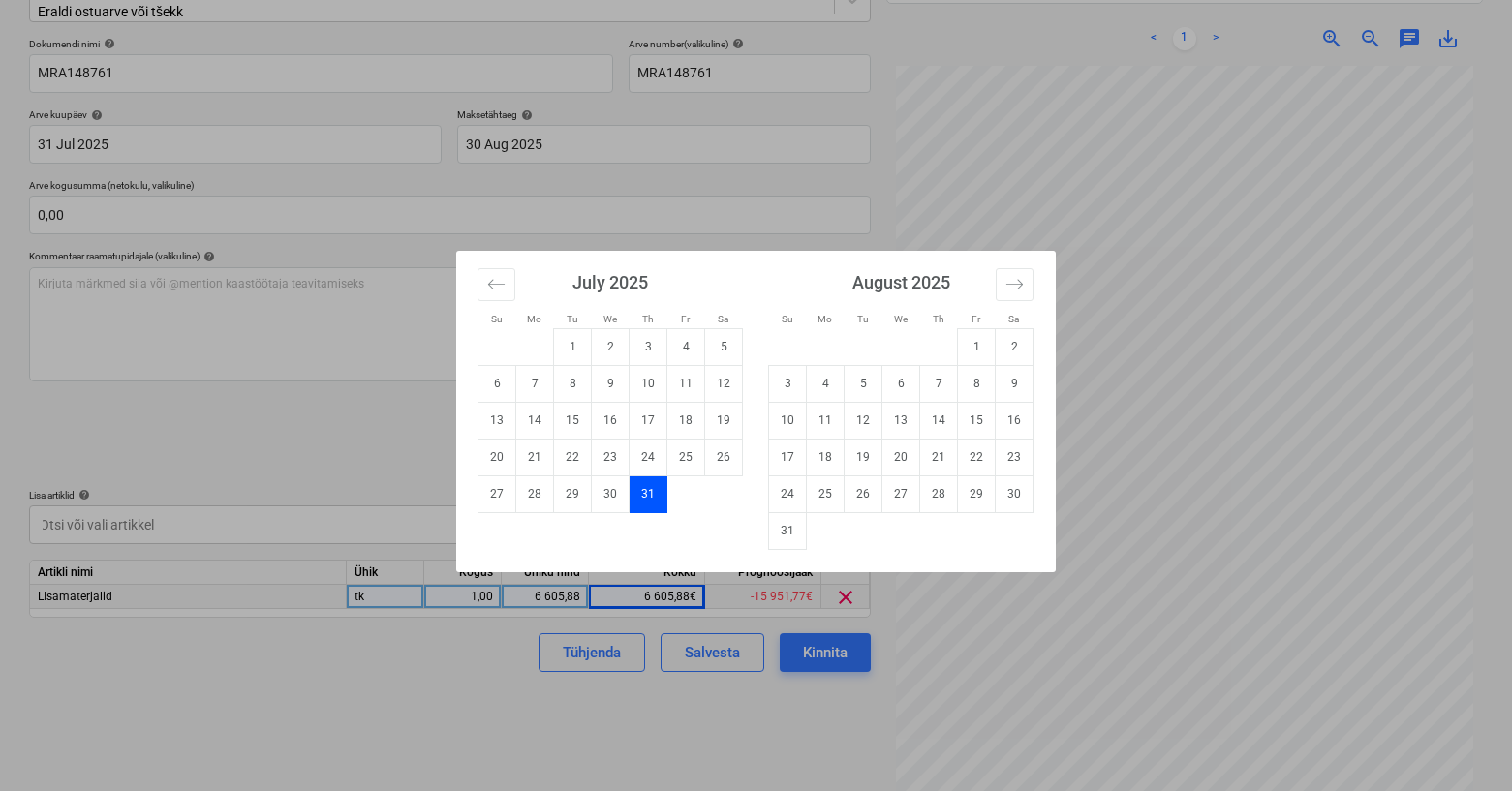 click on "Su Mo Tu We Th Fr Sa Su Mo Tu We Th Fr Sa June 2025 1 2 3 4 5 6 7 8 9 10 11 12 13 14 15 16 17 18 19 20 21 22 23 24 25 26 27 28 29 30 July 2025 1 2 3 4 5 6 7 8 9 10 11 12 13 14 15 16 17 18 19 20 21 22 23 24 25 26 27 28 29 30 31 August 2025 1 2 3 4 5 6 7 8 9 10 11 12 13 14 15 16 17 18 19 20 21 22 23 24 25 26 27 28 29 30 31 September 2025 1 2 3 4 5 6 7 8 9 10 11 12 13 14 15 16 17 18 19 20 21 22 23 24 25 26 27 28 29 30" at bounding box center (756, 395) 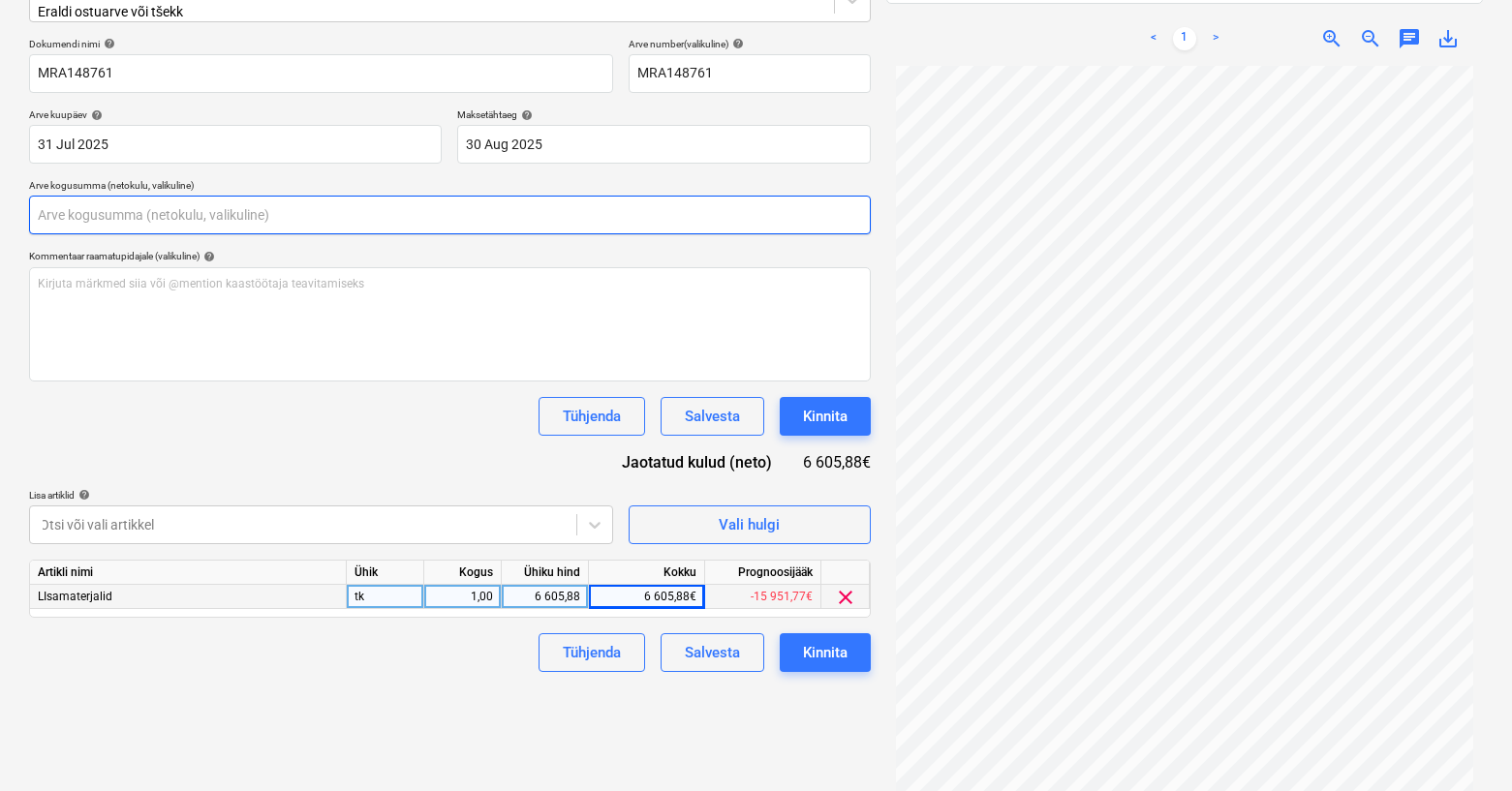 click at bounding box center [449, 215] 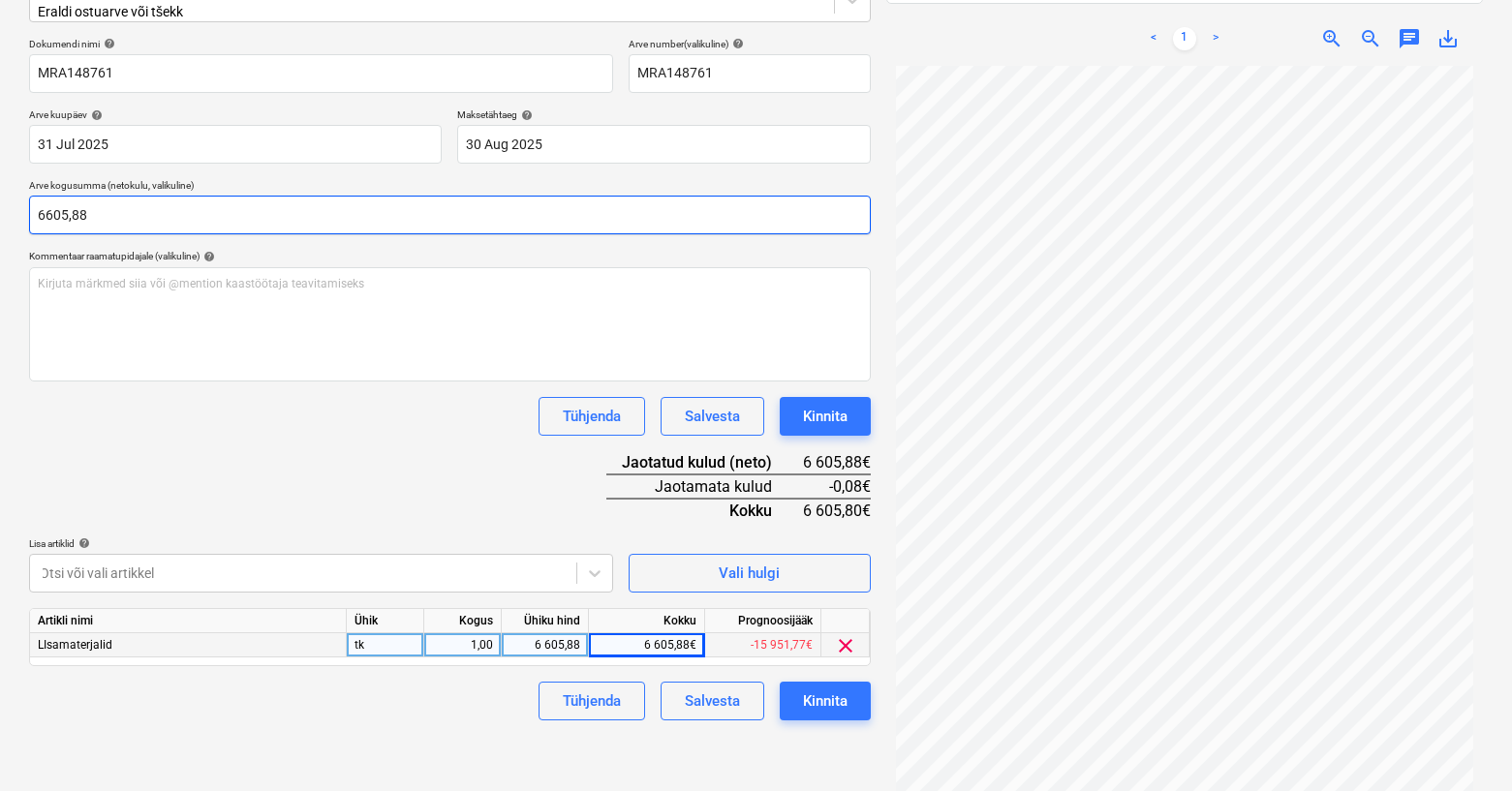 type on "6605,88" 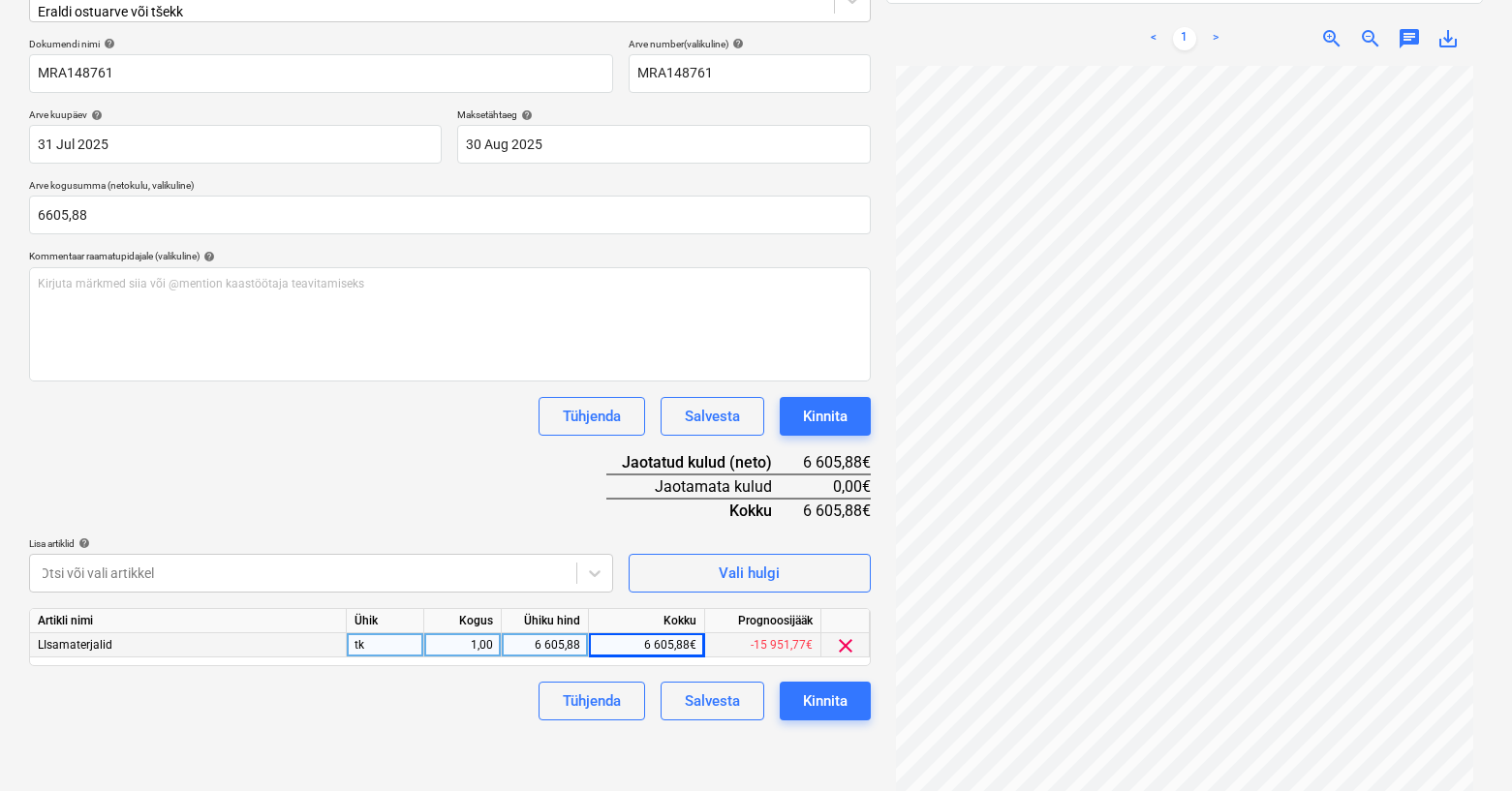 click on "Lisa artiklid help" at bounding box center (321, 543) 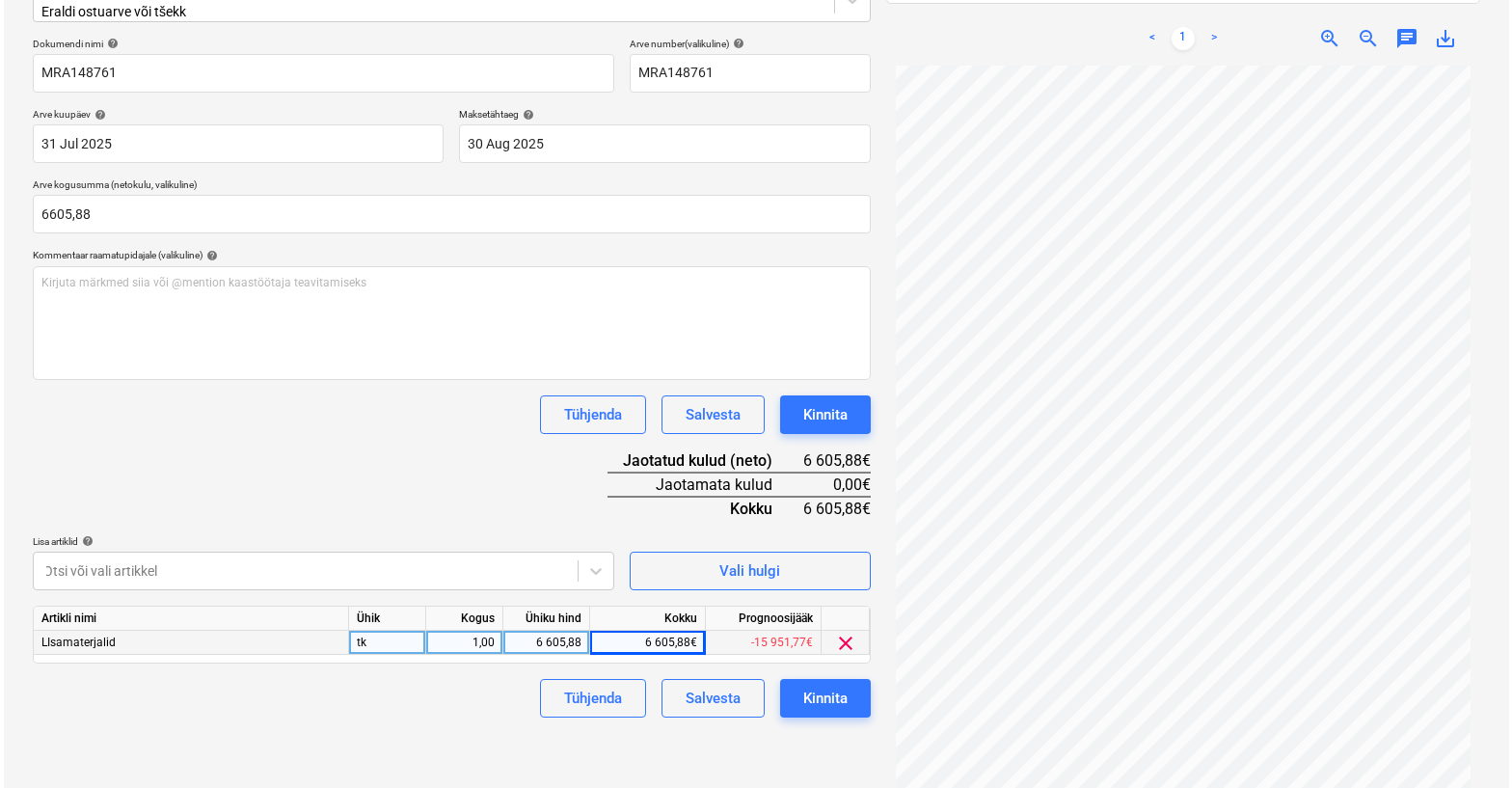 scroll, scrollTop: 252, scrollLeft: 0, axis: vertical 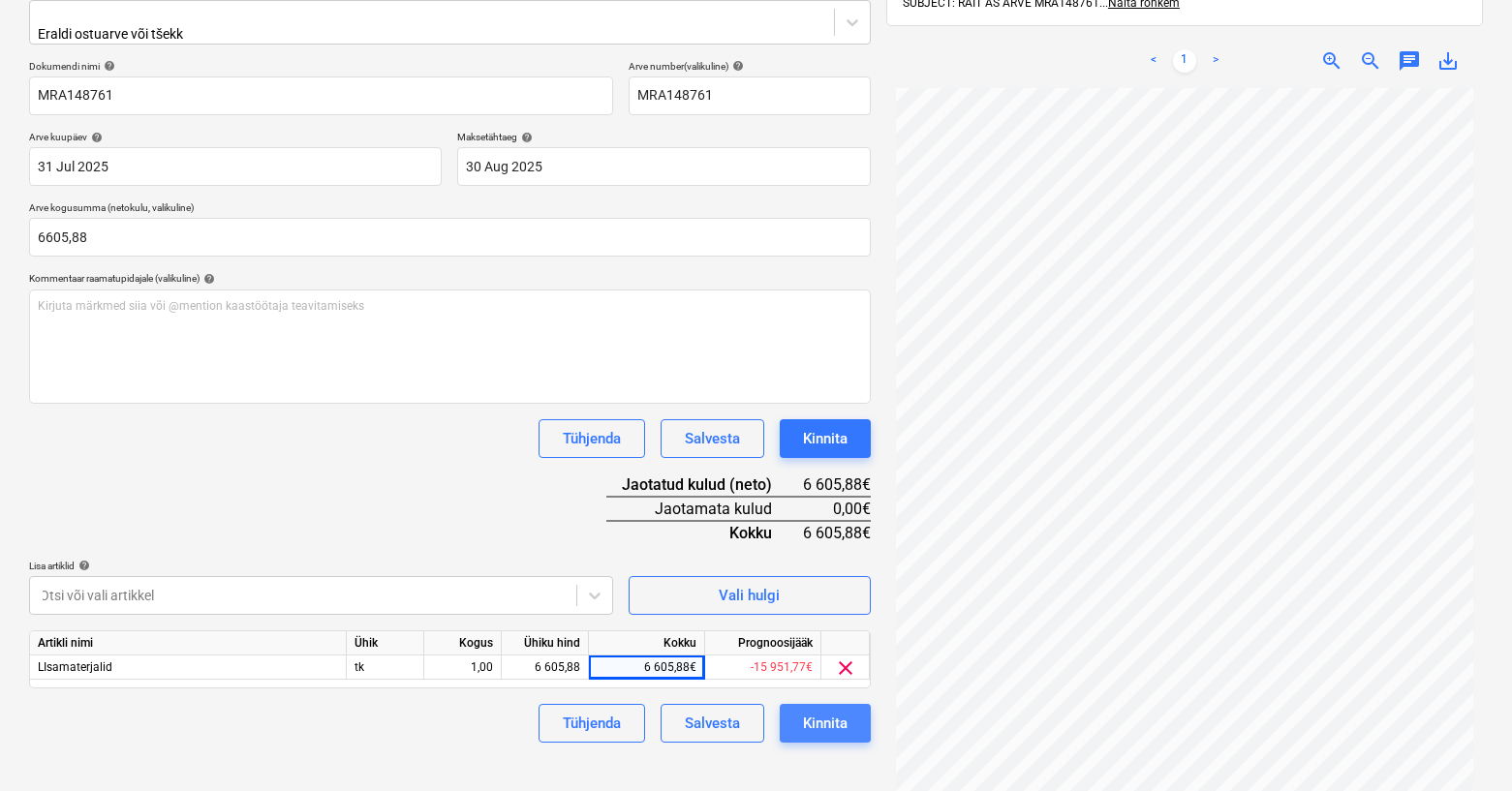 click on "Kinnita" at bounding box center [825, 723] 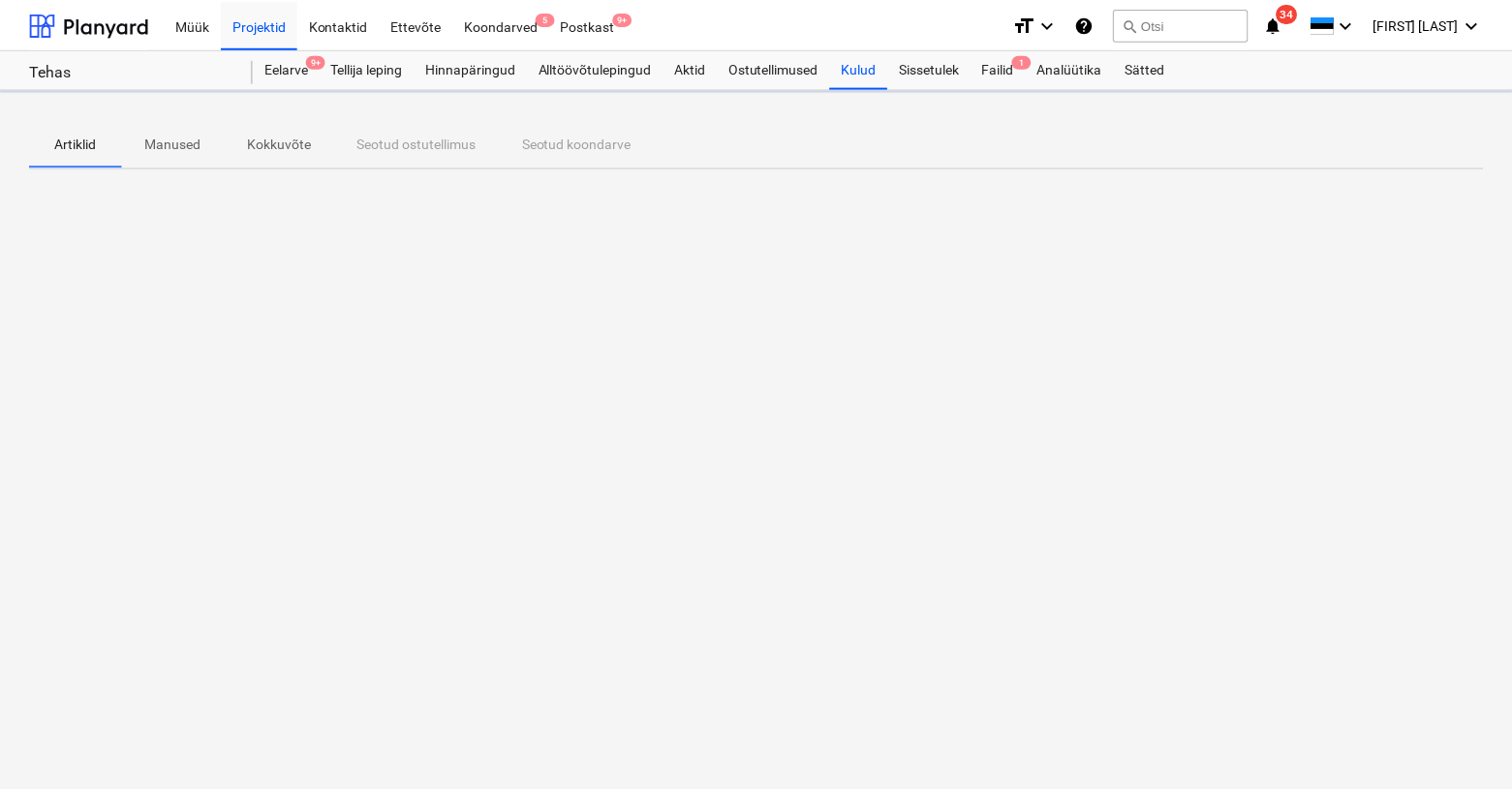 scroll, scrollTop: 0, scrollLeft: 0, axis: both 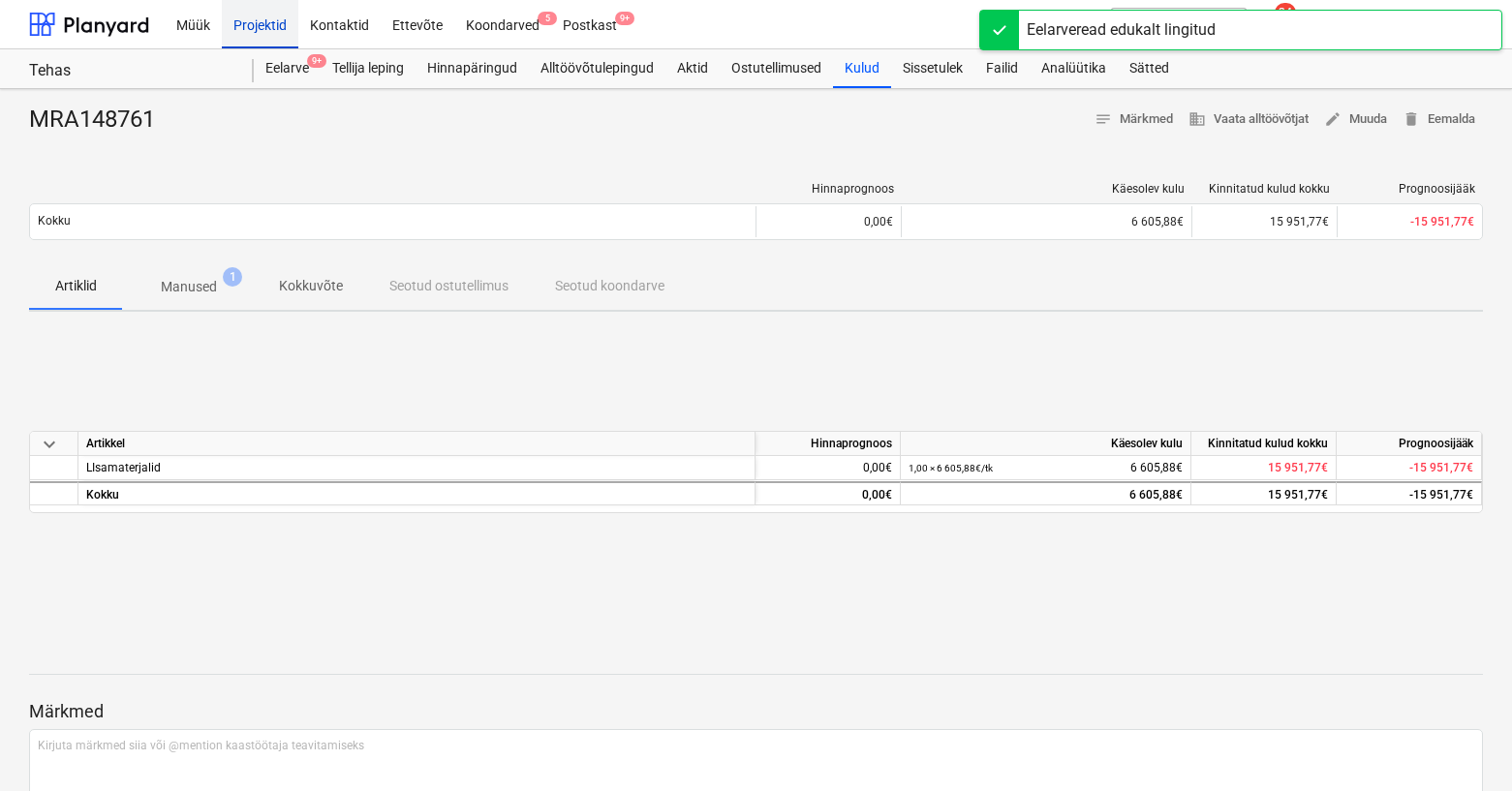 click on "Projektid" at bounding box center (260, 23) 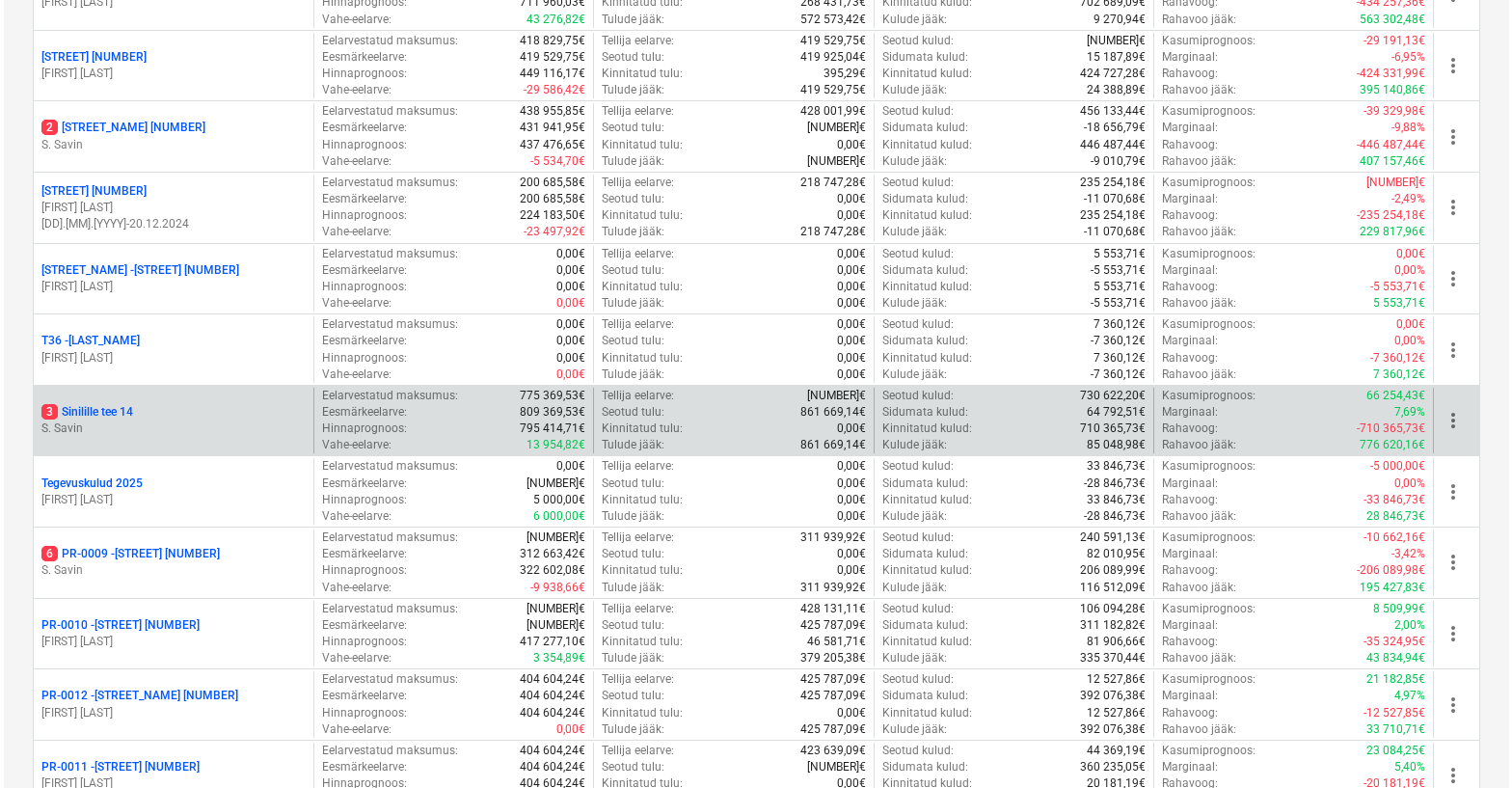 scroll, scrollTop: 0, scrollLeft: 0, axis: both 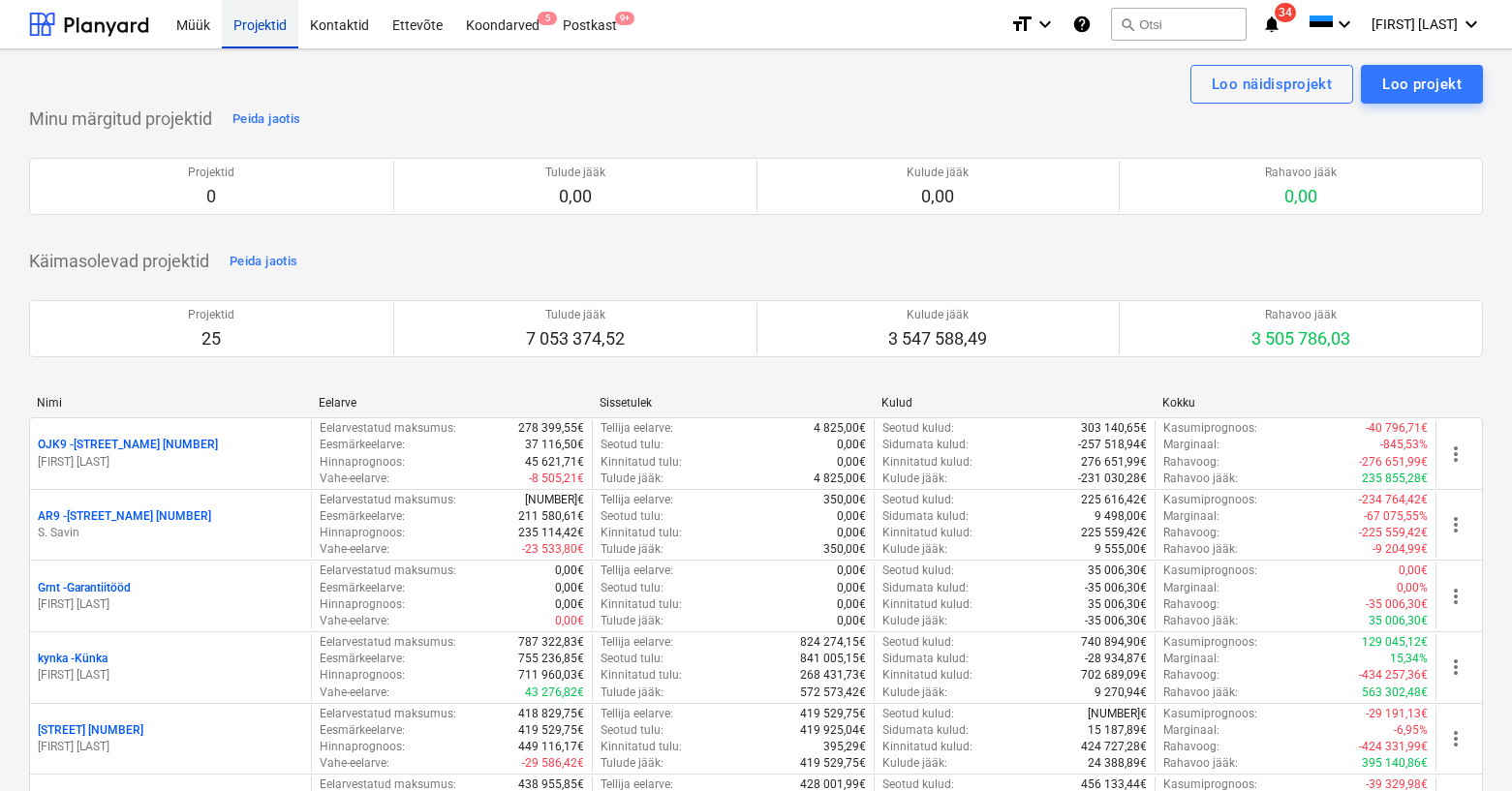 click on "Projektid" at bounding box center (260, 23) 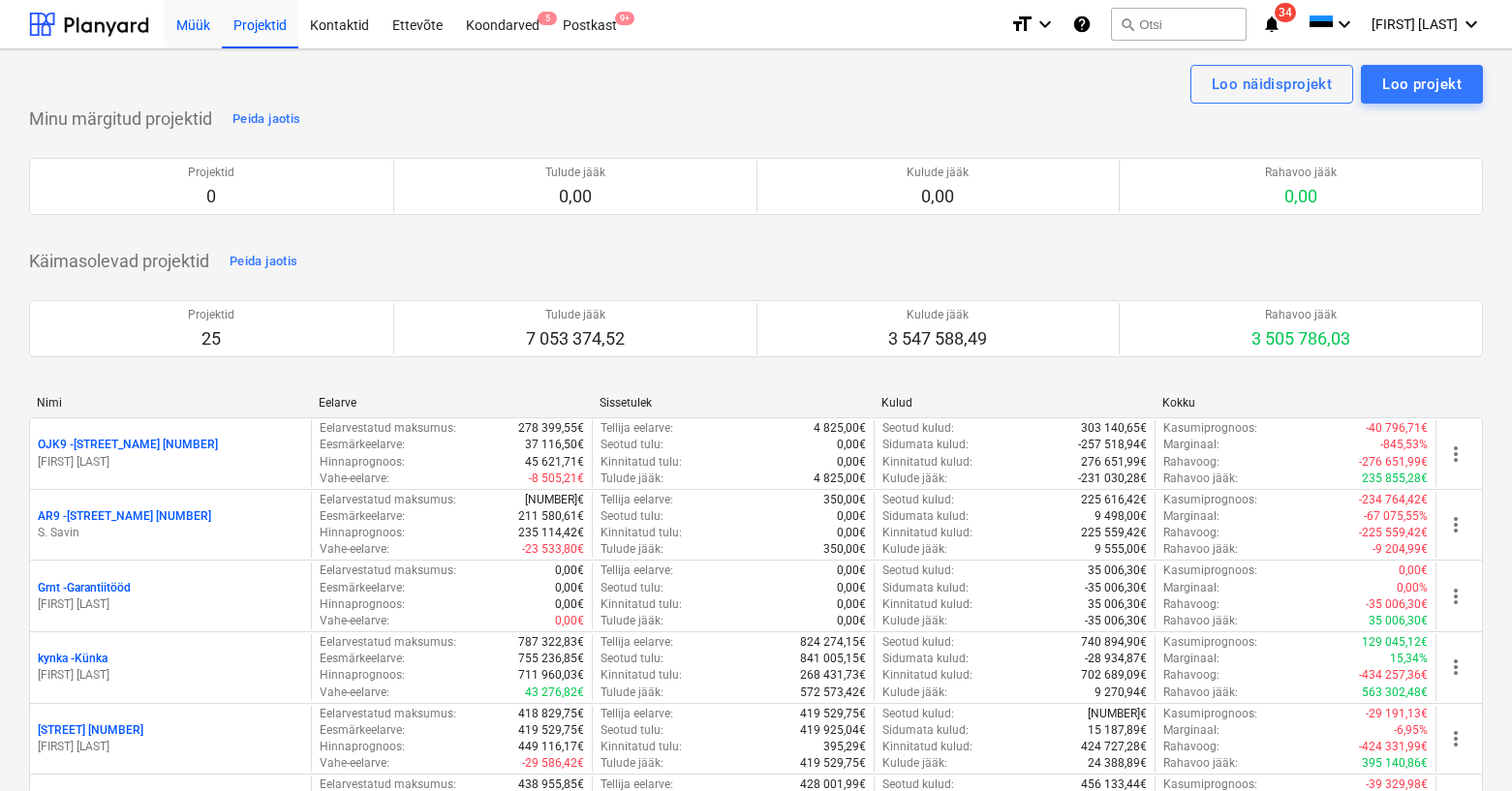 click on "Müük" at bounding box center [193, 23] 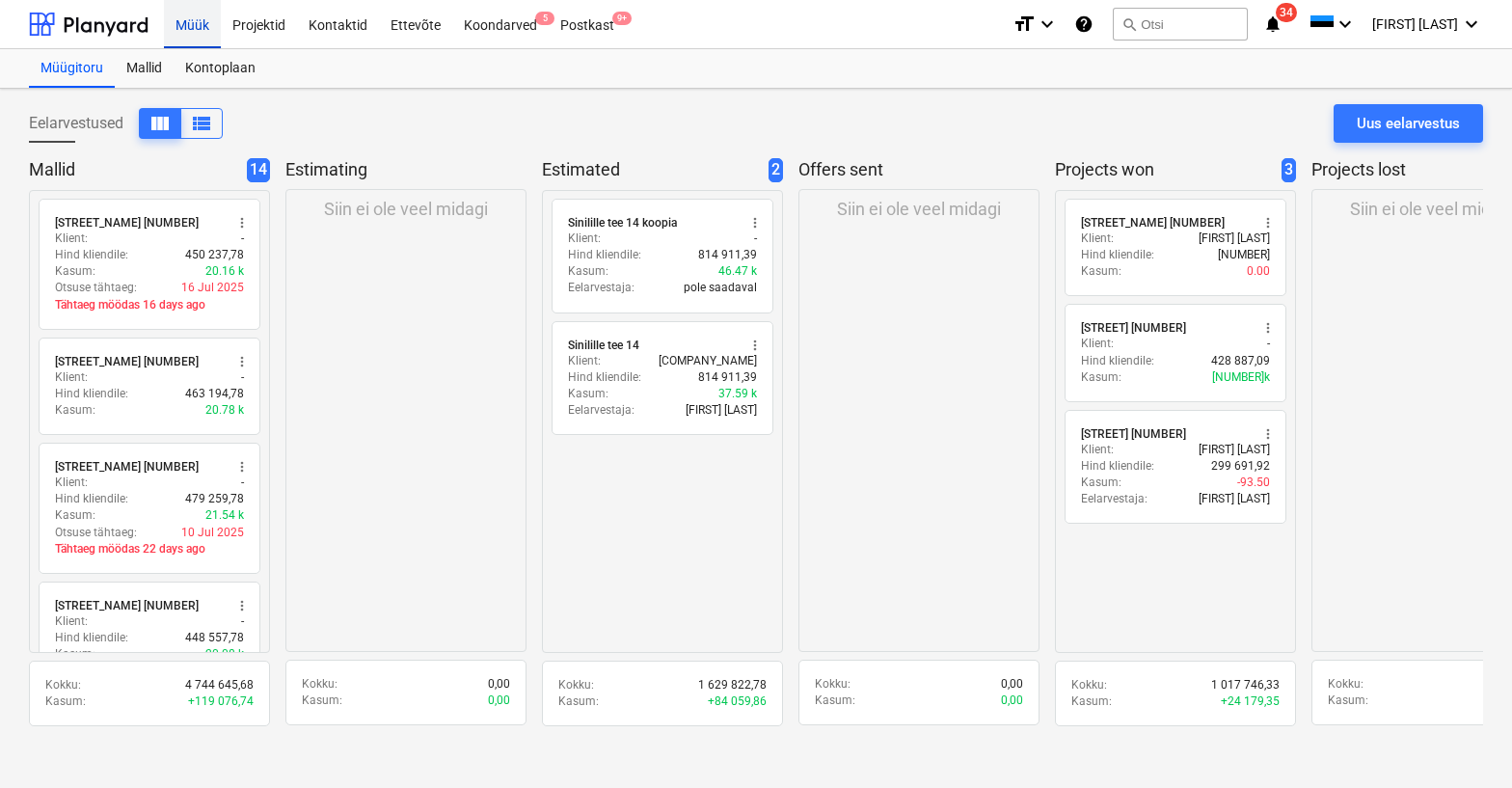 click on "Müük" at bounding box center [192, 23] 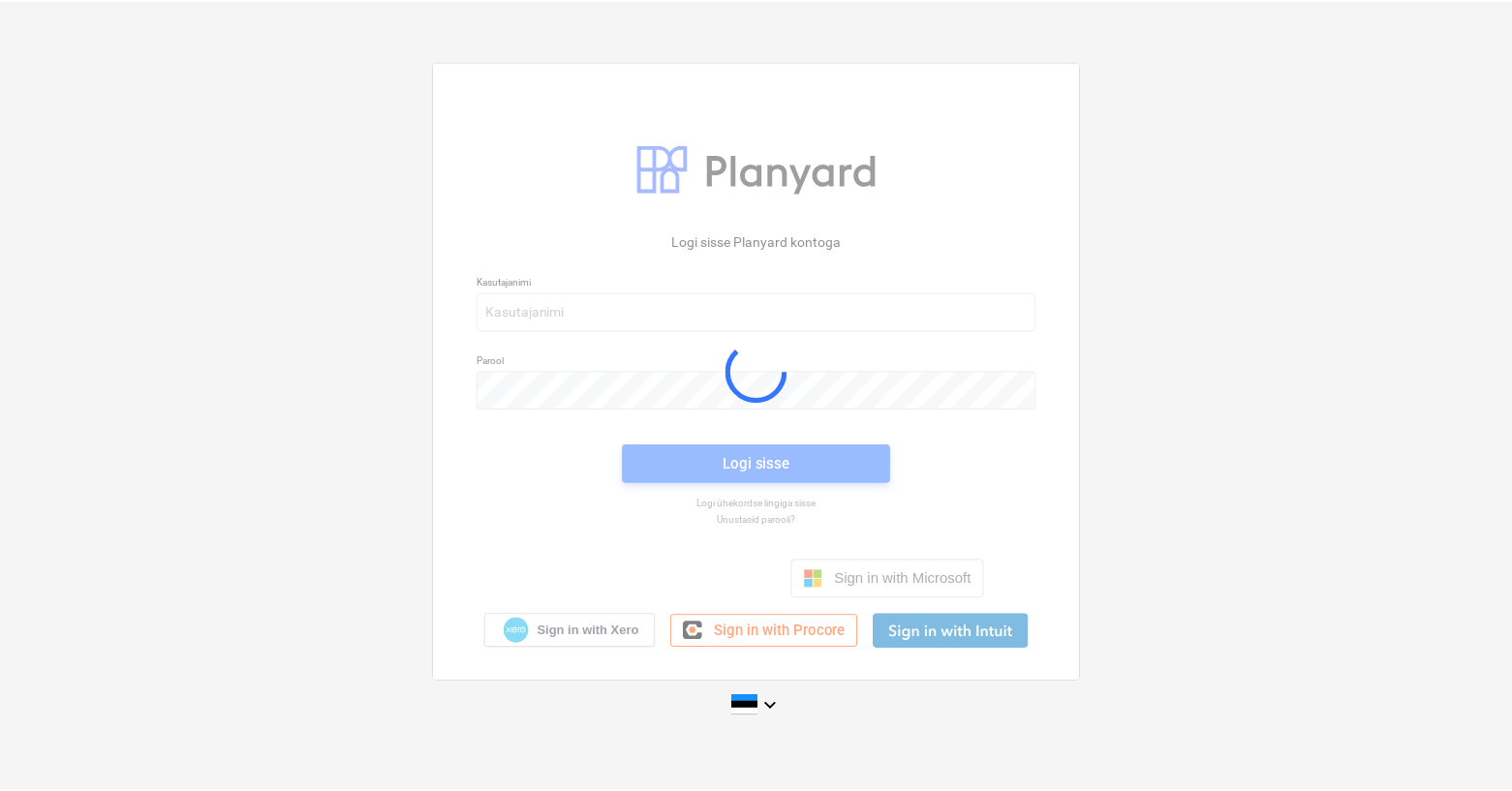 scroll, scrollTop: 0, scrollLeft: 0, axis: both 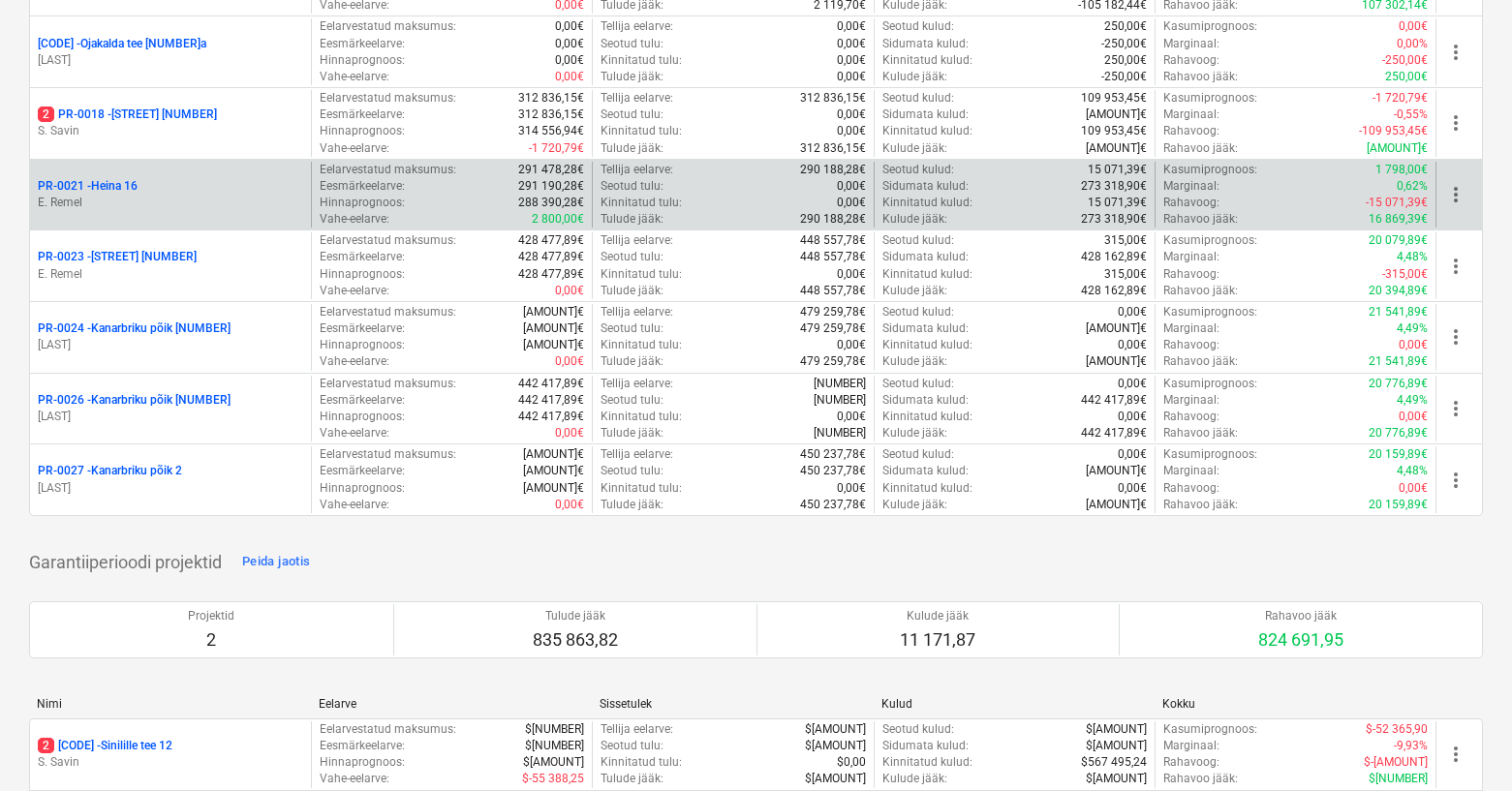 click on "[CODE] - [NAME] [NUMBER]" at bounding box center [87, 186] 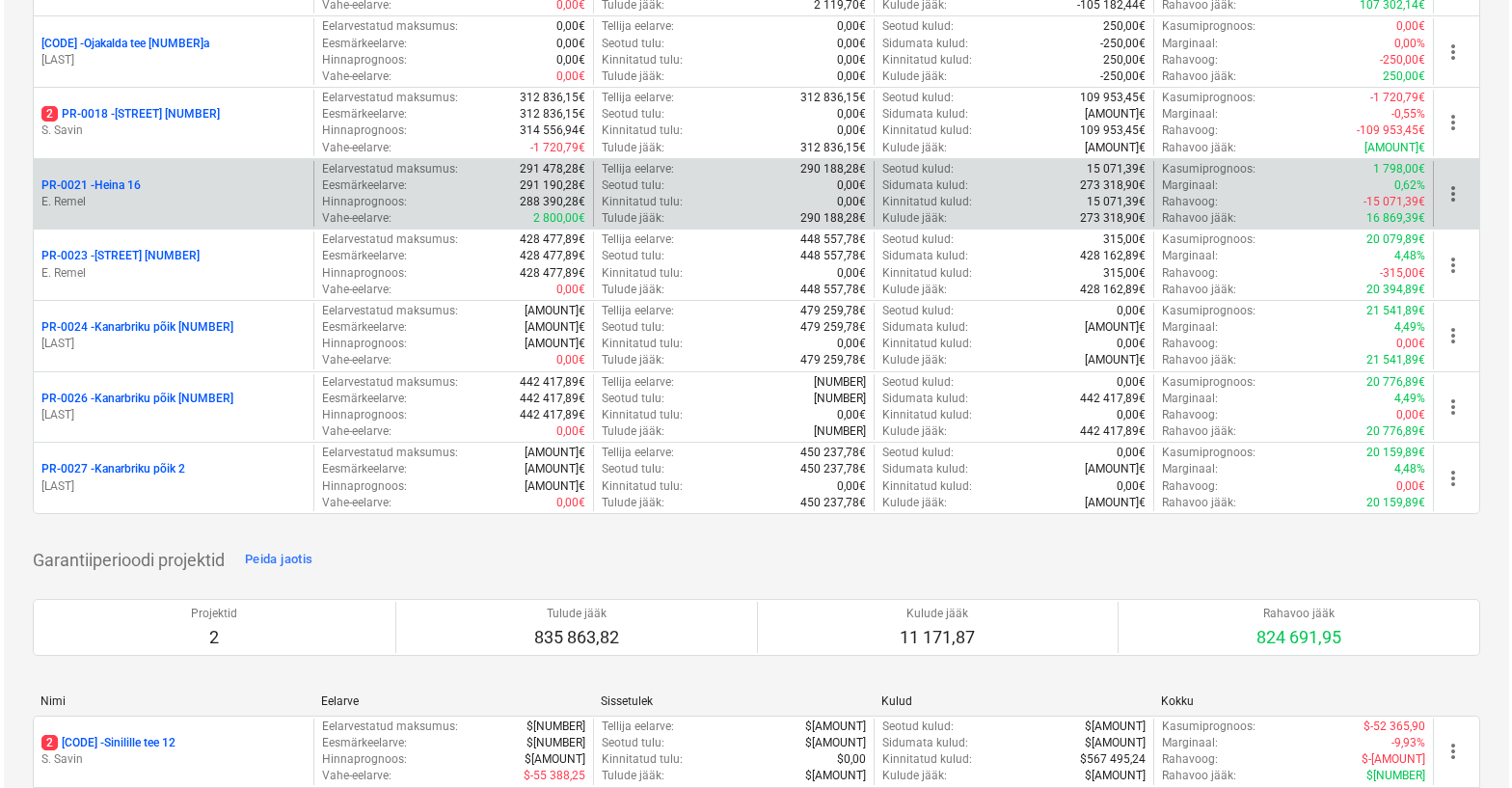 scroll, scrollTop: 0, scrollLeft: 0, axis: both 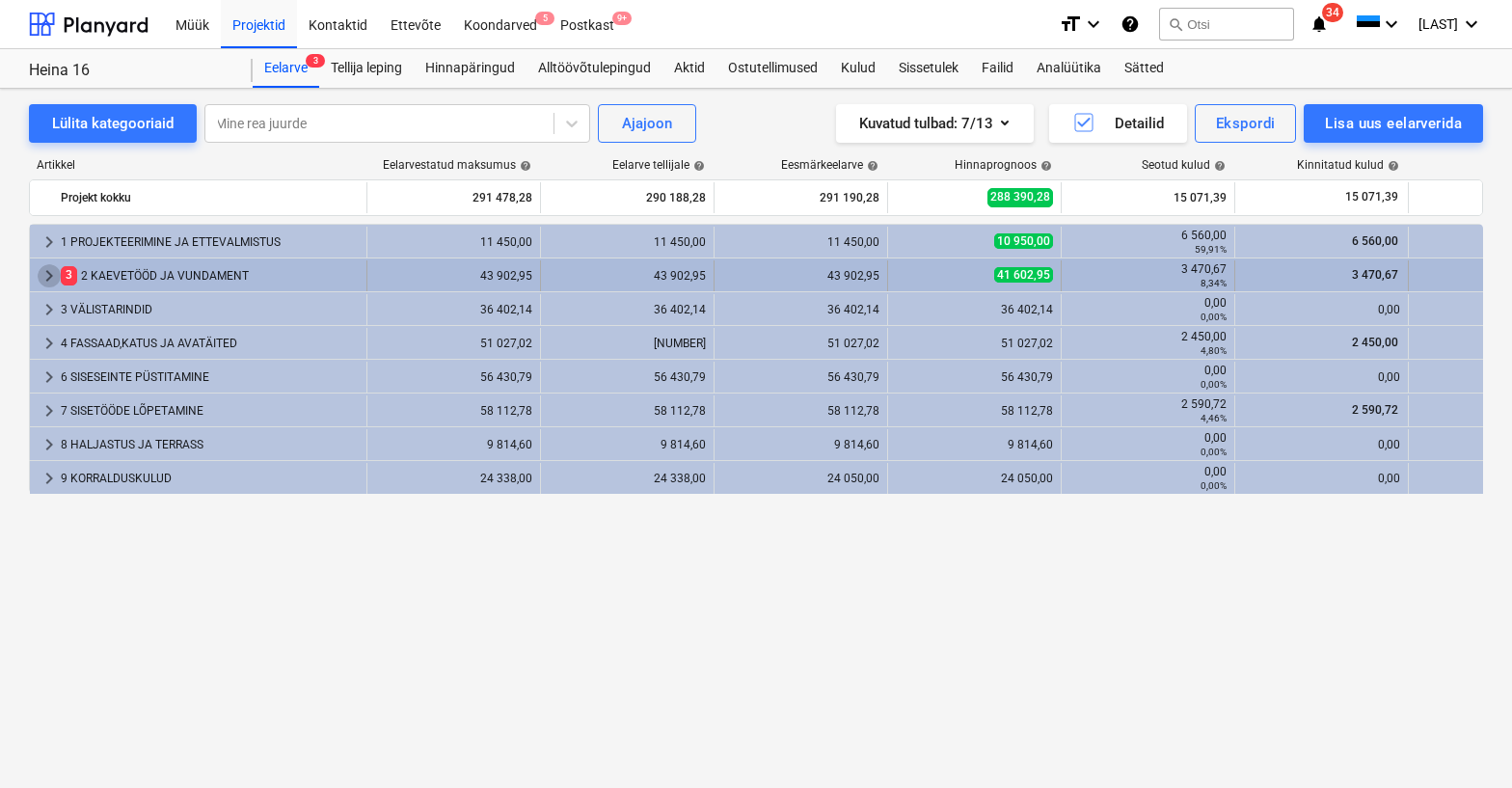 click on "keyboard_arrow_right" at bounding box center [49, 276] 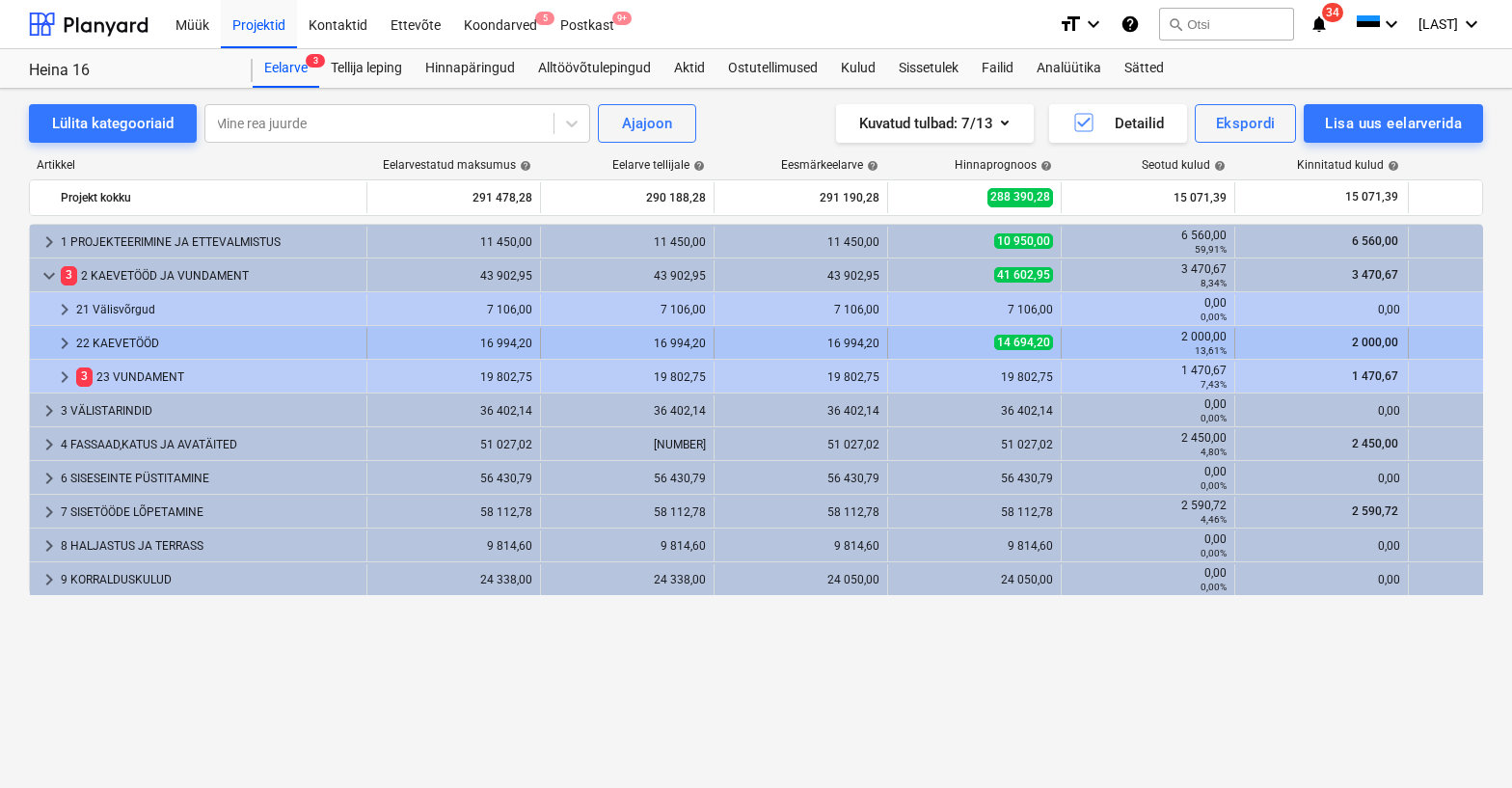 click on "keyboard_arrow_right" at bounding box center [65, 343] 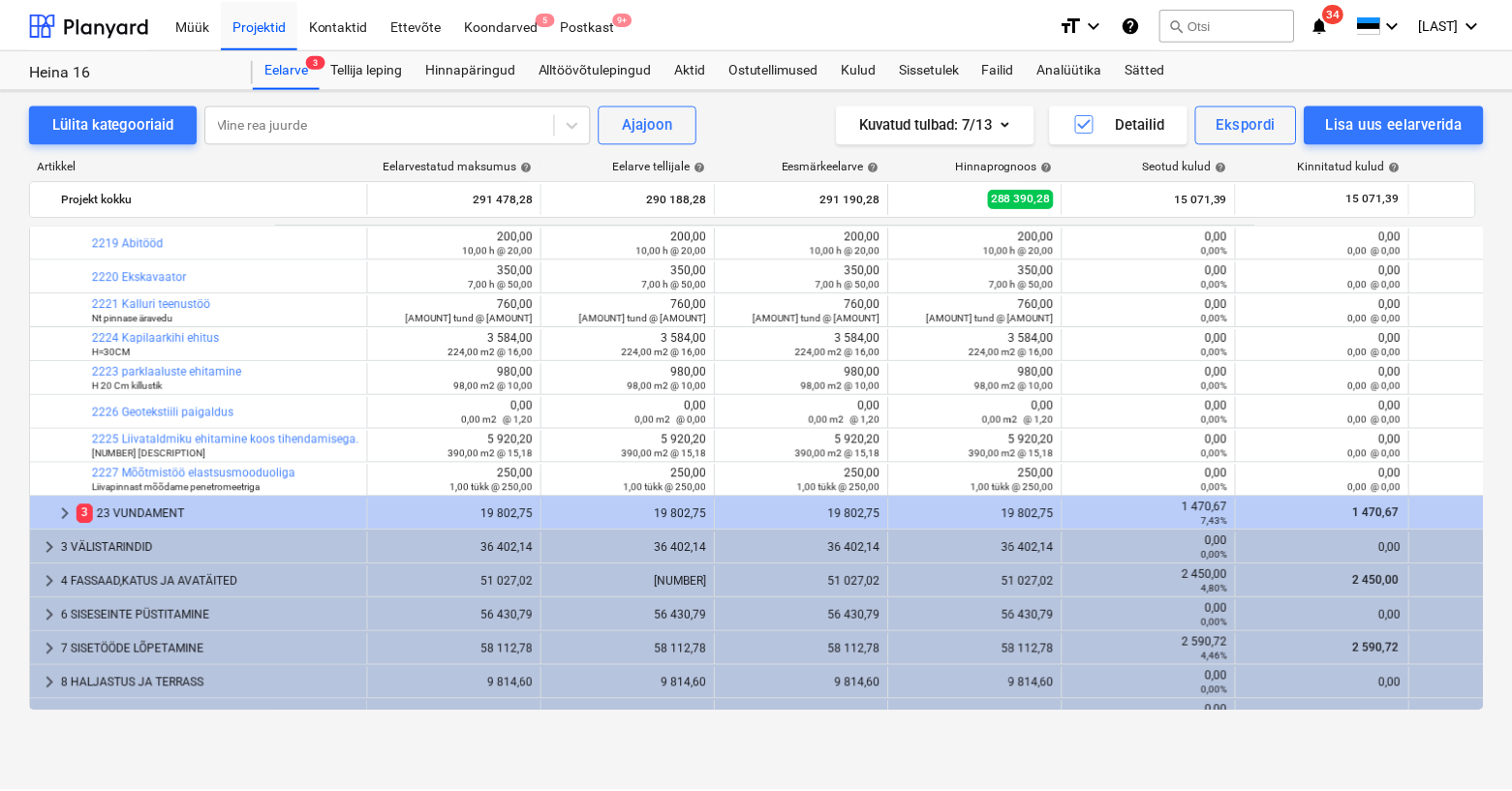 scroll, scrollTop: 0, scrollLeft: 0, axis: both 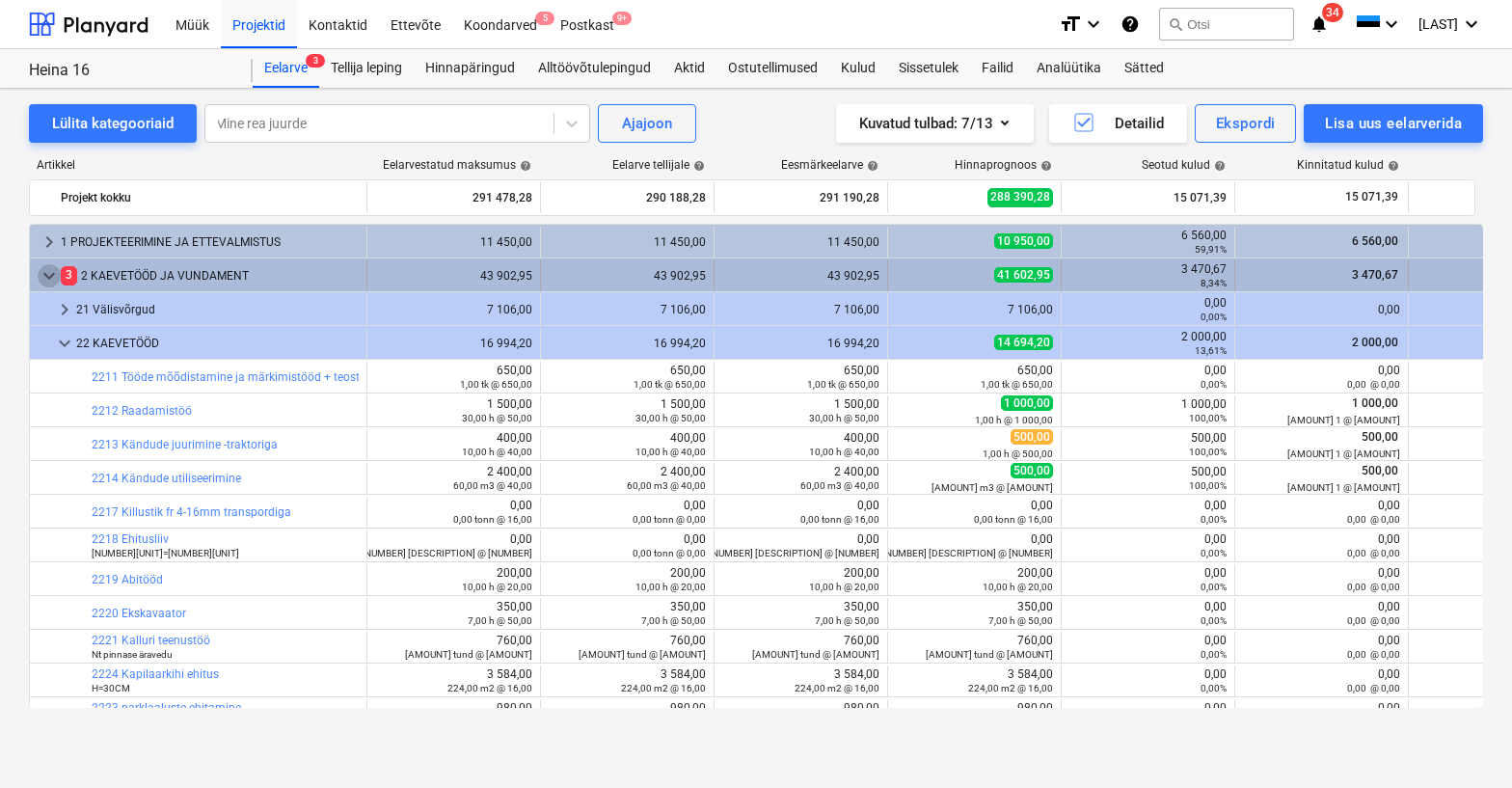 click on "keyboard_arrow_down" at bounding box center (49, 276) 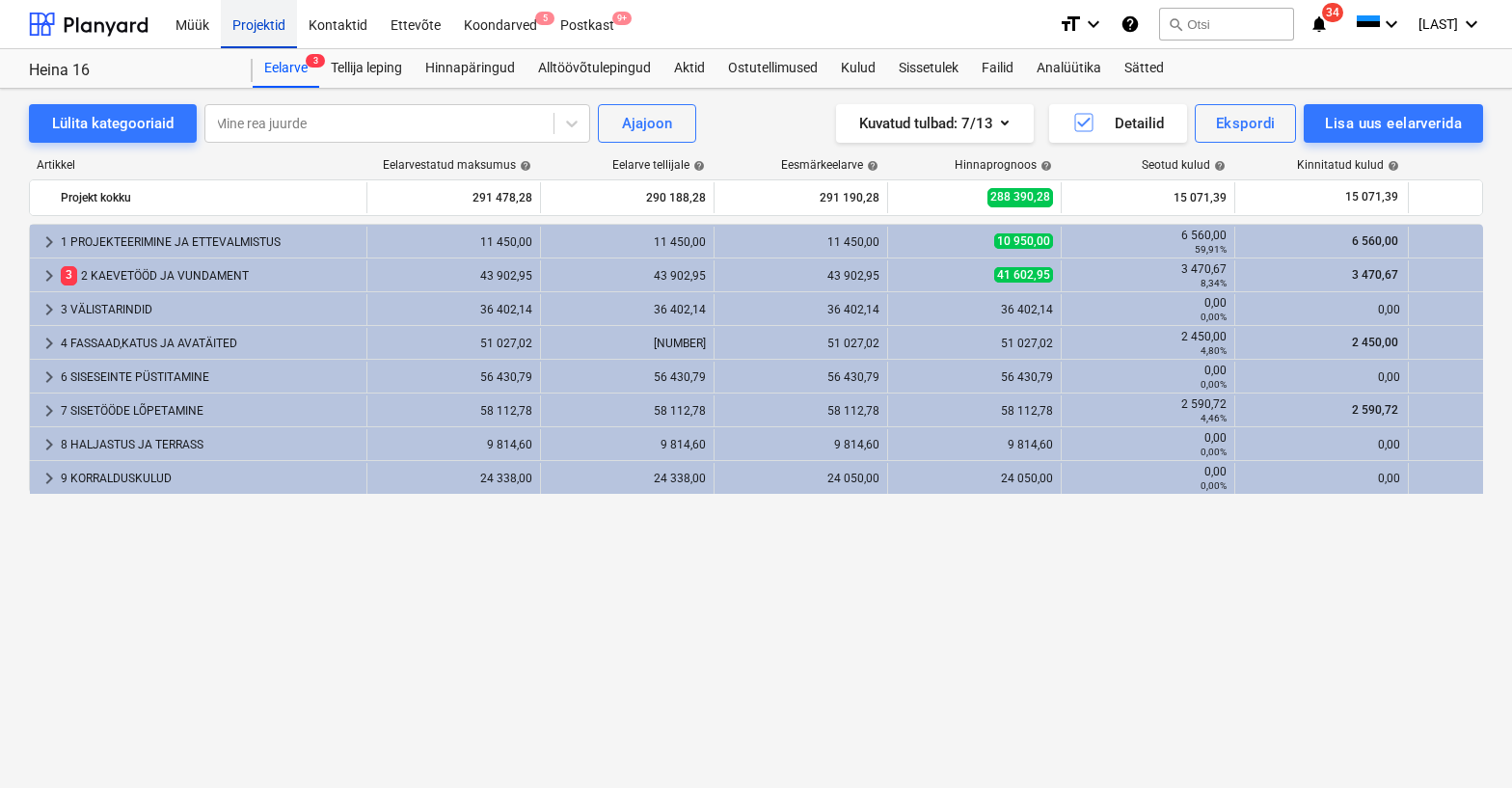 click on "Projektid" at bounding box center (258, 23) 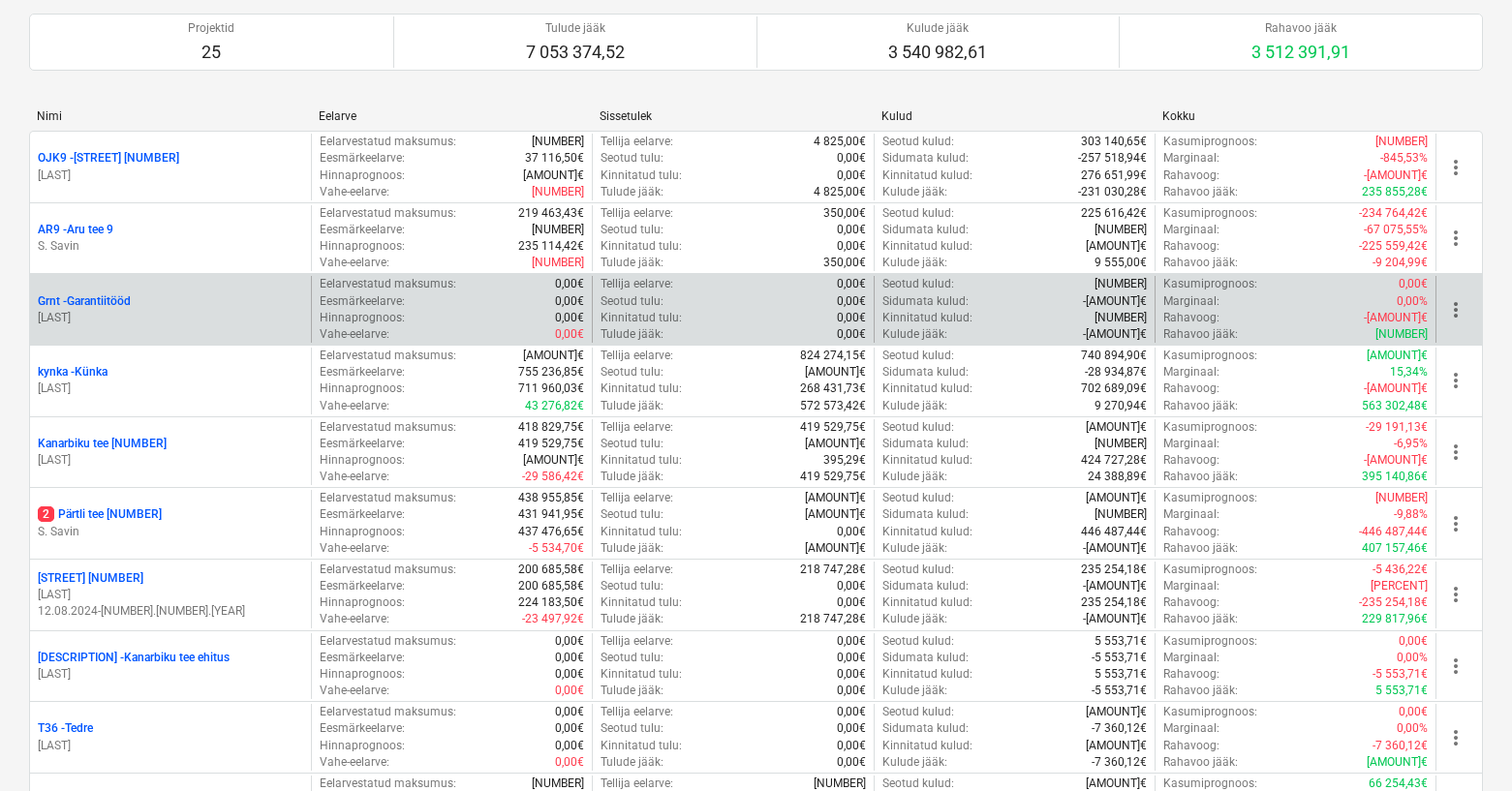 scroll, scrollTop: 0, scrollLeft: 0, axis: both 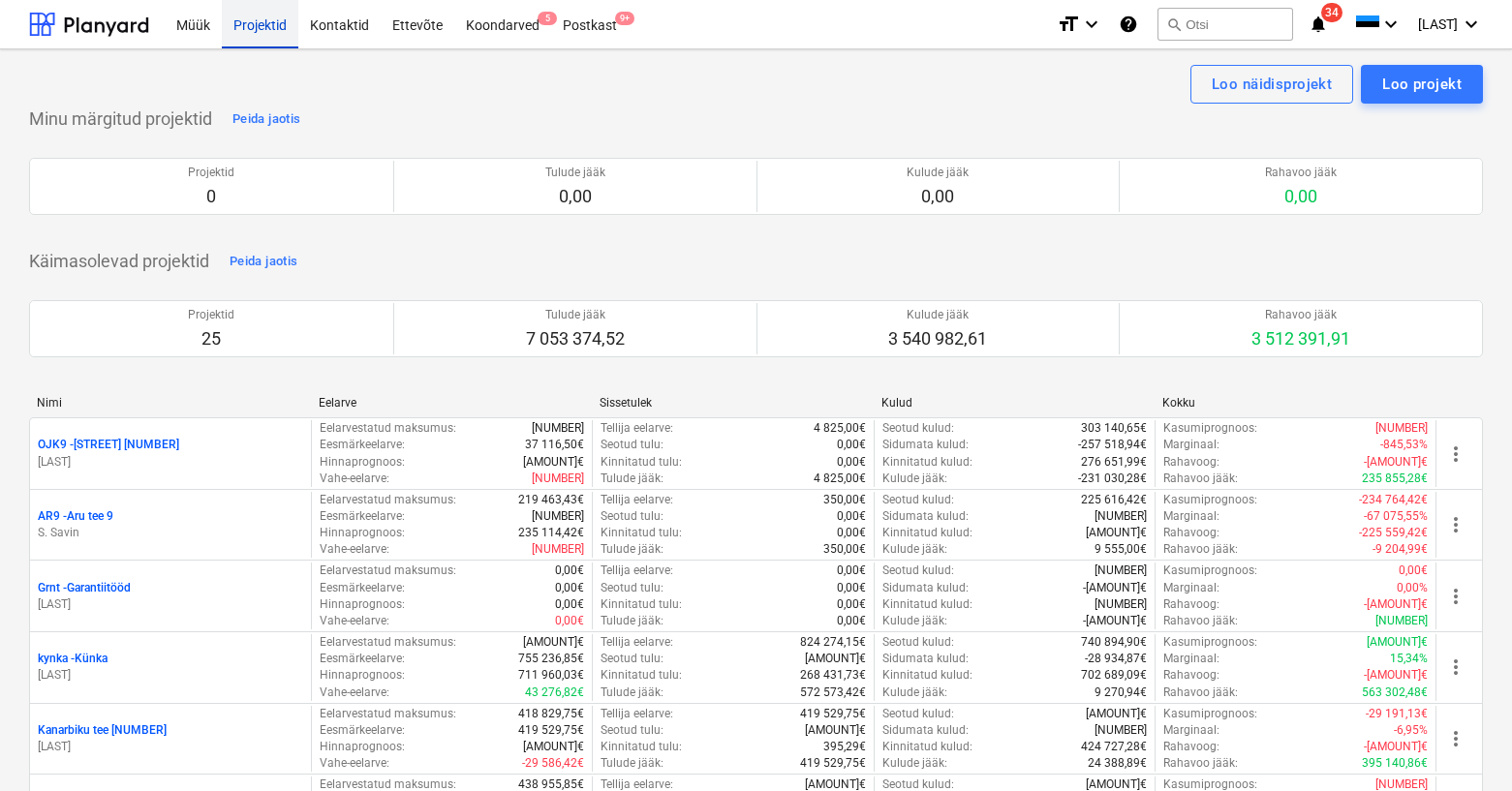click on "Projektid" at bounding box center (260, 23) 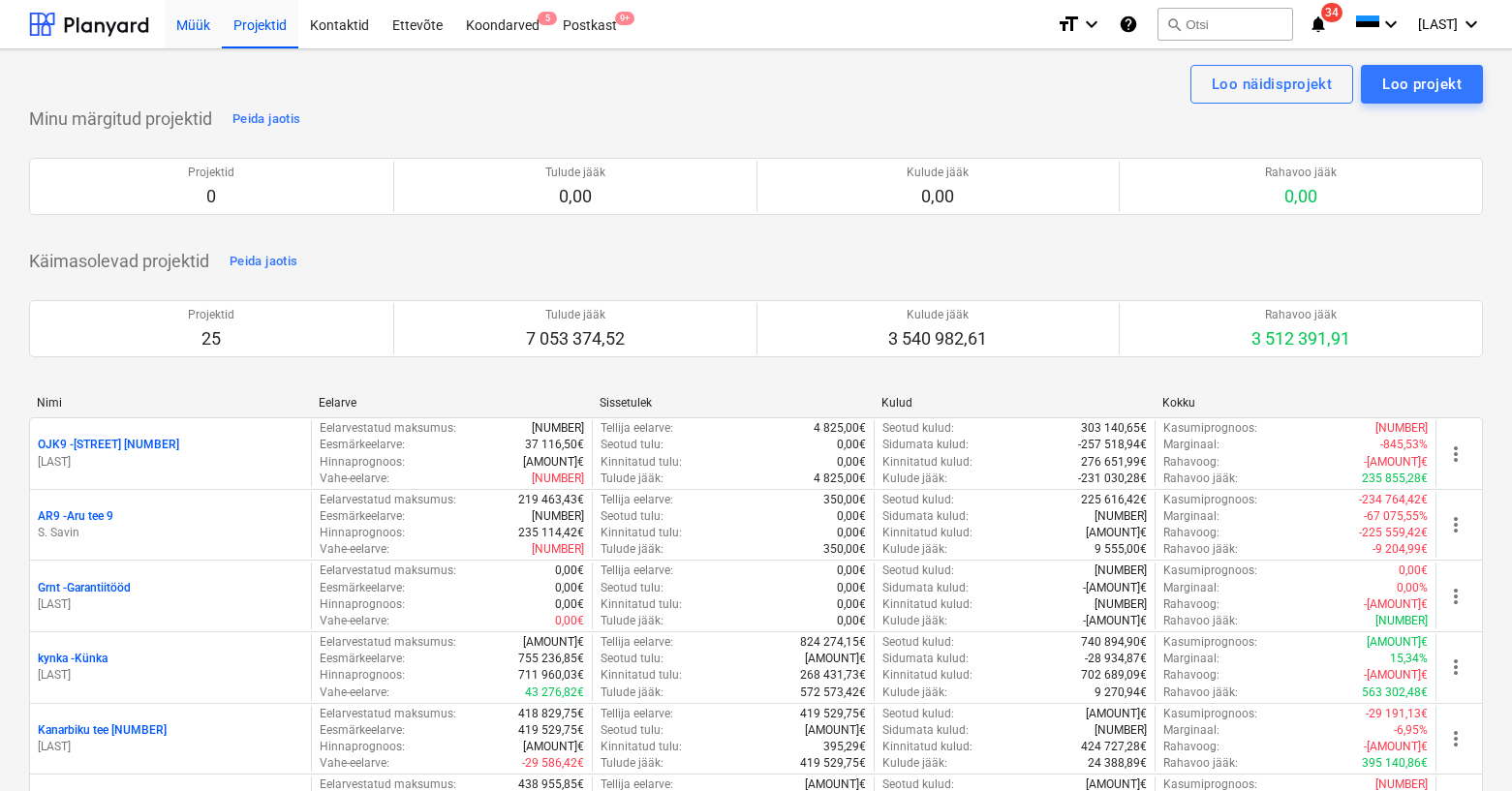 click on "Müük" at bounding box center [193, 23] 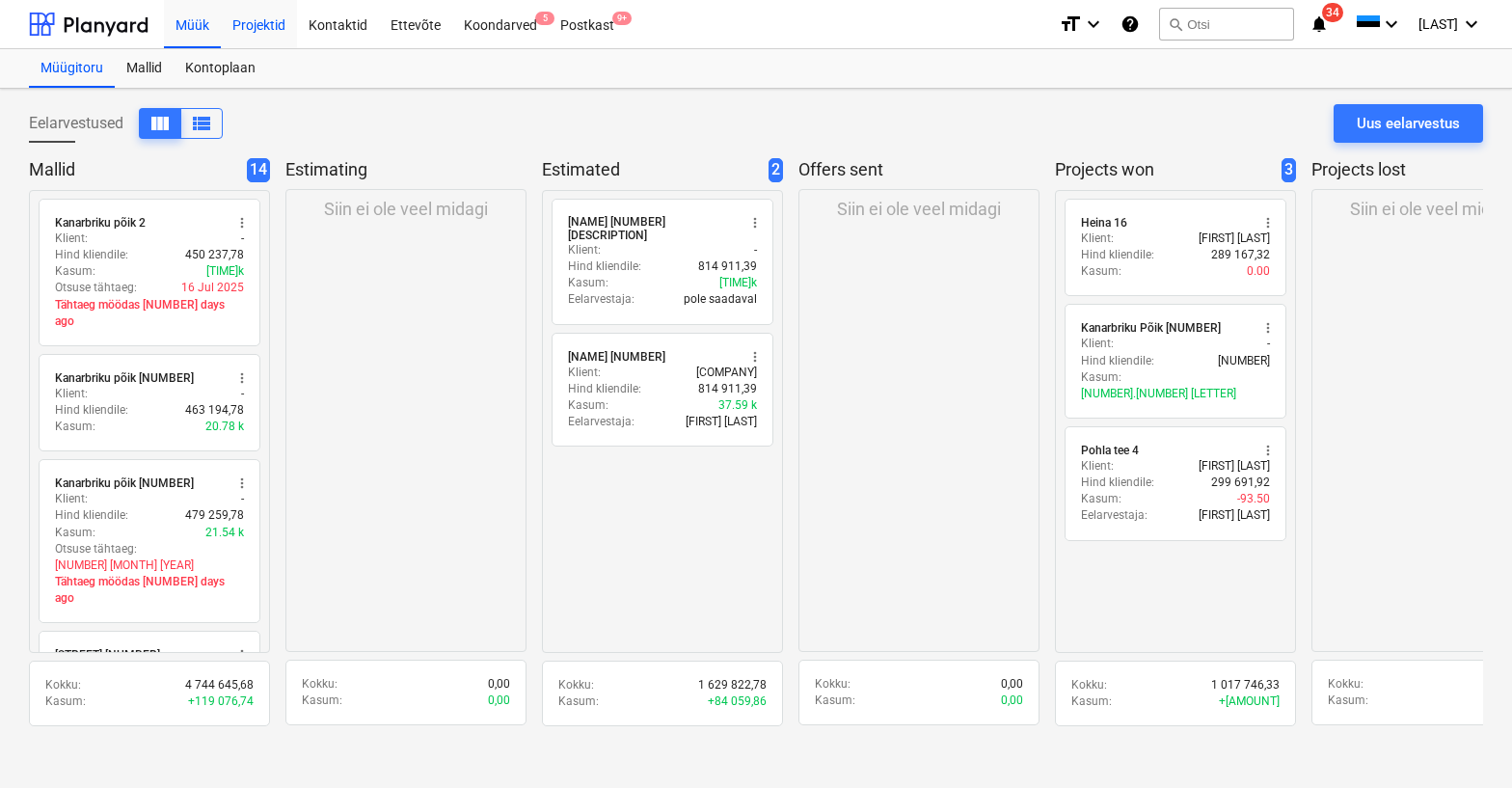 click on "Projektid" at bounding box center [258, 23] 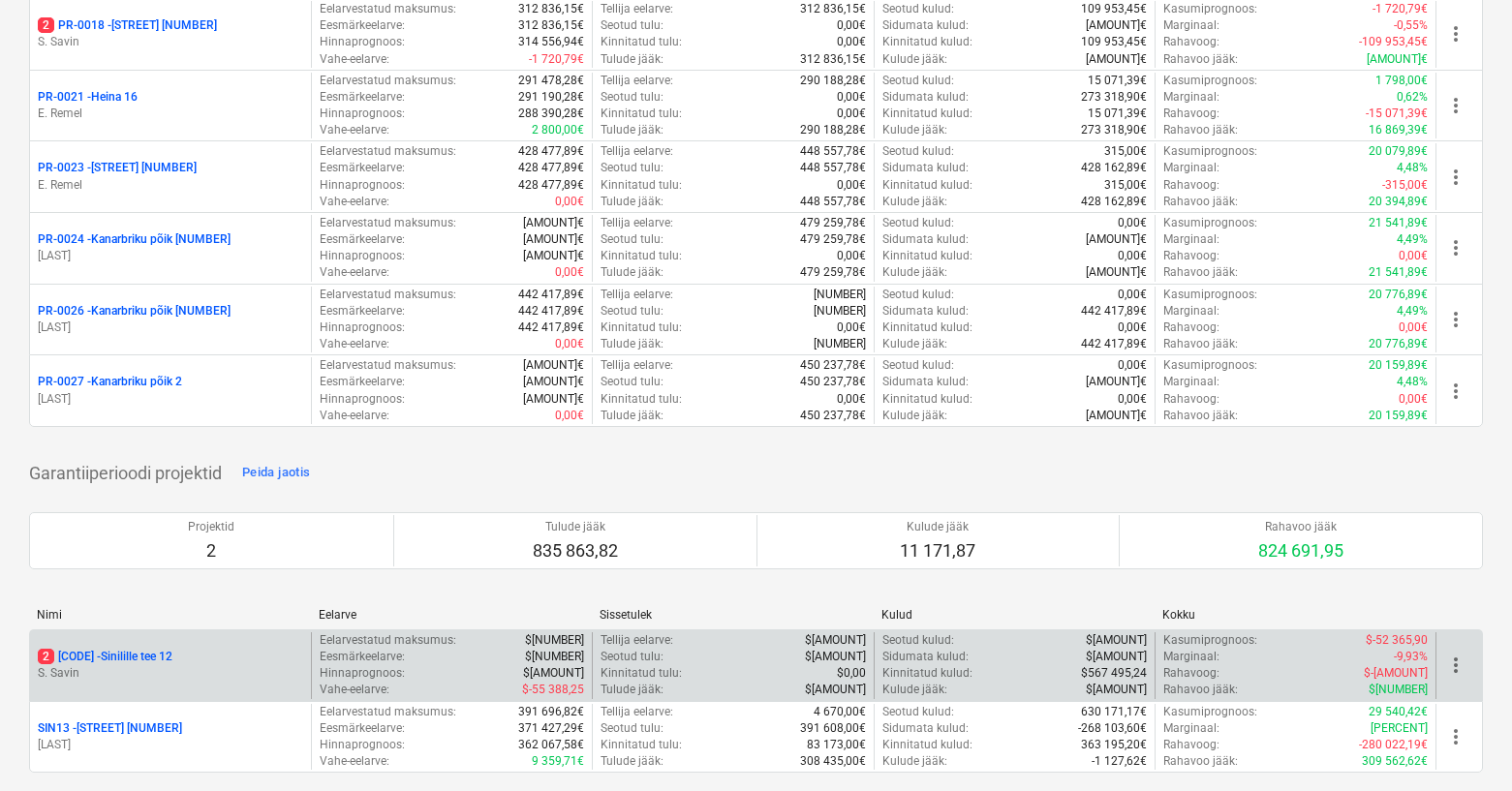 scroll, scrollTop: 1793, scrollLeft: 0, axis: vertical 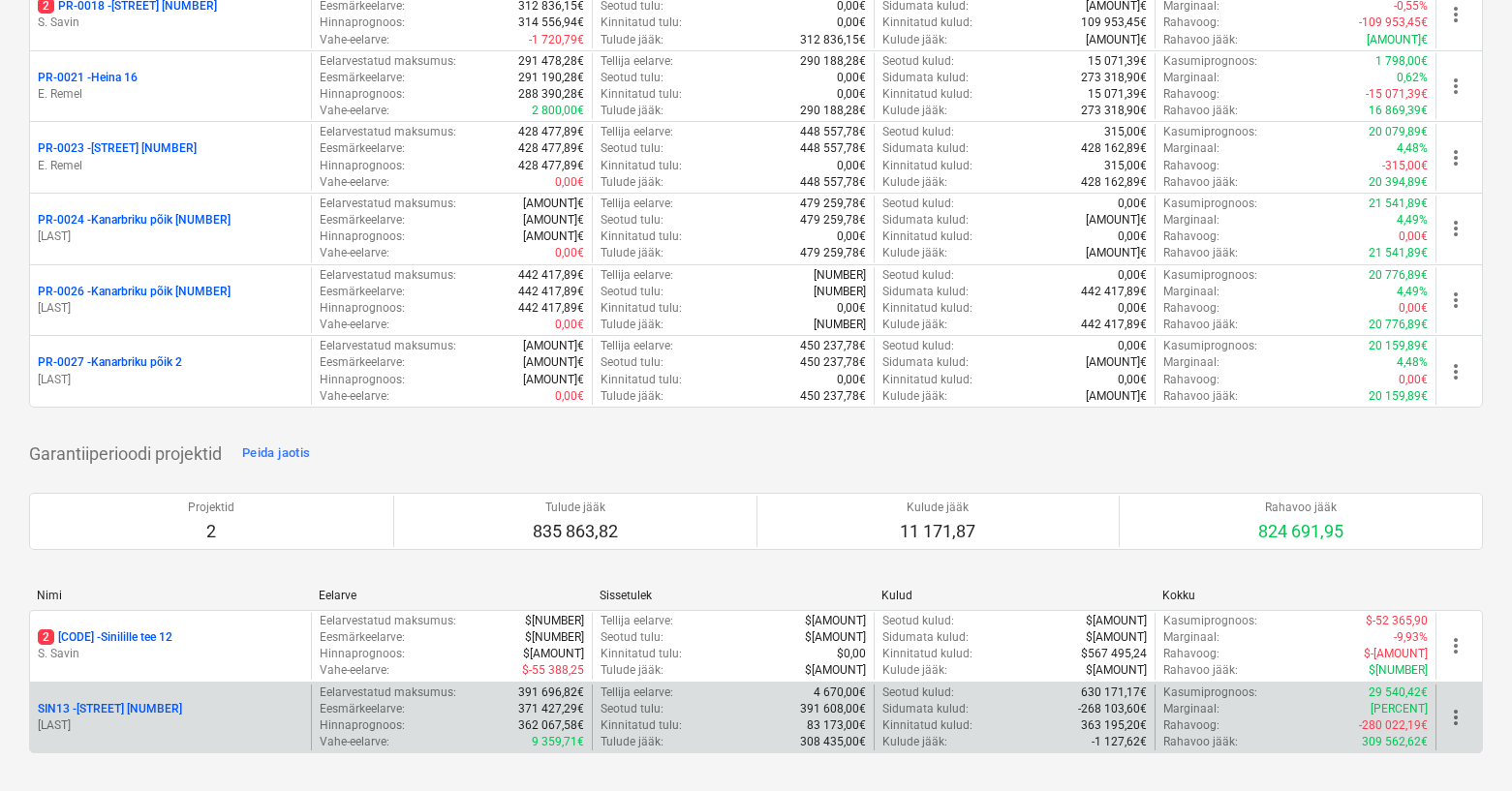 click on "[LAST]" at bounding box center (170, 725) 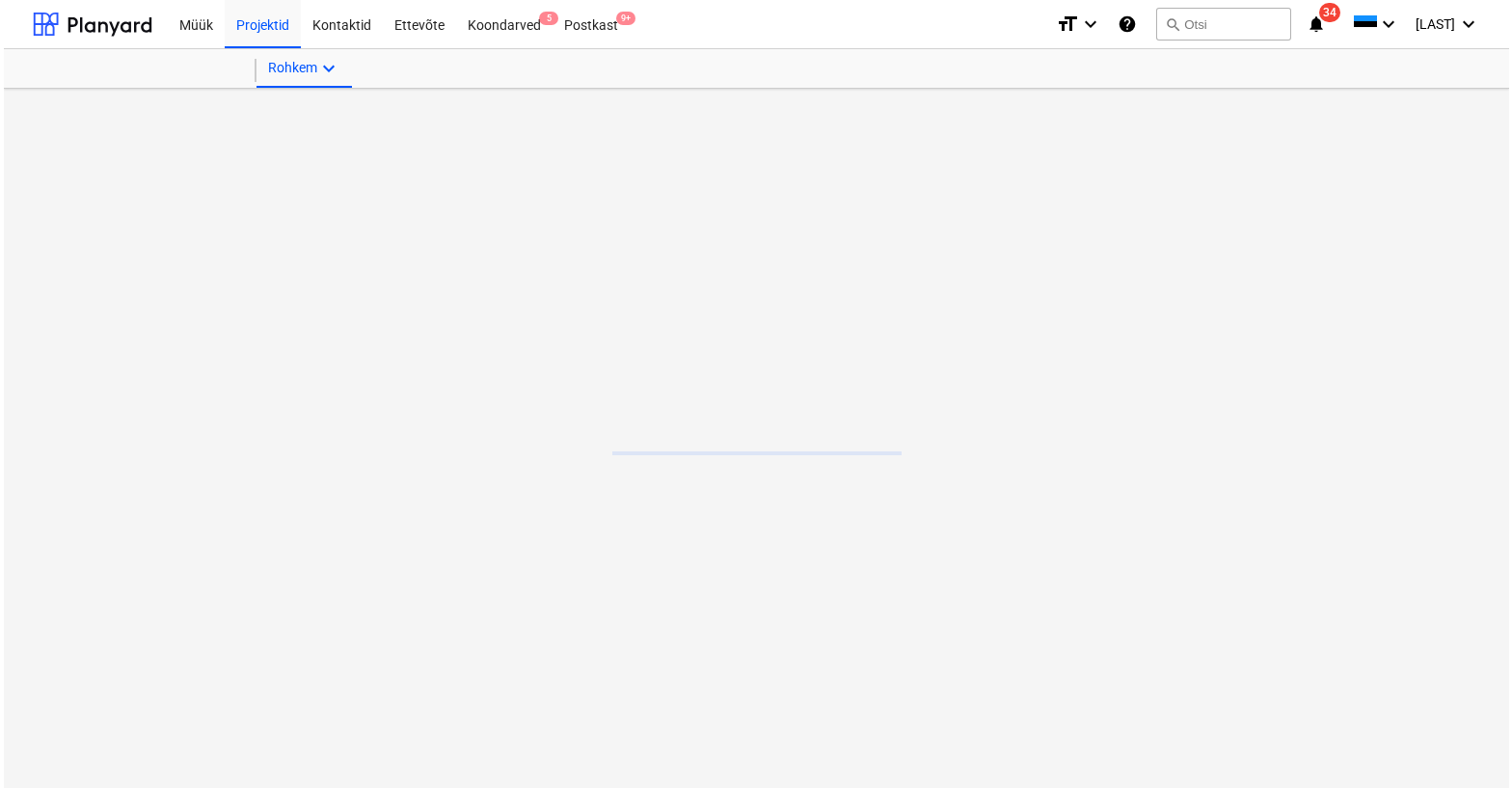 scroll, scrollTop: 0, scrollLeft: 0, axis: both 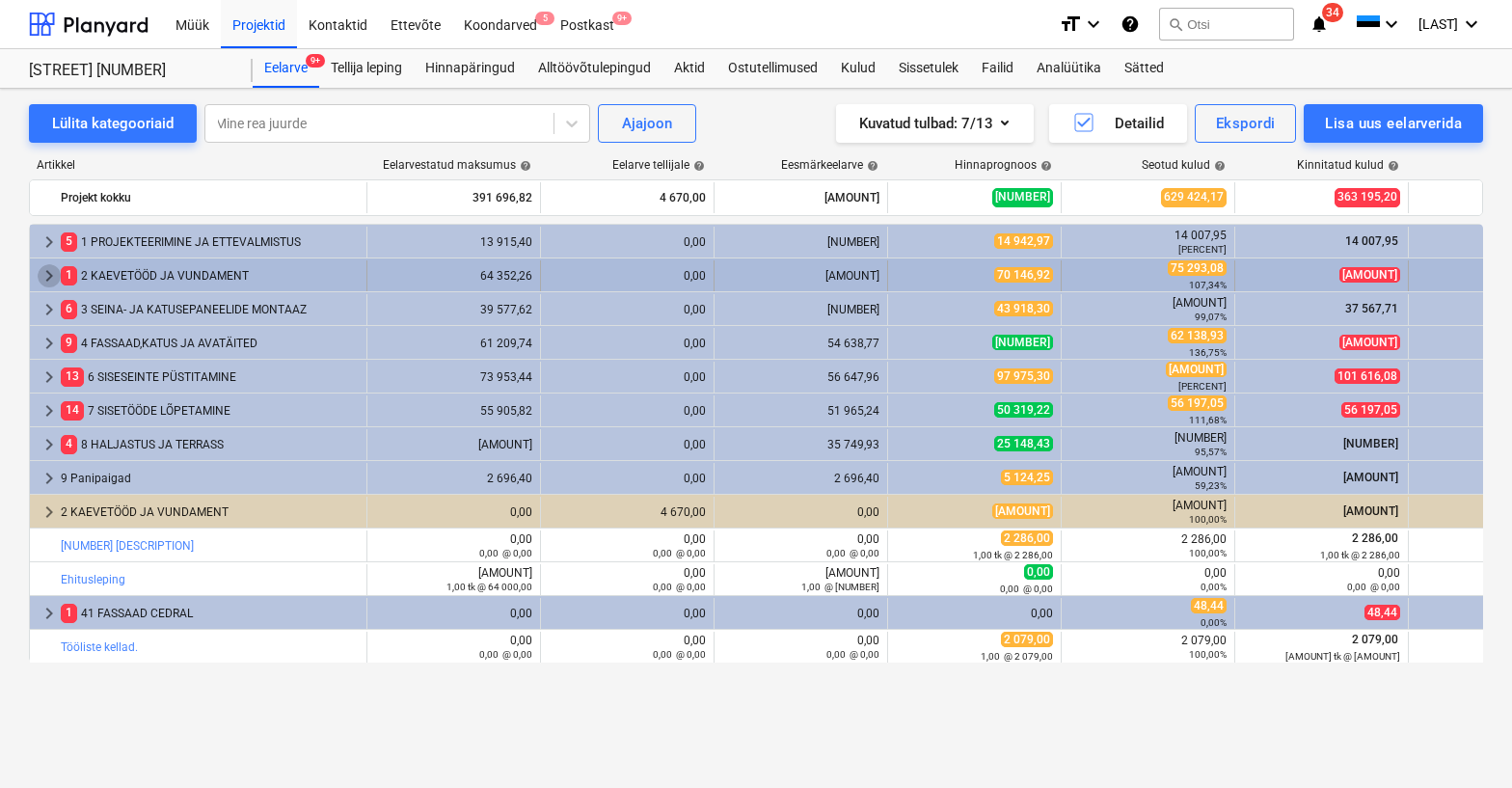click on "keyboard_arrow_right" at bounding box center (49, 276) 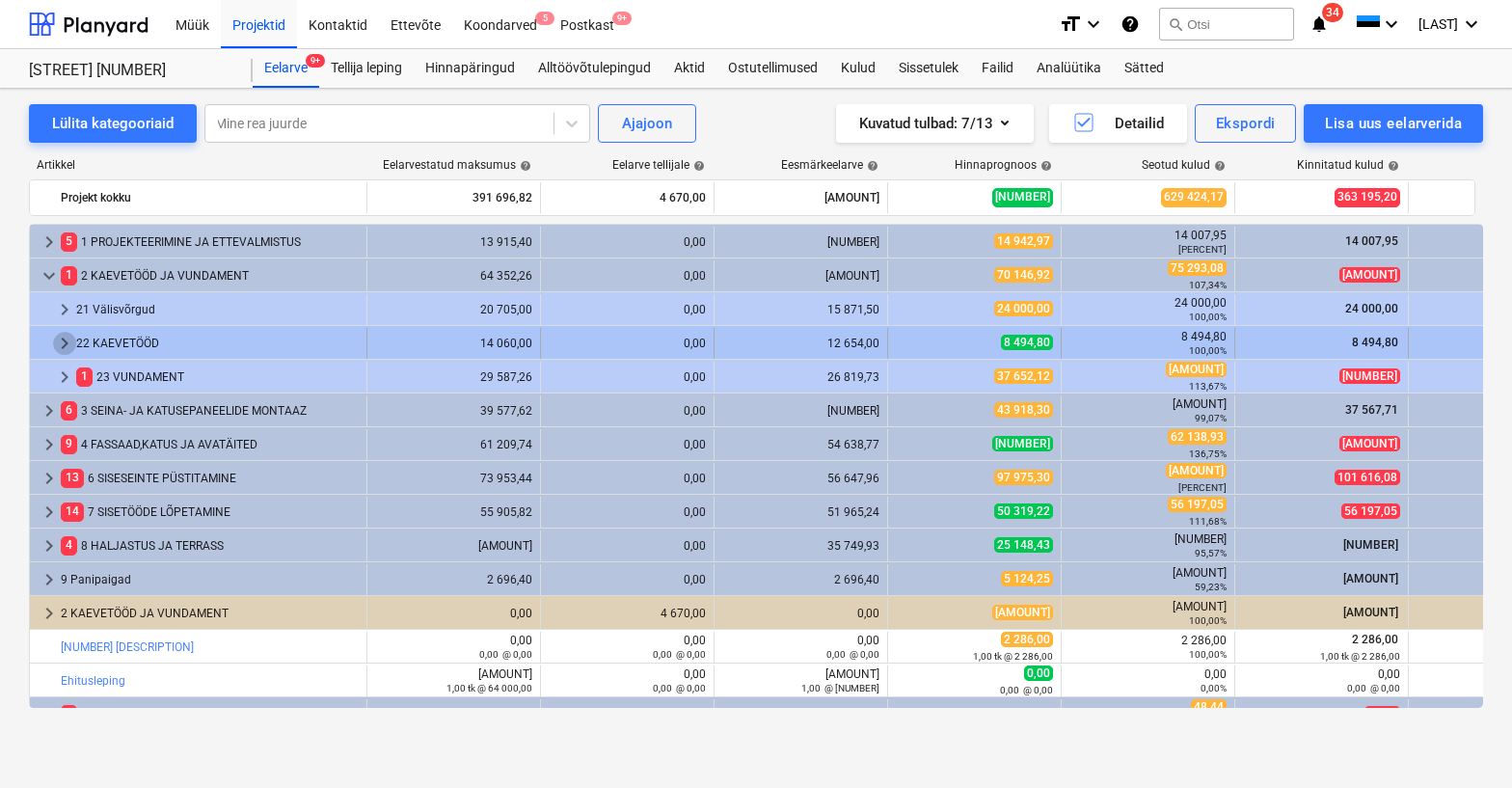 click on "keyboard_arrow_right" at bounding box center (65, 343) 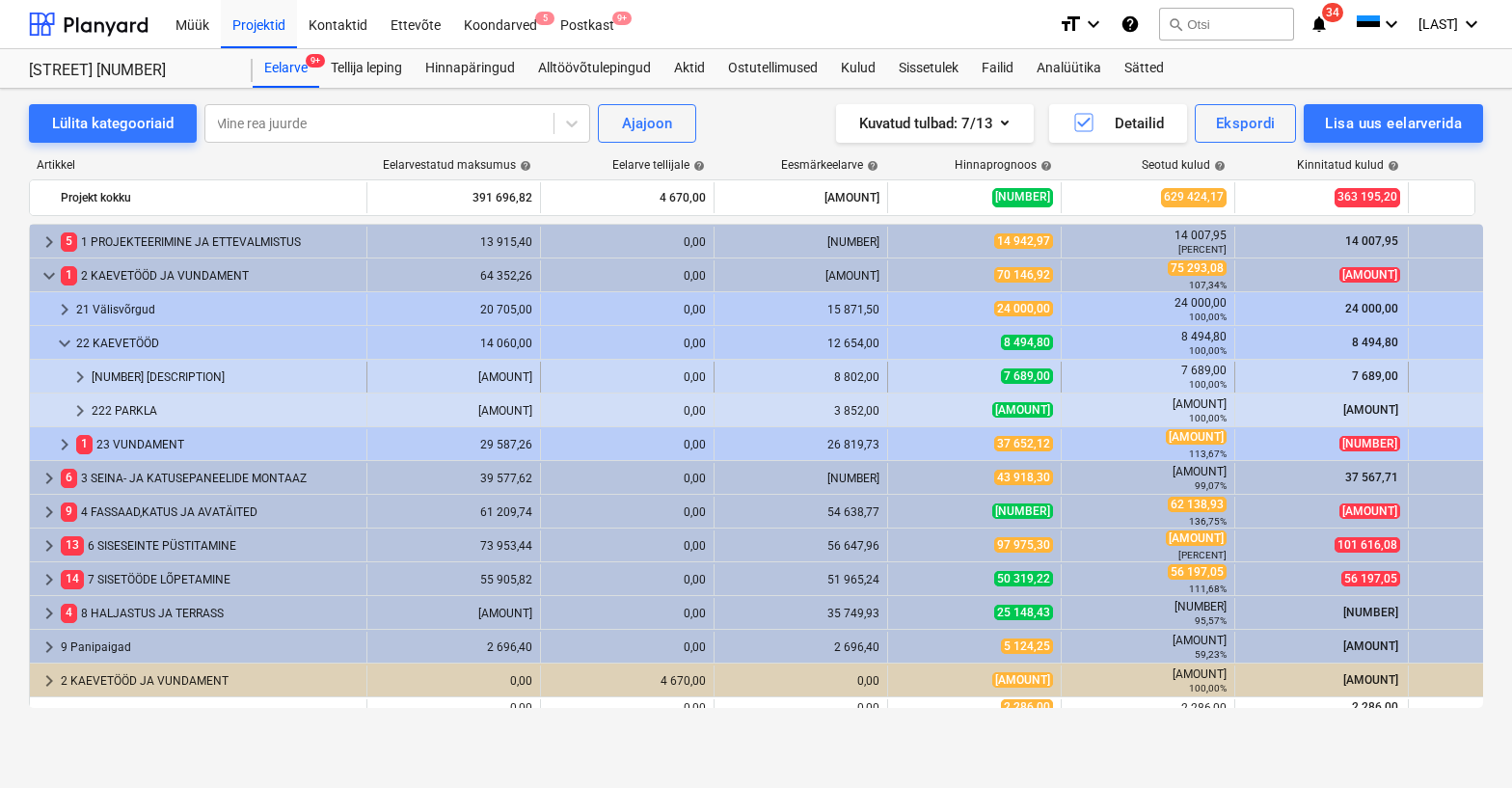 click on "keyboard_arrow_right" at bounding box center [80, 377] 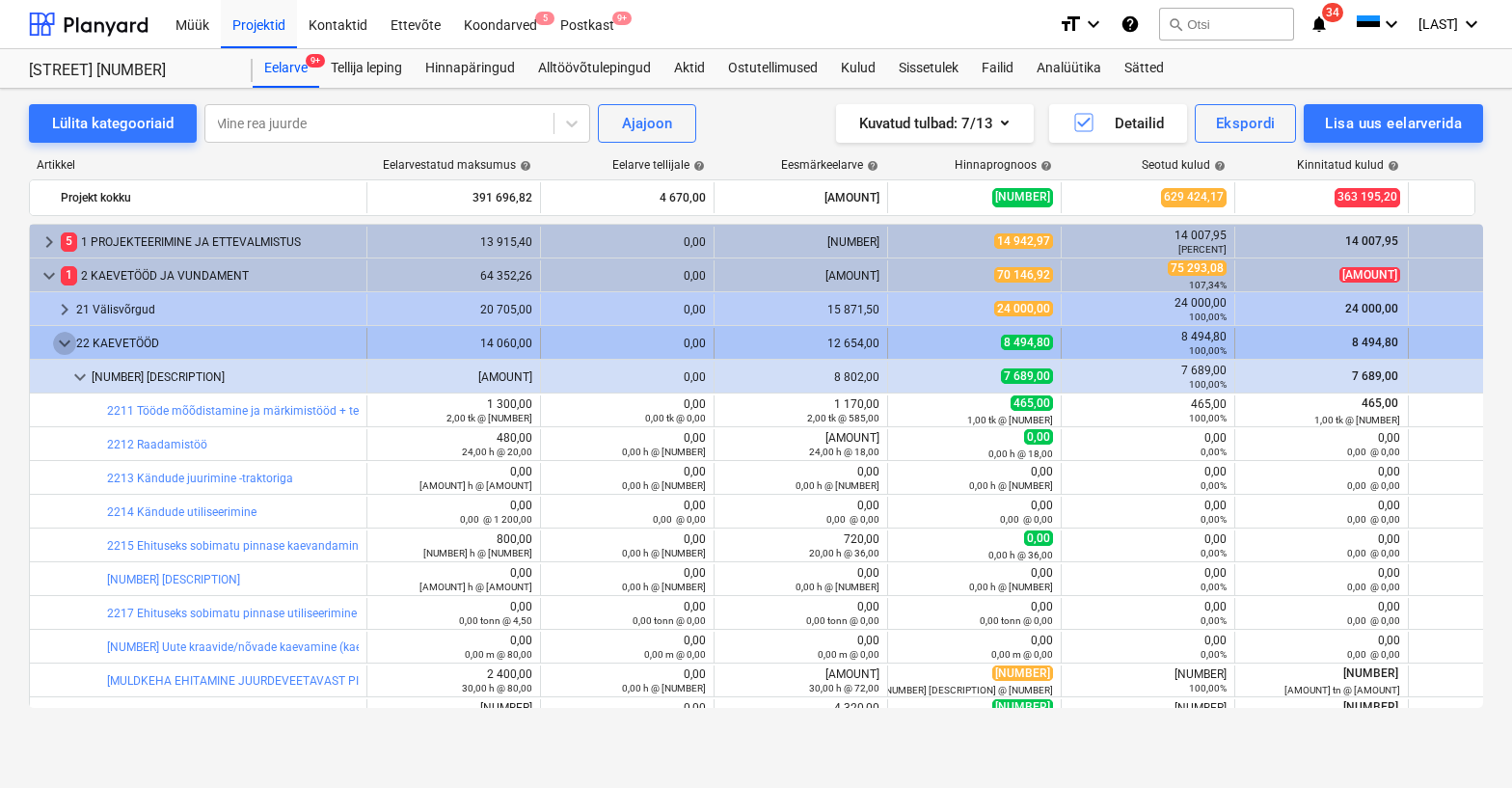 click on "keyboard_arrow_down" at bounding box center (65, 343) 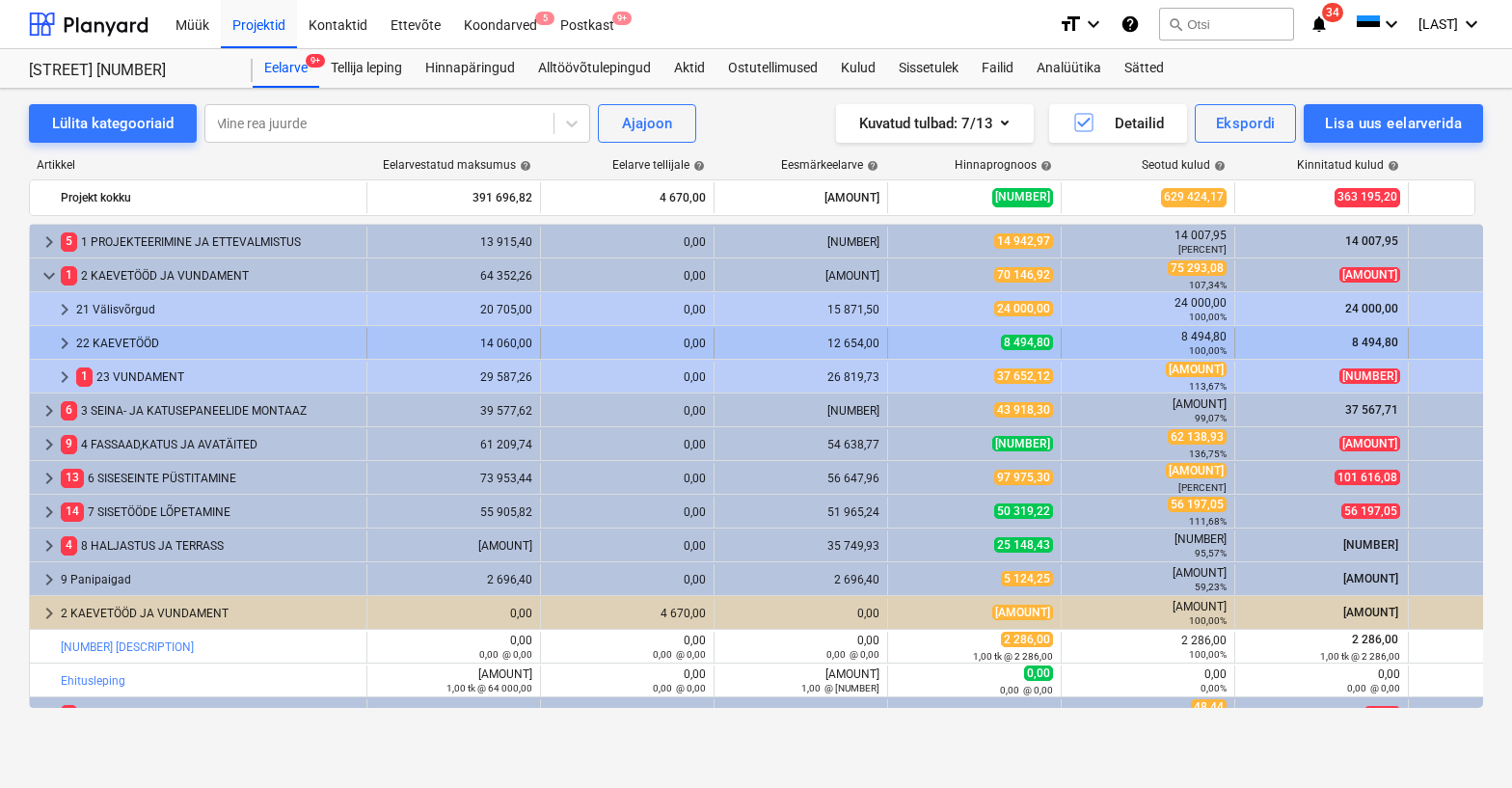 click on "keyboard_arrow_right" at bounding box center [65, 343] 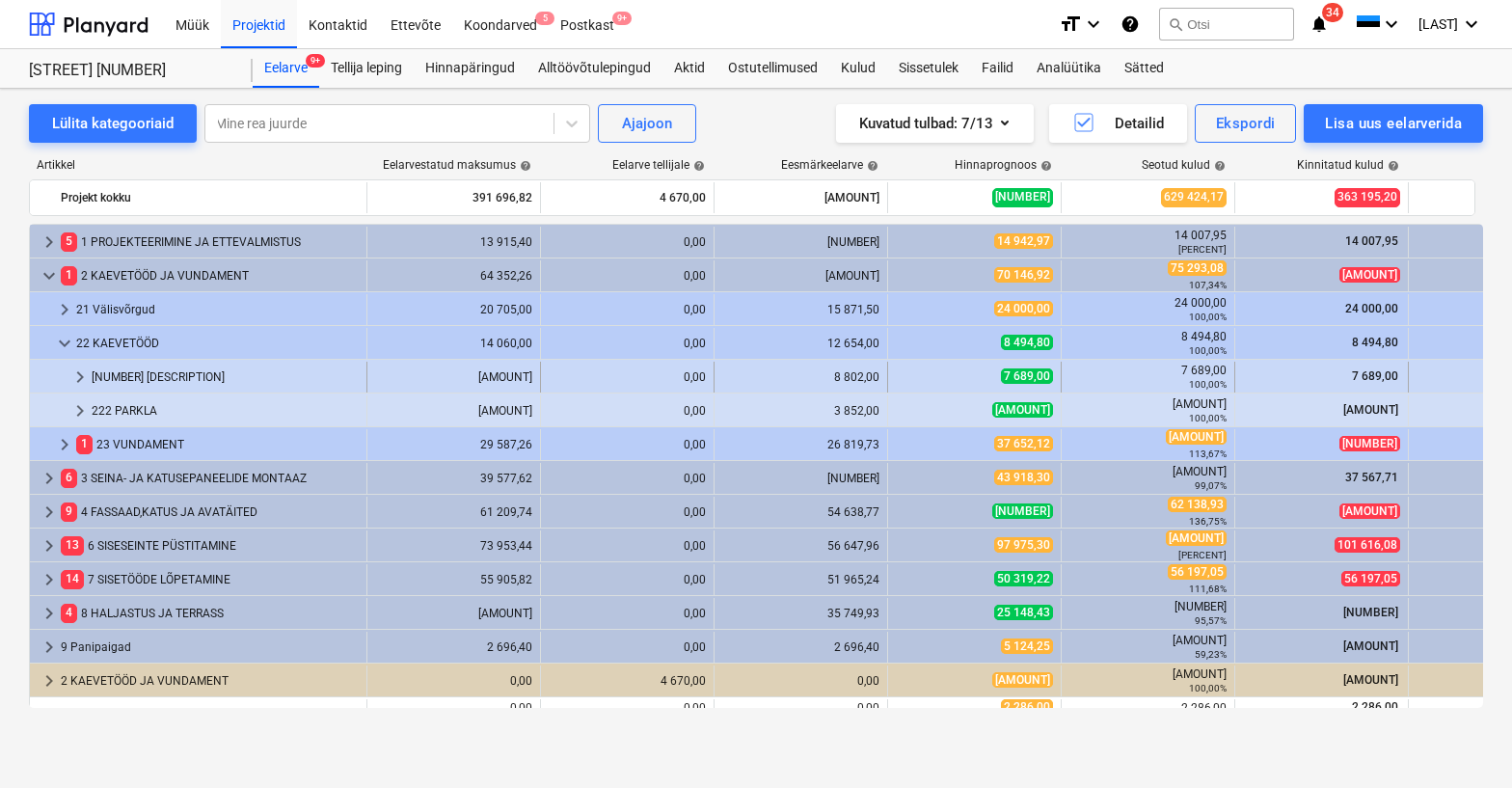 click on "keyboard_arrow_right" at bounding box center (80, 377) 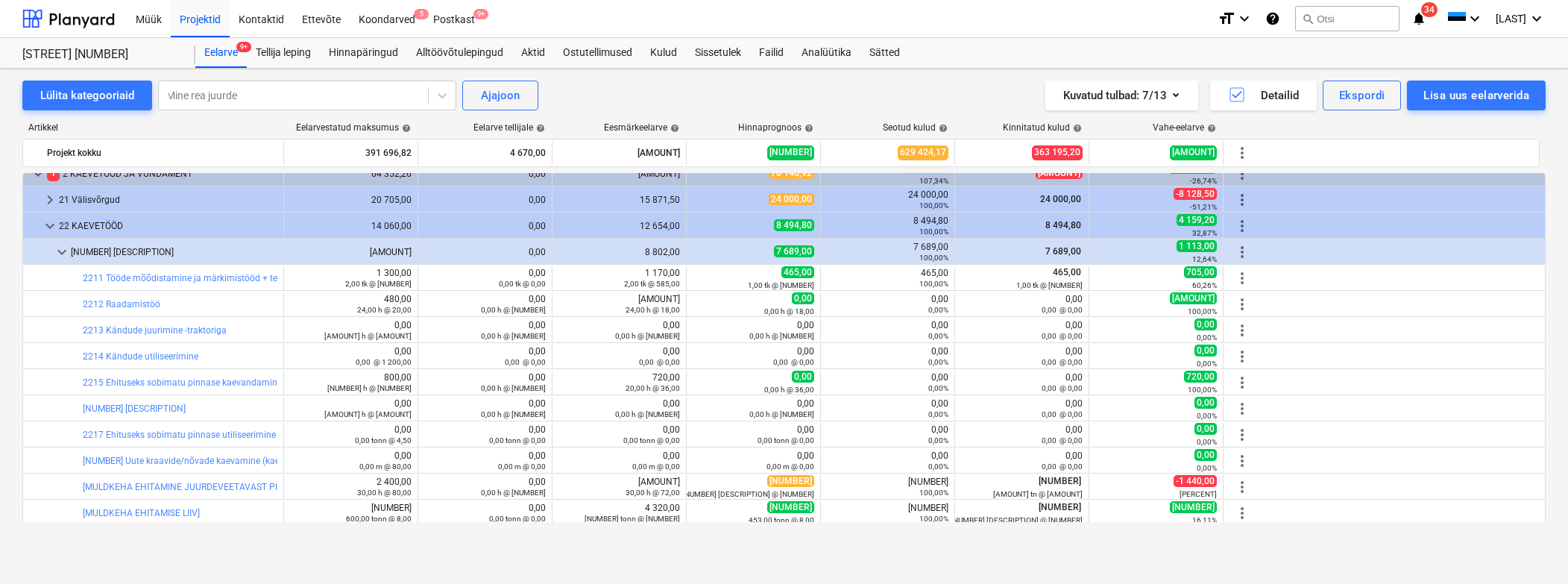 scroll, scrollTop: 37, scrollLeft: 0, axis: vertical 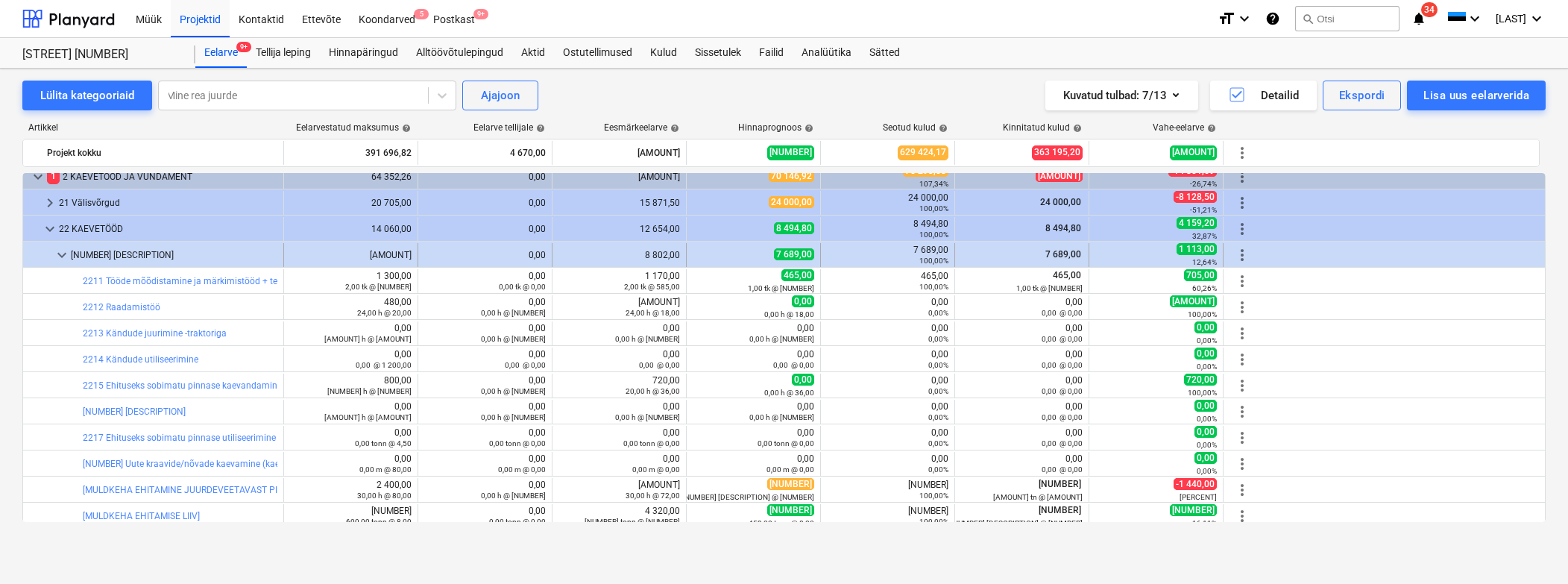 click on "keyboard_arrow_down" at bounding box center (62, 255) 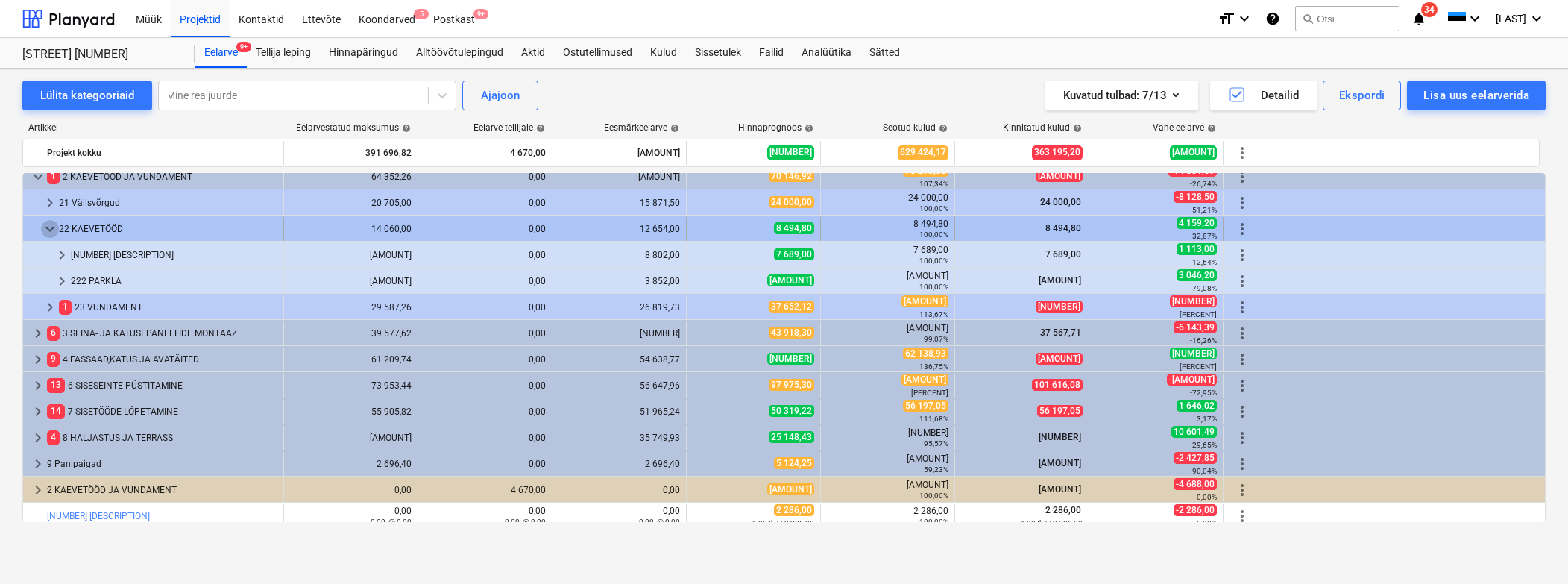 click on "keyboard_arrow_down" at bounding box center [50, 229] 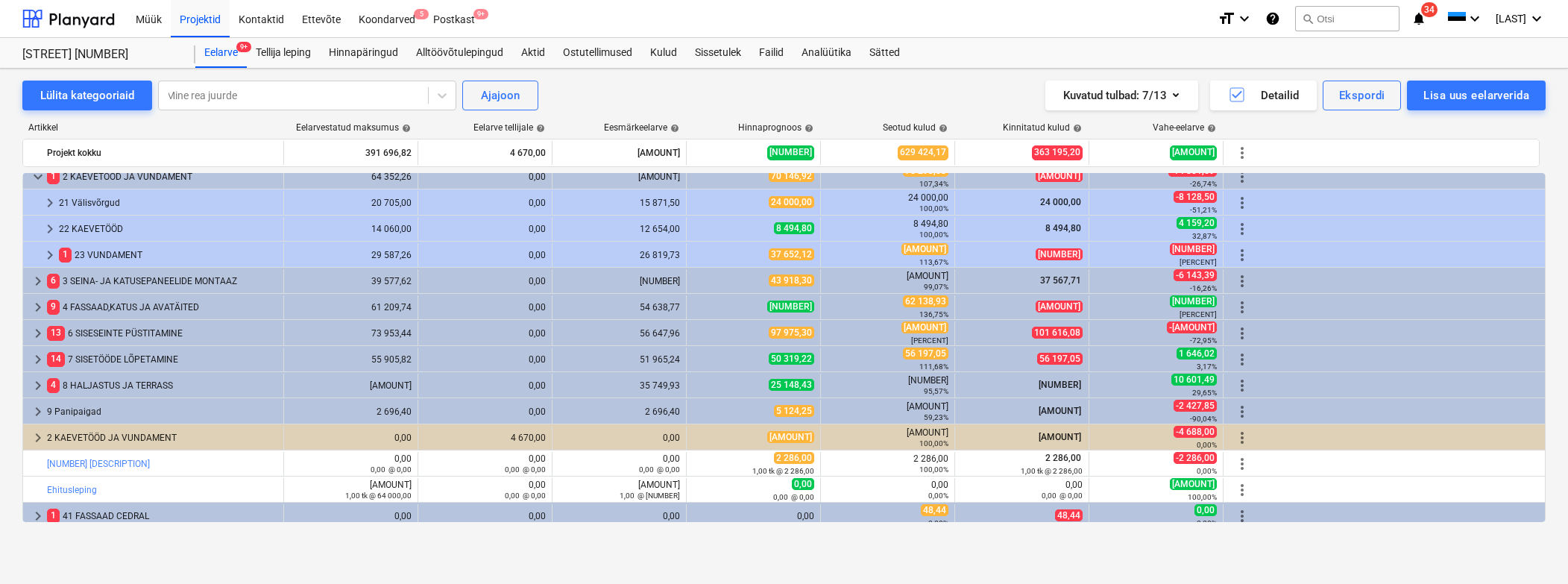 click on "keyboard_arrow_right" at bounding box center (50, 229) 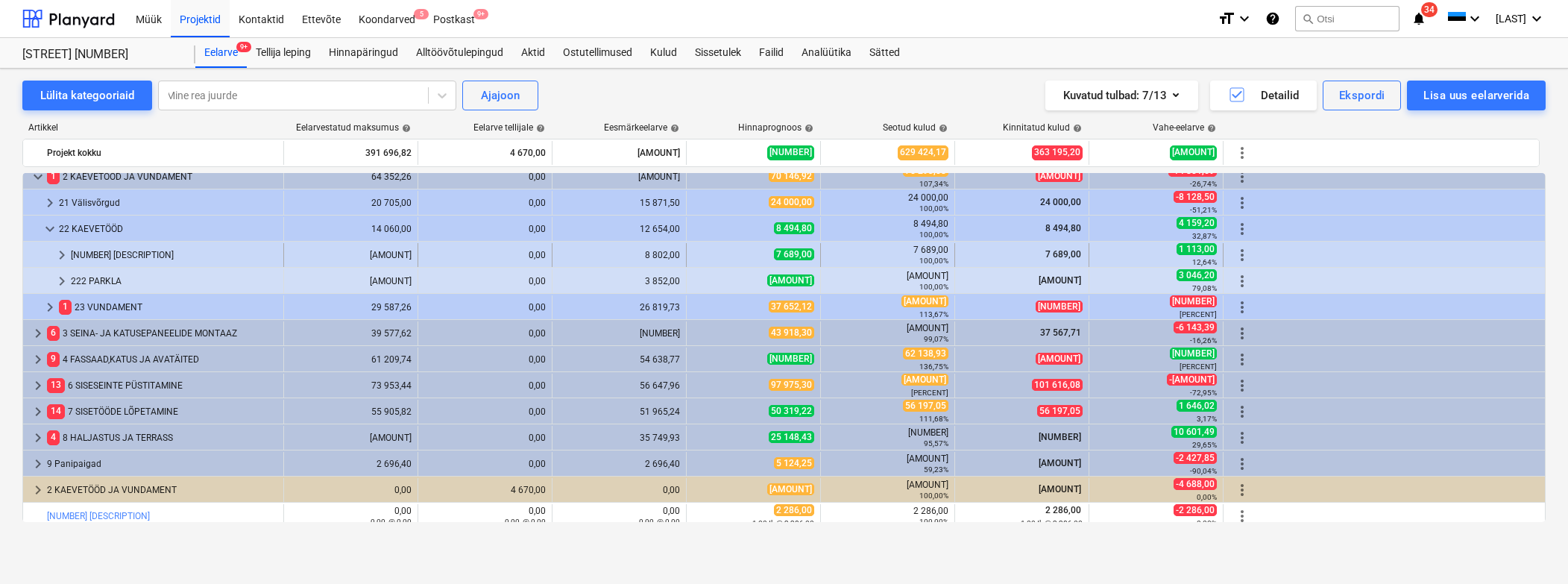 click on "[NUMBER] [DESCRIPTION]" at bounding box center (174, 255) 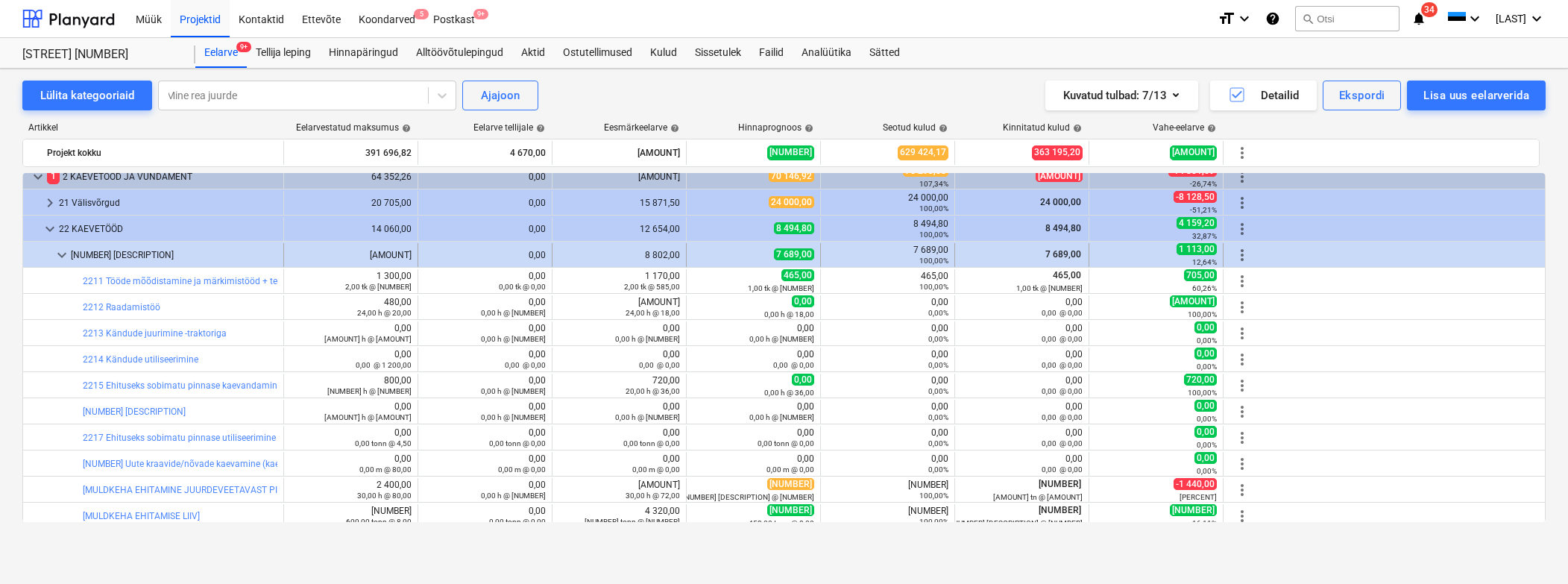 click on "keyboard_arrow_down" at bounding box center (62, 255) 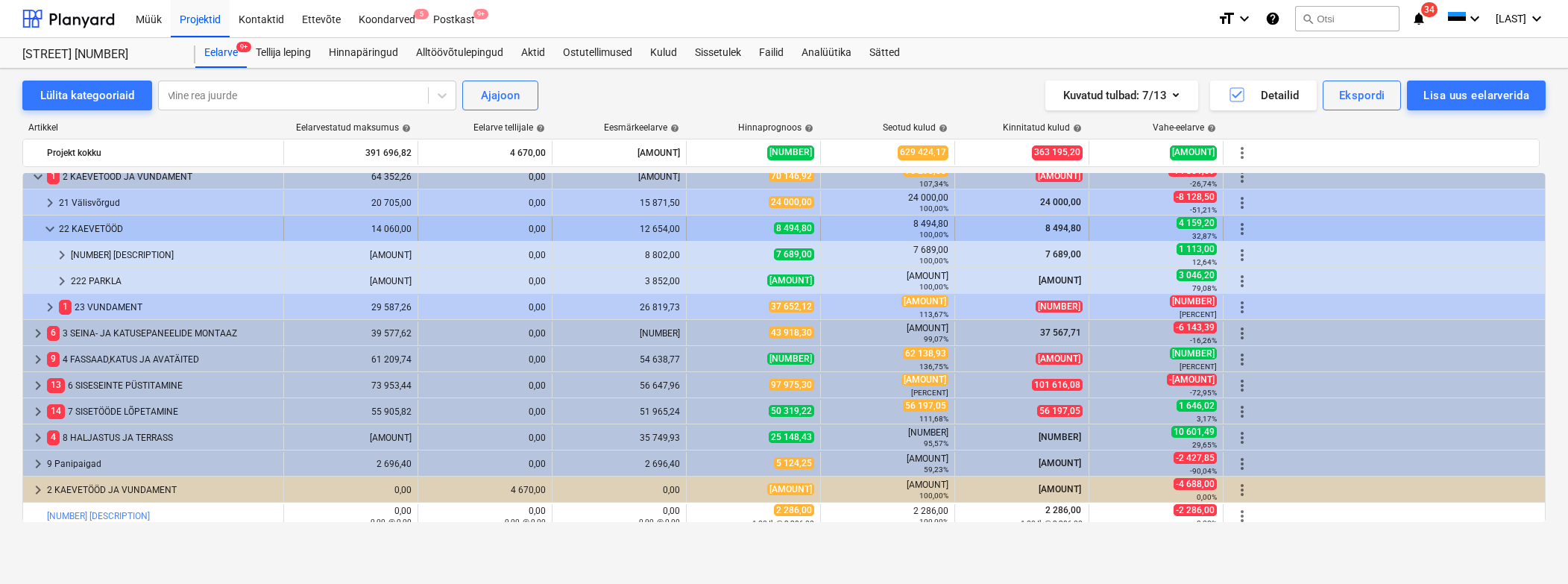 click on "keyboard_arrow_down" at bounding box center (50, 229) 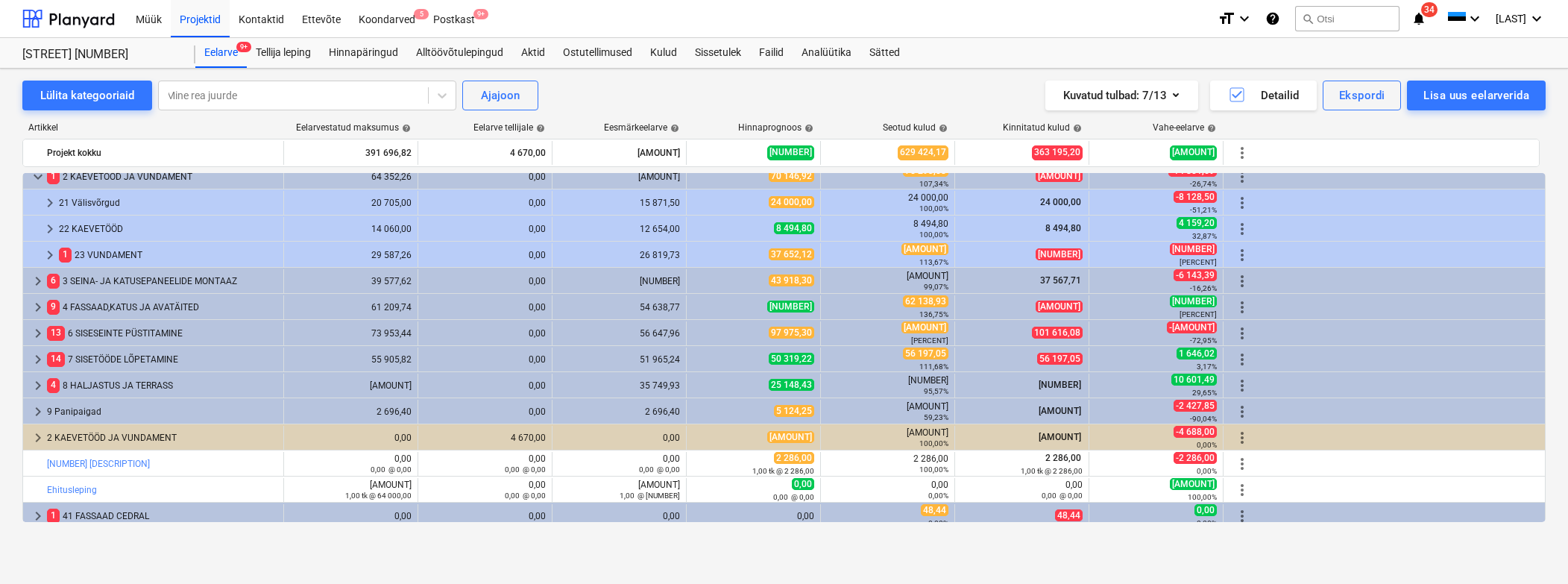 click on "keyboard_arrow_right" at bounding box center (50, 229) 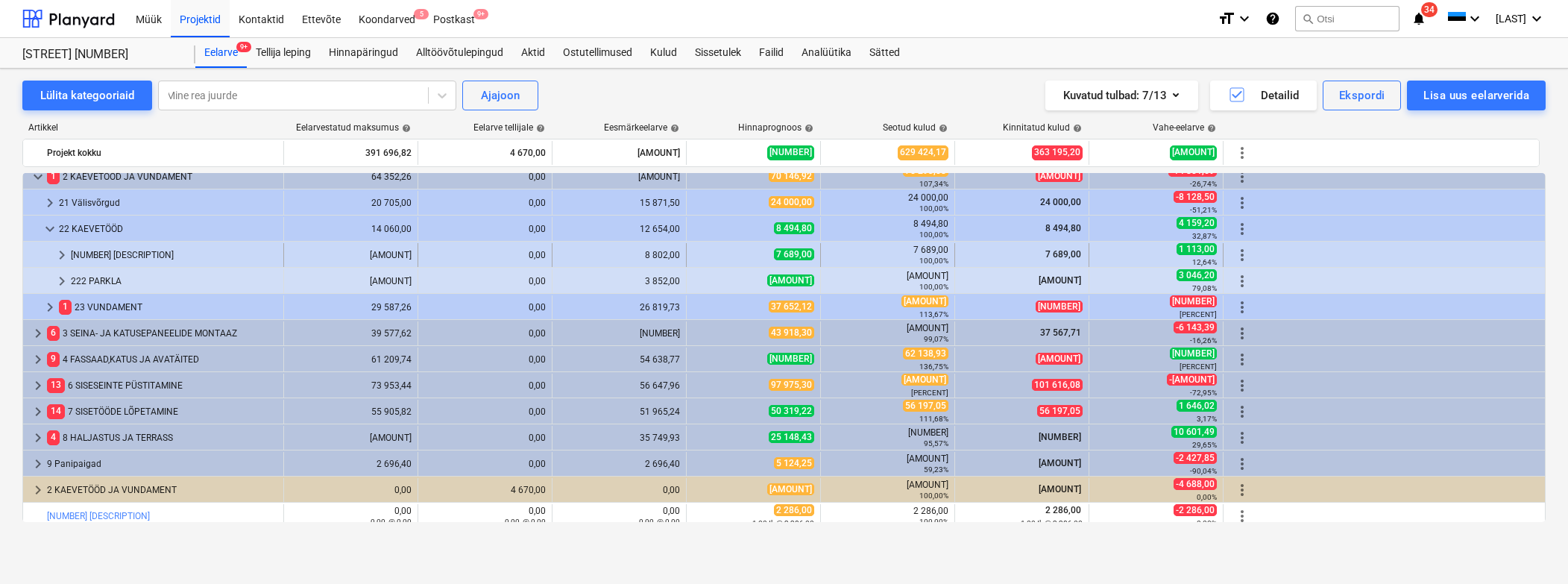 click on "keyboard_arrow_right" at bounding box center (62, 255) 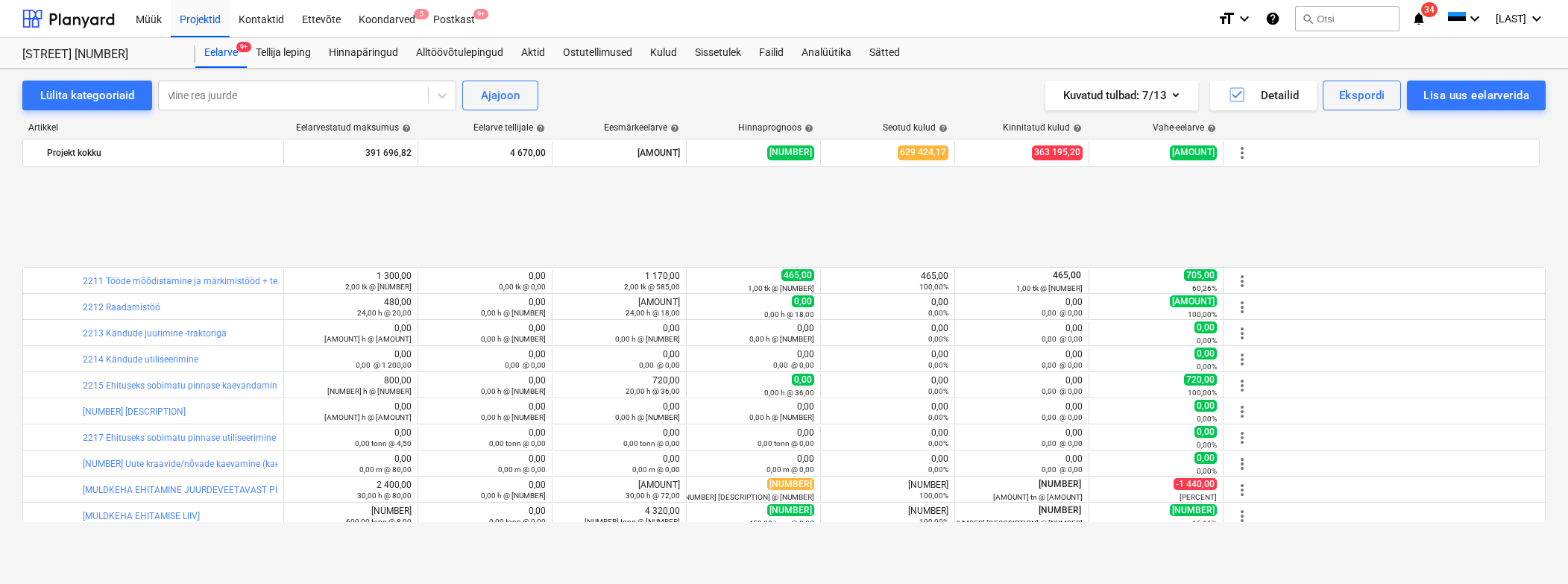scroll, scrollTop: 264, scrollLeft: 0, axis: vertical 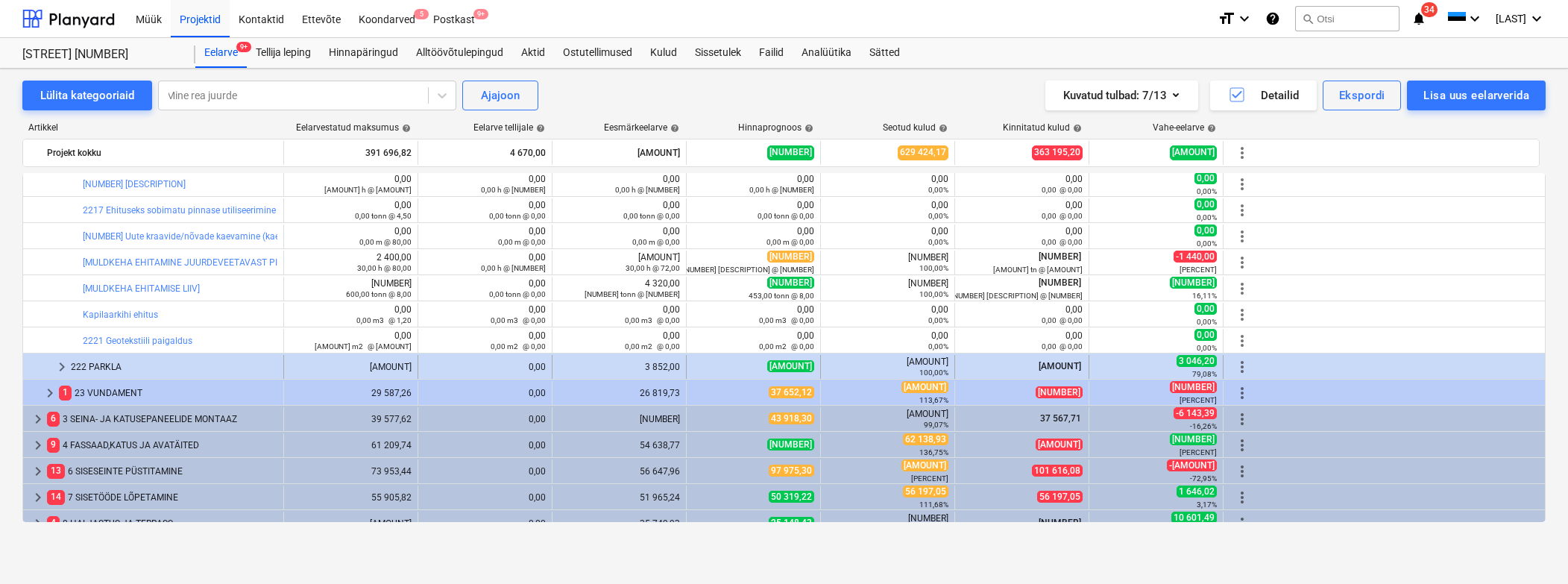 click on "222 PARKLA" at bounding box center (174, 367) 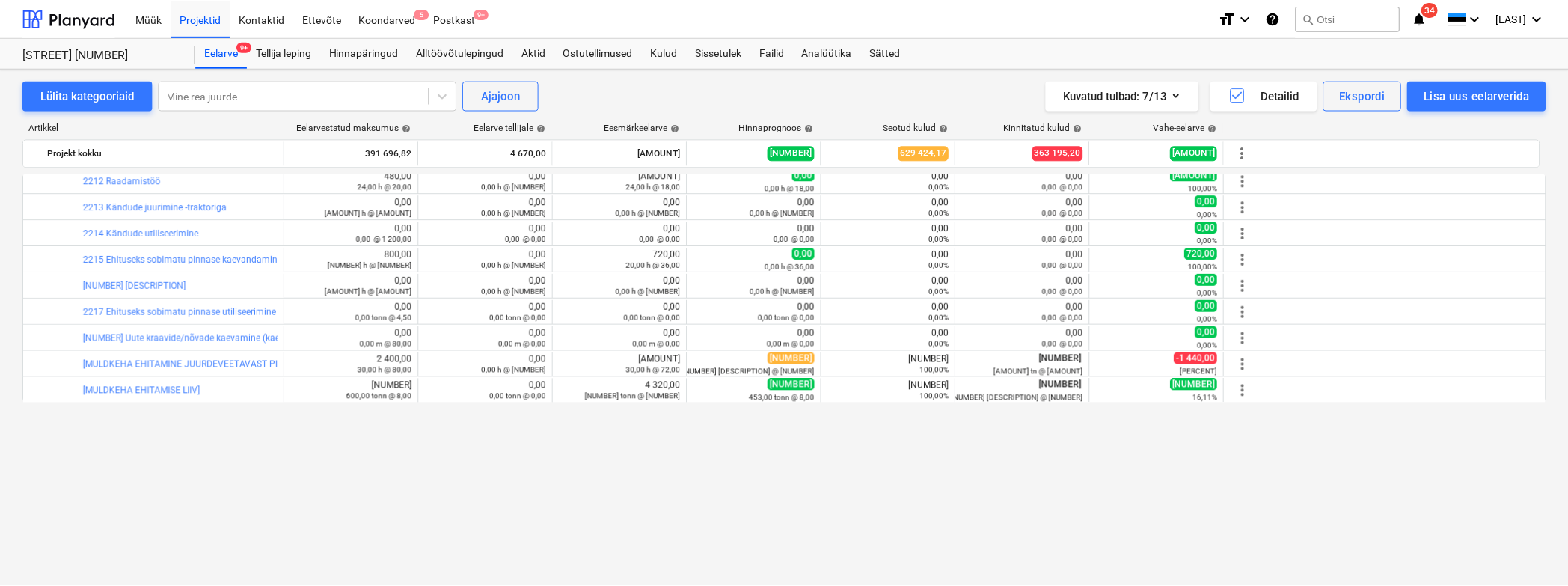 scroll, scrollTop: 0, scrollLeft: 0, axis: both 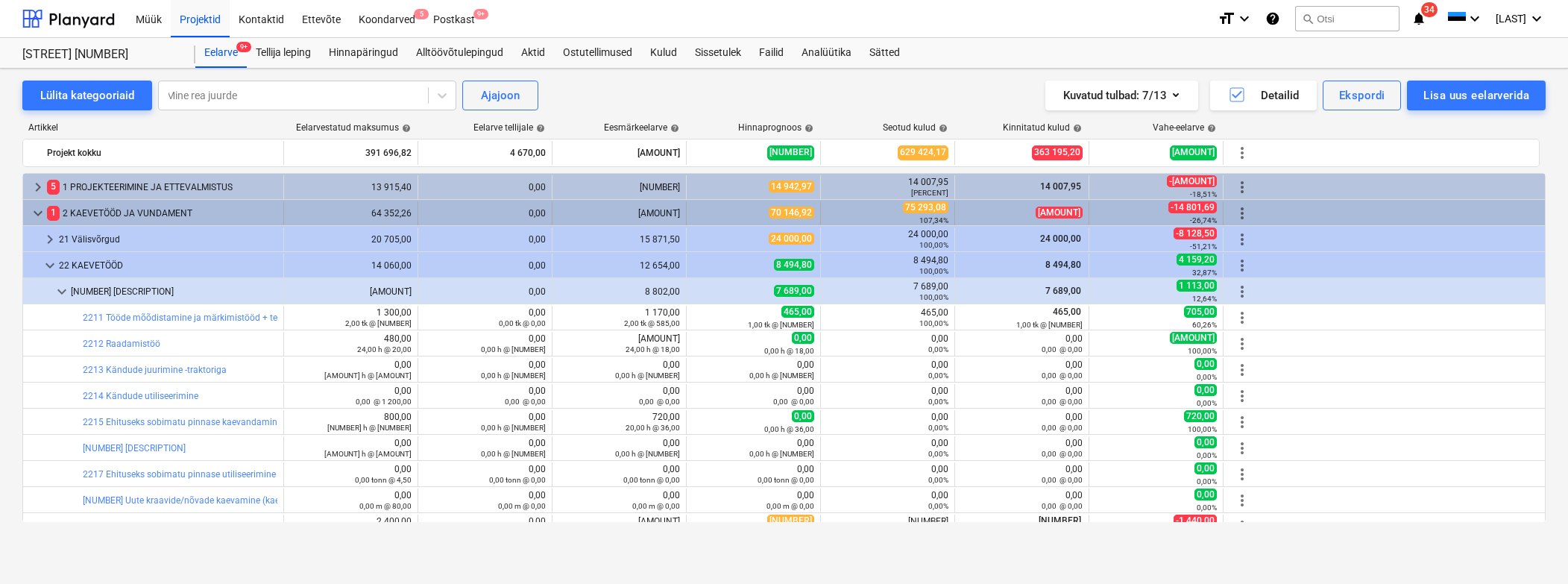 click on "keyboard_arrow_down" at bounding box center (38, 213) 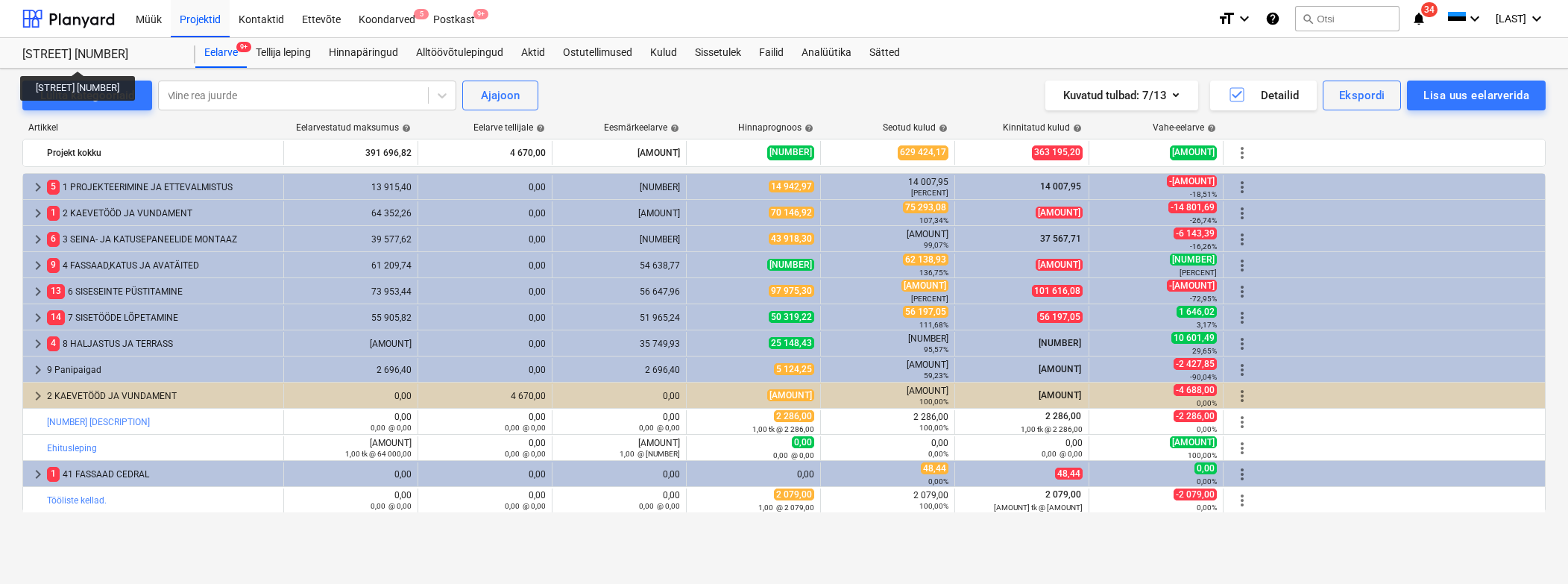 click on "[STREET] [NUMBER]" at bounding box center [100, 54] 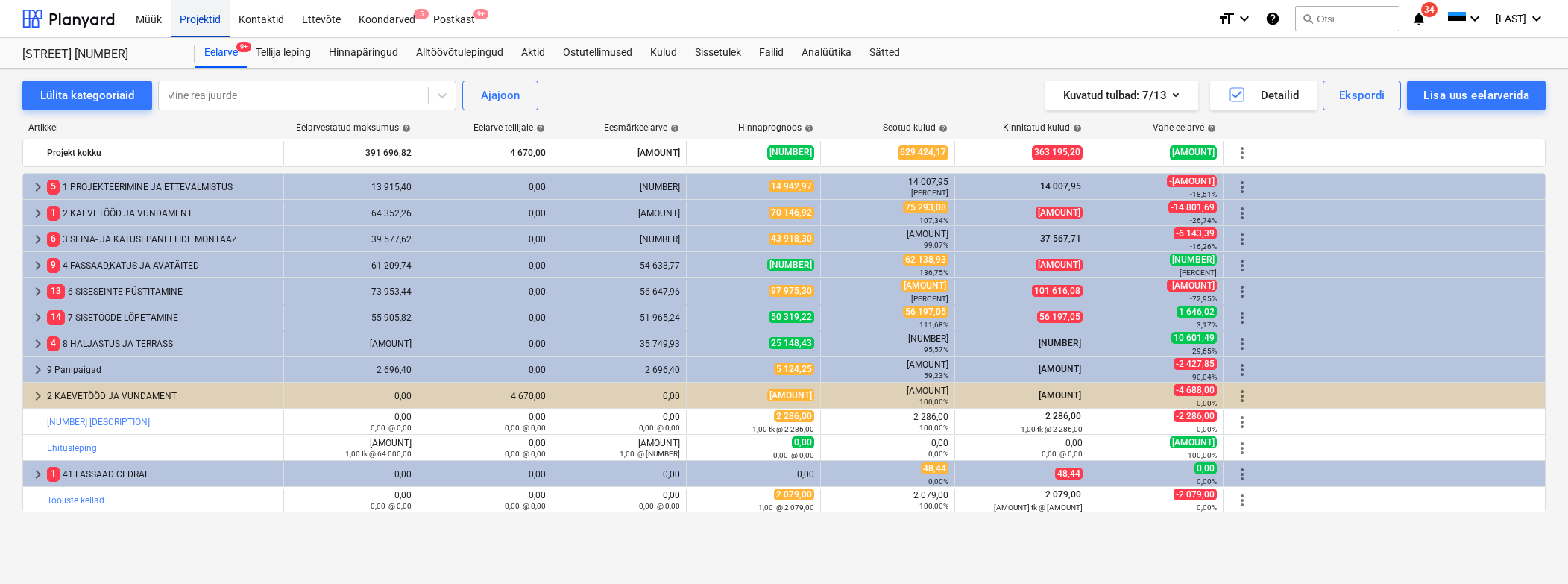 click on "Projektid" at bounding box center (200, 18) 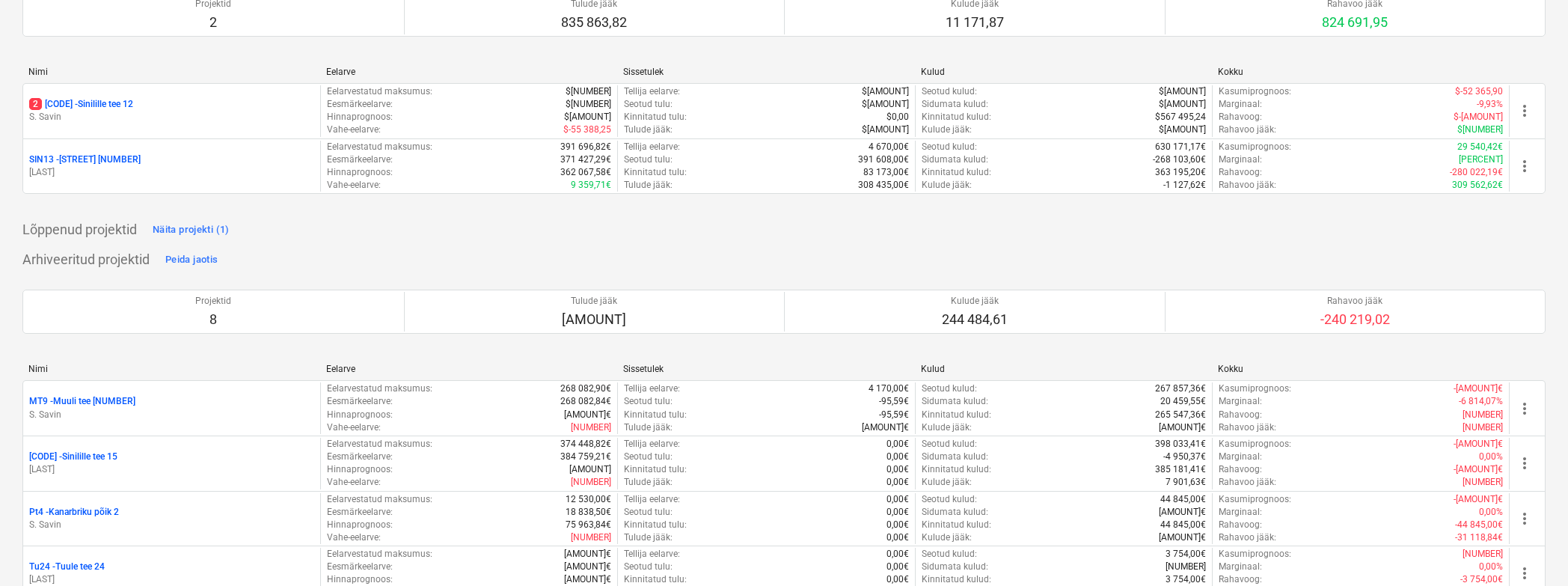 scroll, scrollTop: 2021, scrollLeft: 0, axis: vertical 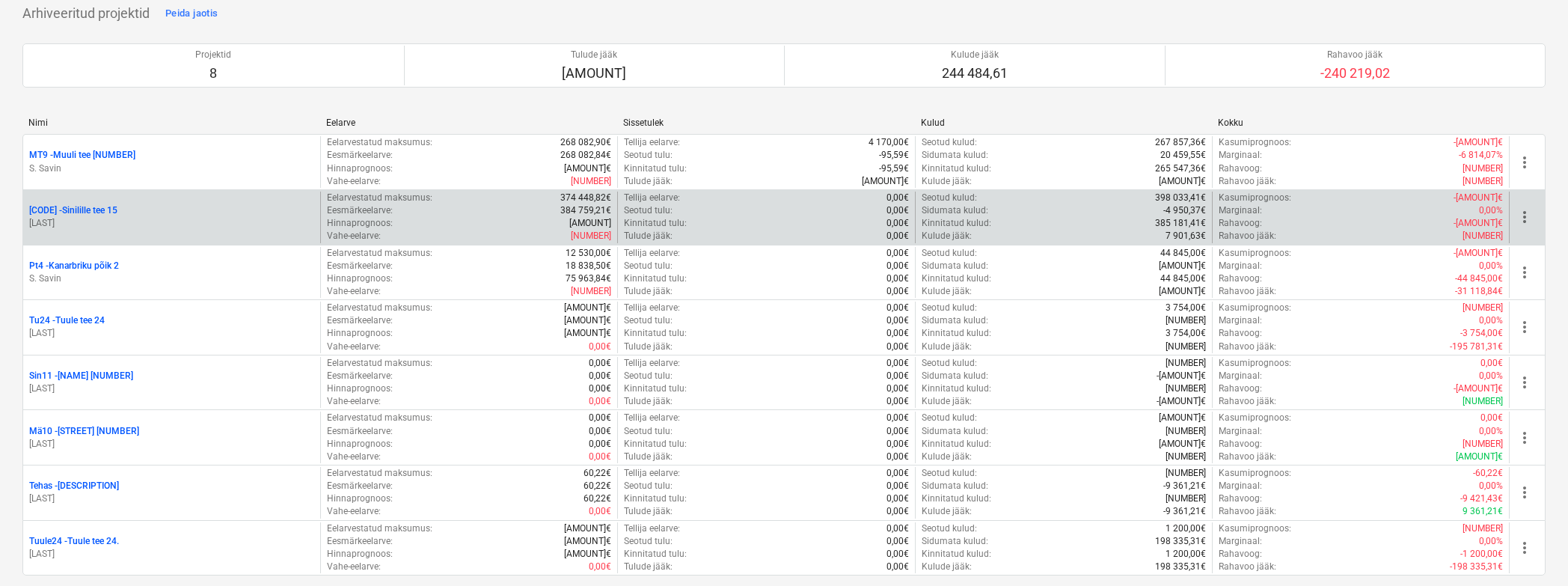 click on "Sinilille tee 15" at bounding box center (73, 210) 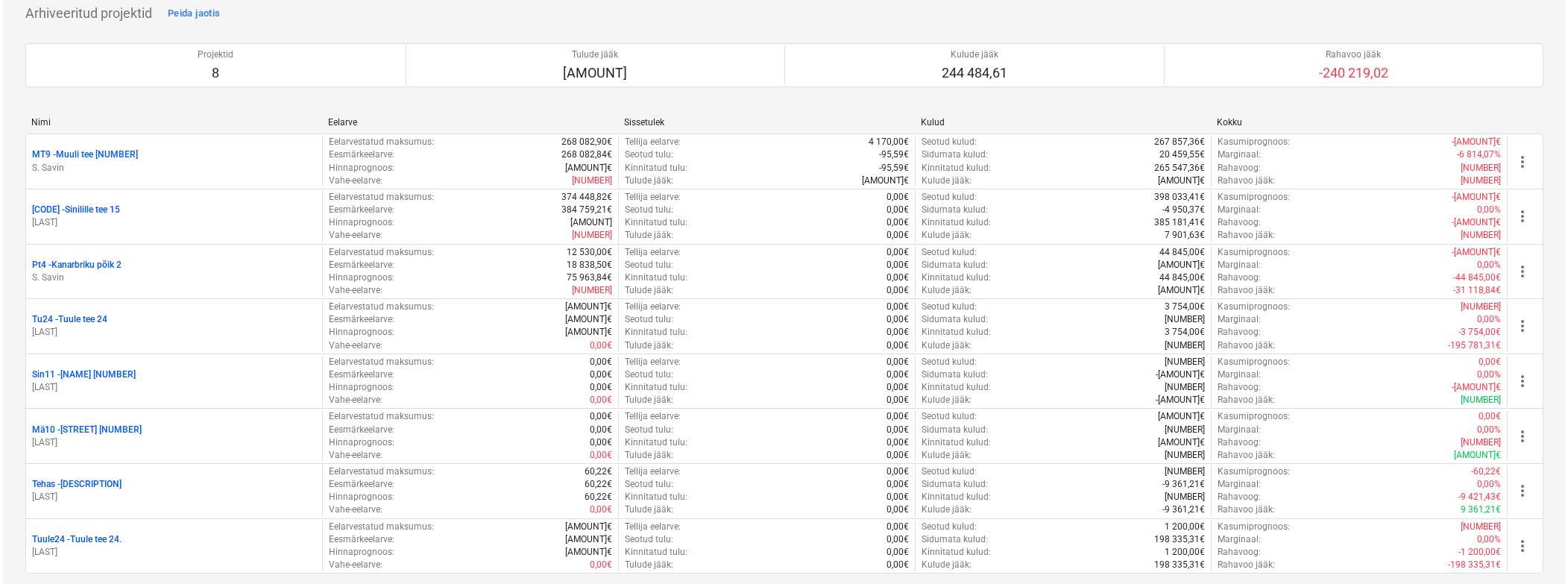 scroll, scrollTop: 0, scrollLeft: 0, axis: both 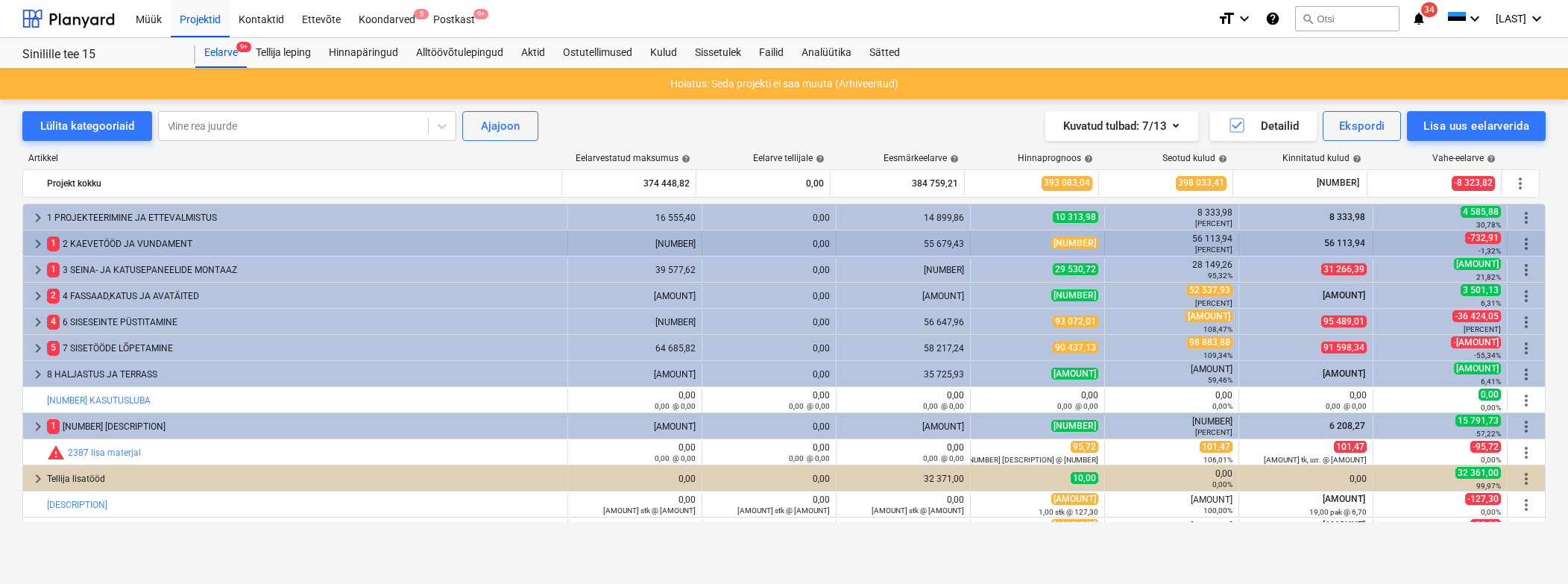 click on "keyboard_arrow_right" at bounding box center (38, 244) 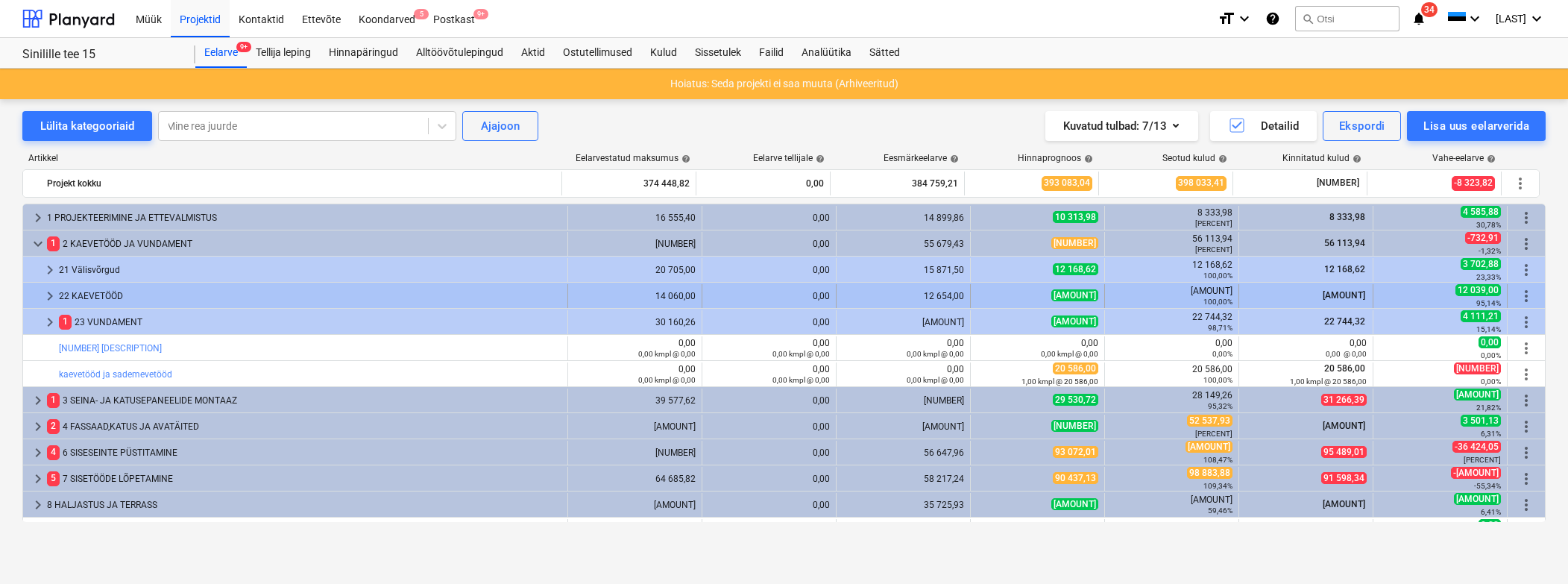 click on "keyboard_arrow_right" at bounding box center (50, 296) 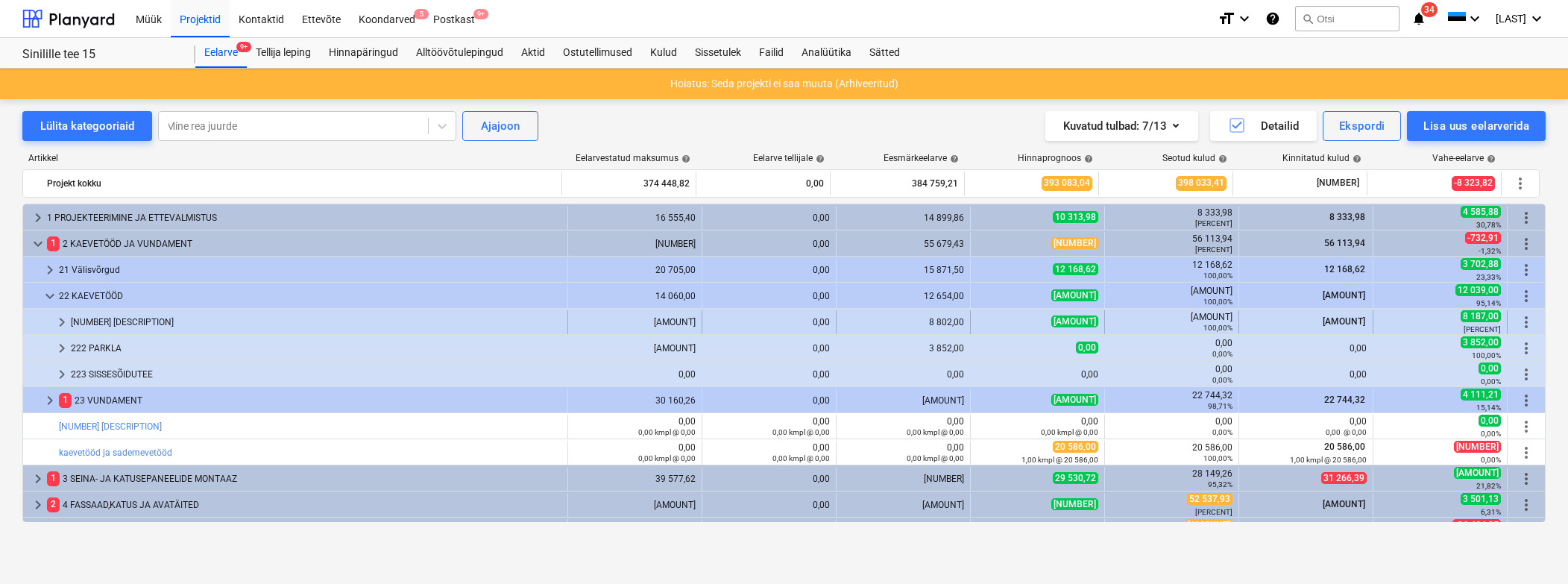 click on "[NUMBER] [DESCRIPTION]" at bounding box center [316, 322] 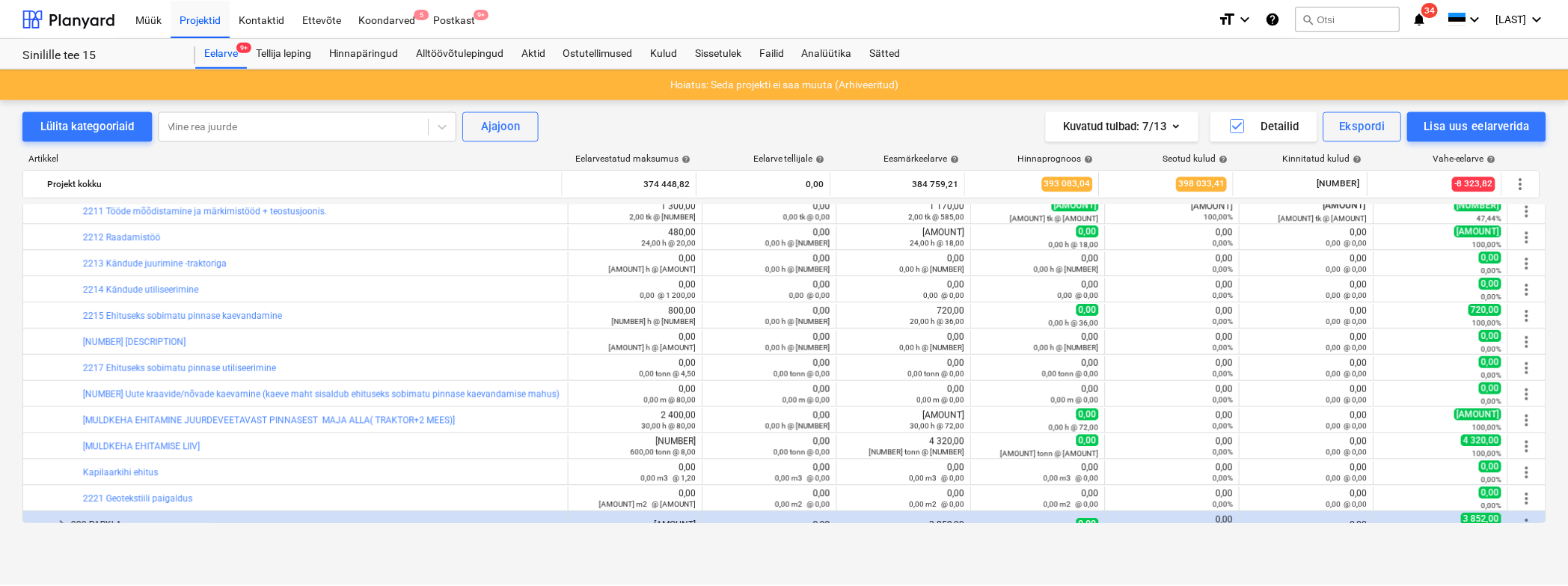 scroll, scrollTop: 141, scrollLeft: 0, axis: vertical 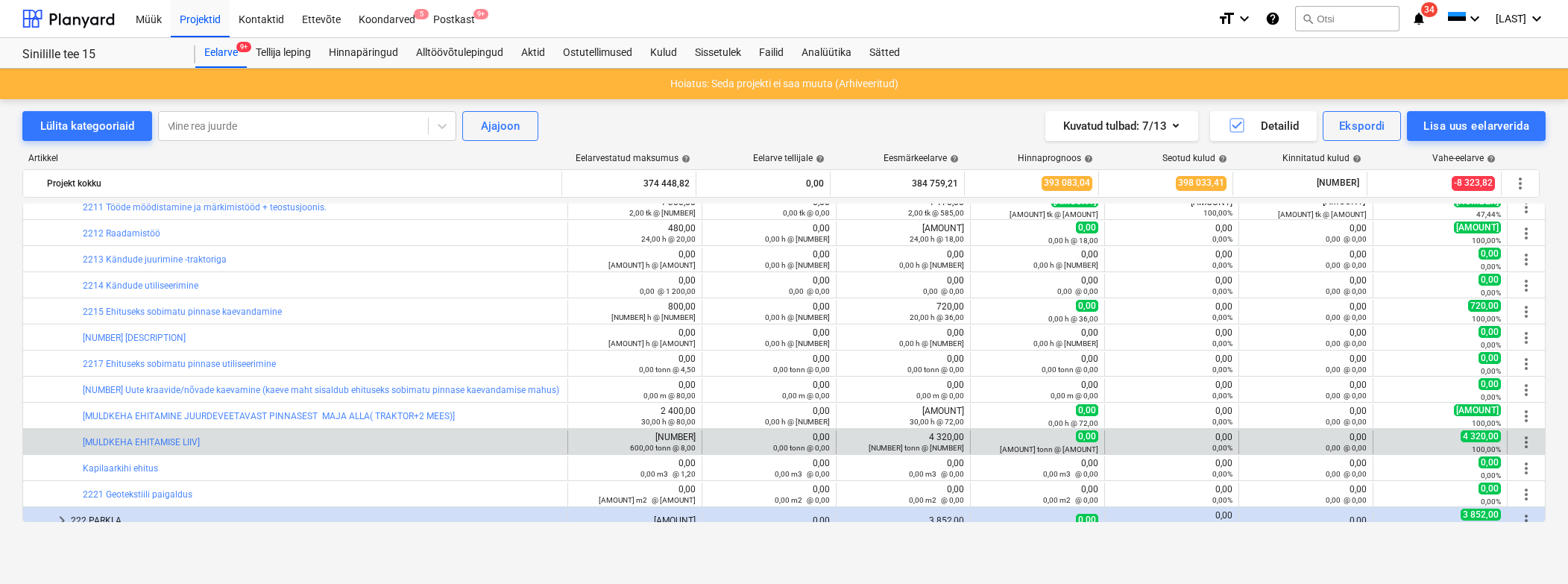 click on "bar_chart 2220 Muldkeha ehitamise liiv" at bounding box center [322, 442] 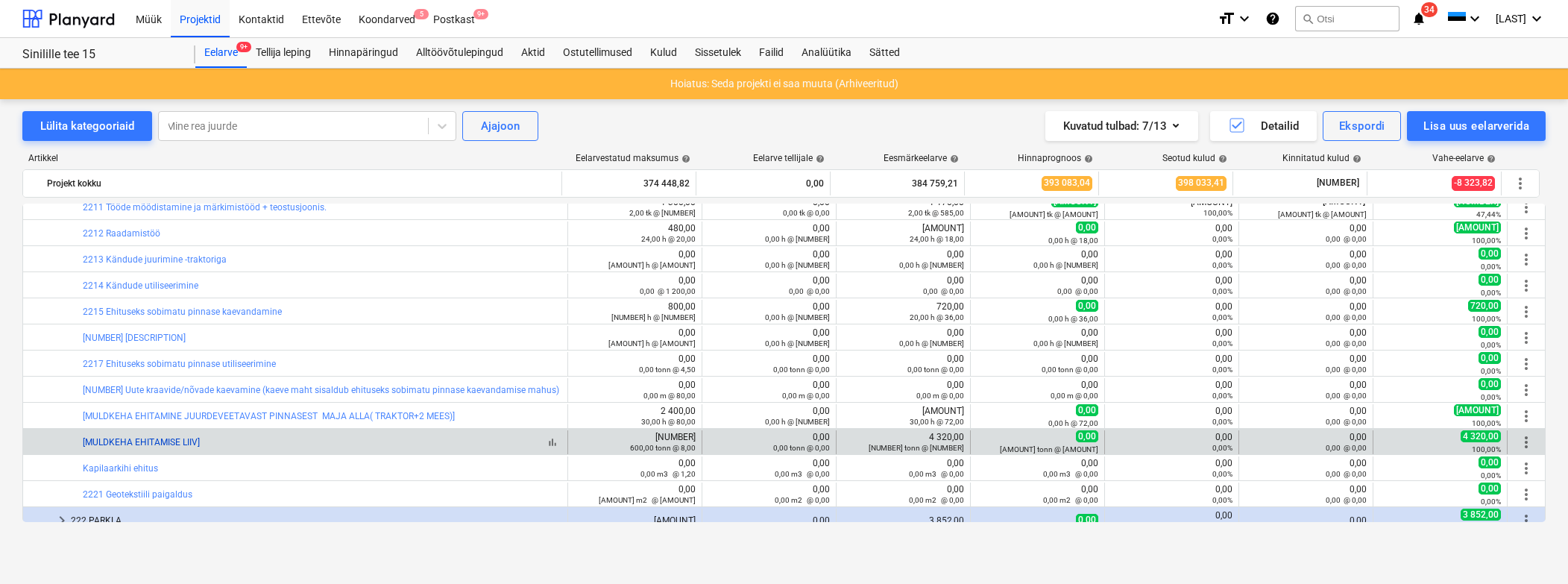 click on "[MULDKEHA EHITAMISE LIIV]" at bounding box center (141, 442) 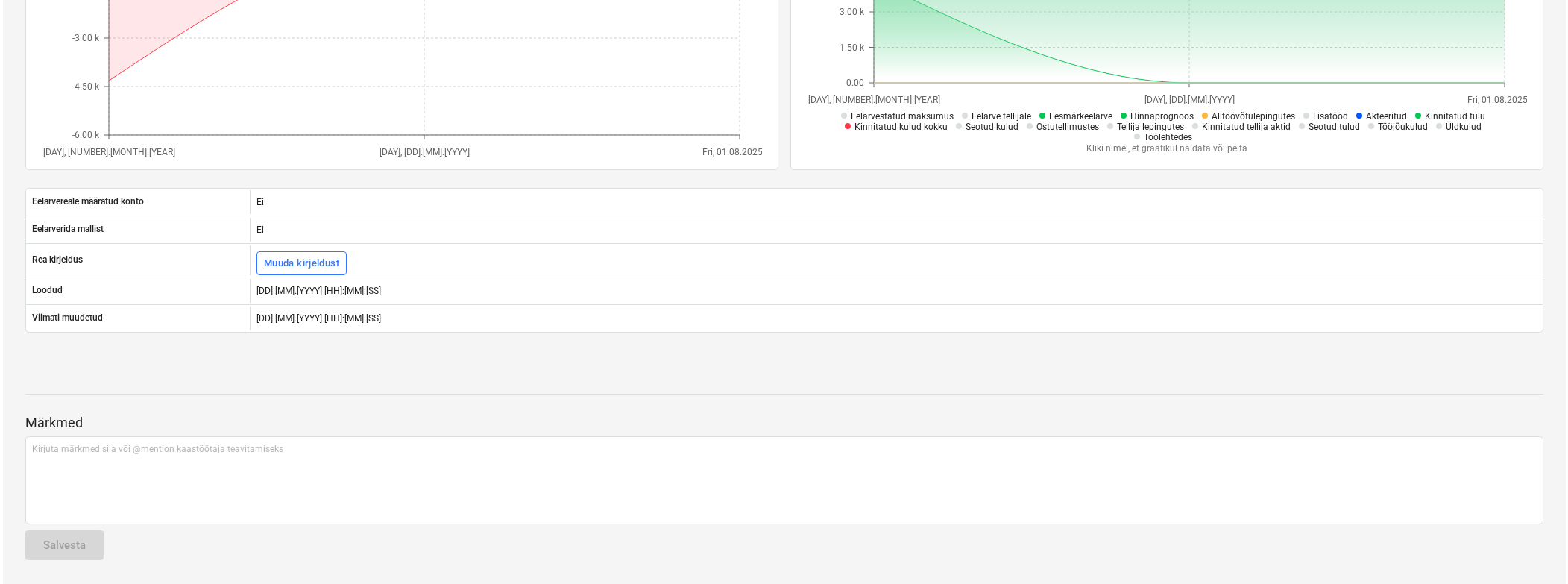 scroll, scrollTop: 0, scrollLeft: 0, axis: both 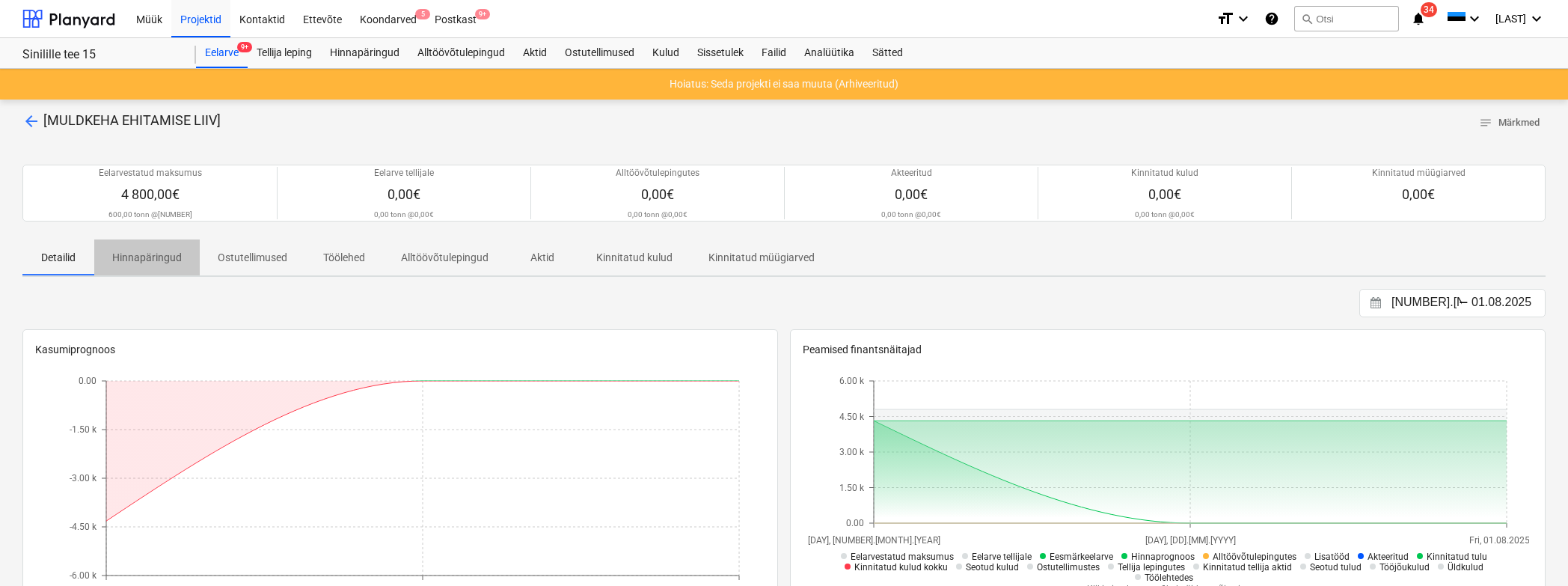click on "Hinnapäringud" at bounding box center (147, 257) 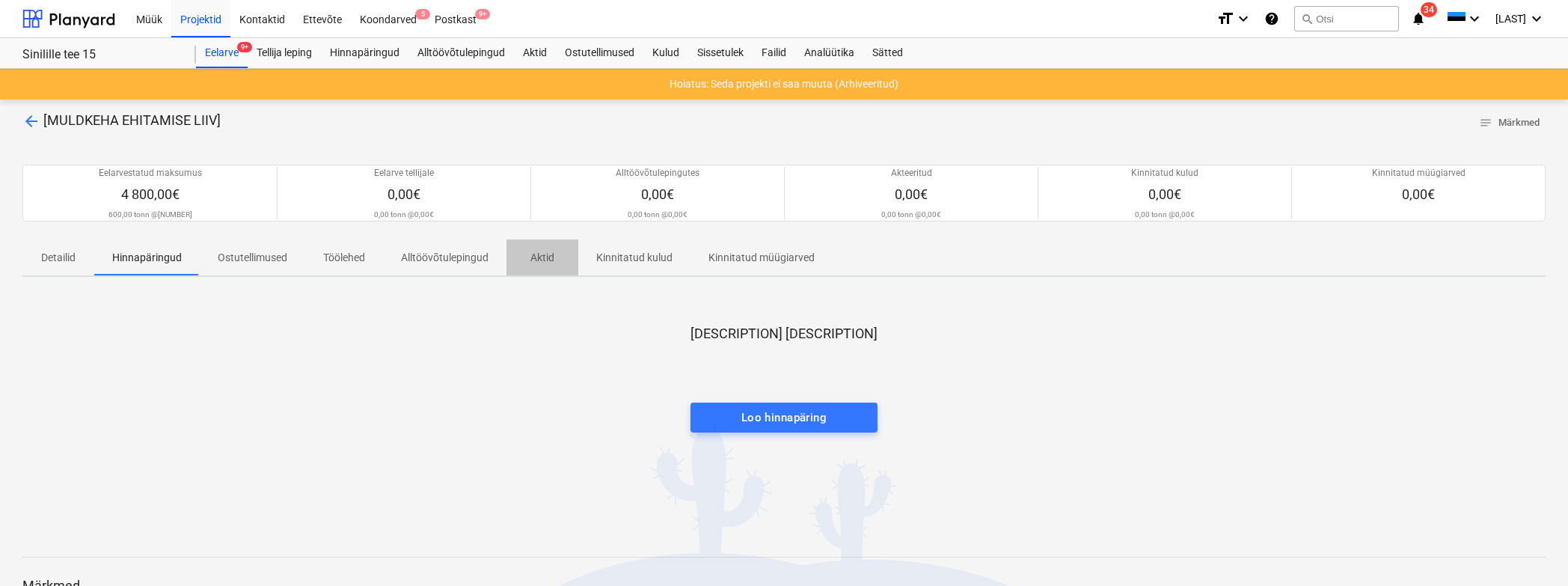 click on "Aktid" at bounding box center [542, 257] 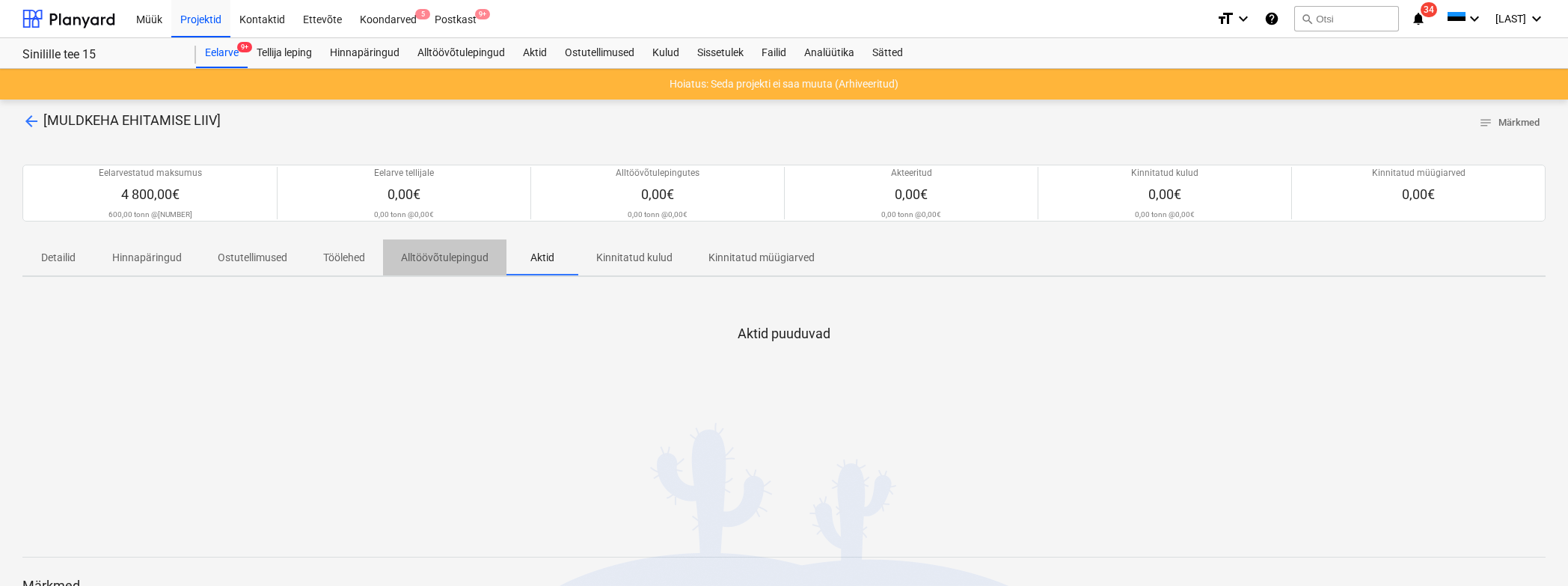 drag, startPoint x: 448, startPoint y: 257, endPoint x: 416, endPoint y: 259, distance: 32.062439 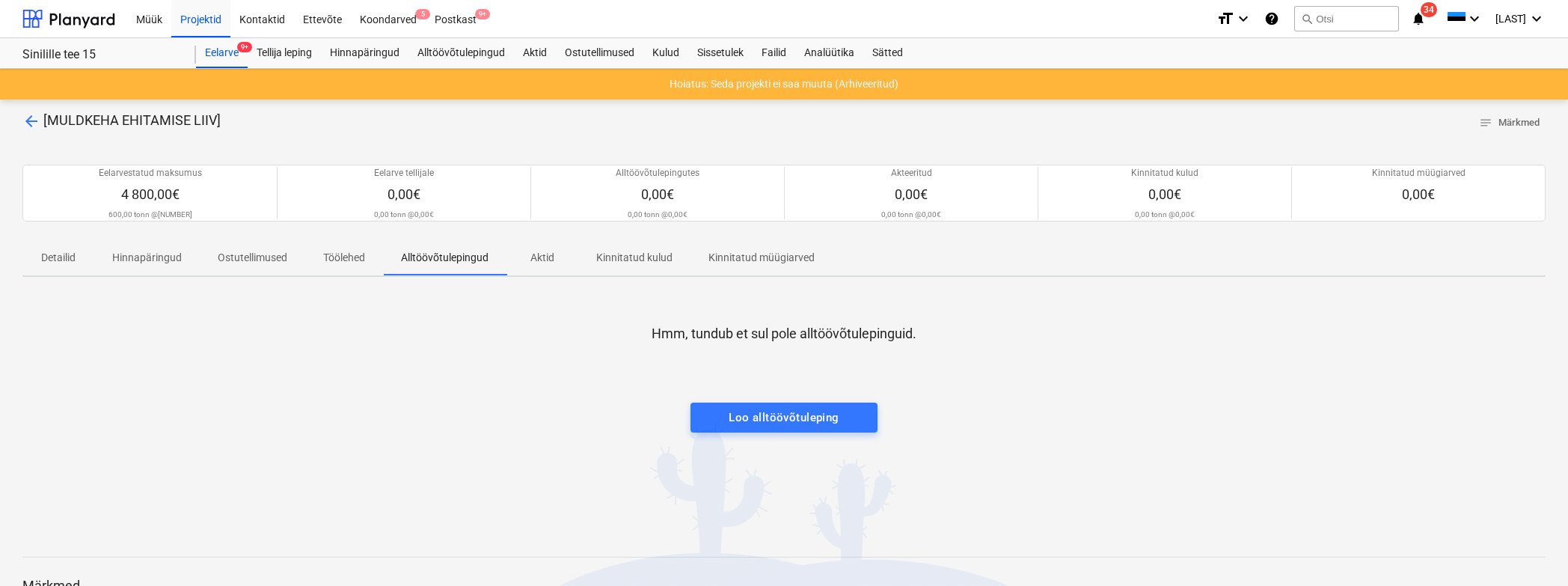 click on "Töölehed" at bounding box center (344, 257) 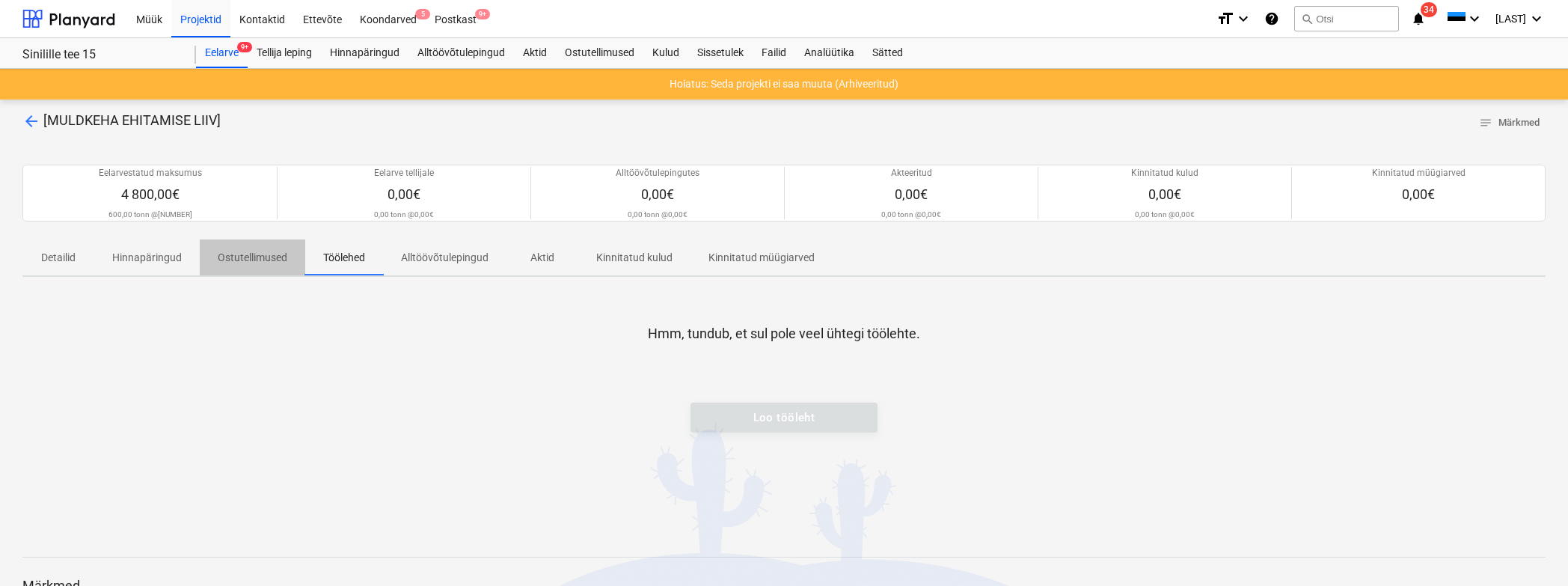 click on "Ostutellimused" at bounding box center [252, 257] 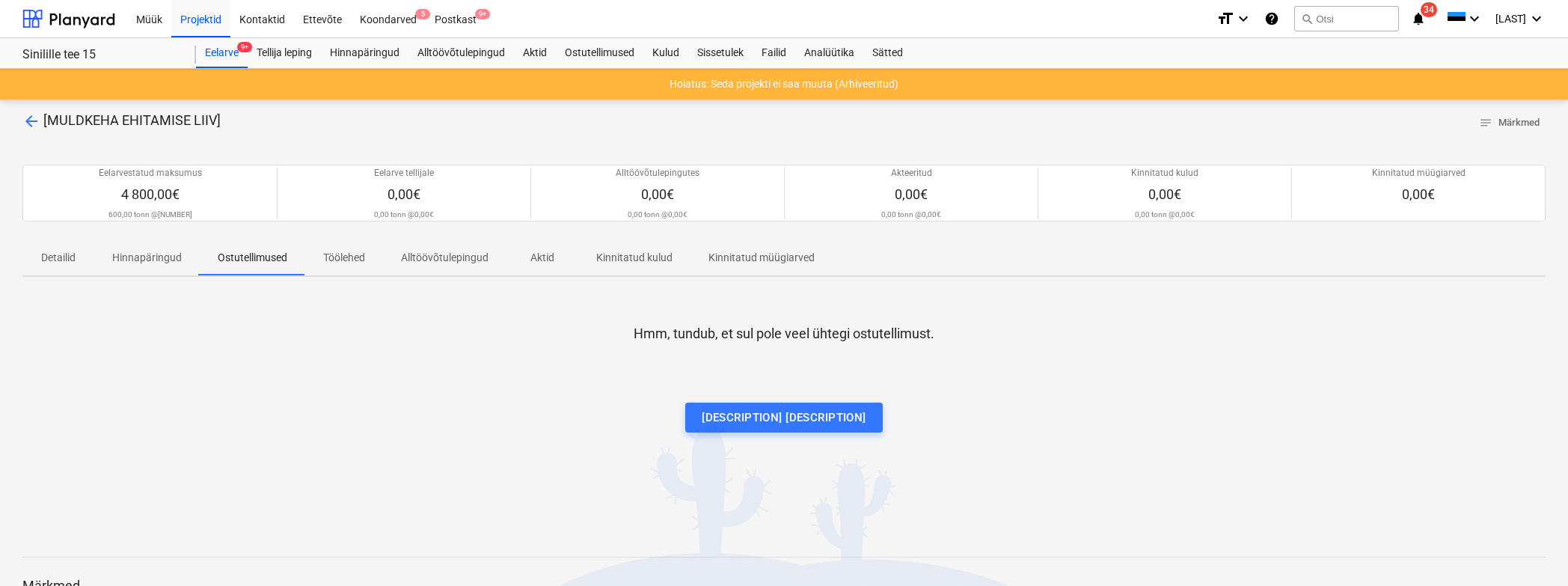 click on "Detailid" at bounding box center [58, 257] 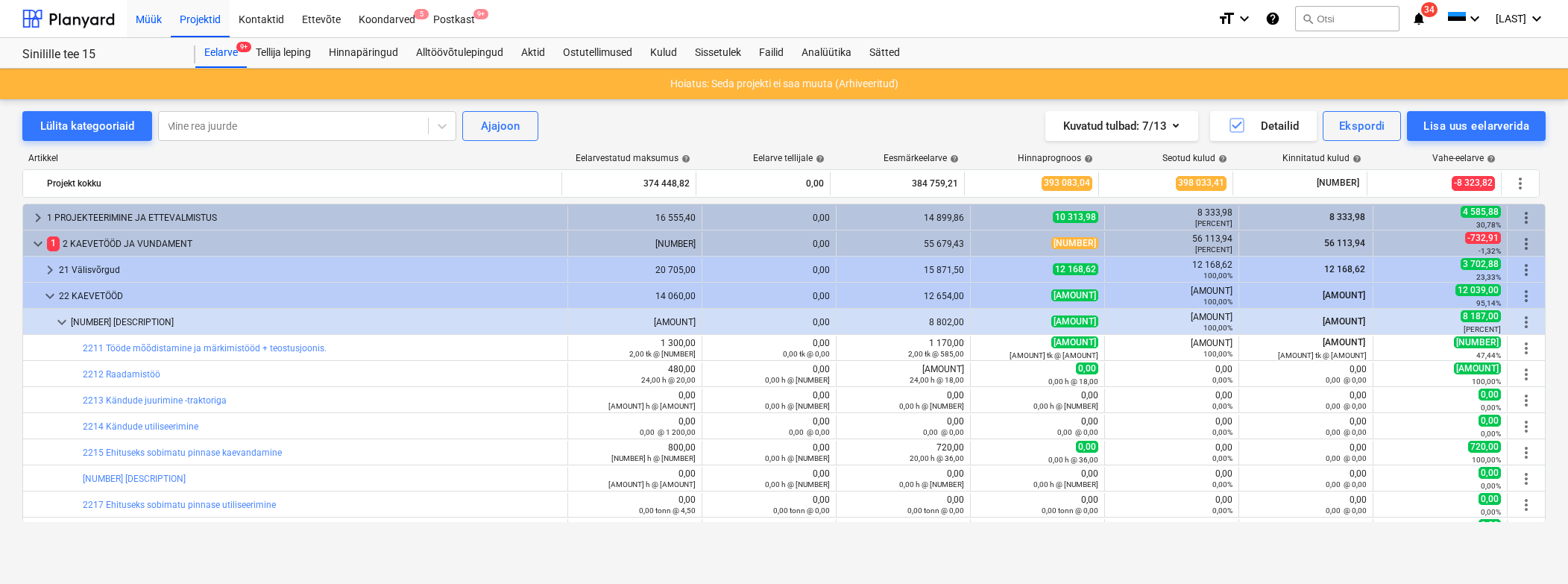 scroll, scrollTop: 141, scrollLeft: 0, axis: vertical 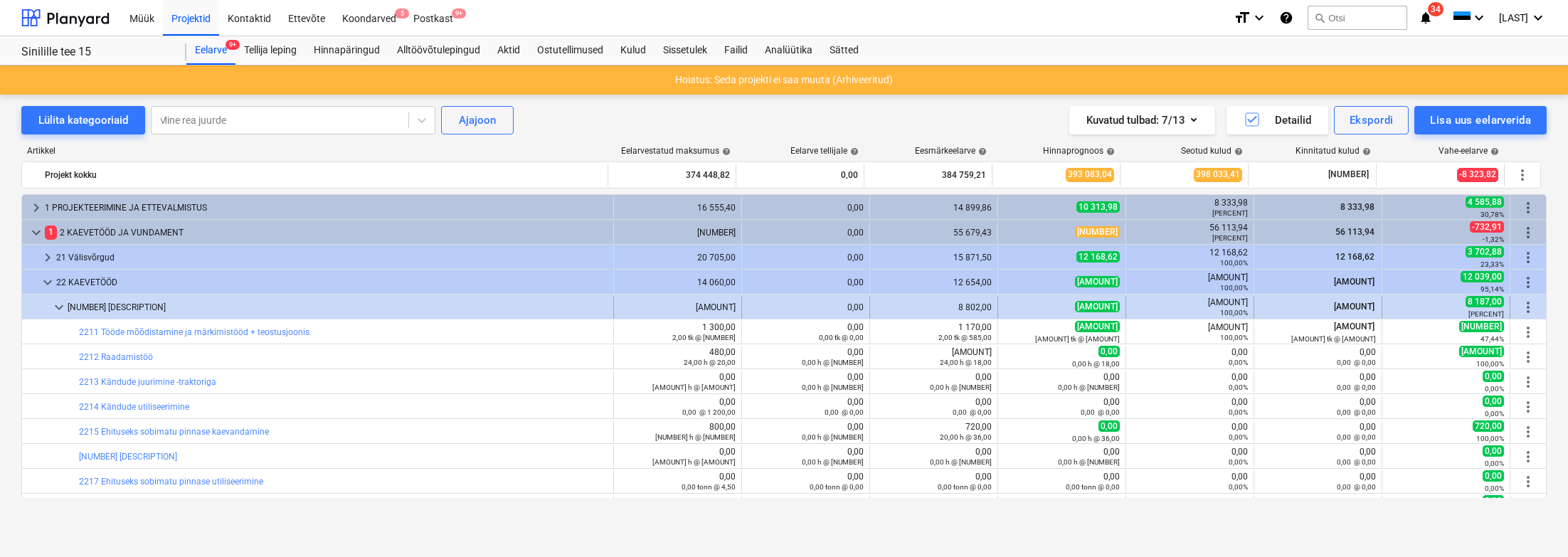 click on "keyboard_arrow_down" at bounding box center (59, 307) 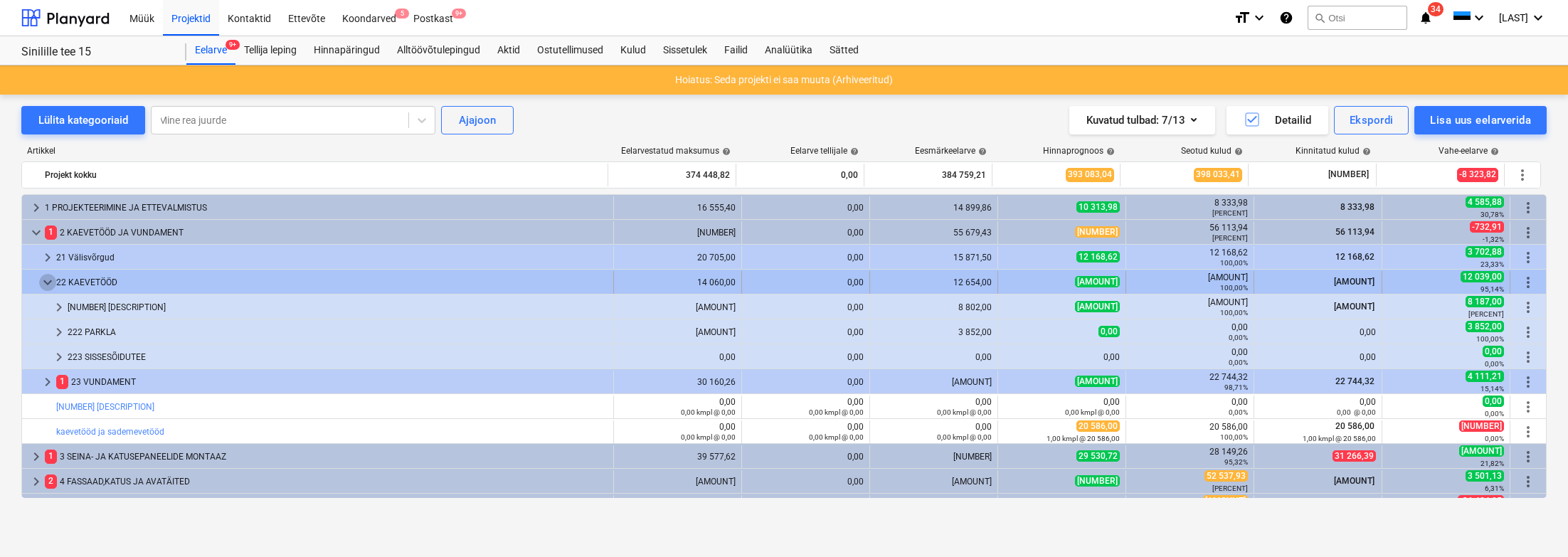 click on "keyboard_arrow_down" at bounding box center (48, 282) 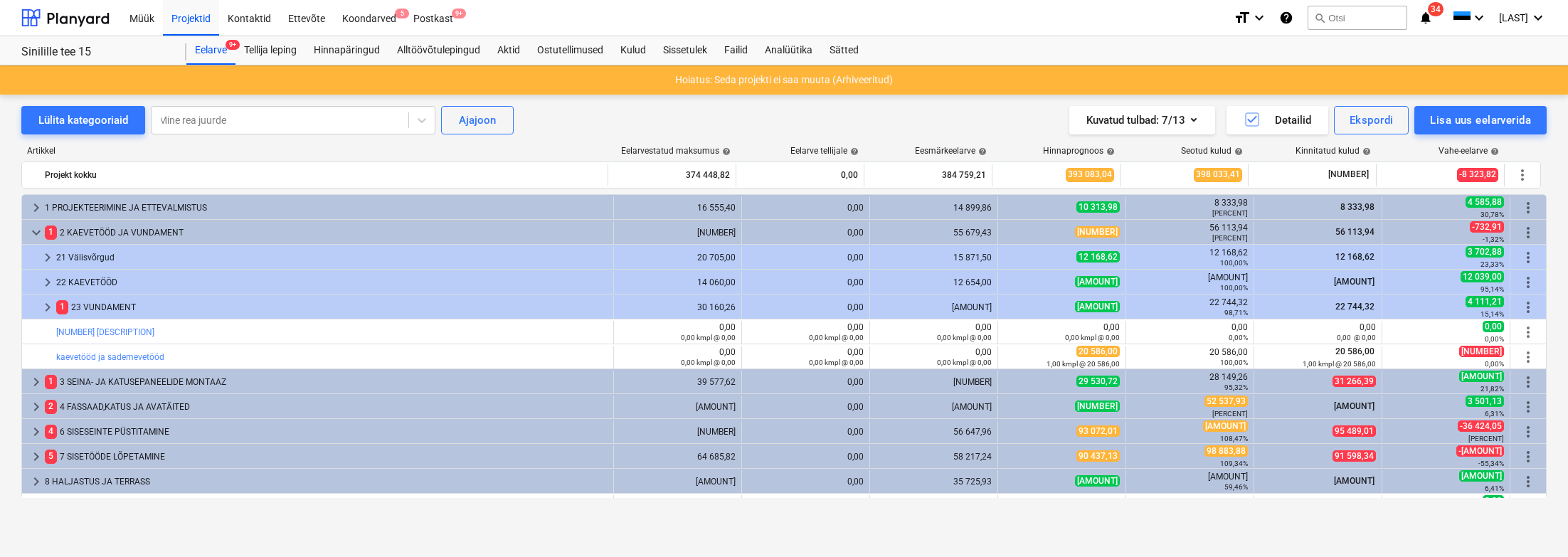 click on "keyboard_arrow_right" at bounding box center (48, 282) 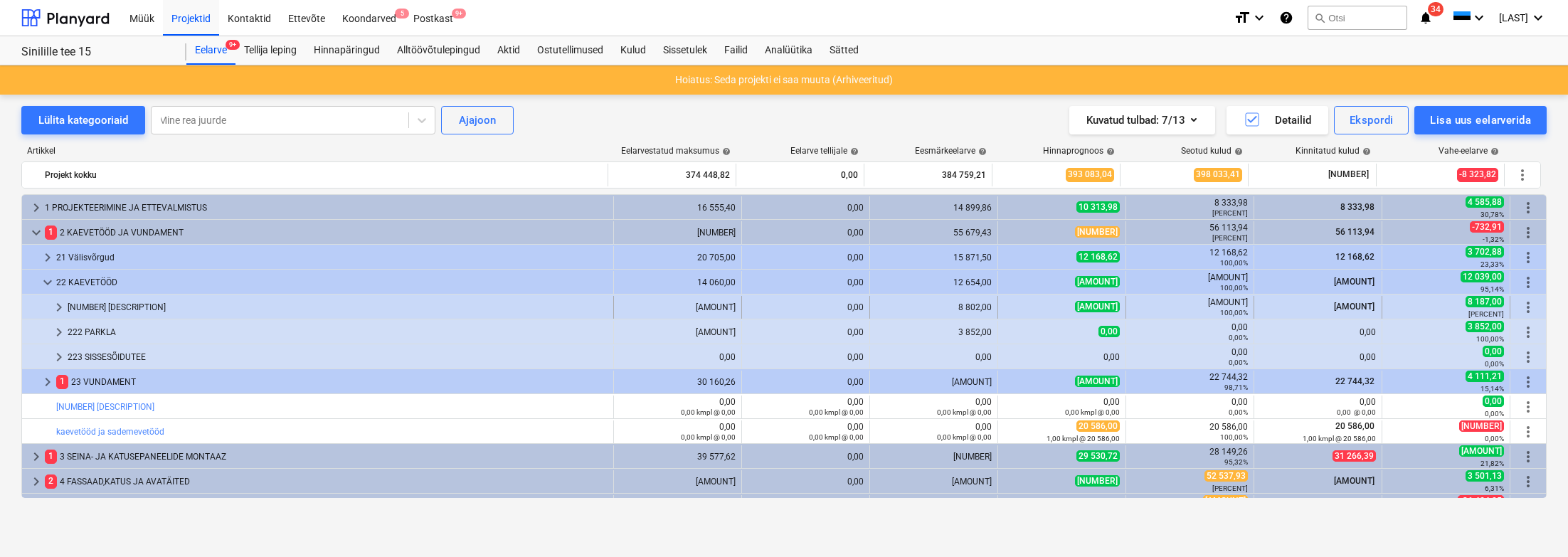 click on "keyboard_arrow_right" at bounding box center [59, 307] 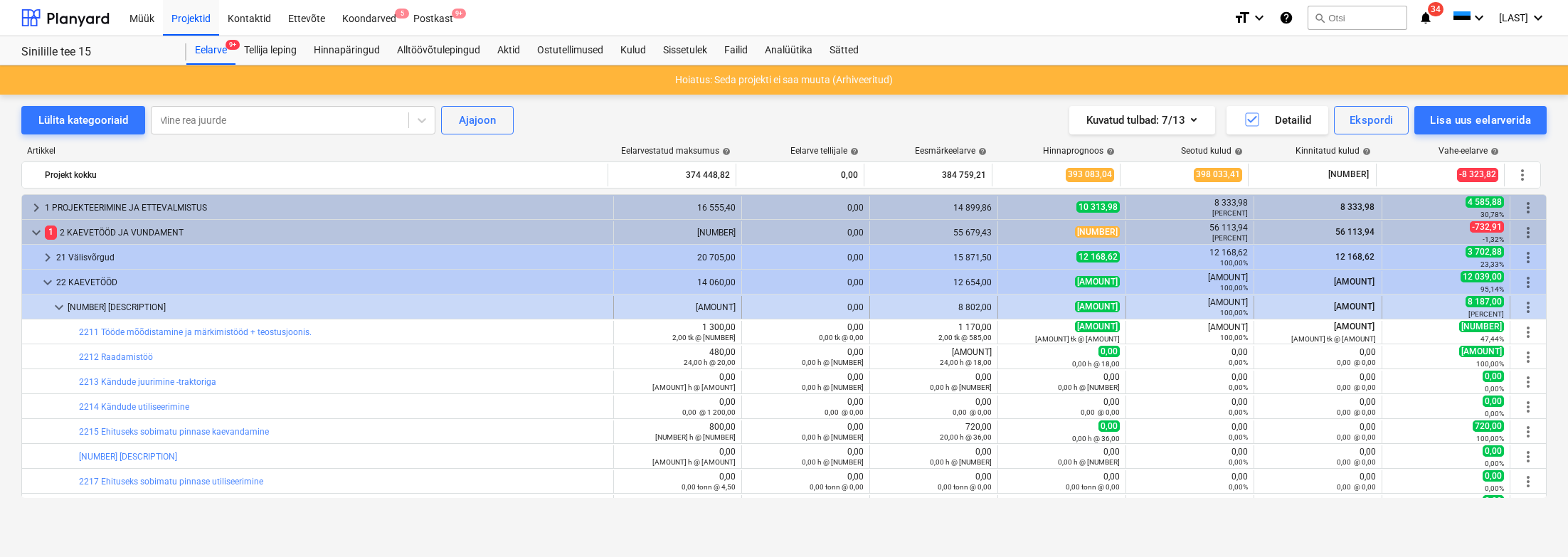 click on "keyboard_arrow_down" at bounding box center [59, 307] 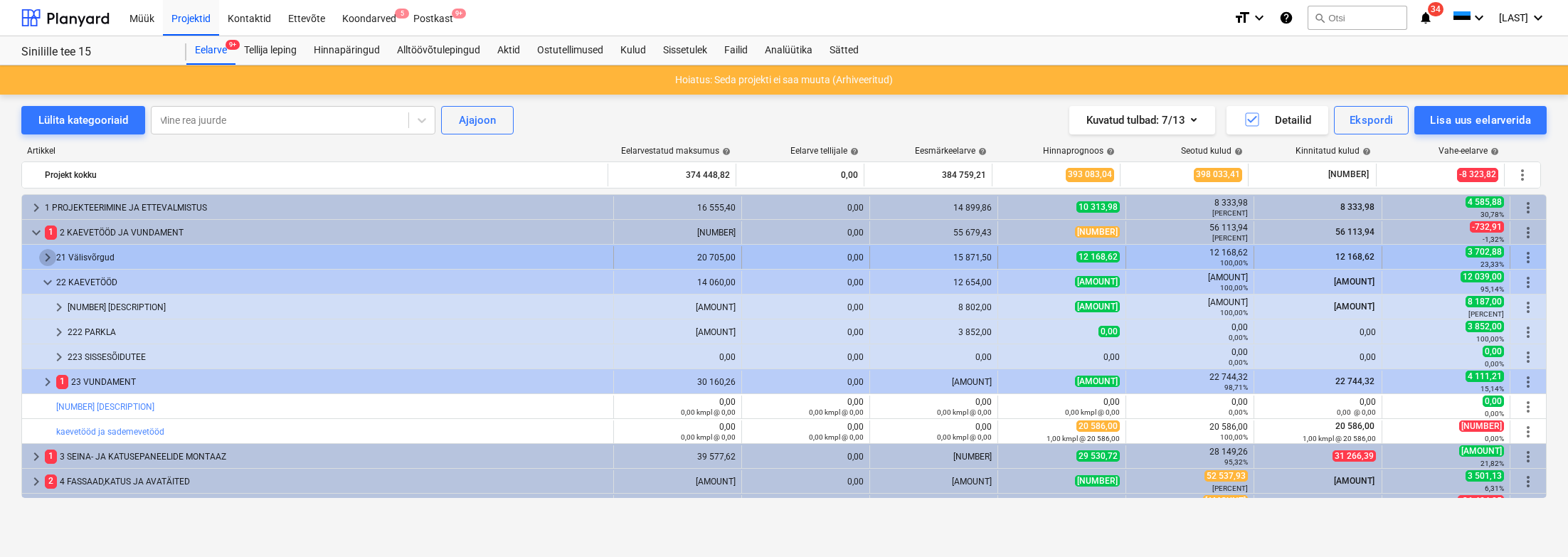 click on "keyboard_arrow_right" at bounding box center [48, 258] 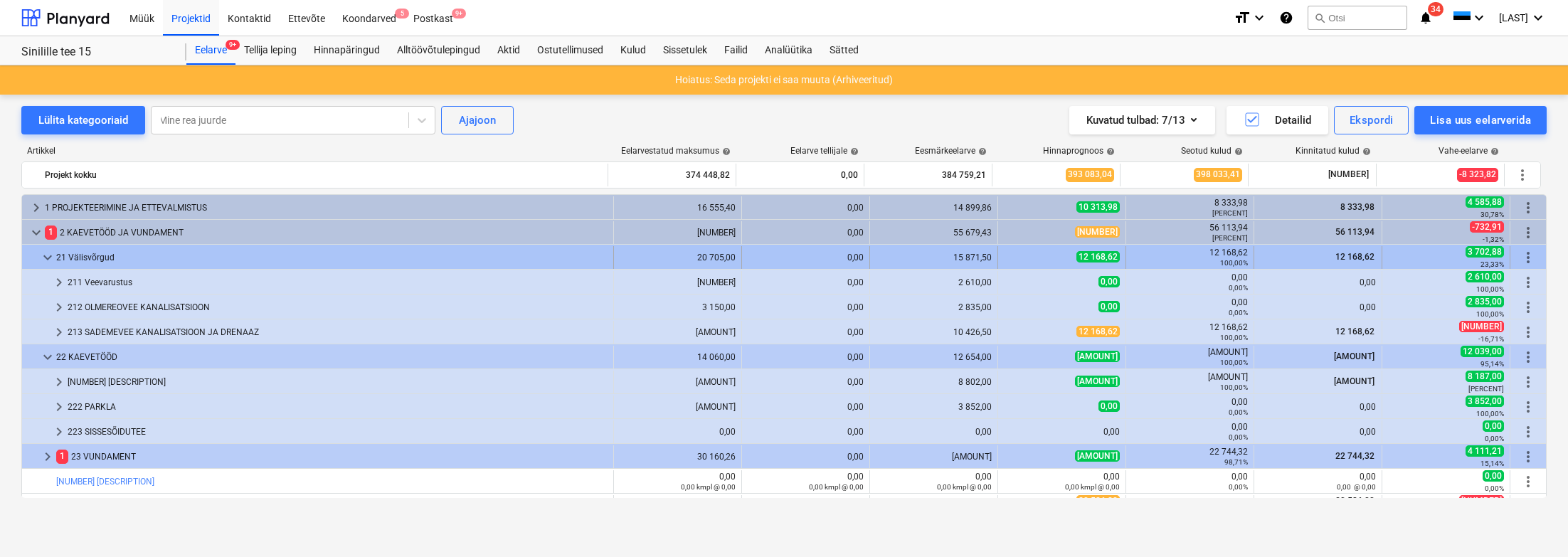 click on "keyboard_arrow_down" at bounding box center [48, 258] 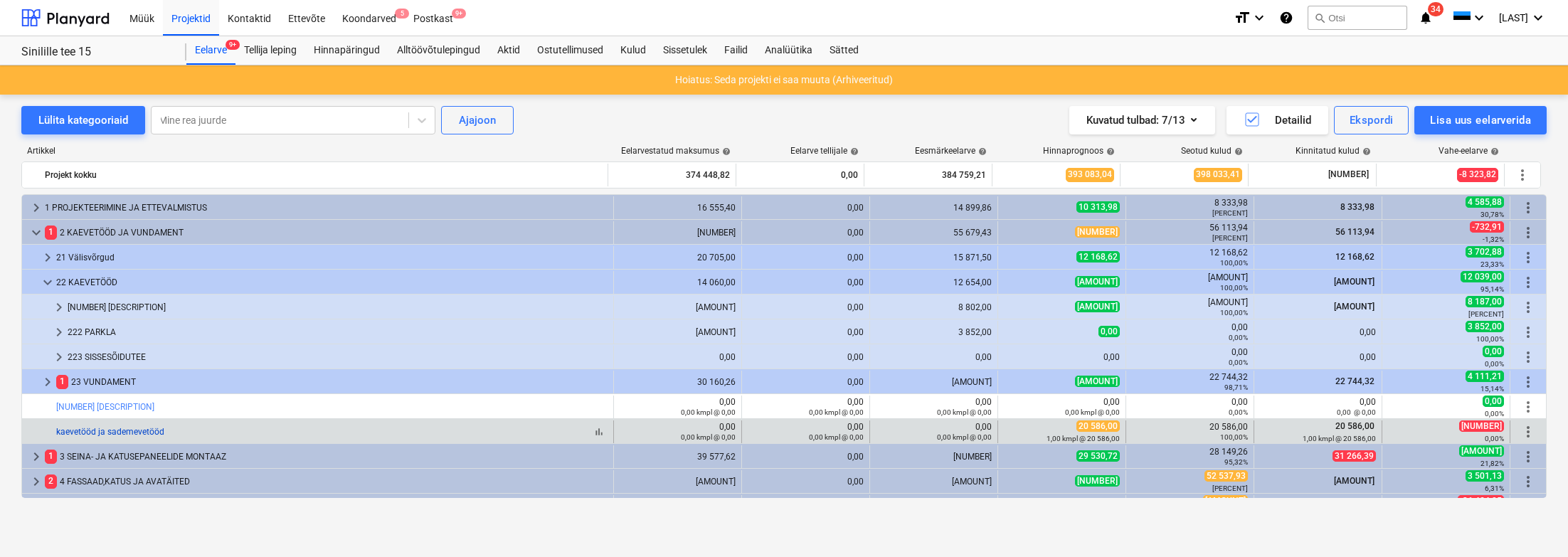 click on "kaevetööd ja sademevetööd" at bounding box center (110, 432) 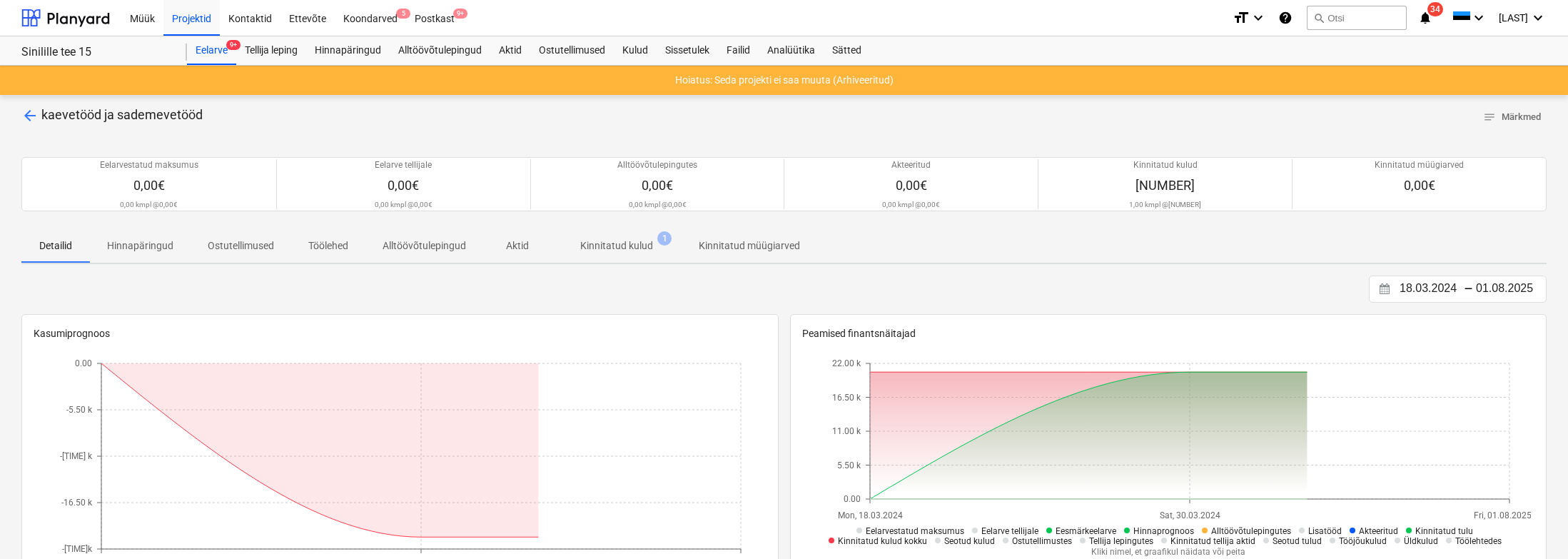 click on "Kinnitatud kulud" at bounding box center (617, 246) 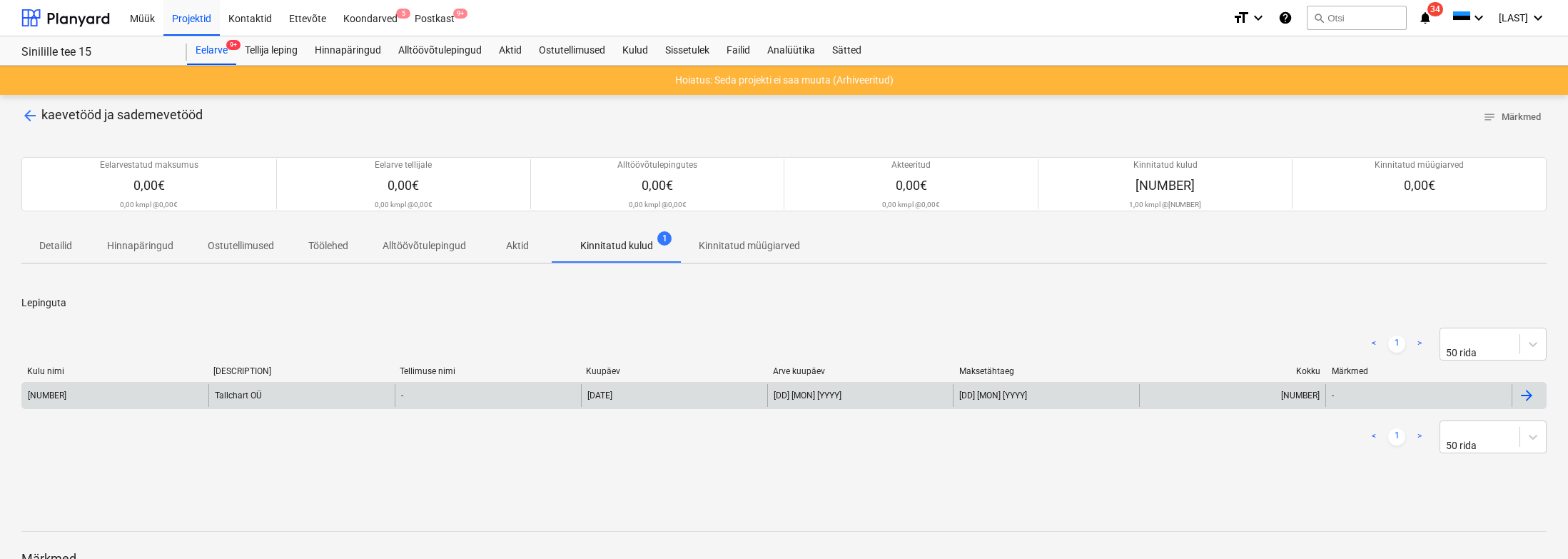 click on "[COMPANY] - [NUMBER] [MONTH] [YEAR] [NUMBER] [MONTH] [YEAR] [NUMBER] [DESCRIPTION] -" at bounding box center [784, 396] 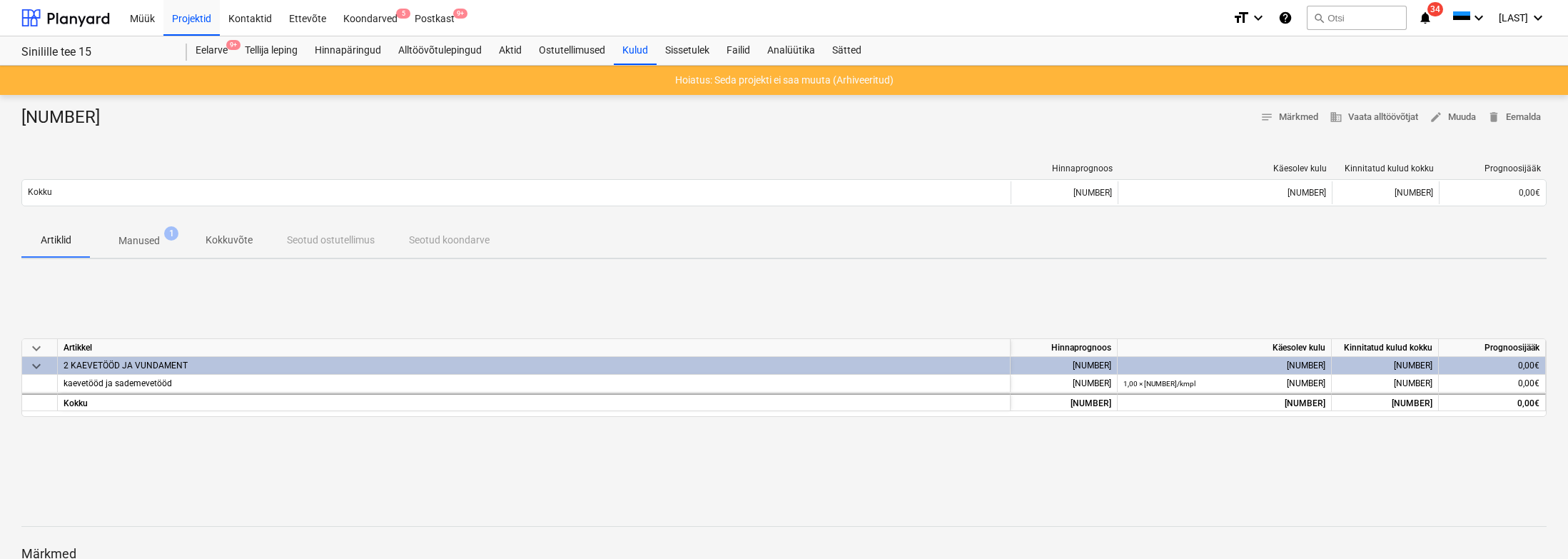 click on "Manused" at bounding box center [139, 241] 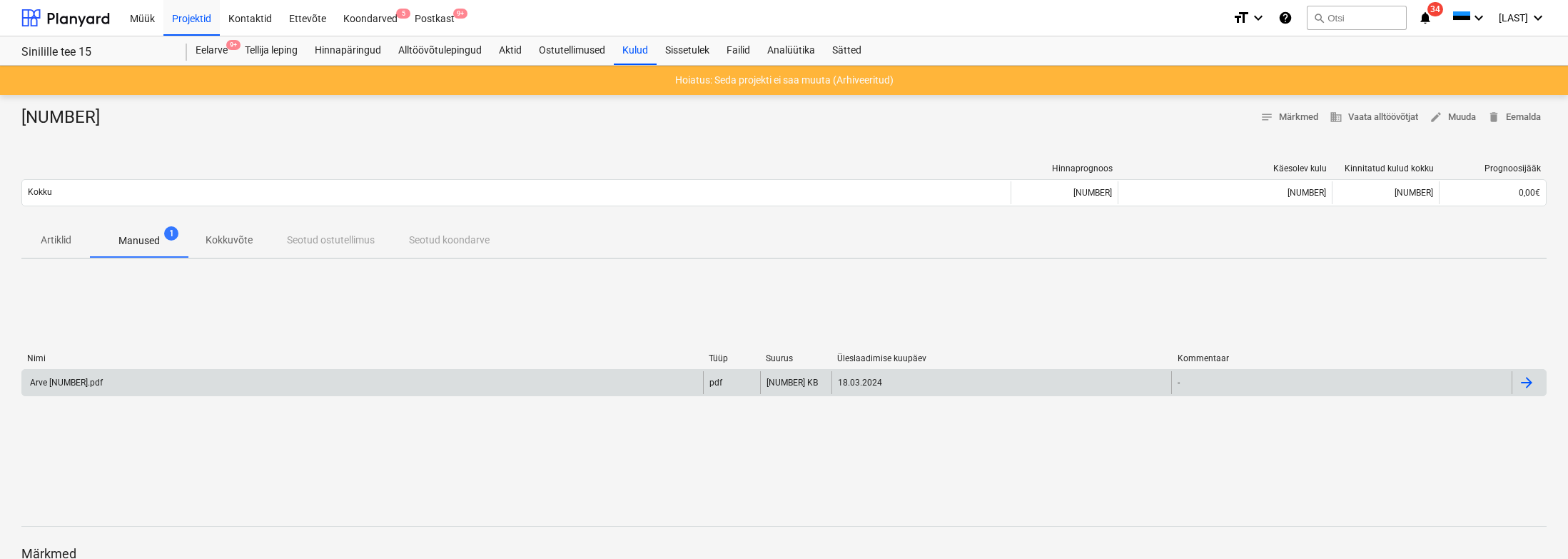 click on "Arve [NUMBER].pdf" at bounding box center [363, 383] 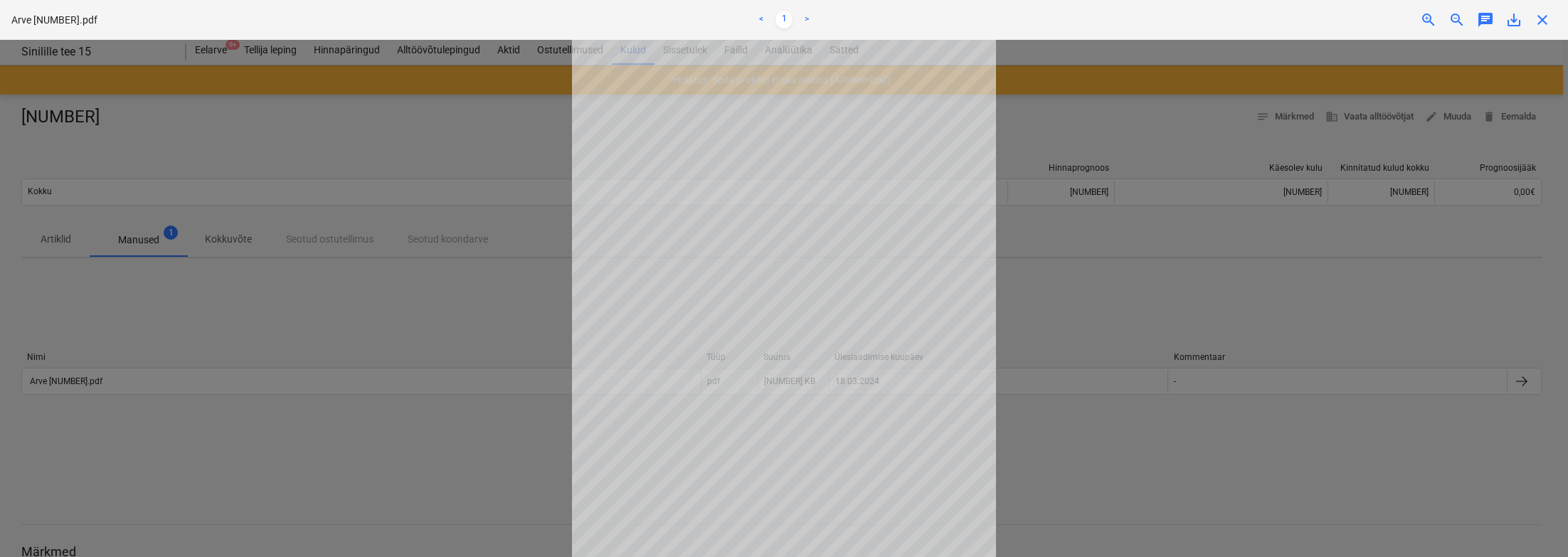 click at bounding box center [784, 298] 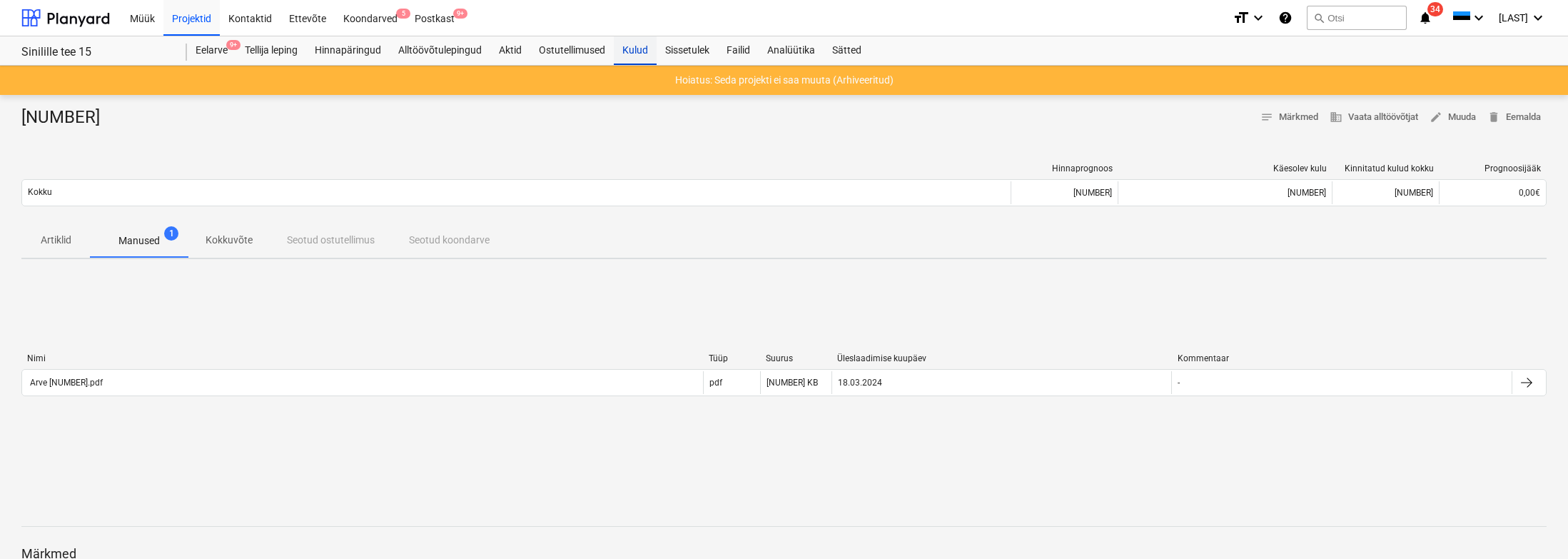 click on "Kulud" at bounding box center (635, 51) 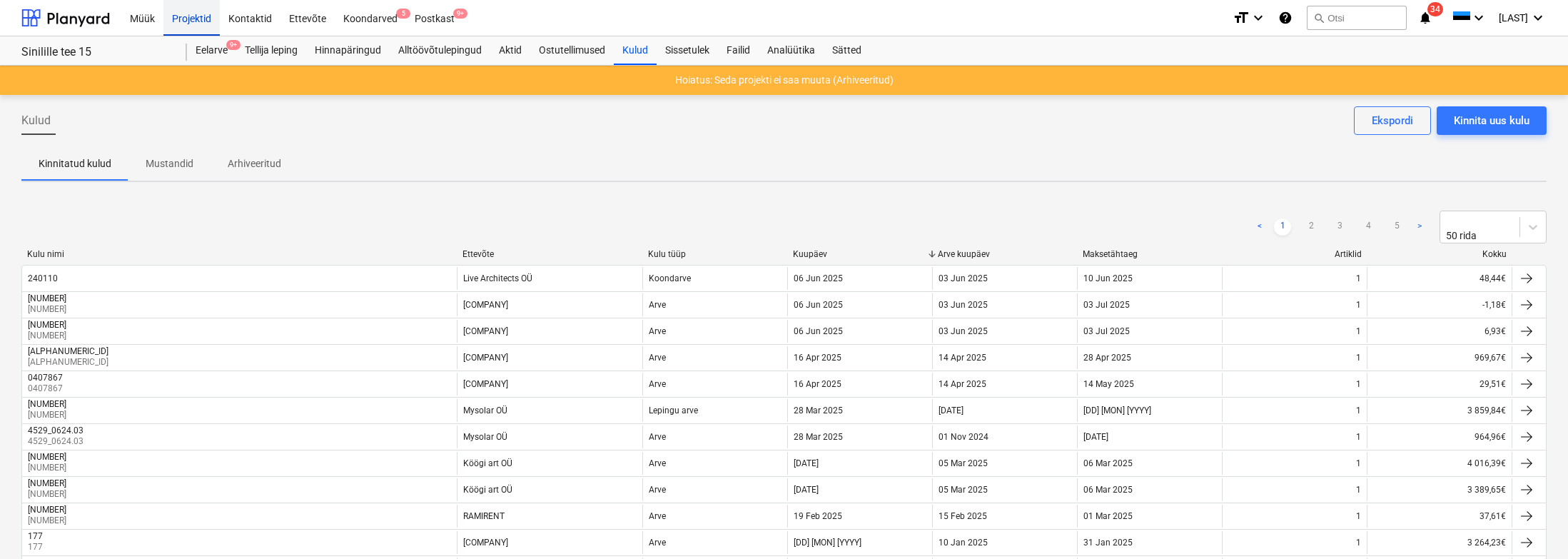 click on "Projektid" at bounding box center (191, 17) 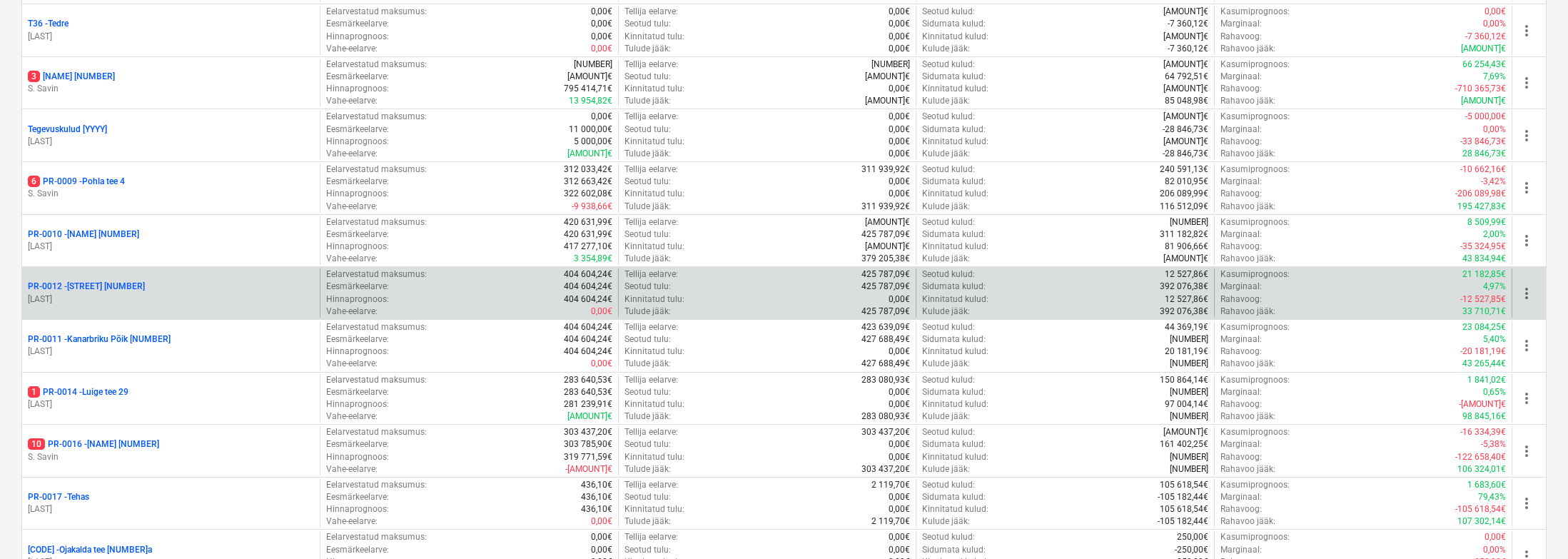 scroll, scrollTop: 740, scrollLeft: 0, axis: vertical 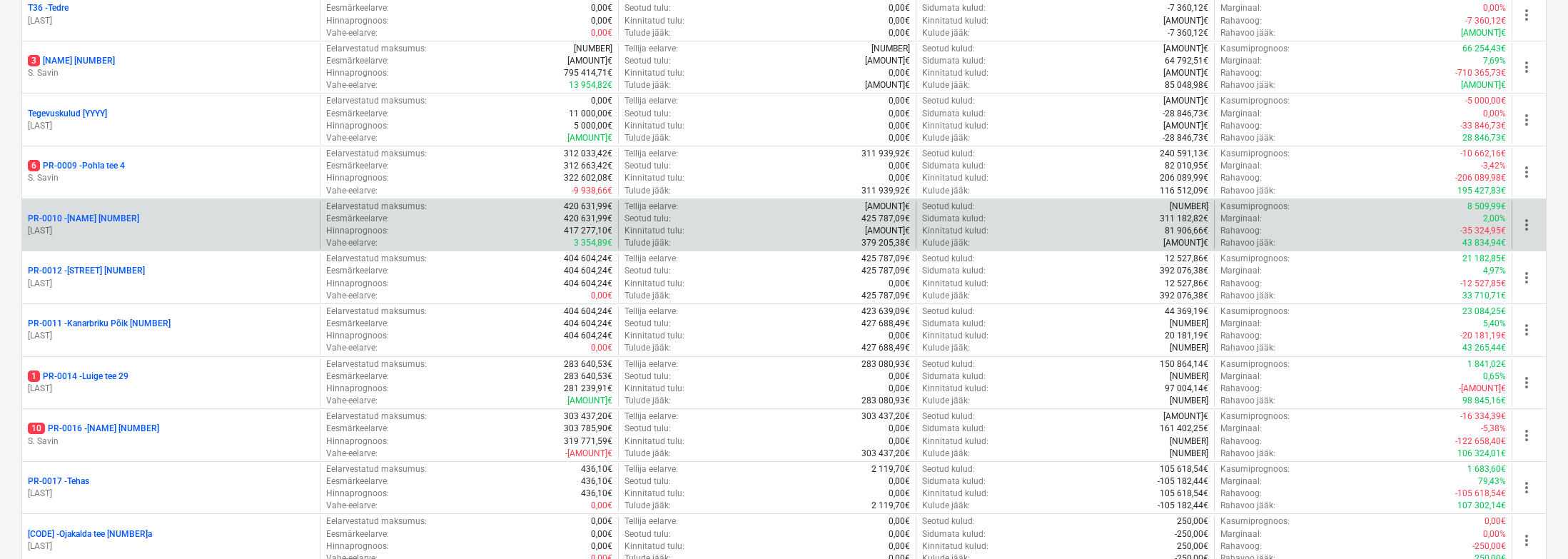 click on "PR-0010 - [STREET] [NUMBER]" at bounding box center [84, 218] 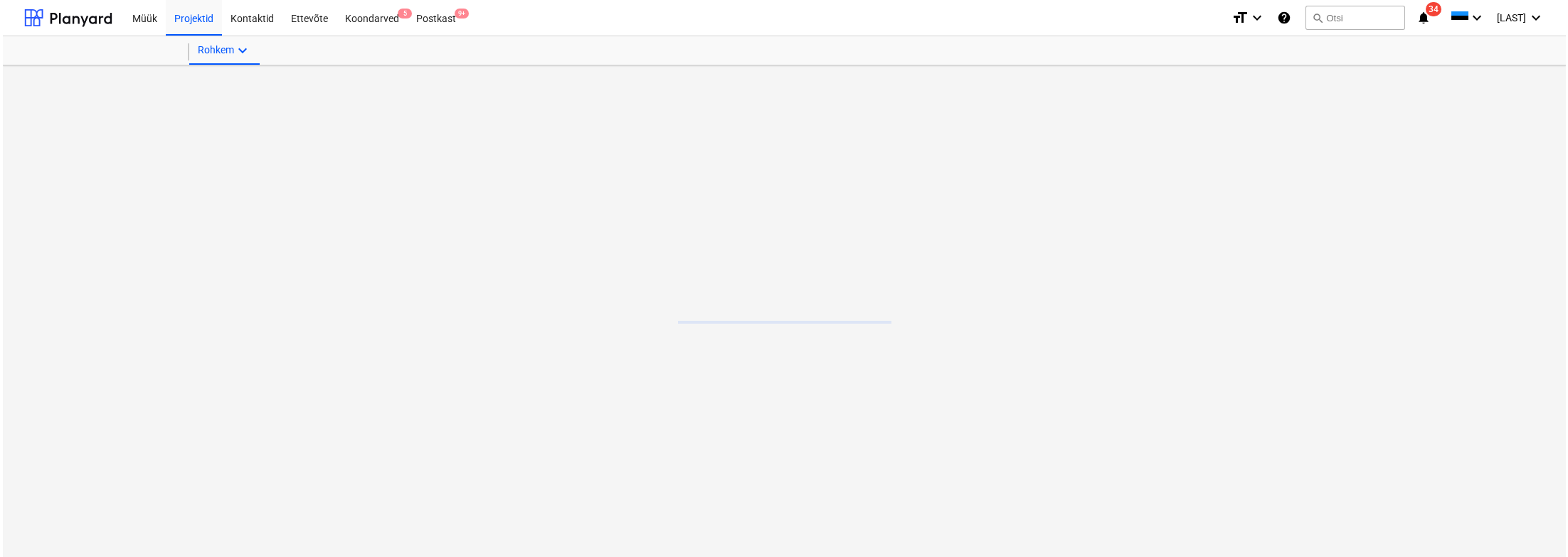 scroll, scrollTop: 0, scrollLeft: 0, axis: both 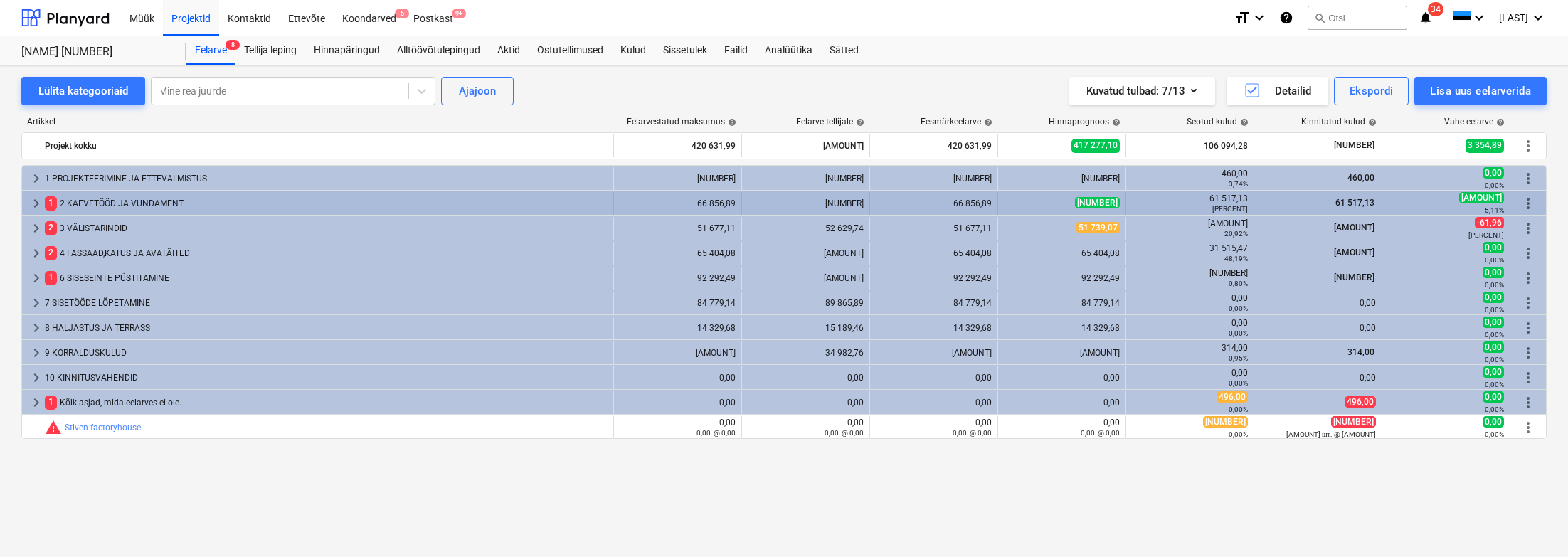 click on "keyboard_arrow_right" at bounding box center (36, 203) 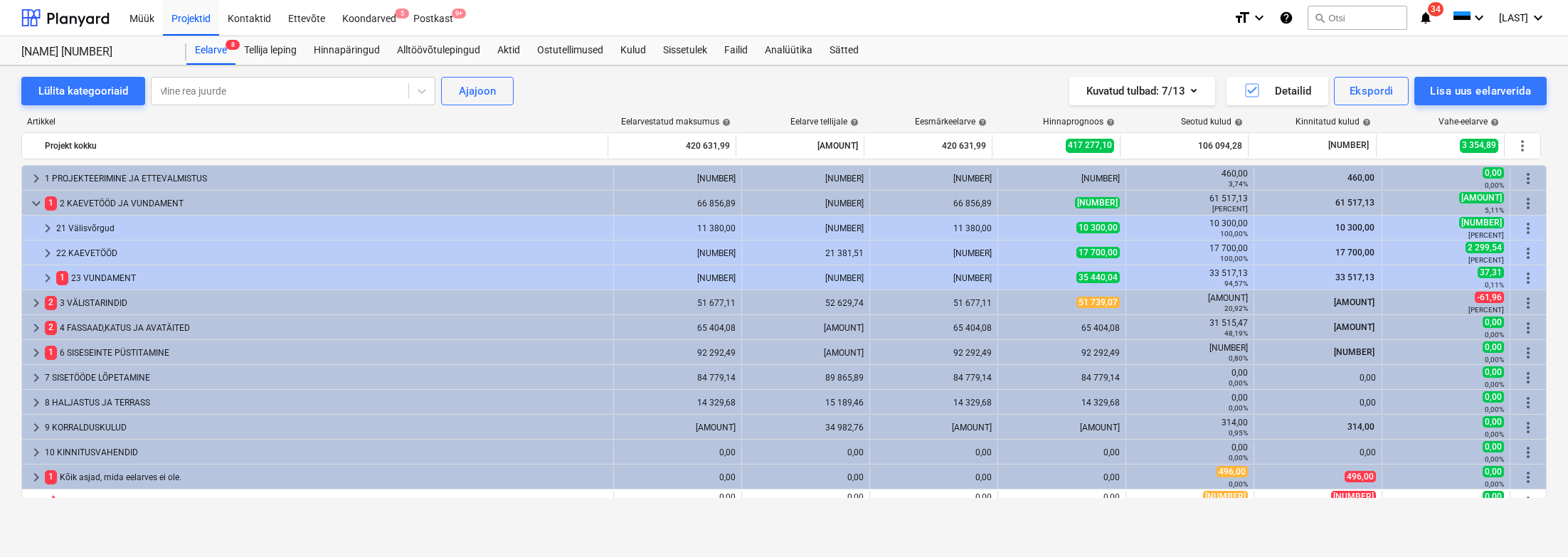 scroll, scrollTop: 16, scrollLeft: 0, axis: vertical 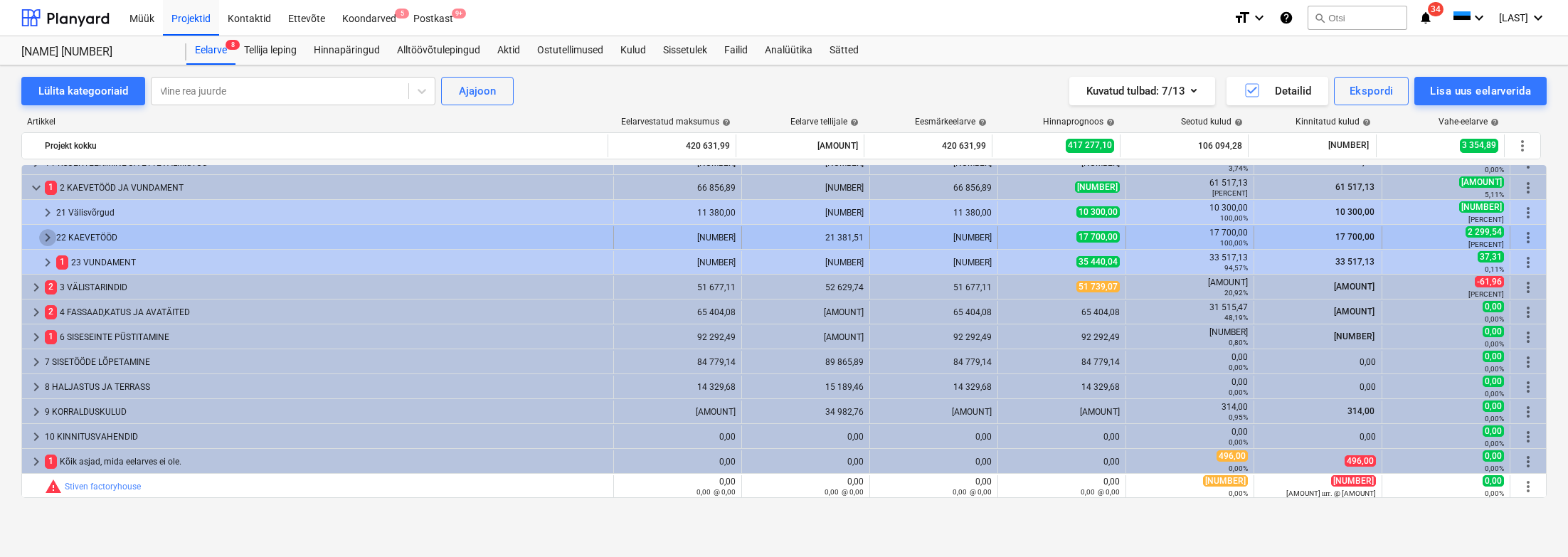 click on "keyboard_arrow_right" at bounding box center [48, 238] 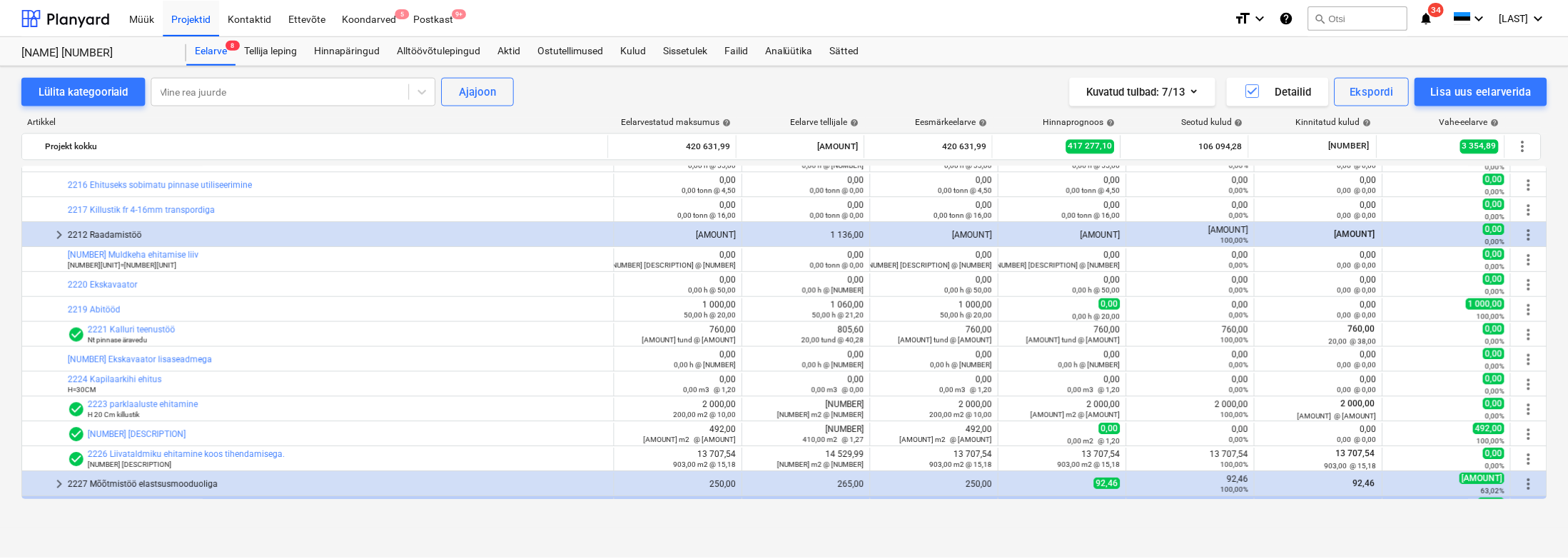 scroll, scrollTop: 188, scrollLeft: 0, axis: vertical 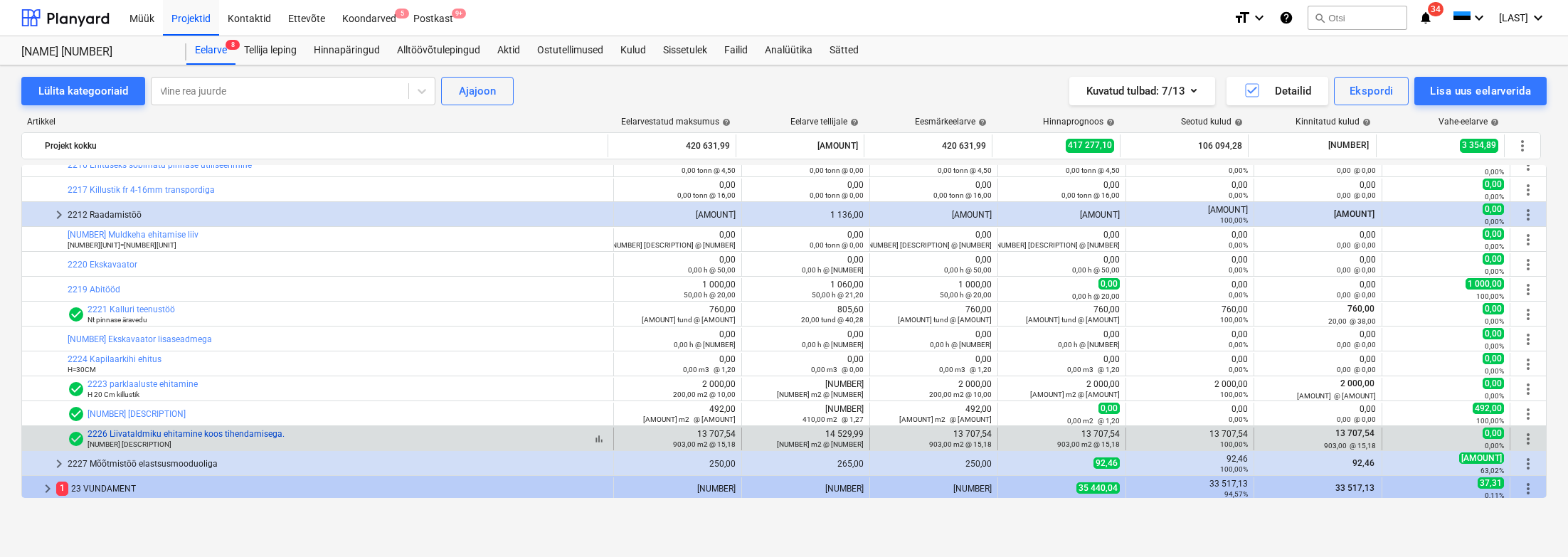 click on "2226 Liivataldmiku ehitamine koos tihendamisega." at bounding box center [186, 434] 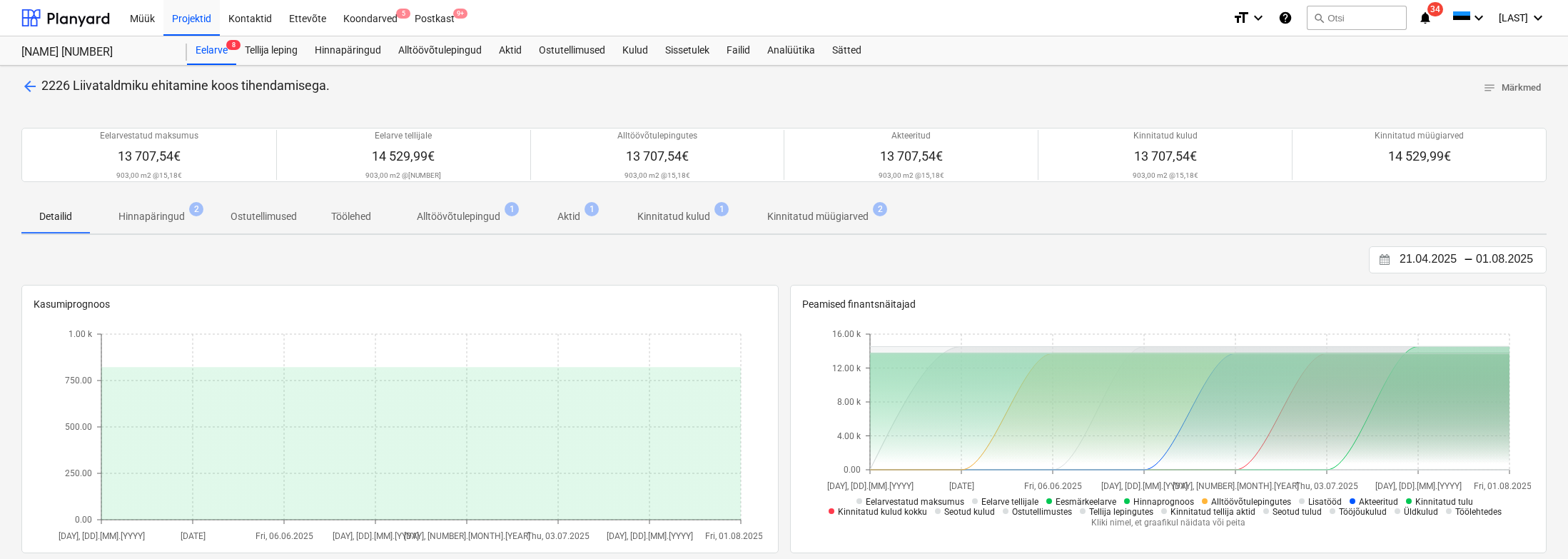 click on "Kinnitatud kulud" at bounding box center [674, 216] 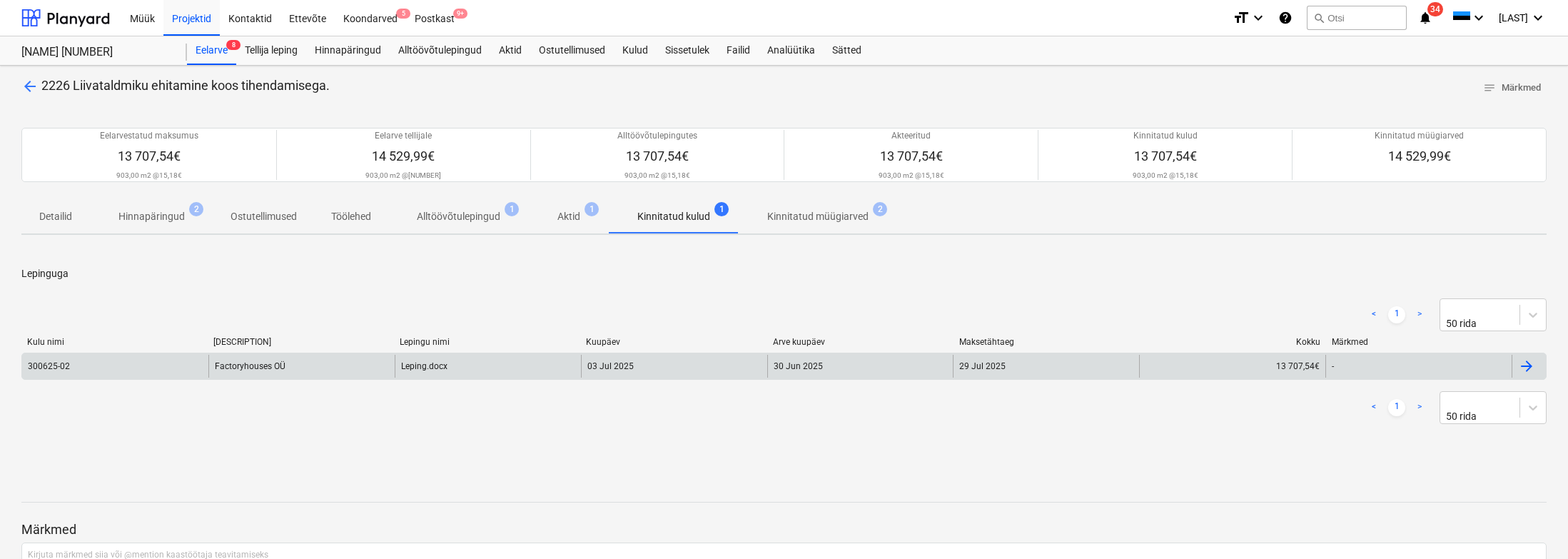 click on "Factoryhouses OÜ" at bounding box center [301, 366] 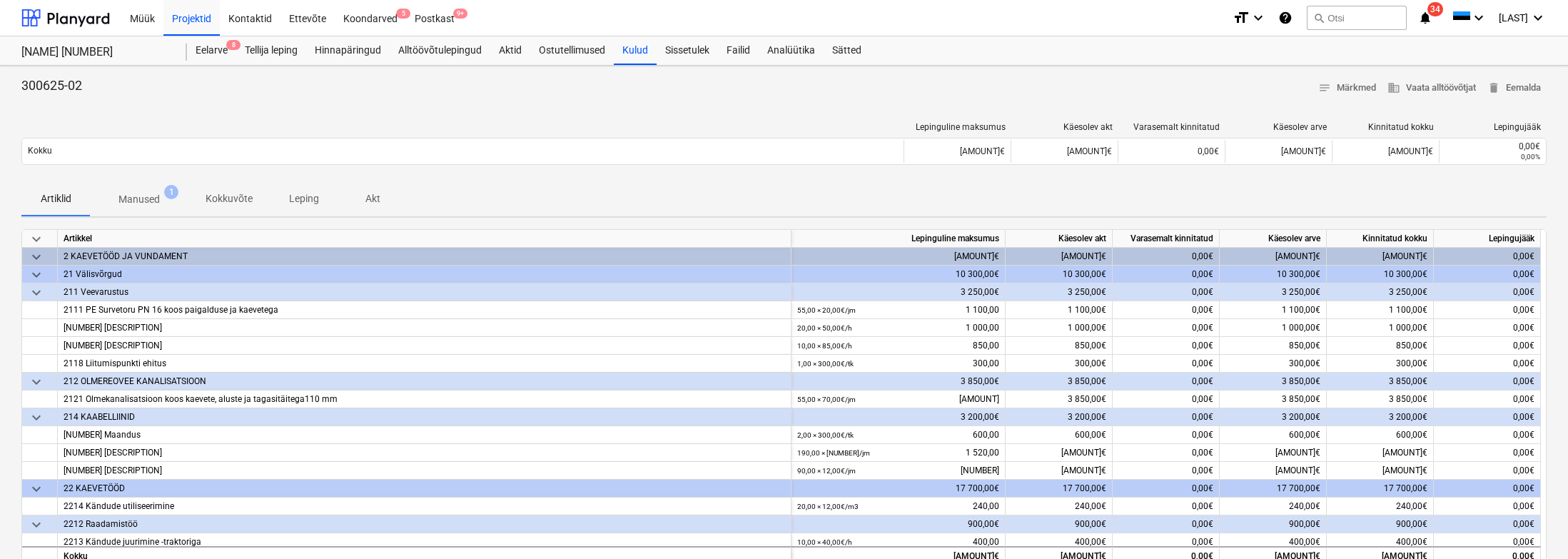 click on "[DESCRIPTION] [NUMBER]" at bounding box center (139, 199) 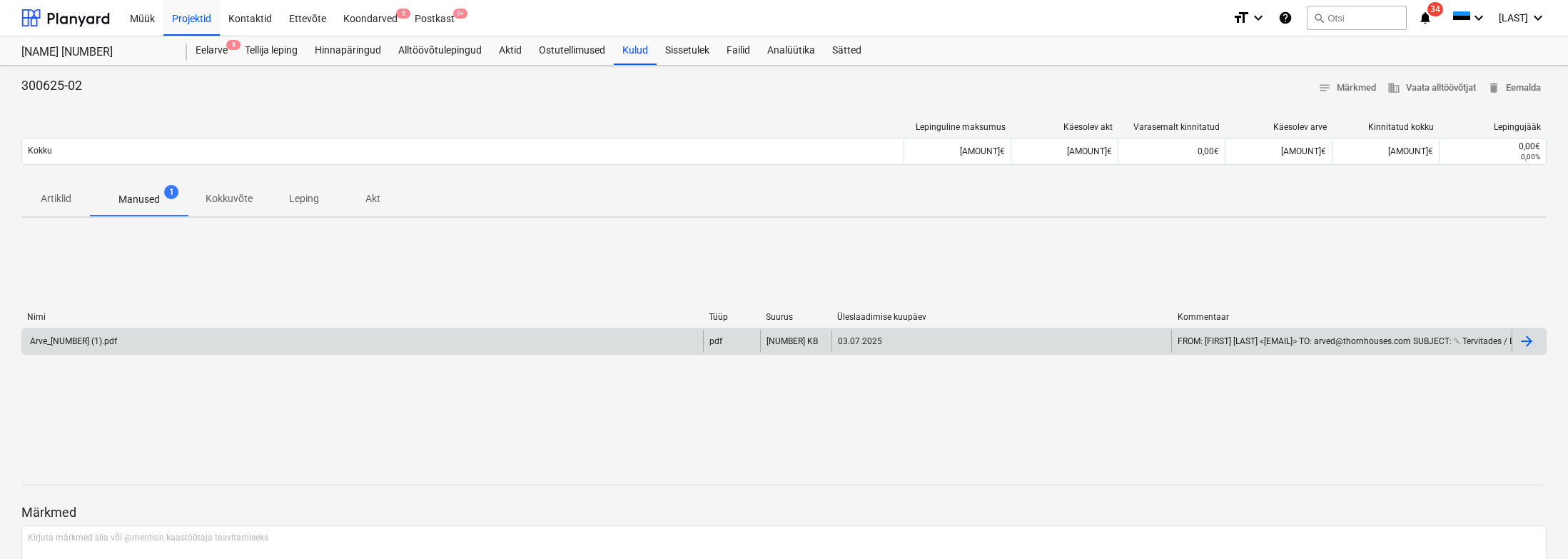 click on "Arve_[NUMBER] (1).pdf" at bounding box center (363, 341) 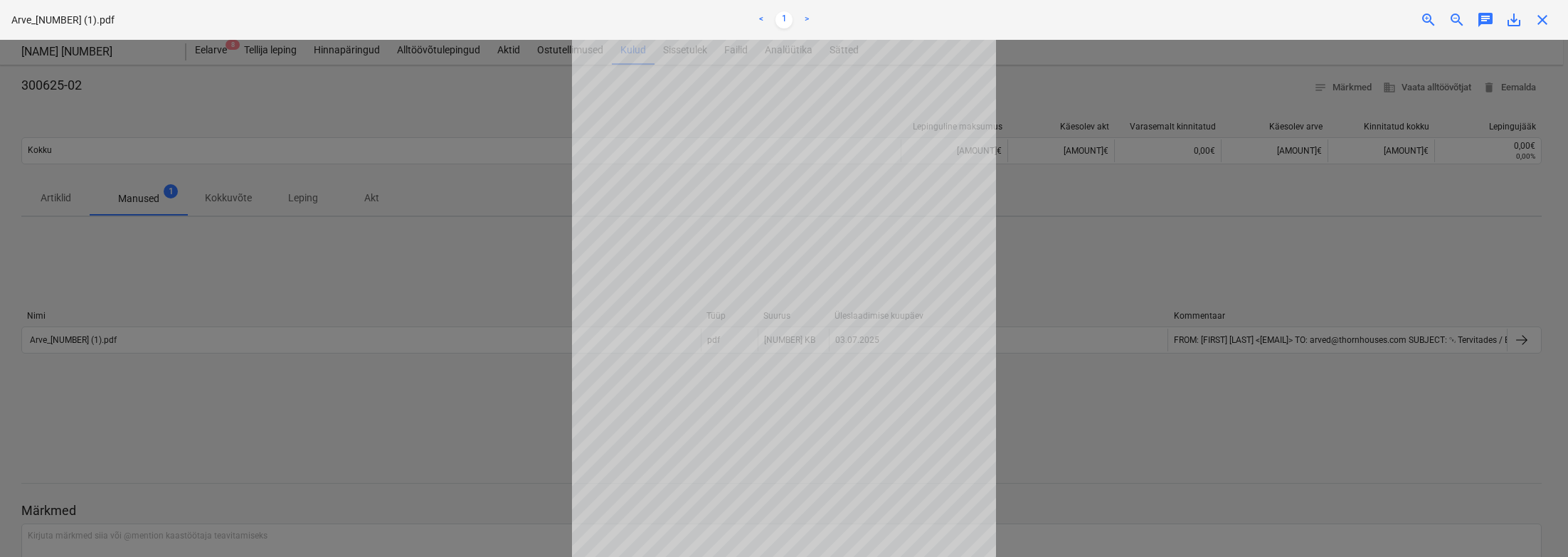 click on "close" at bounding box center (1542, 20) 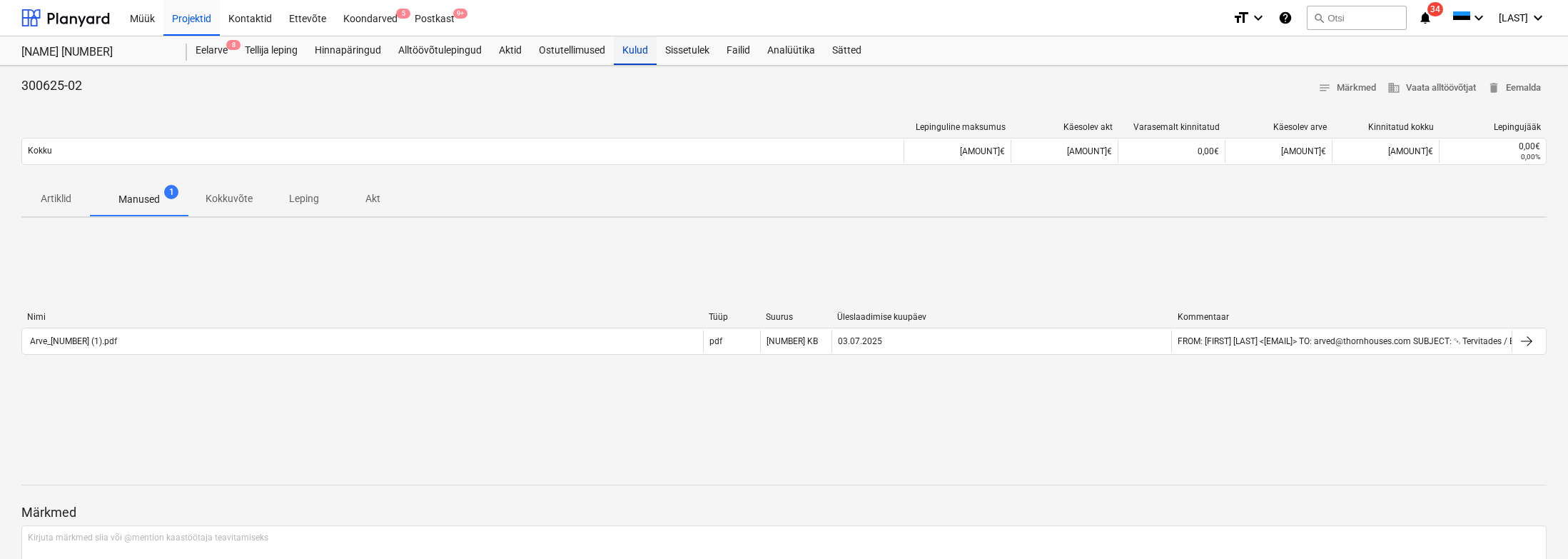 click on "Kulud" at bounding box center [635, 51] 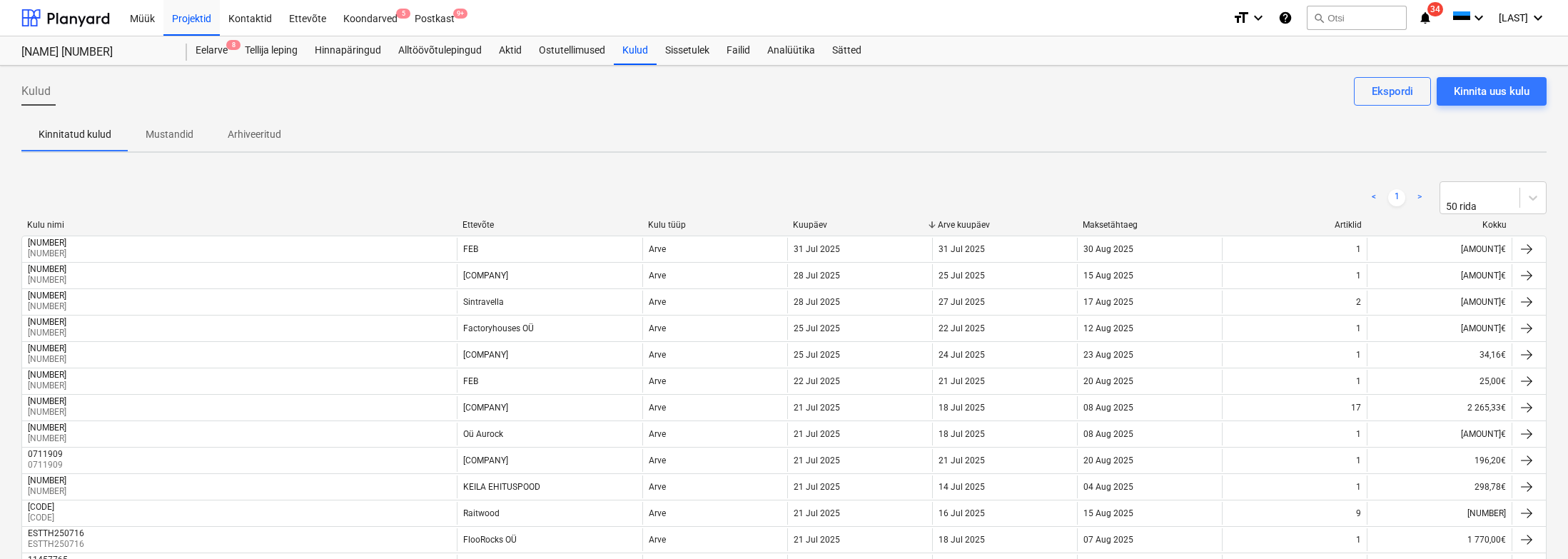 click on "Ettevõte" at bounding box center (550, 225) 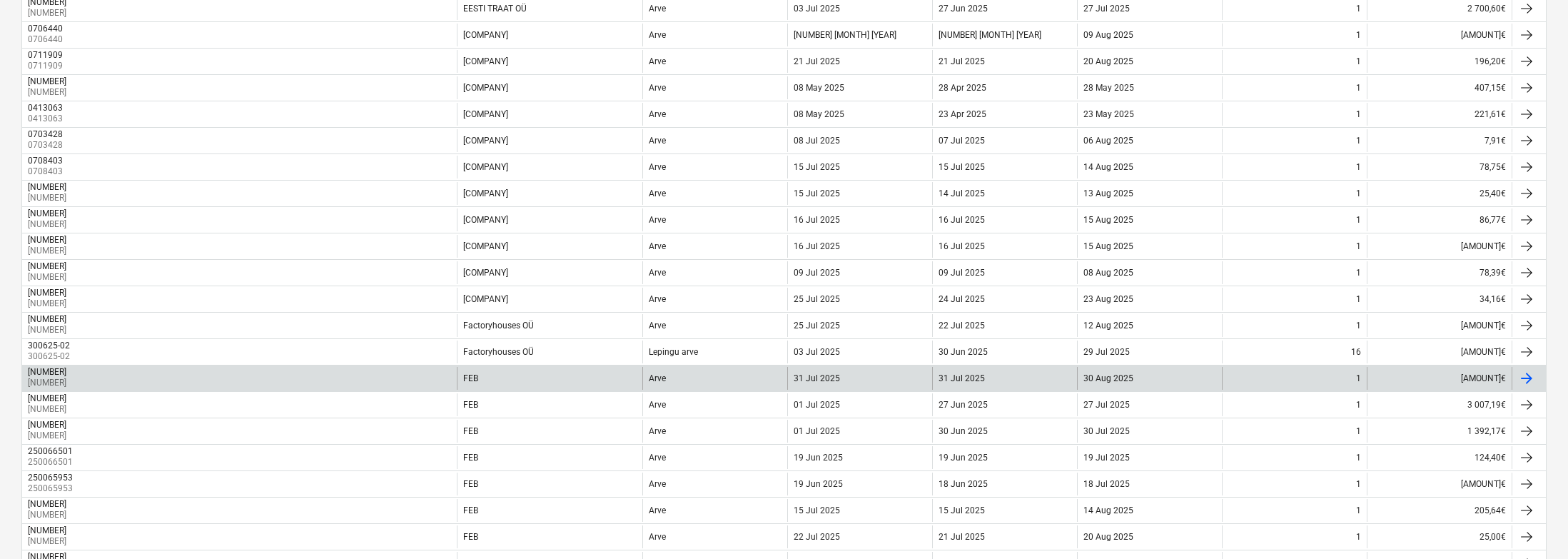 scroll, scrollTop: 338, scrollLeft: 0, axis: vertical 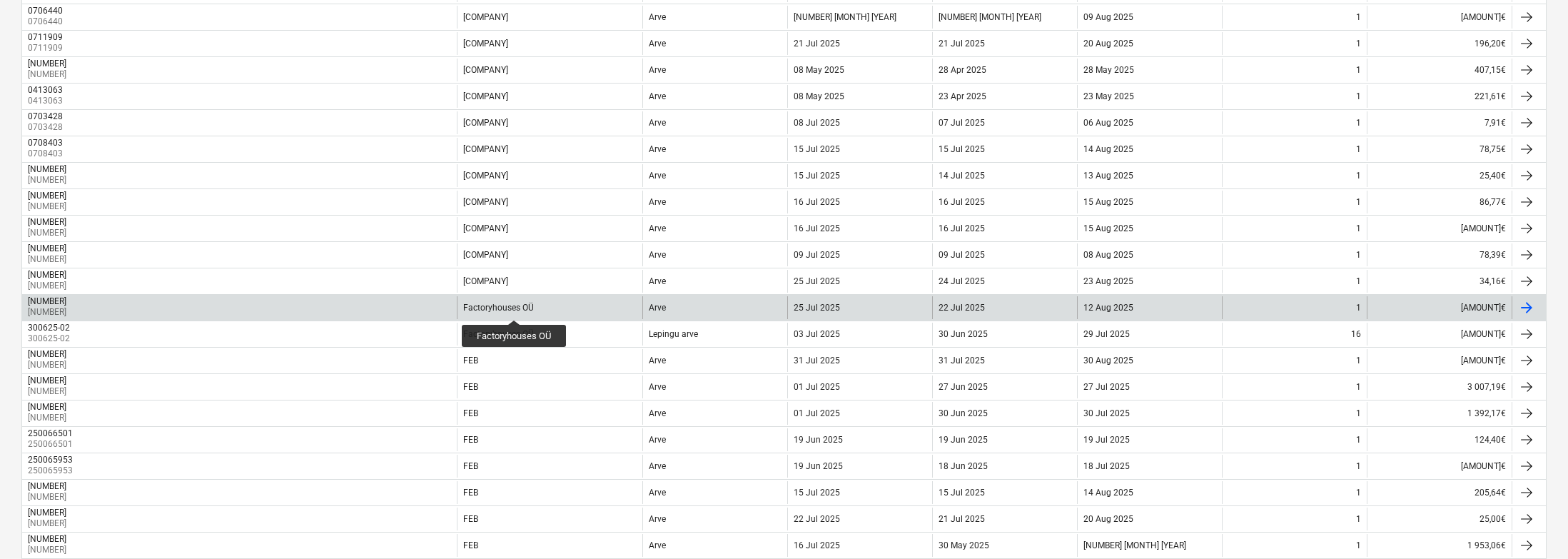 click on "Factoryhouses OÜ" at bounding box center [498, 308] 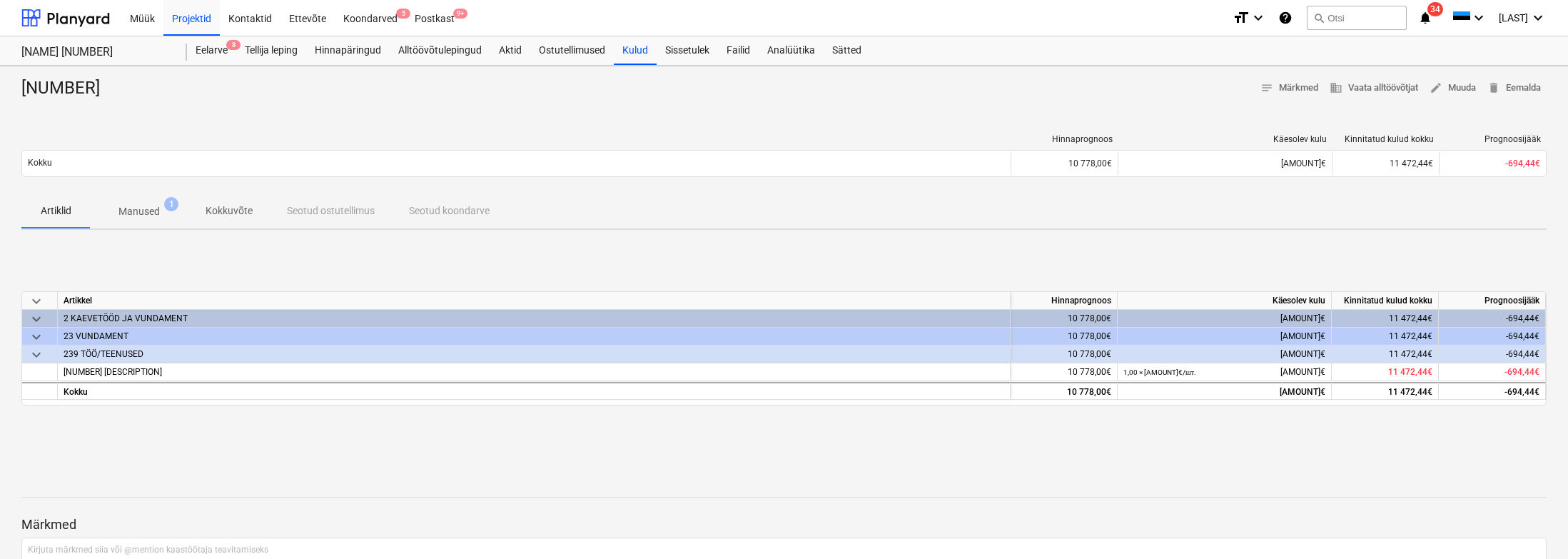 click on "Manused" at bounding box center (139, 211) 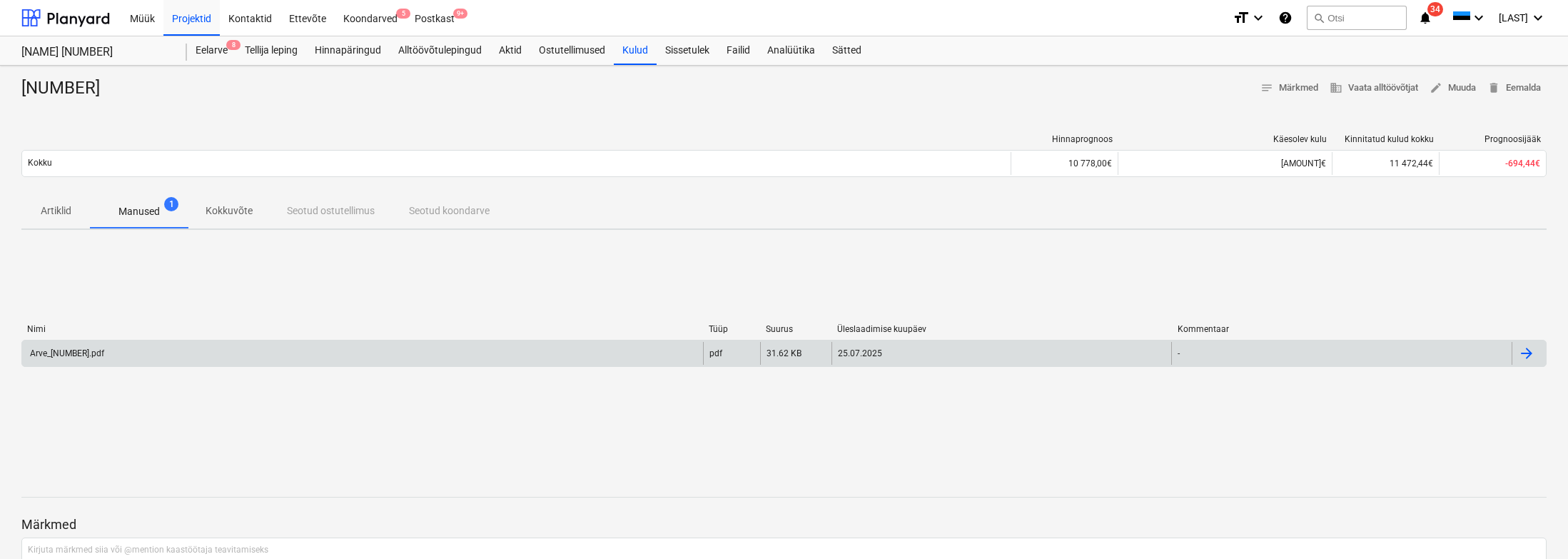 click on "Arve_[NUMBER].pdf" at bounding box center (66, 353) 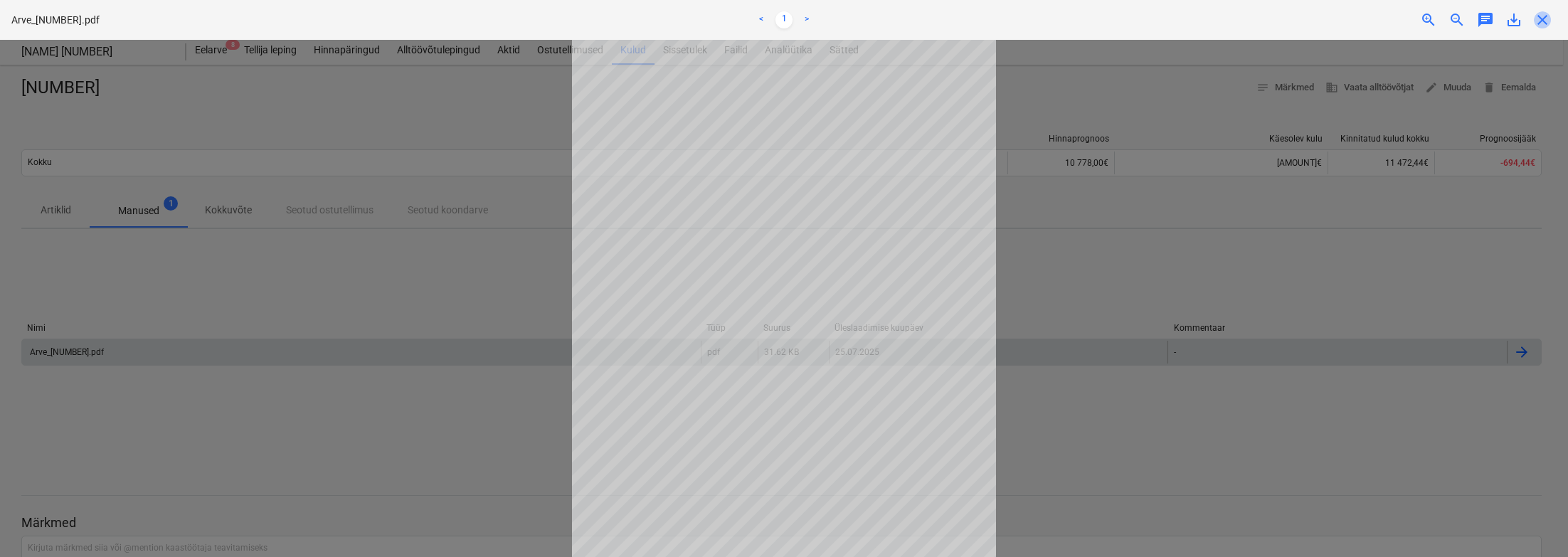 click on "close" at bounding box center (1542, 20) 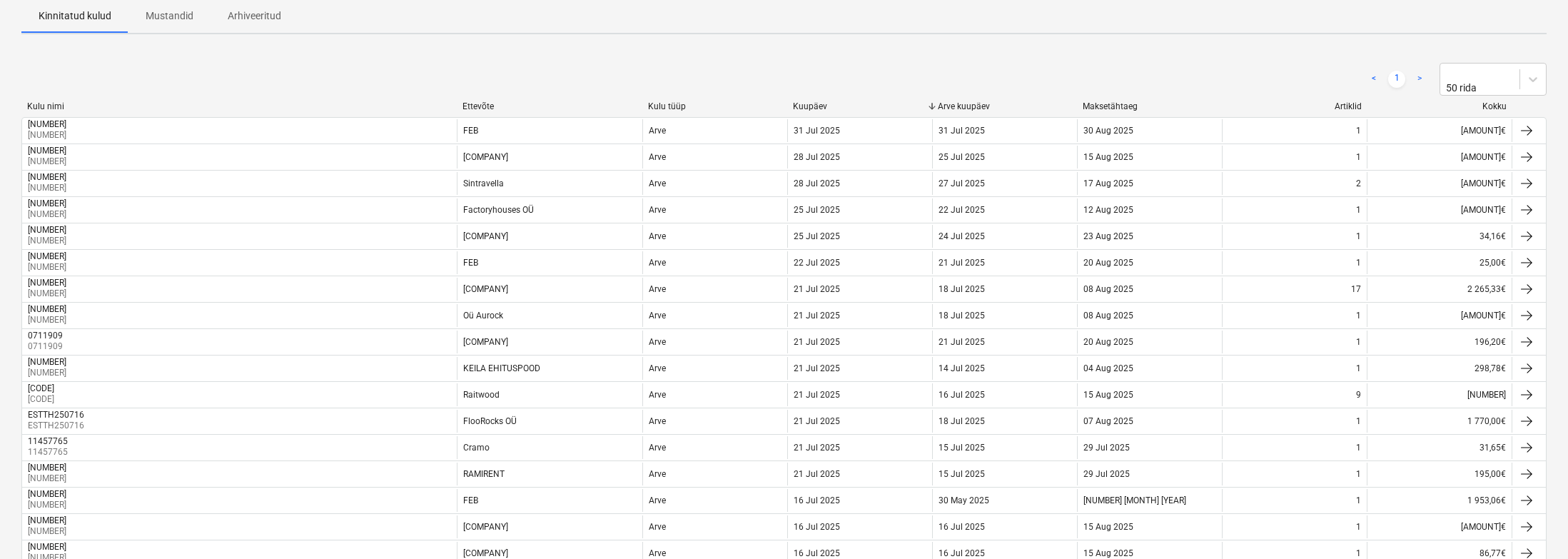 scroll, scrollTop: 0, scrollLeft: 0, axis: both 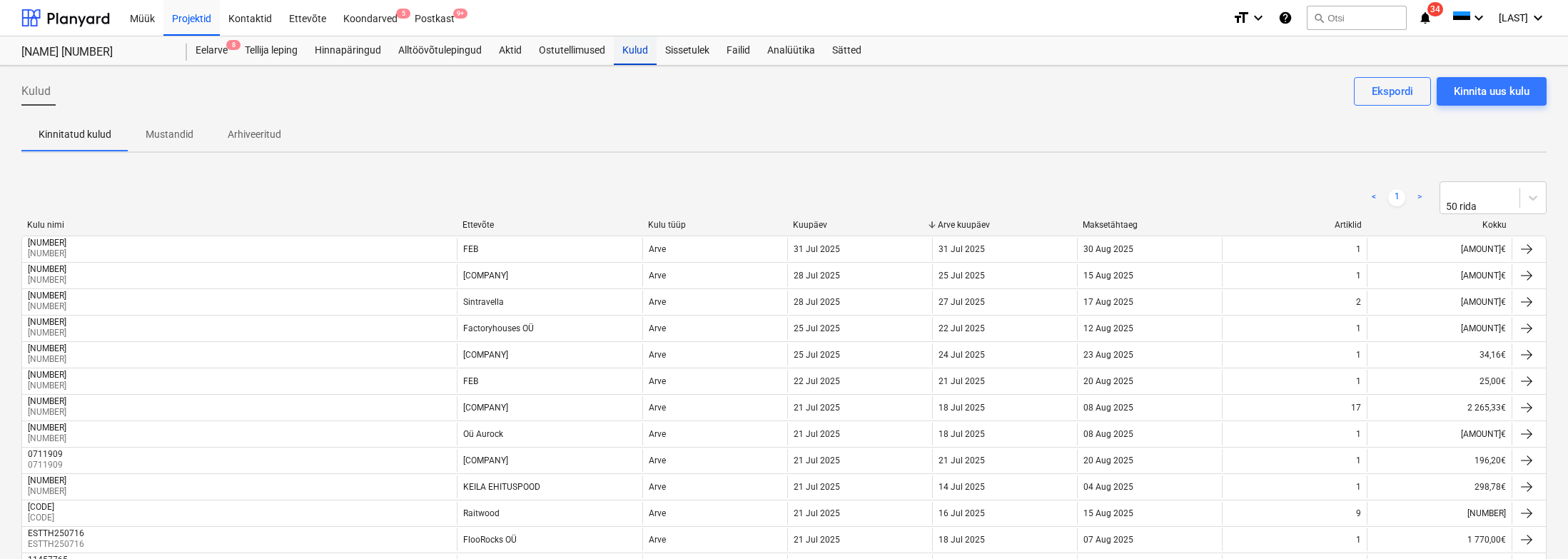click on "Kulud" at bounding box center (635, 51) 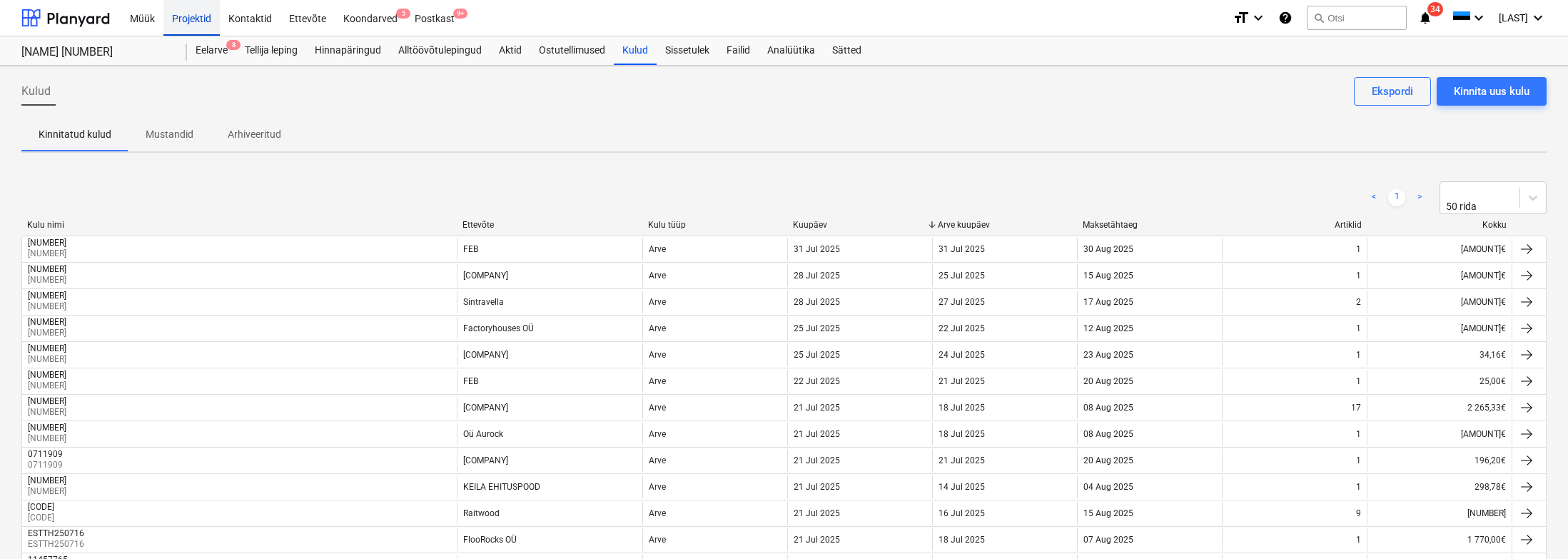 click on "Projektid" at bounding box center (191, 17) 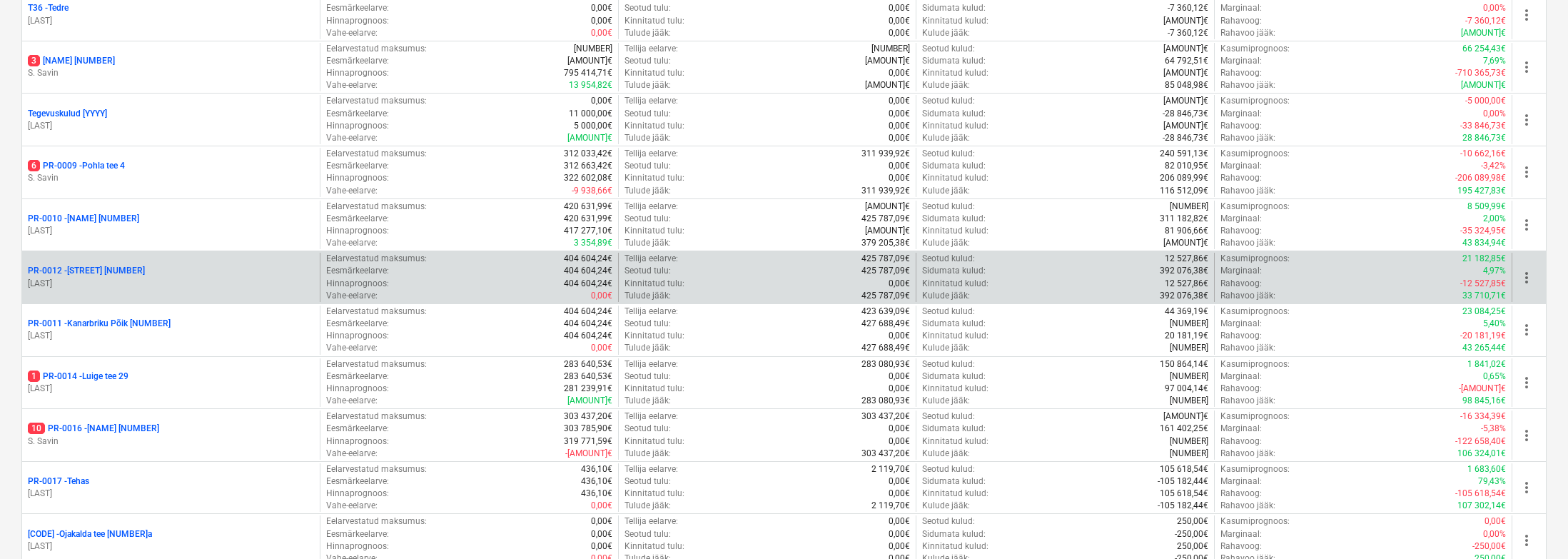 scroll, scrollTop: 743, scrollLeft: 0, axis: vertical 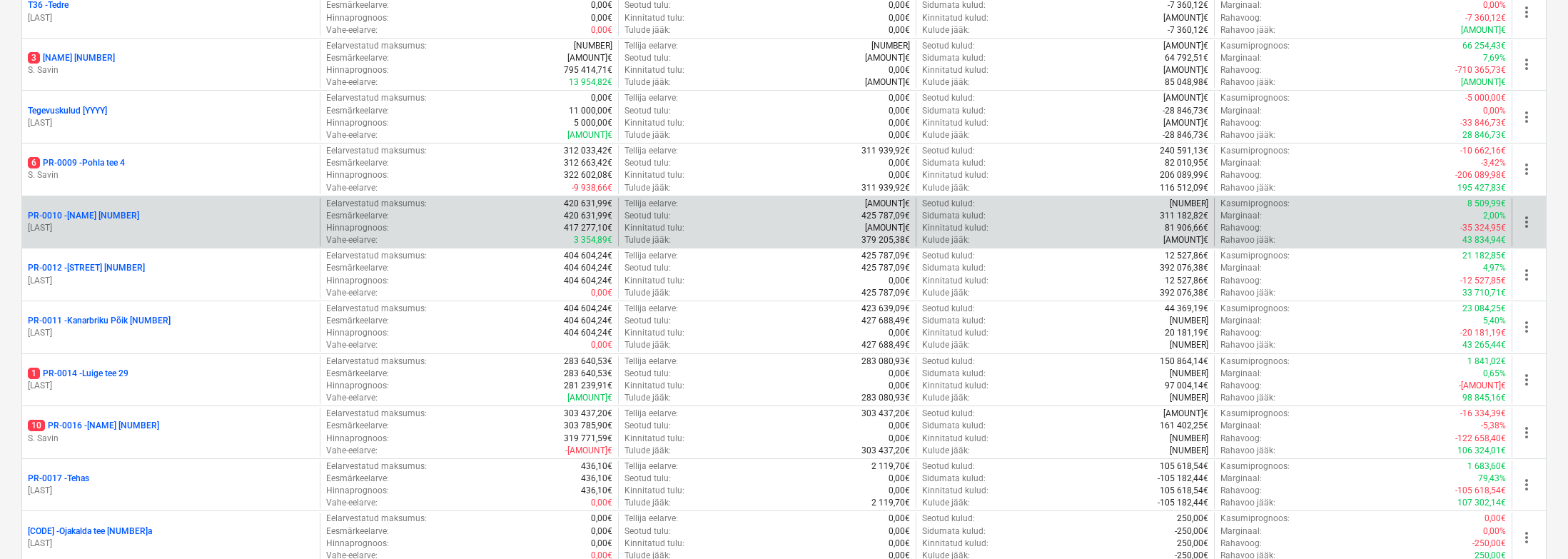 click on "PR-0010 - [STREET] [NUMBER]" at bounding box center [84, 216] 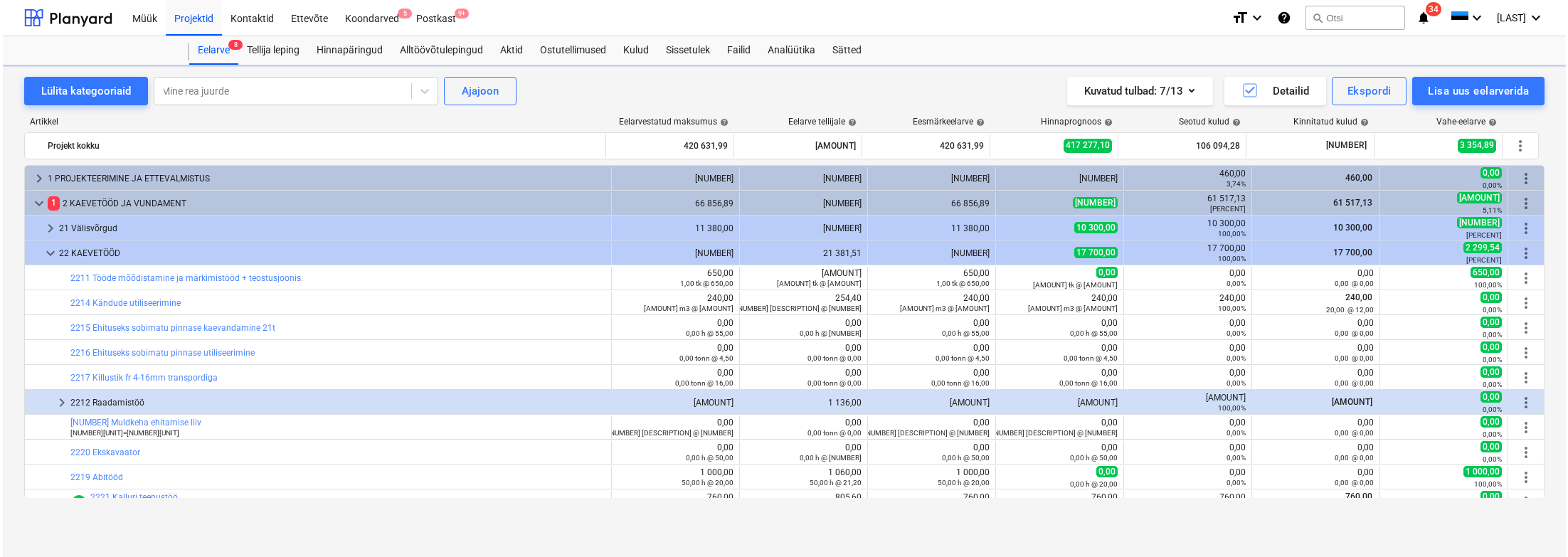 scroll, scrollTop: 0, scrollLeft: 0, axis: both 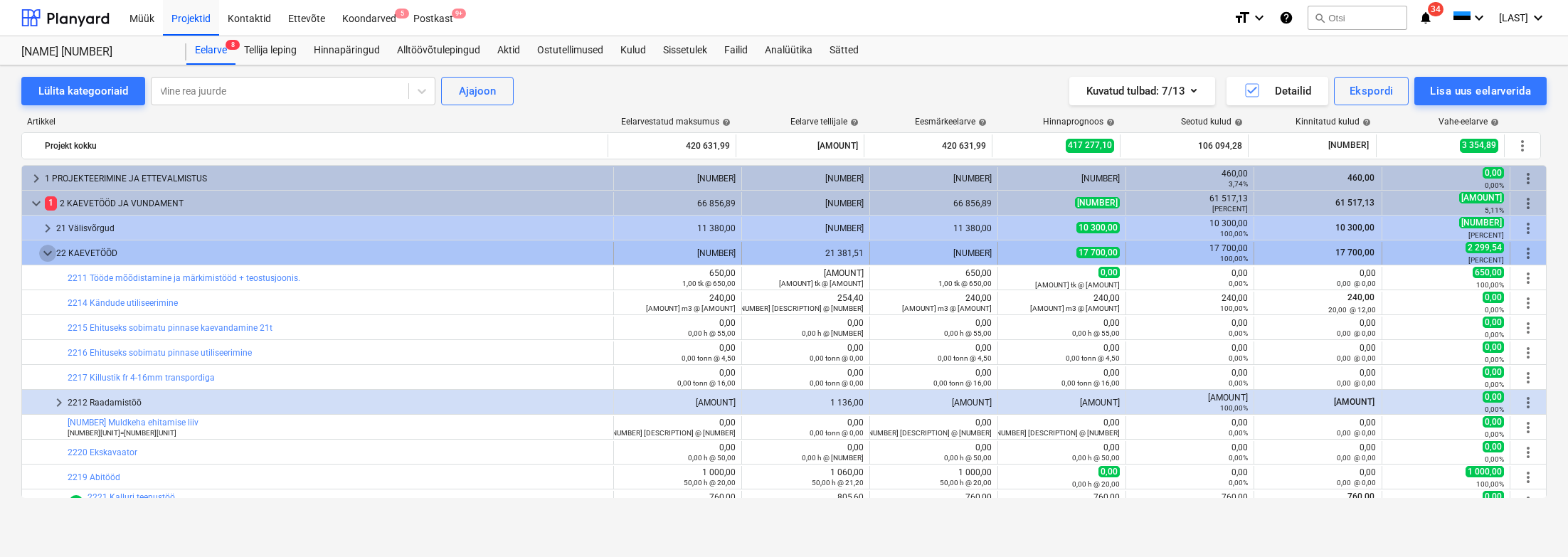 click on "keyboard_arrow_down" at bounding box center [48, 253] 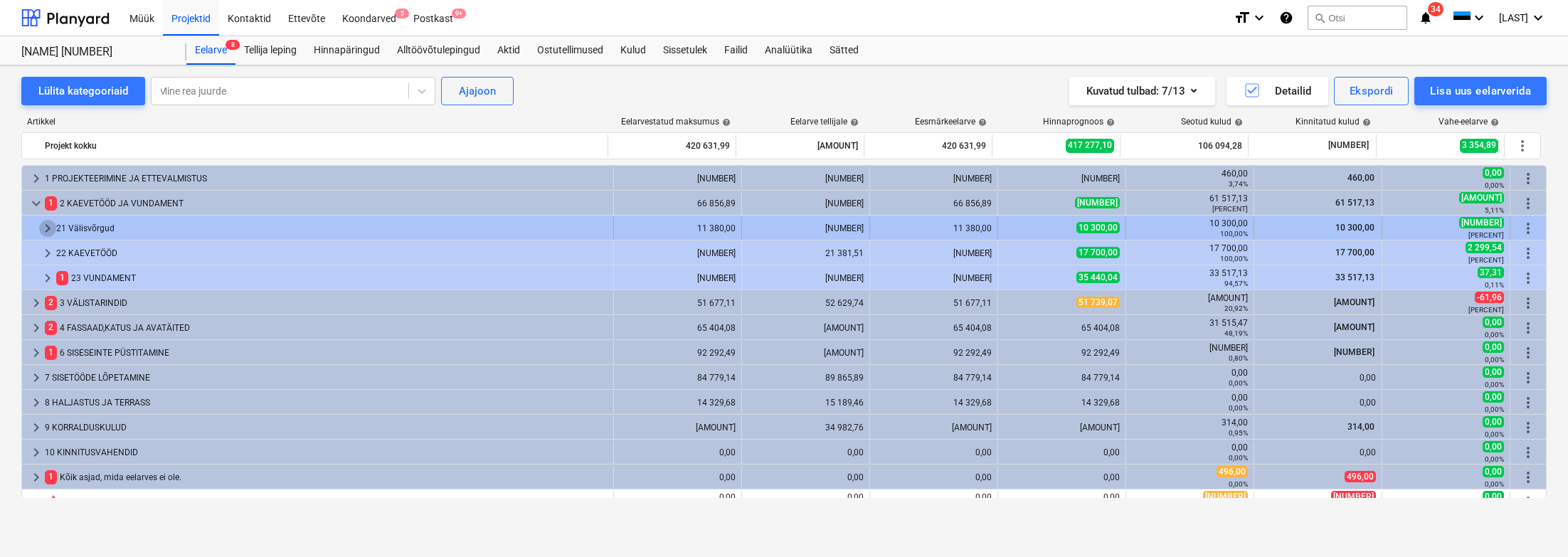 click on "keyboard_arrow_right" at bounding box center (48, 228) 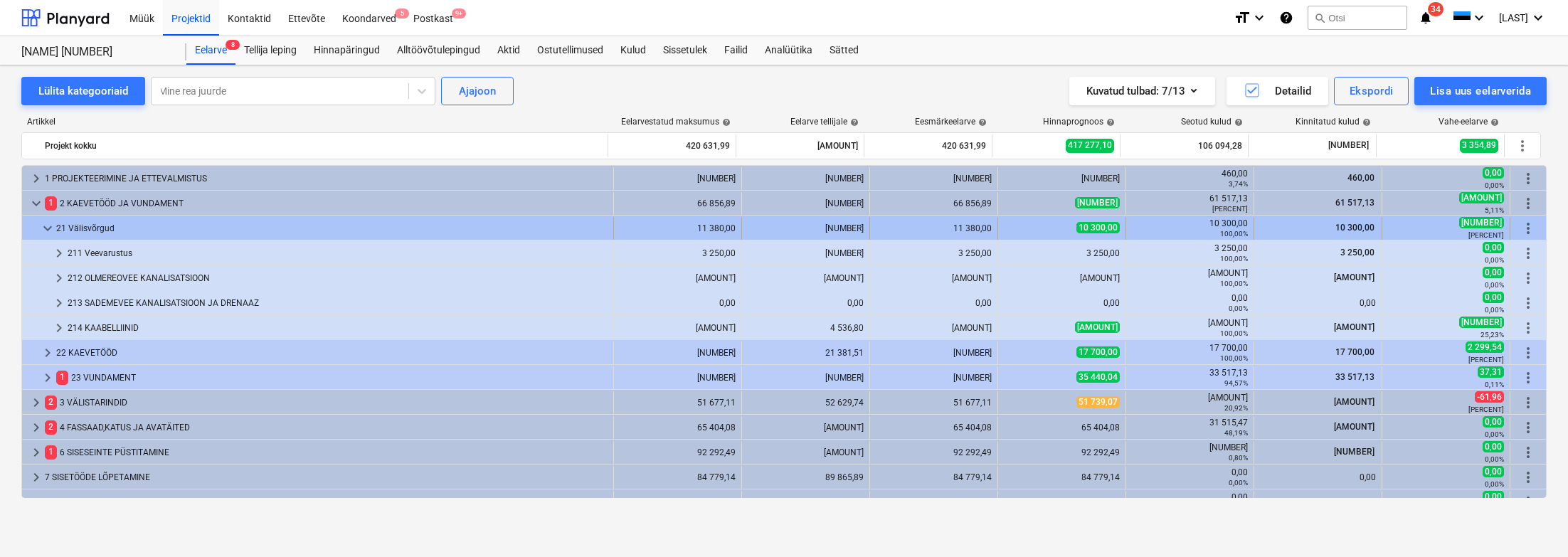 click on "keyboard_arrow_down" at bounding box center [48, 228] 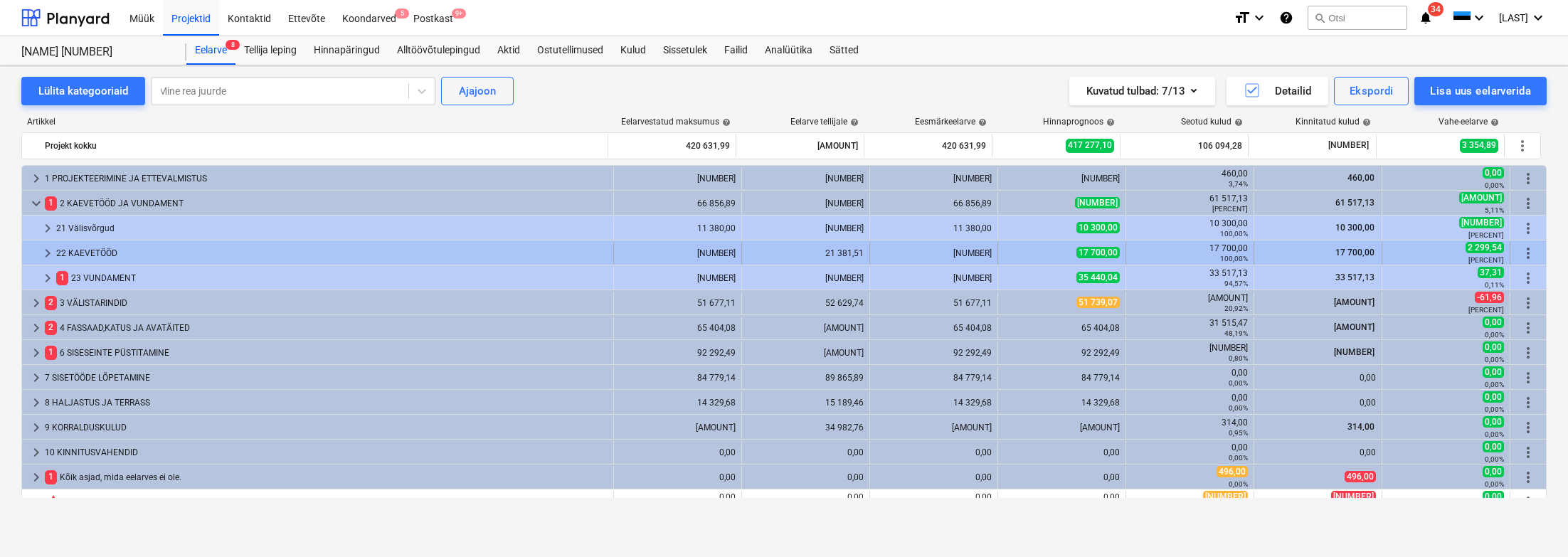click on "keyboard_arrow_right" at bounding box center [48, 253] 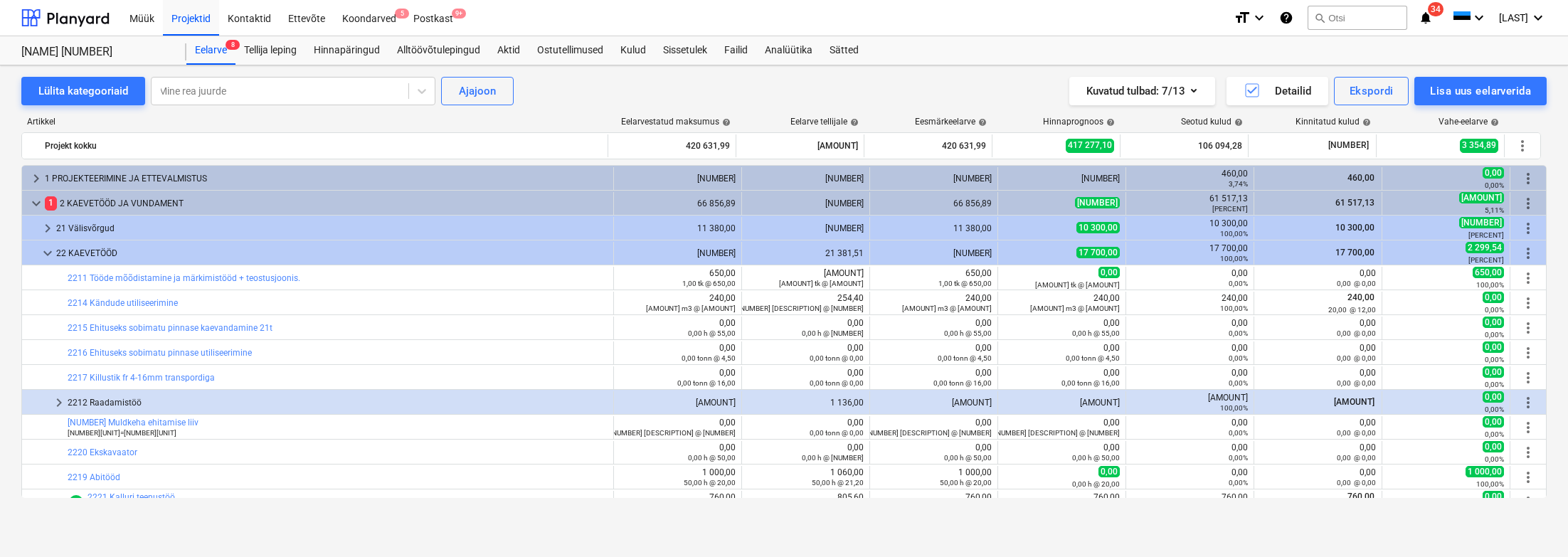 scroll, scrollTop: 21, scrollLeft: 0, axis: vertical 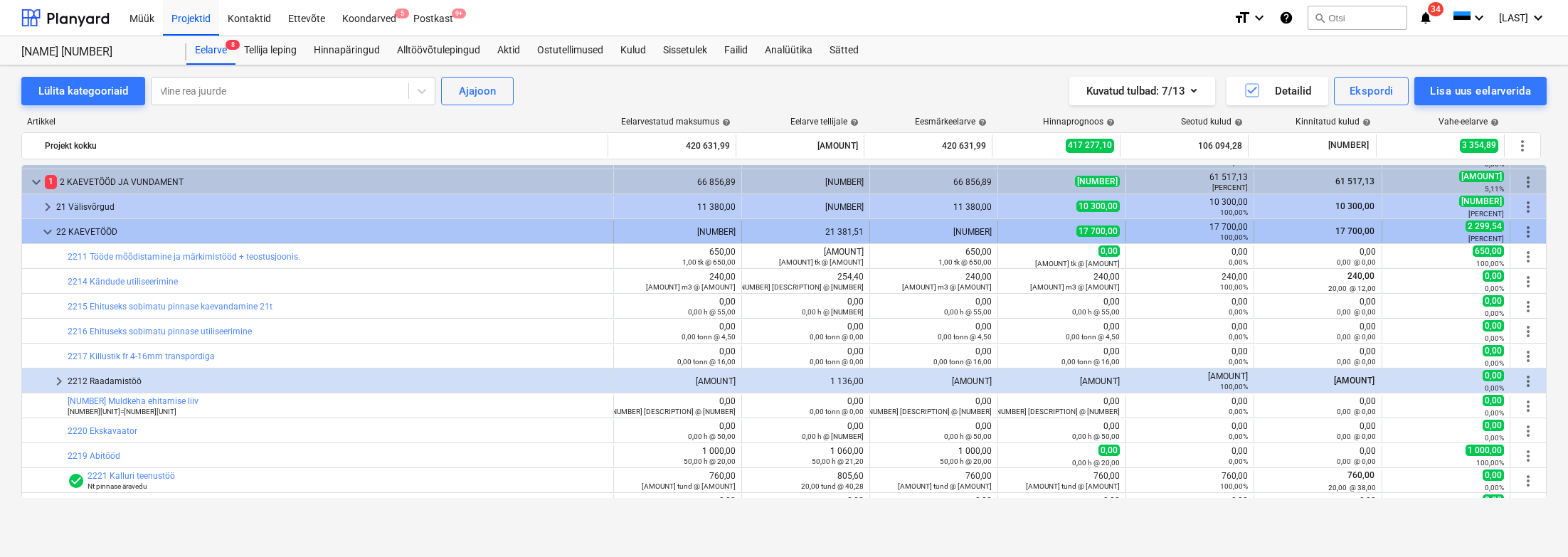 click on "keyboard_arrow_down" at bounding box center (48, 232) 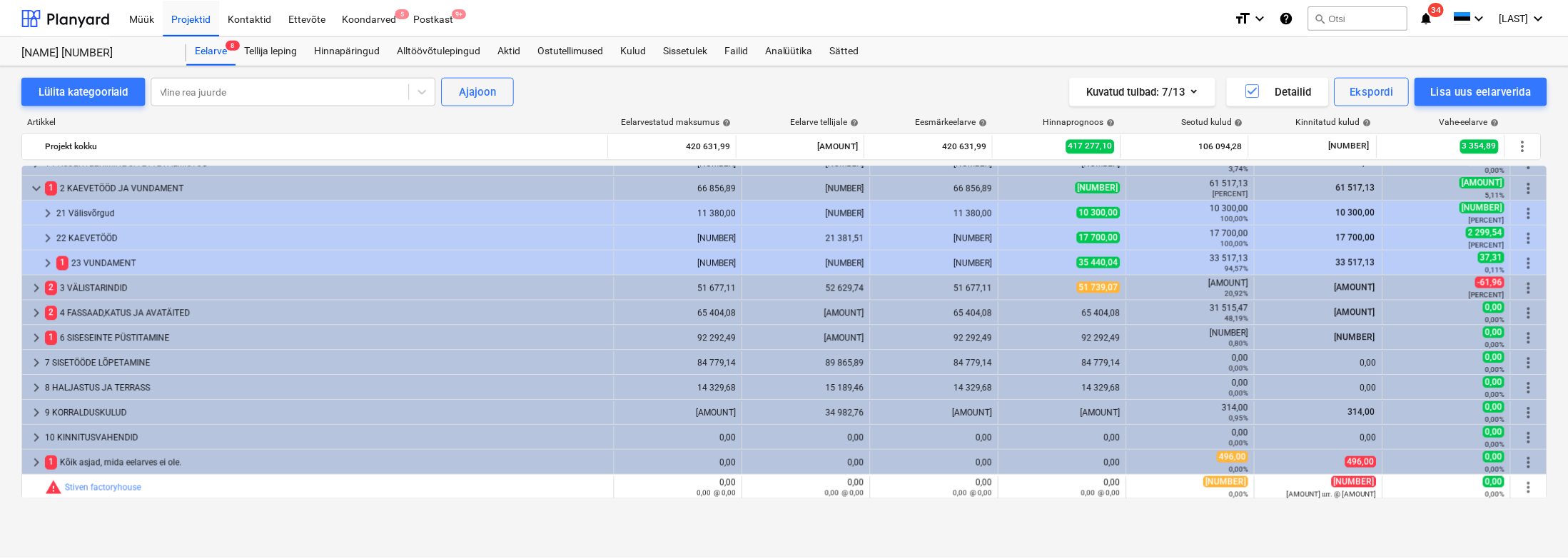 scroll, scrollTop: 16, scrollLeft: 0, axis: vertical 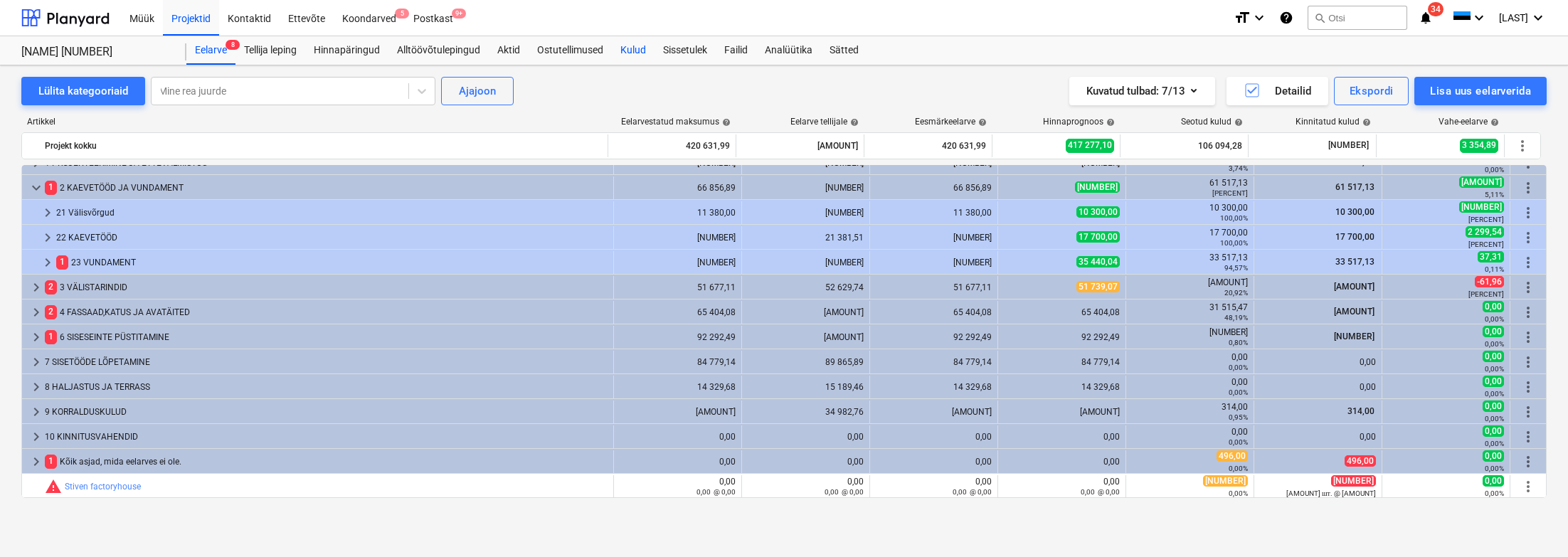 click on "Kulud" at bounding box center [633, 51] 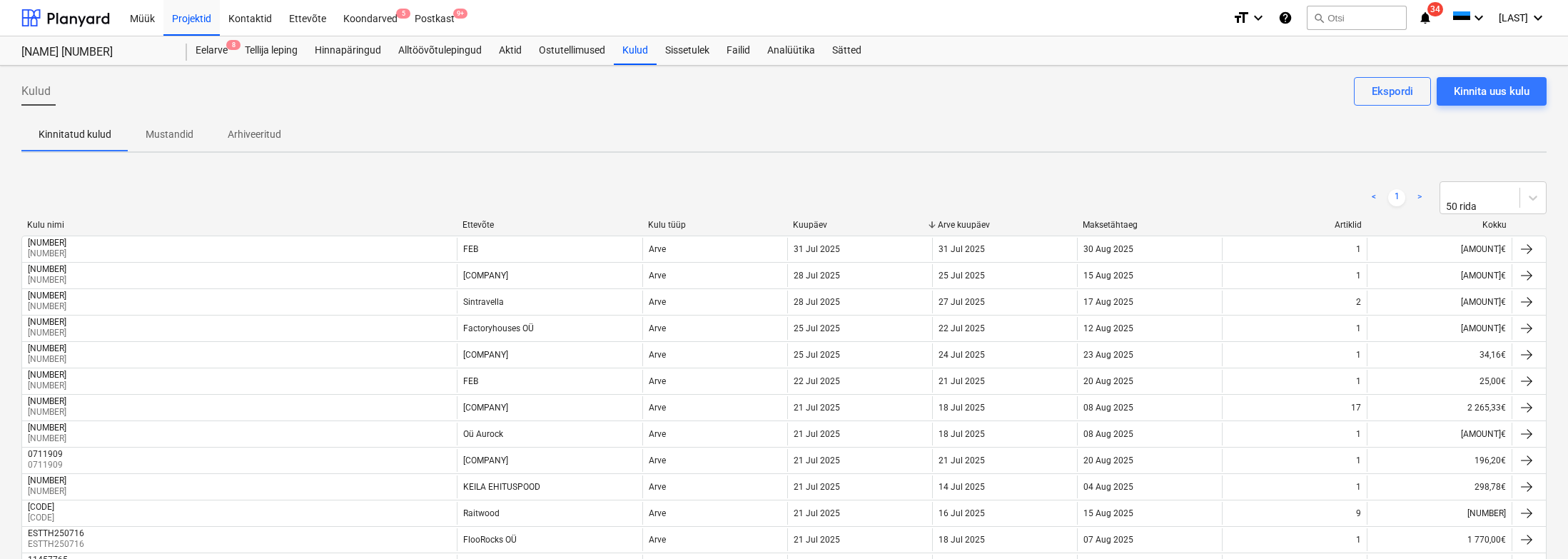click at bounding box center [457, 225] 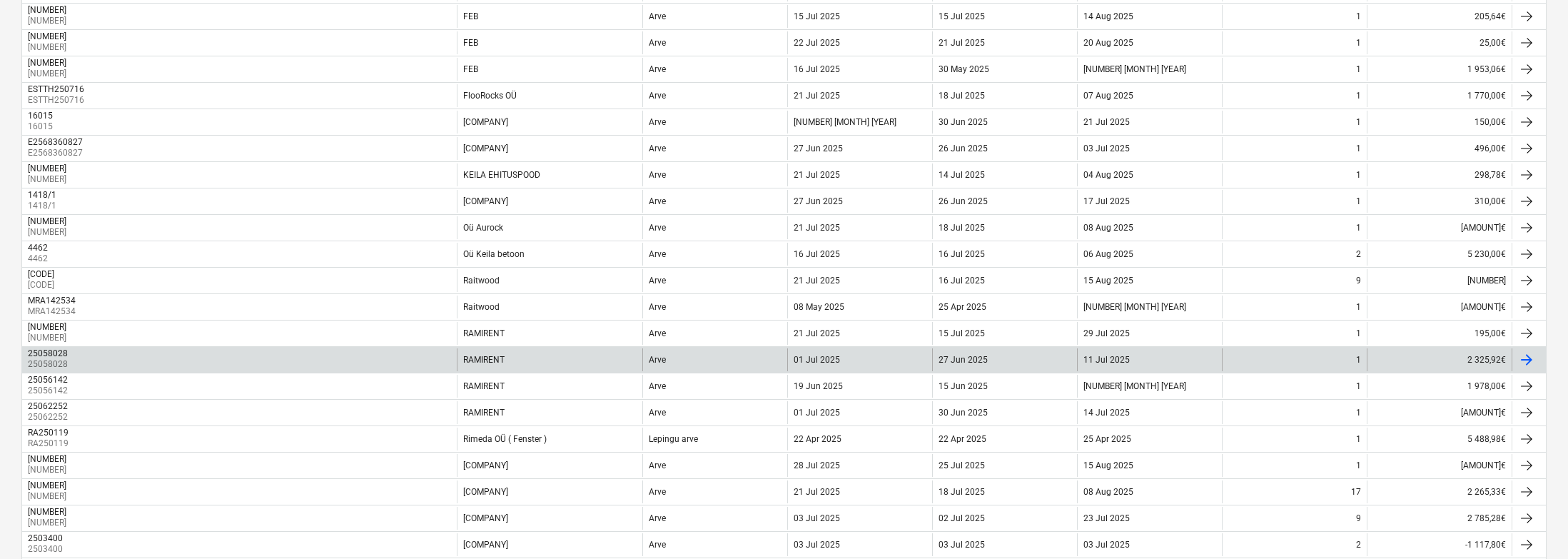 scroll, scrollTop: 952, scrollLeft: 0, axis: vertical 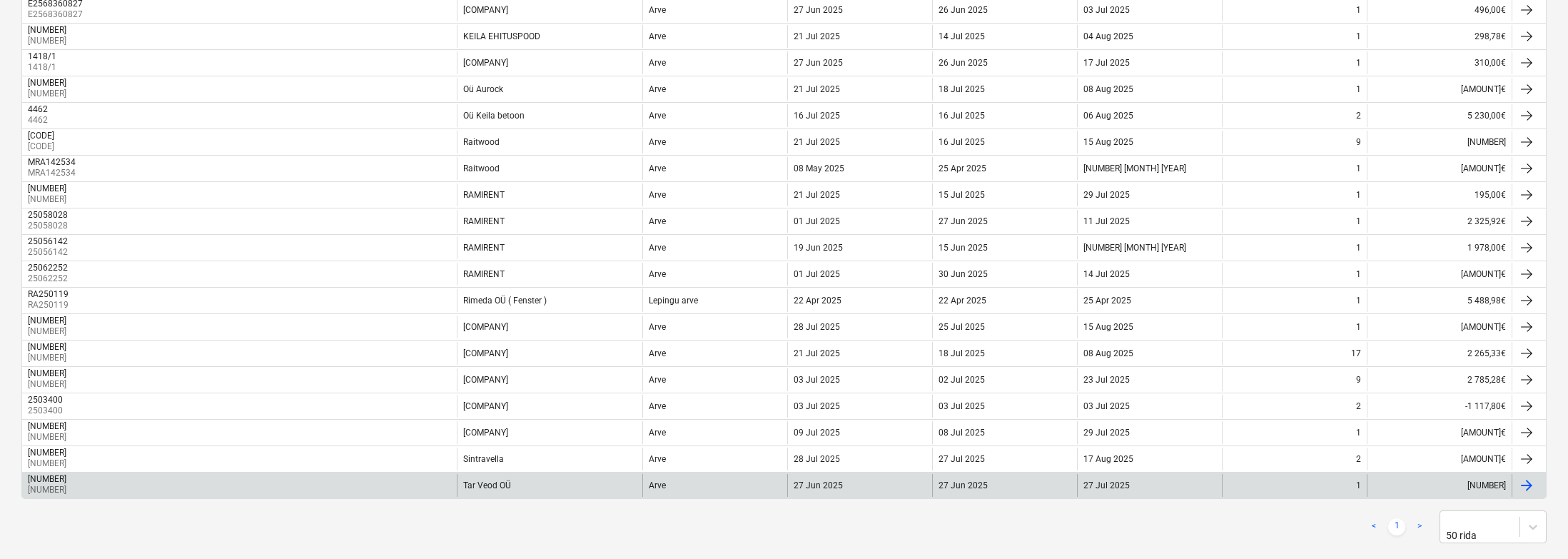 click on "Tar Veod OÜ" at bounding box center [550, 485] 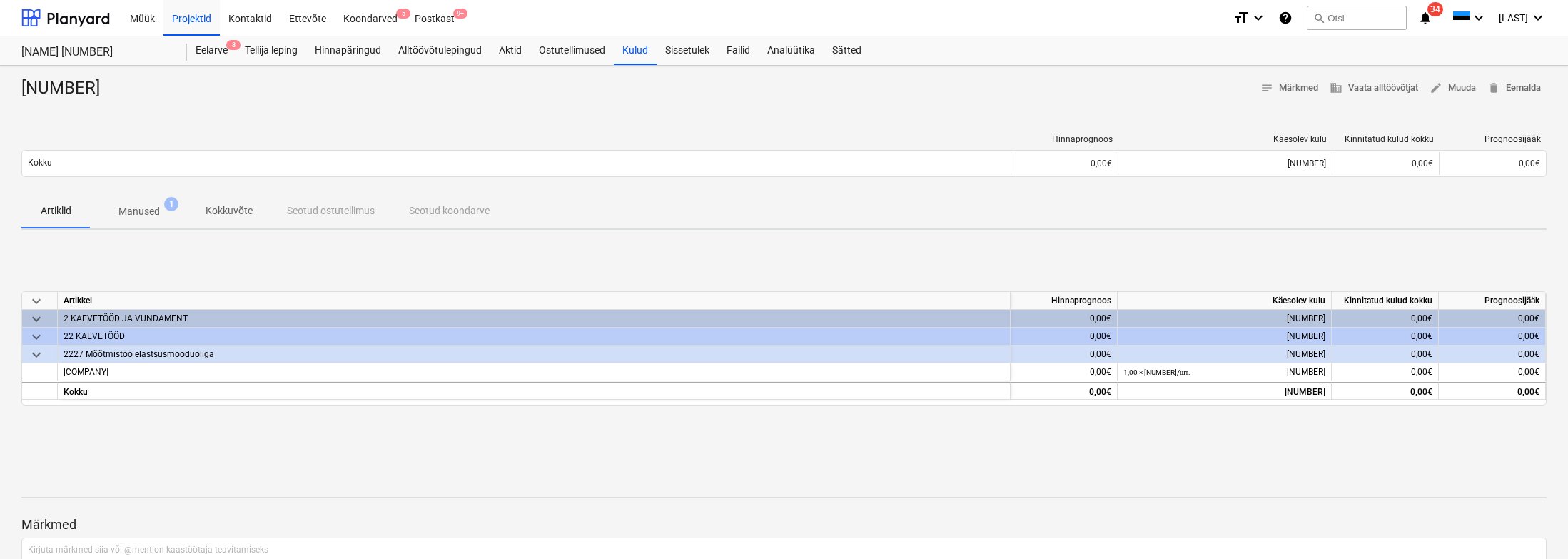 click on "[DESCRIPTION] [NUMBER]" at bounding box center (139, 211) 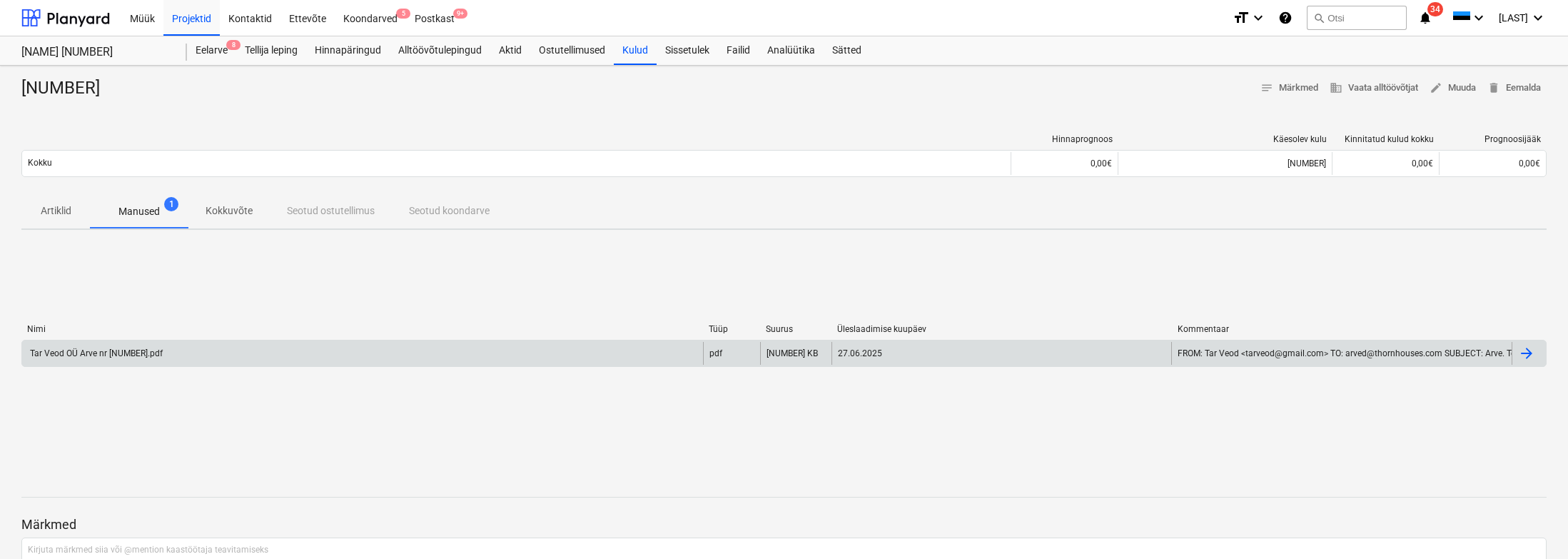 click on "Tar Veod OÜ Arve nr [NUMBER].pdf" at bounding box center [363, 353] 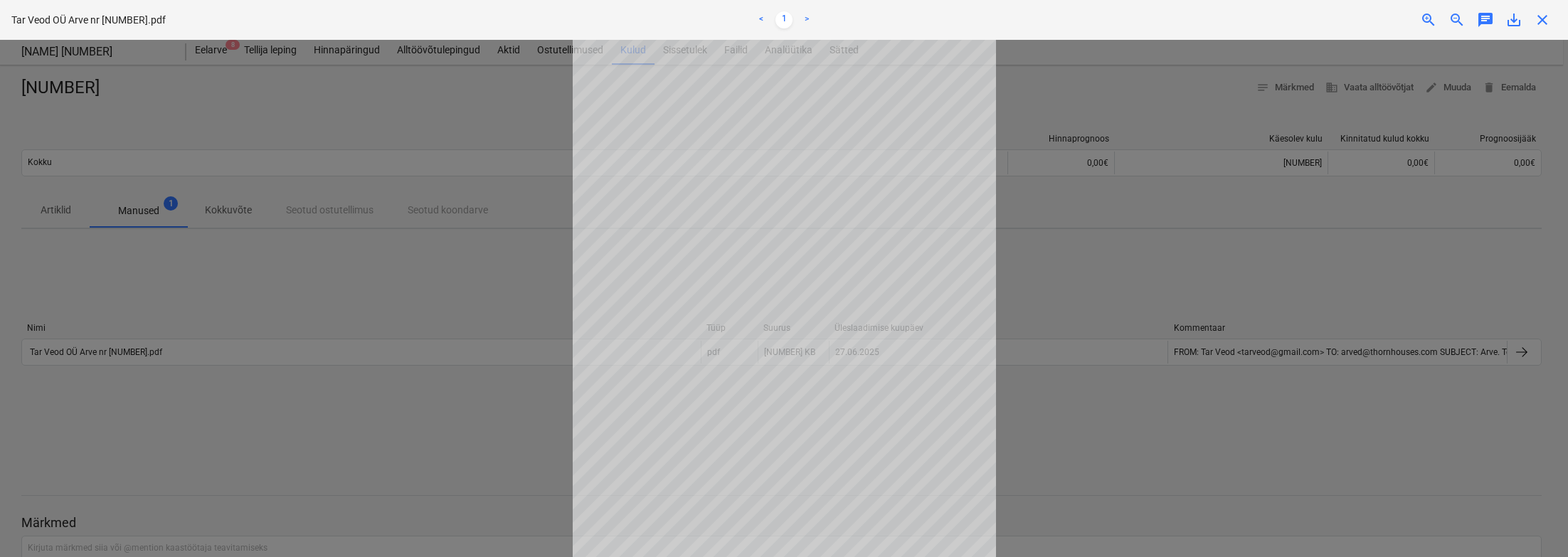 click at bounding box center (784, 298) 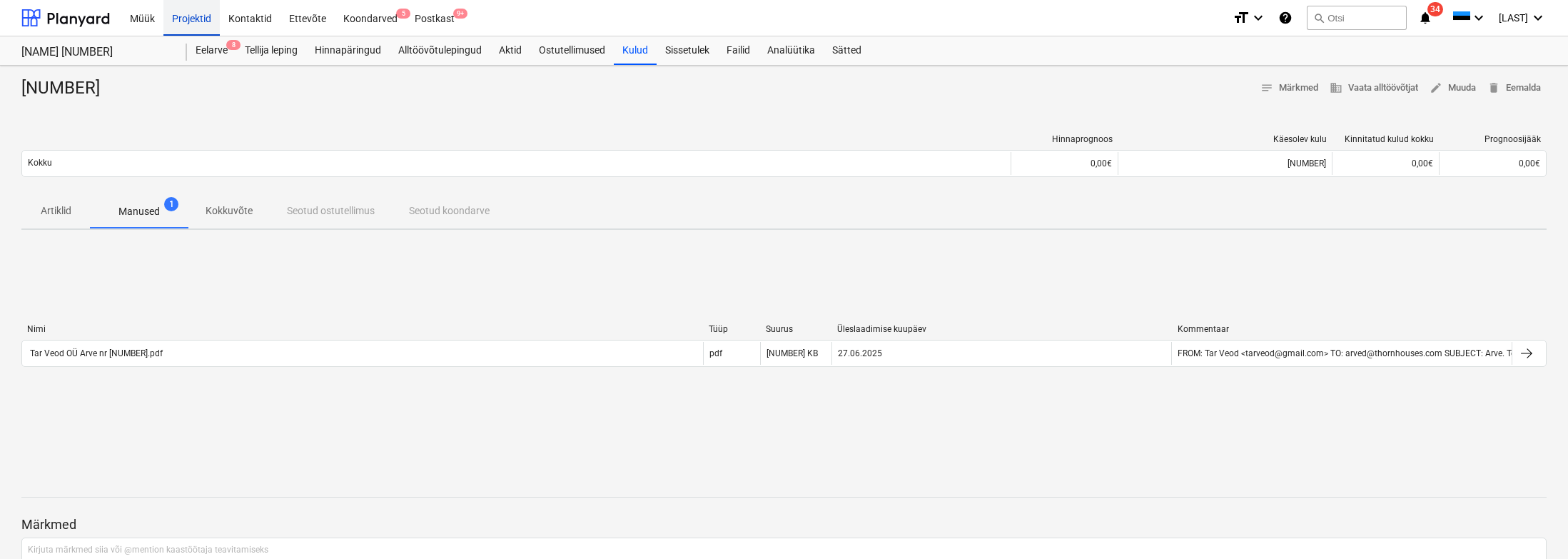 click on "Projektid" at bounding box center [191, 17] 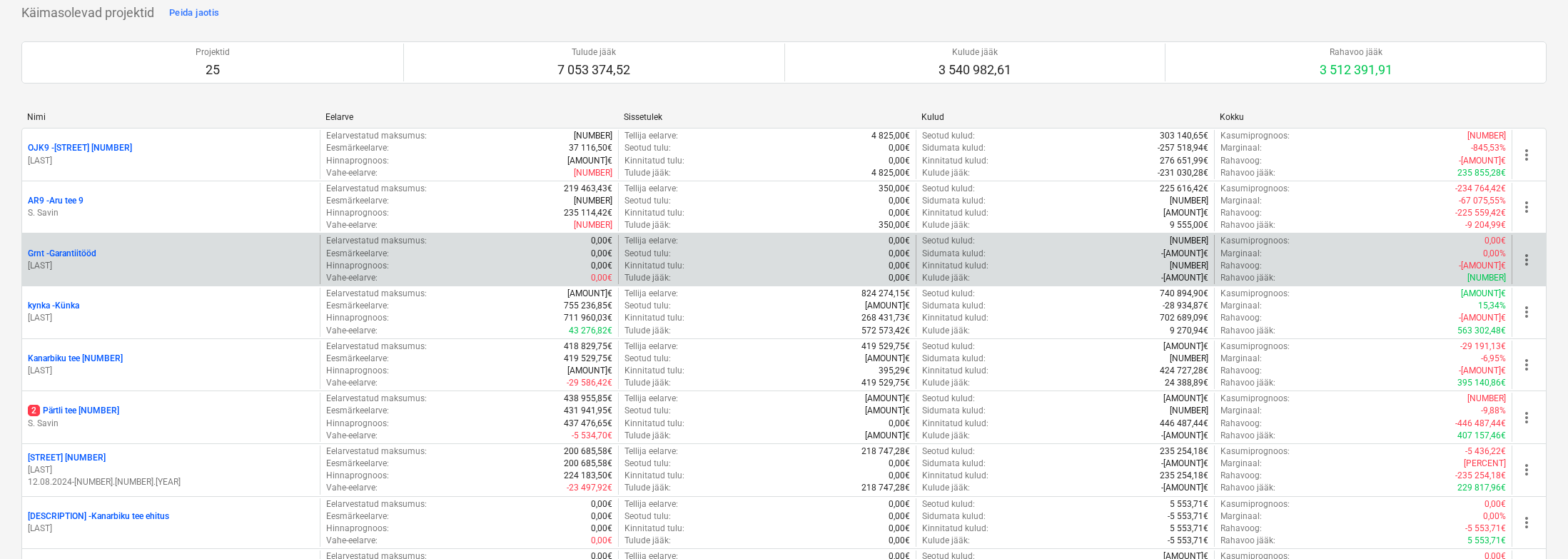 scroll, scrollTop: 0, scrollLeft: 0, axis: both 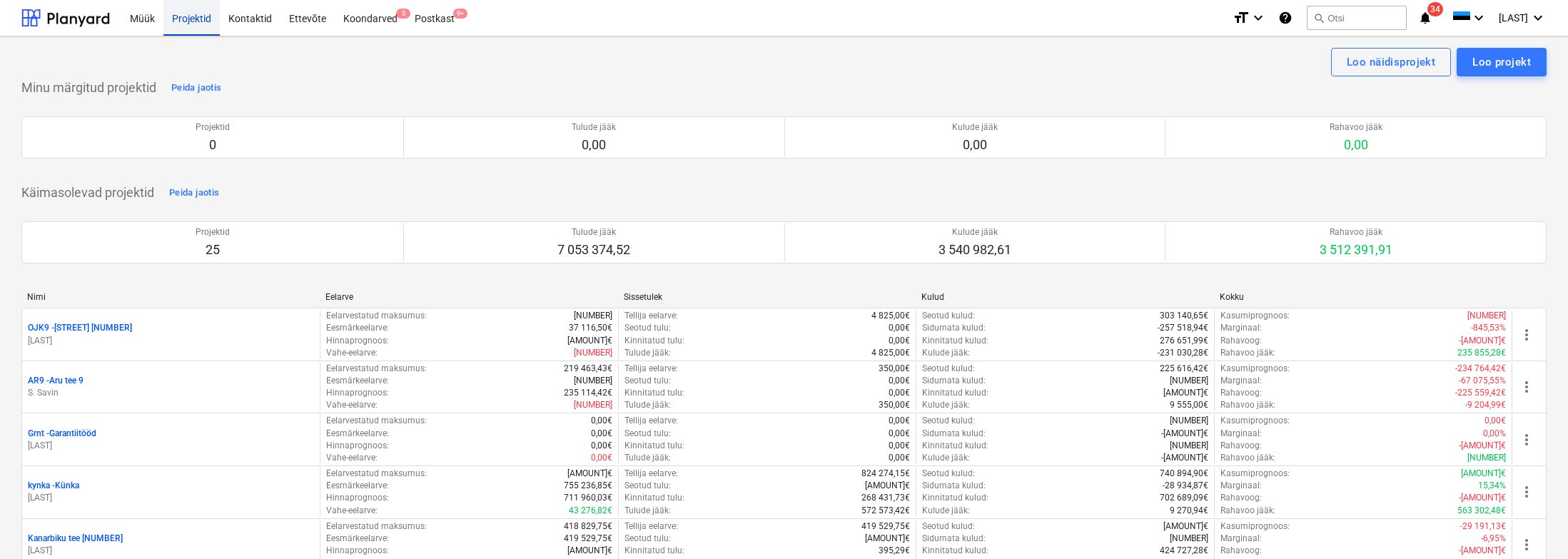 click on "Projektid" at bounding box center [191, 17] 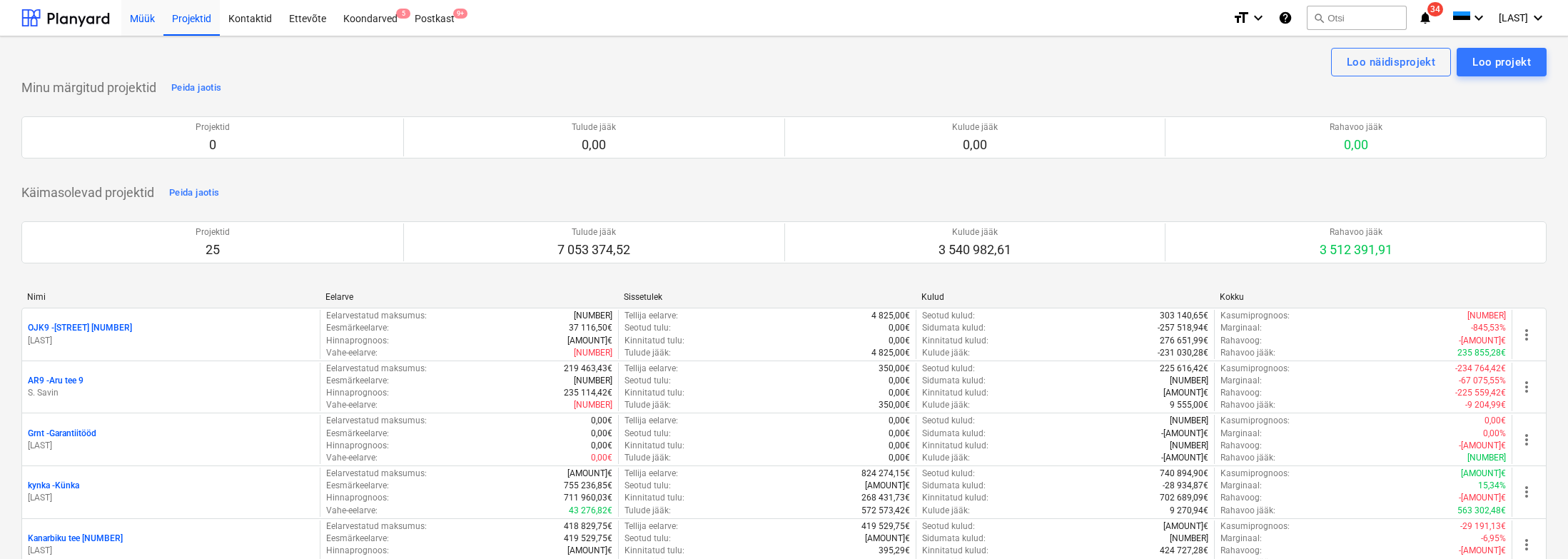 click on "Müük" at bounding box center [142, 17] 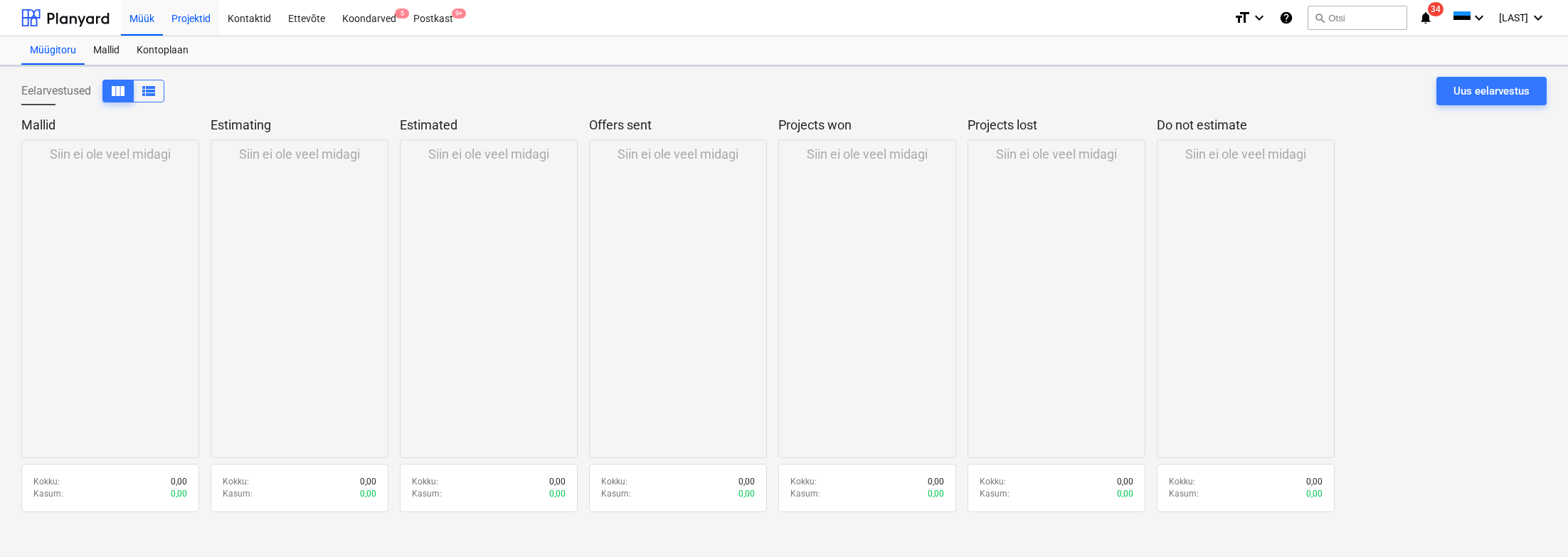 click on "Projektid" at bounding box center (191, 17) 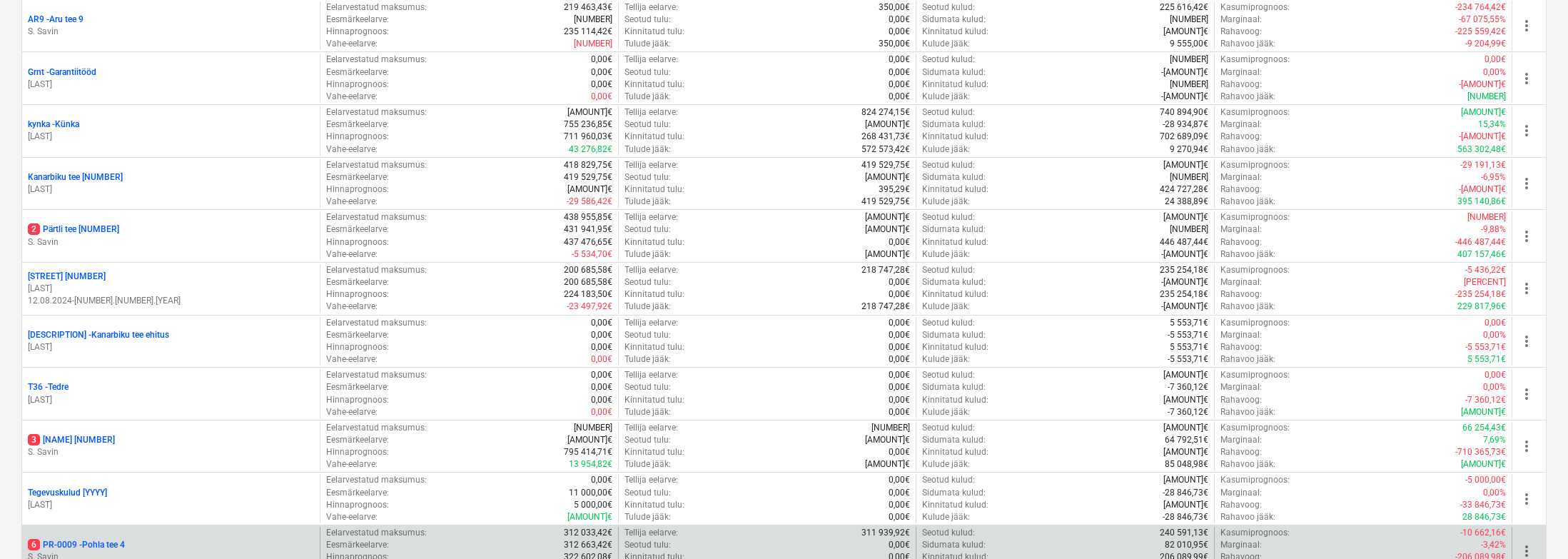 scroll, scrollTop: 471, scrollLeft: 0, axis: vertical 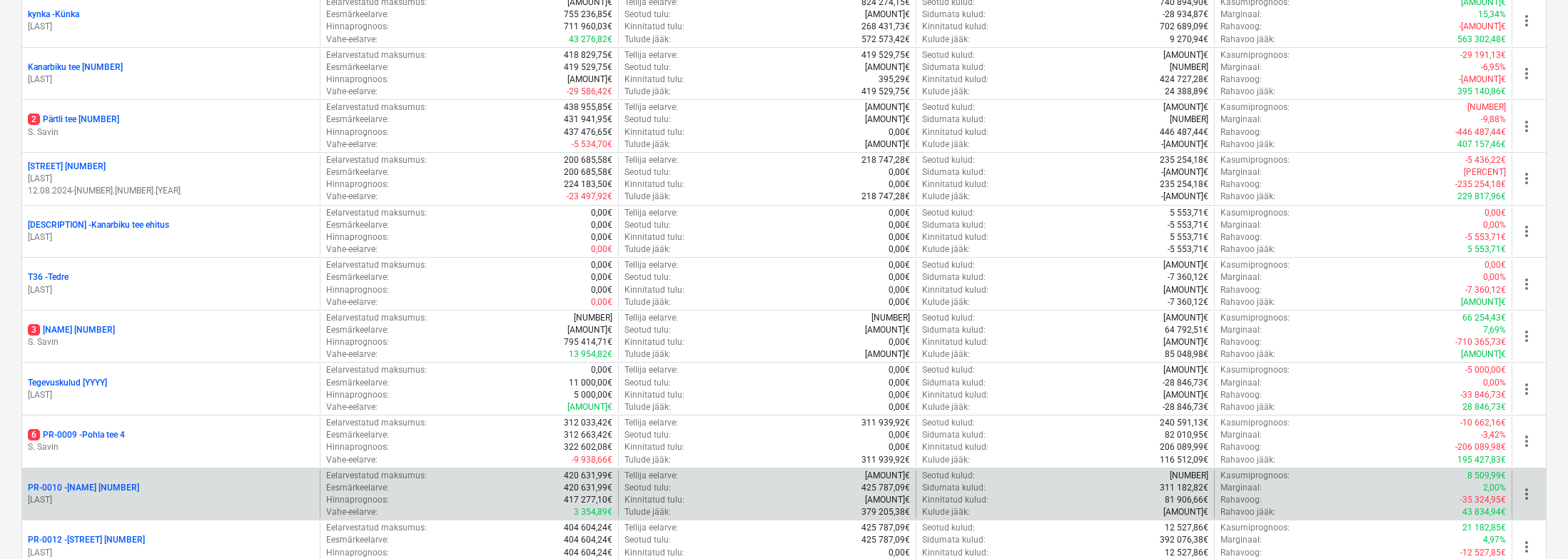 click on "[LAST]" at bounding box center (171, 500) 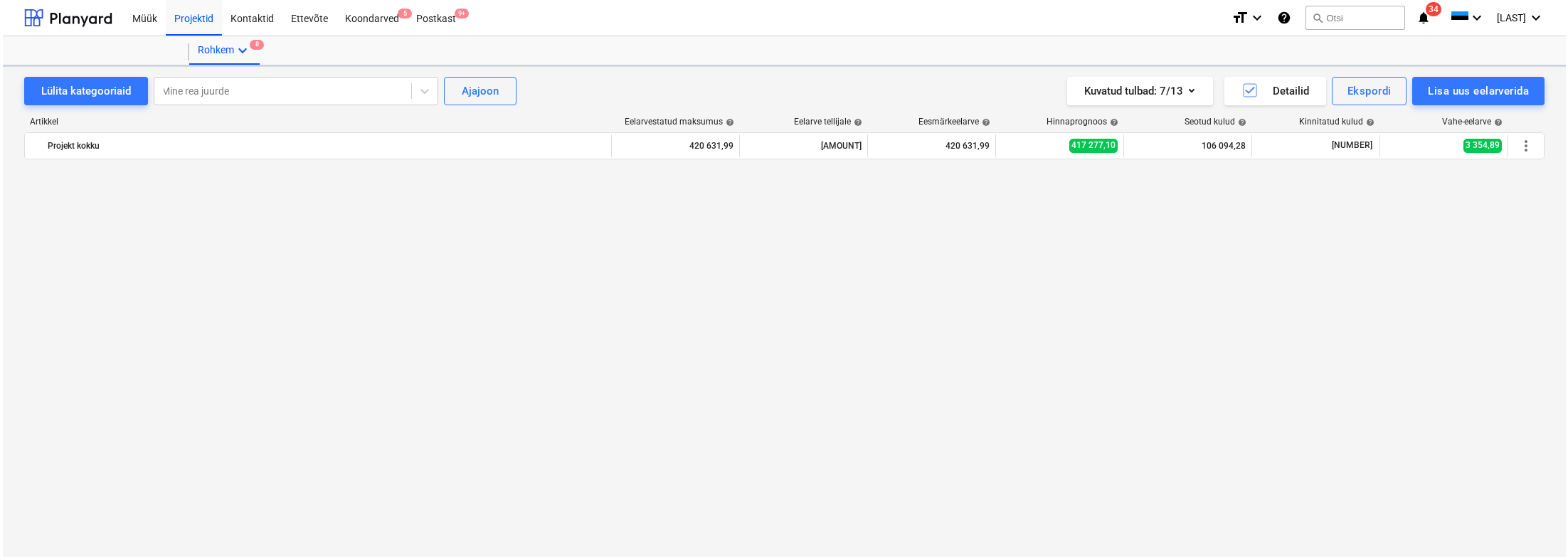 scroll, scrollTop: 0, scrollLeft: 0, axis: both 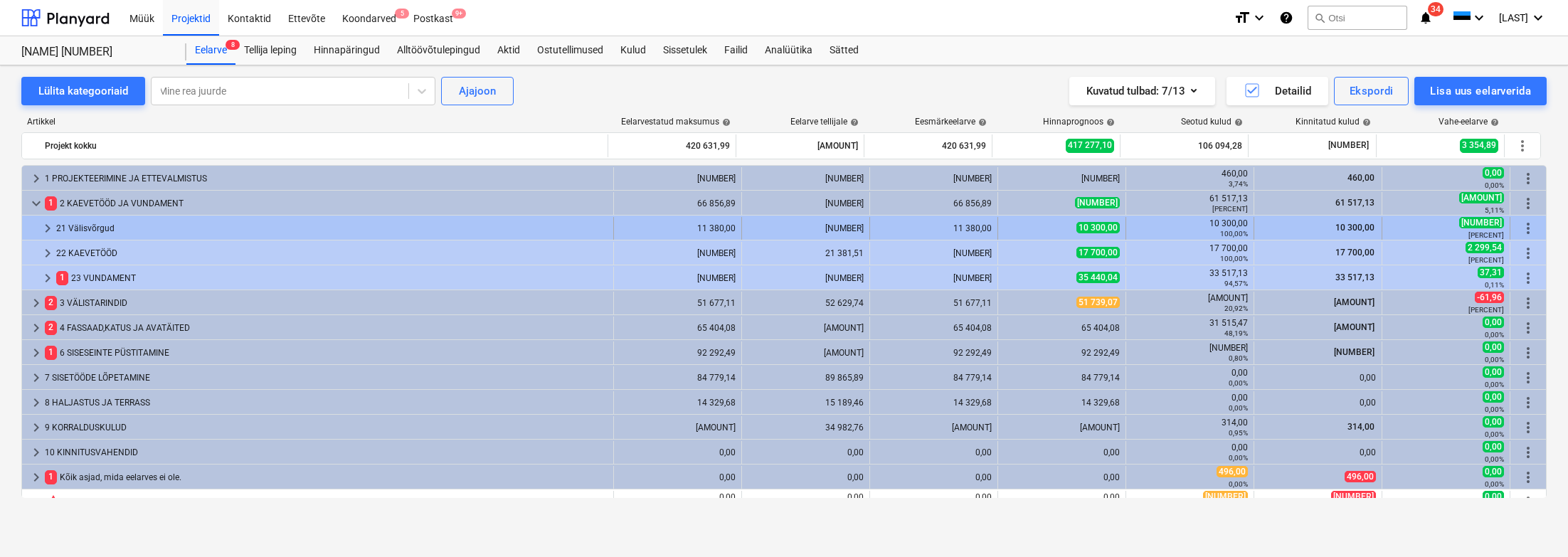 click on "keyboard_arrow_right" at bounding box center [48, 228] 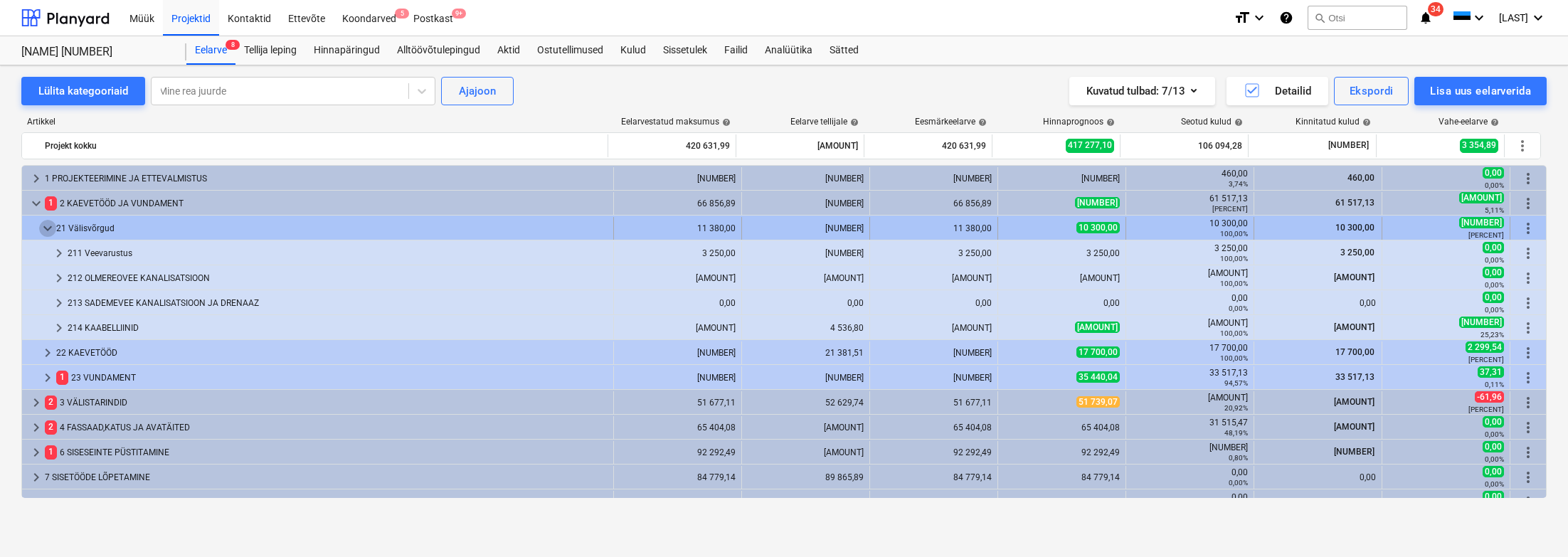 click on "keyboard_arrow_down" at bounding box center [48, 228] 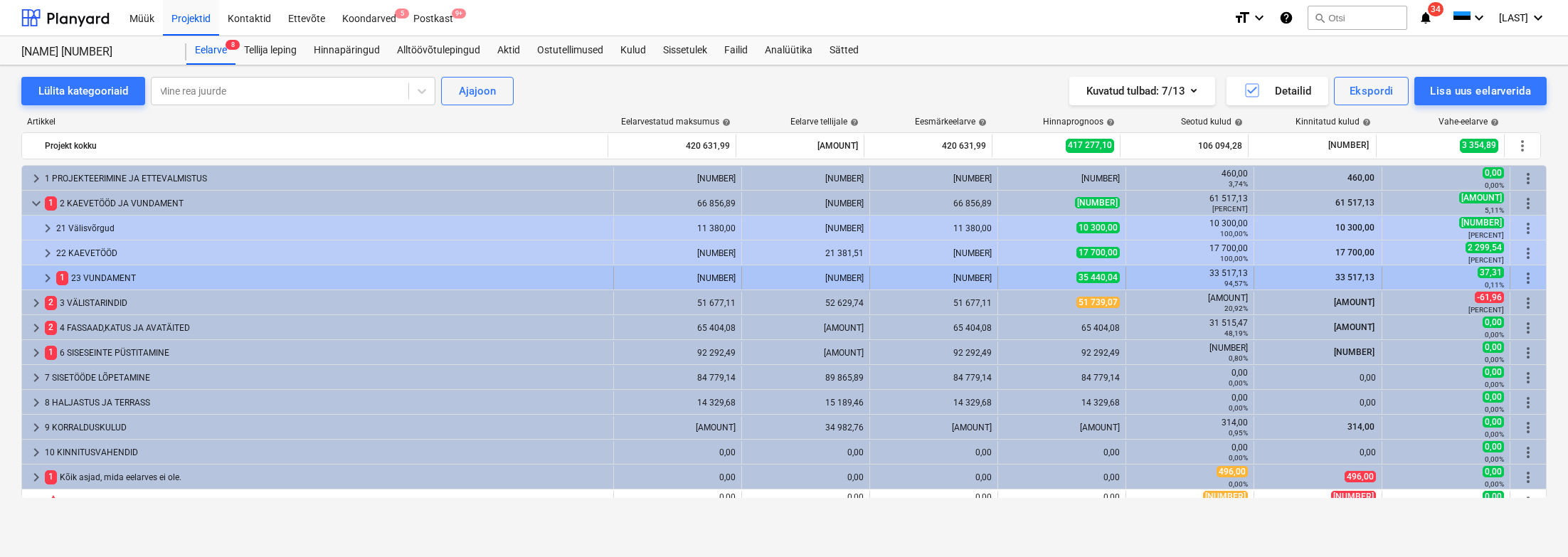 click on "keyboard_arrow_right" at bounding box center [48, 278] 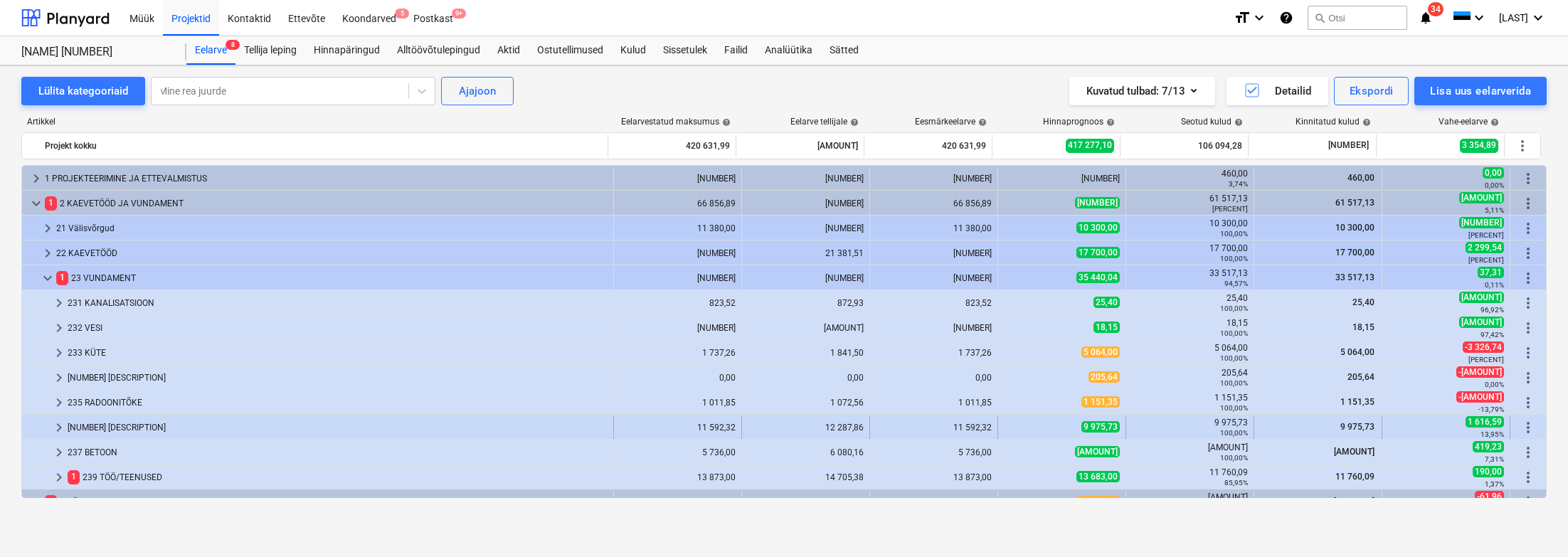 scroll, scrollTop: 100, scrollLeft: 0, axis: vertical 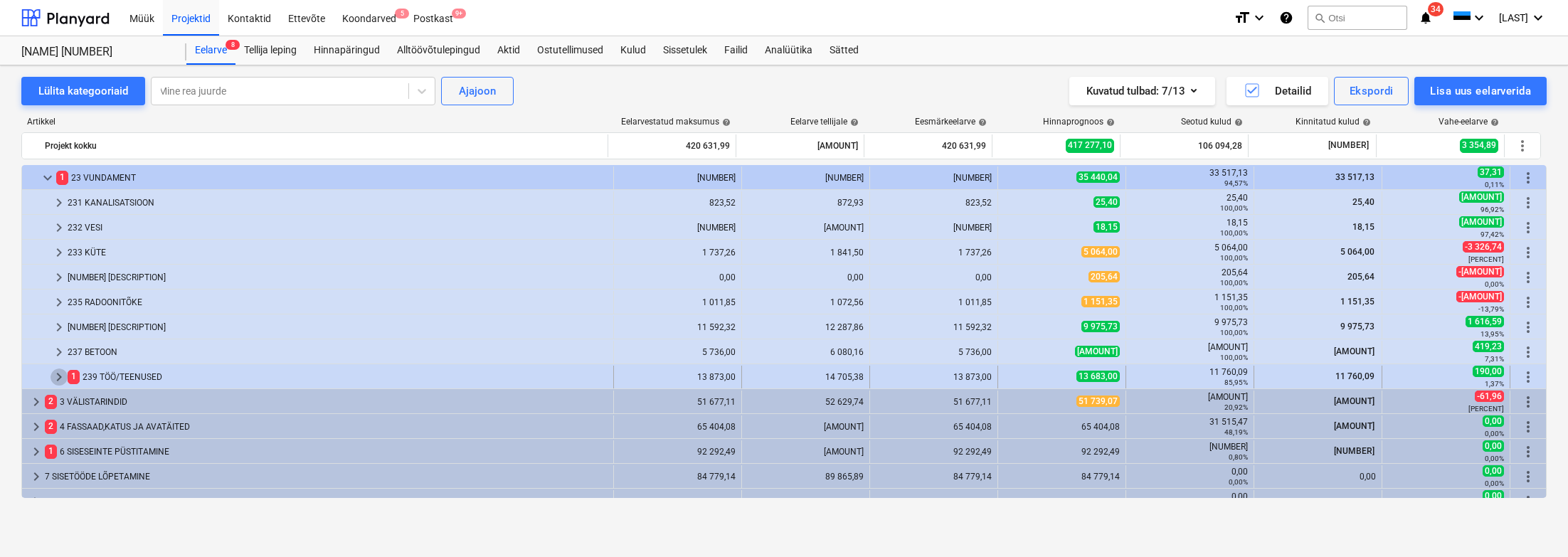click on "keyboard_arrow_right" at bounding box center (59, 377) 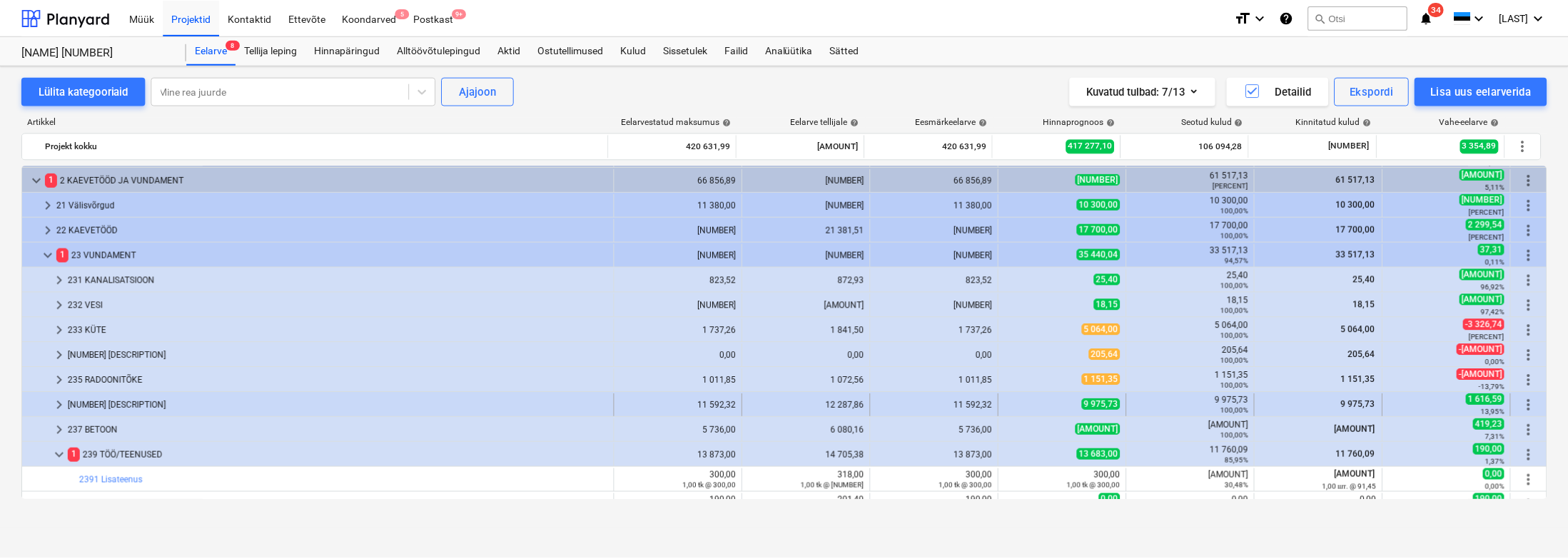 scroll, scrollTop: 0, scrollLeft: 0, axis: both 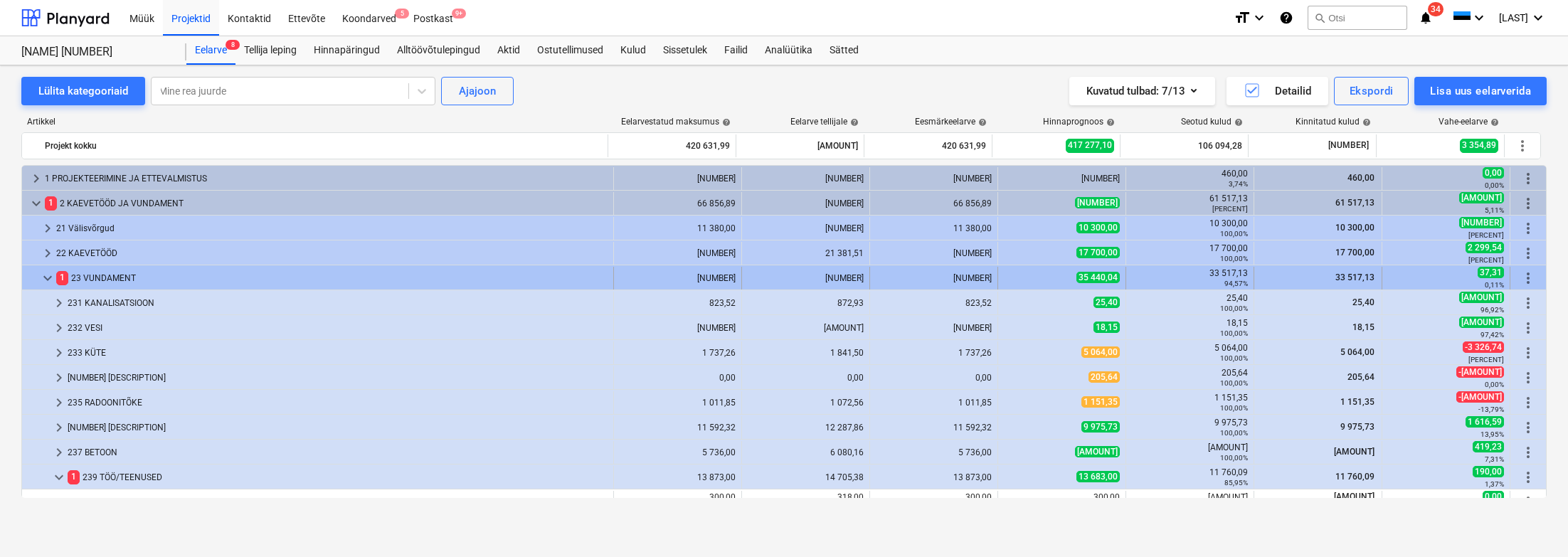 click on "keyboard_arrow_down" at bounding box center (48, 278) 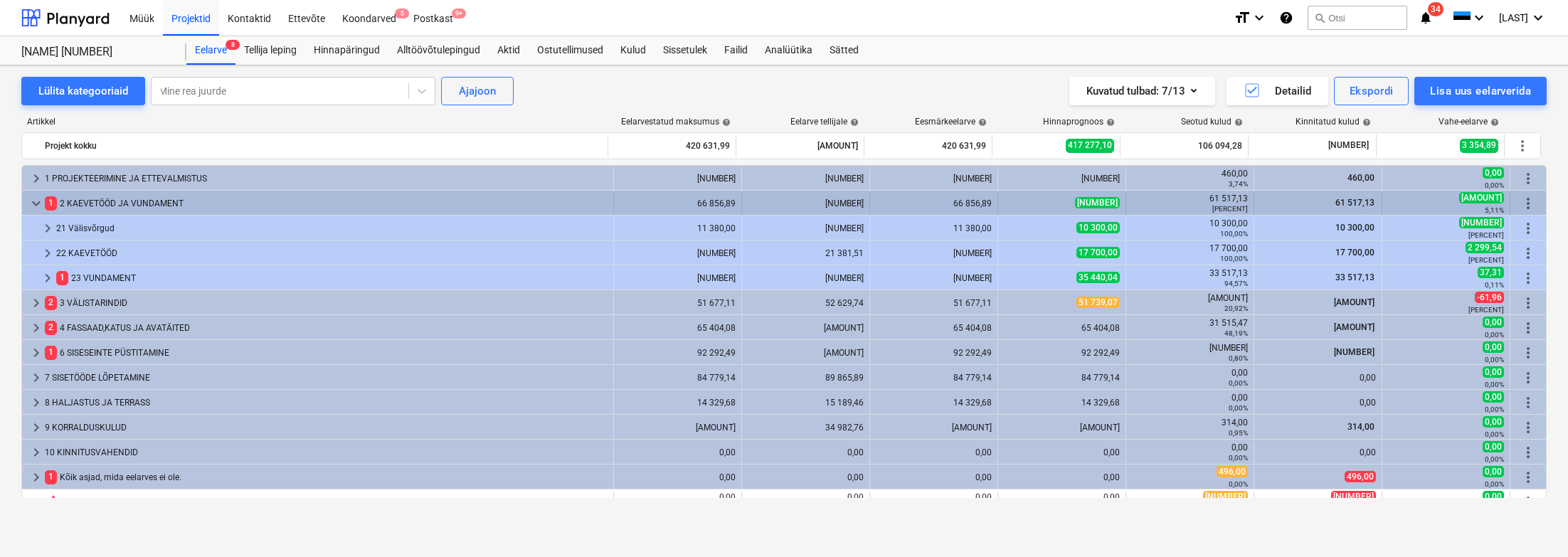 click on "keyboard_arrow_down" at bounding box center (36, 203) 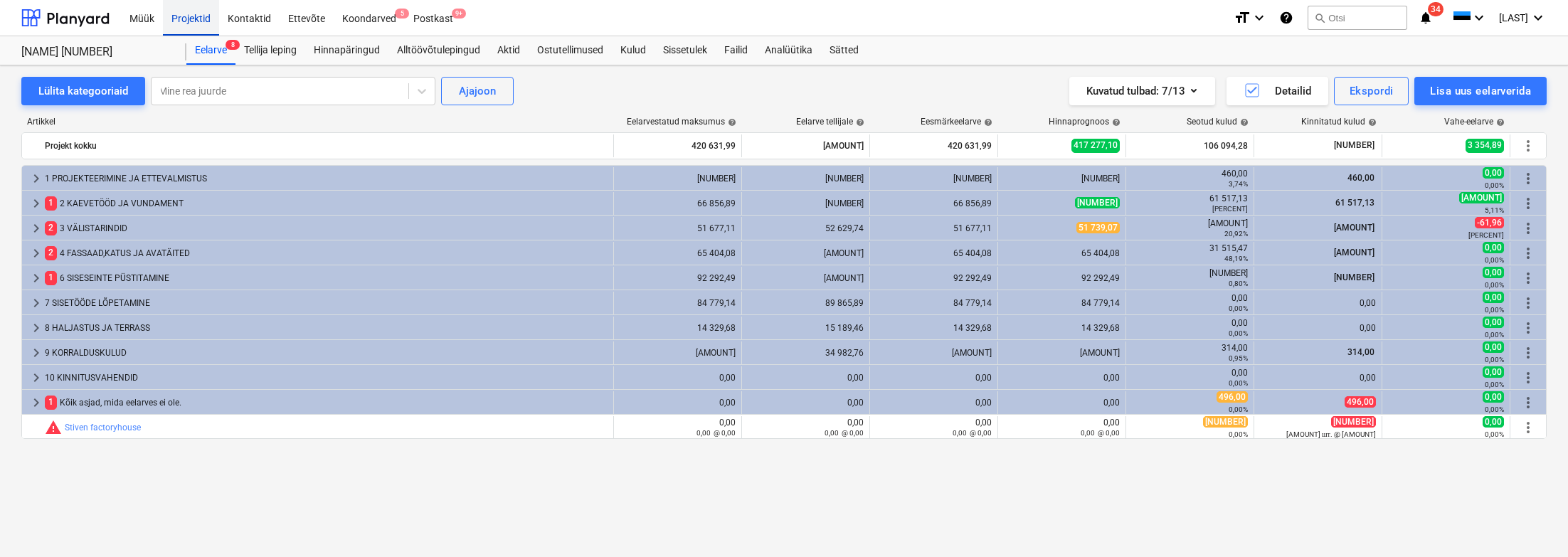 click on "Projektid" at bounding box center [191, 17] 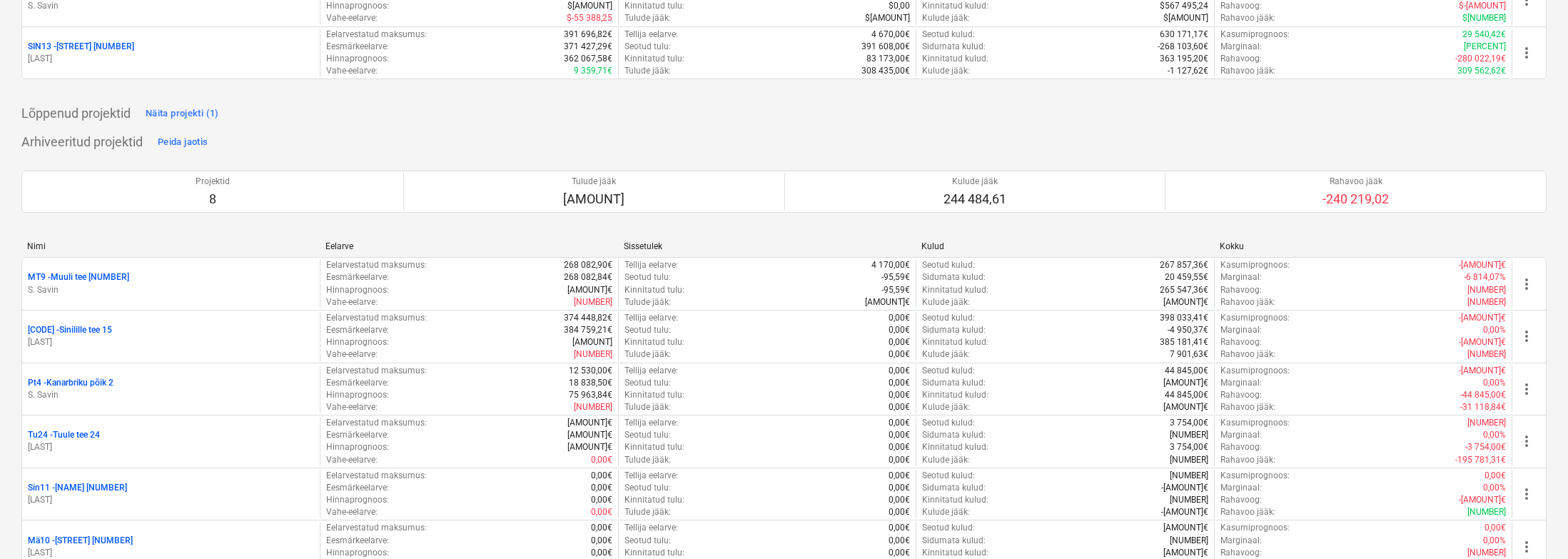 scroll, scrollTop: 1928, scrollLeft: 0, axis: vertical 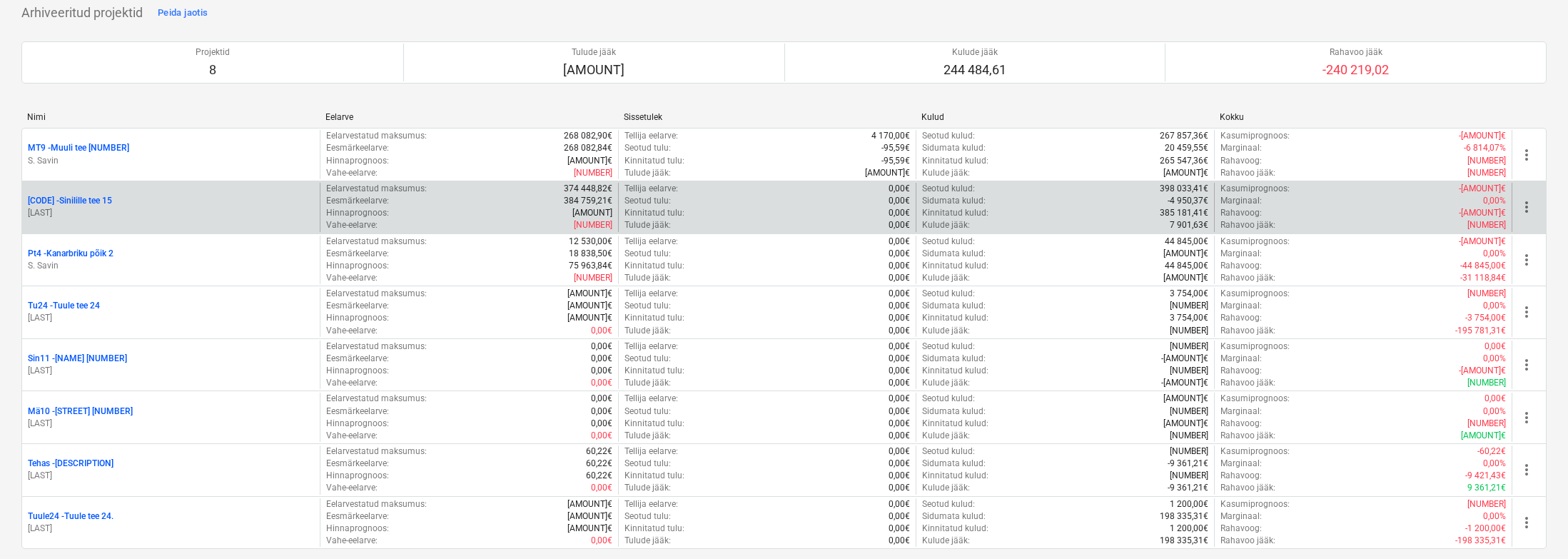 click on "Sinilille tee 15" at bounding box center [70, 201] 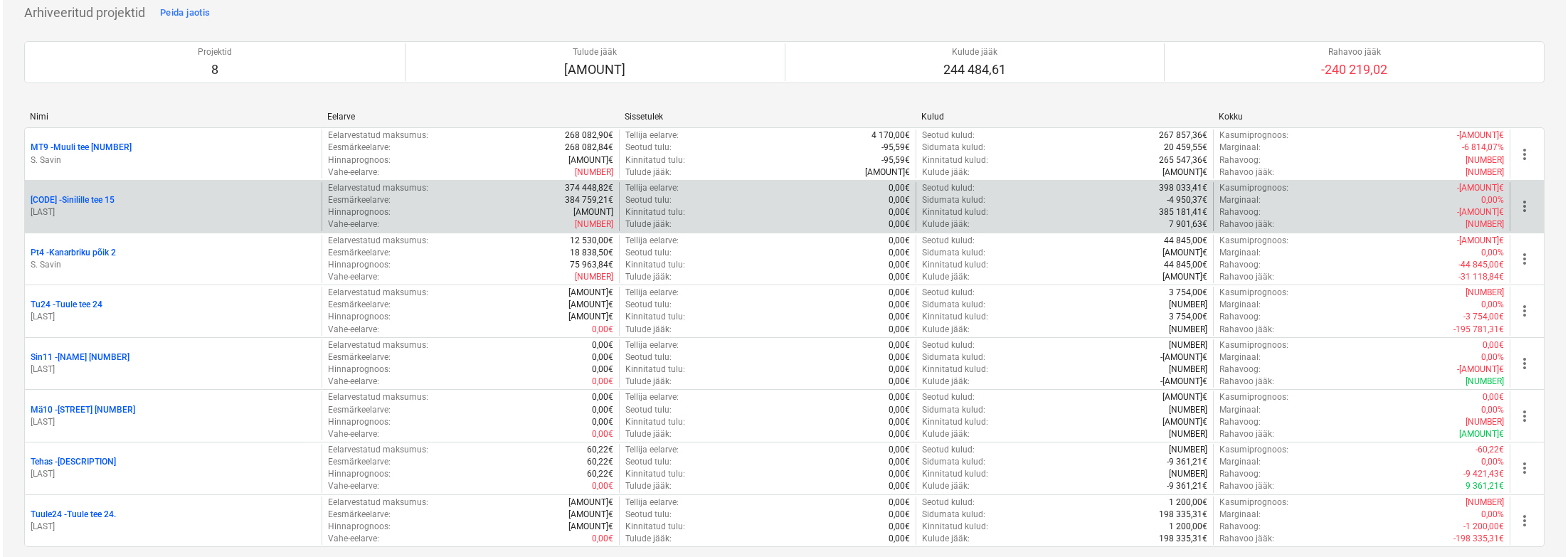scroll, scrollTop: 0, scrollLeft: 0, axis: both 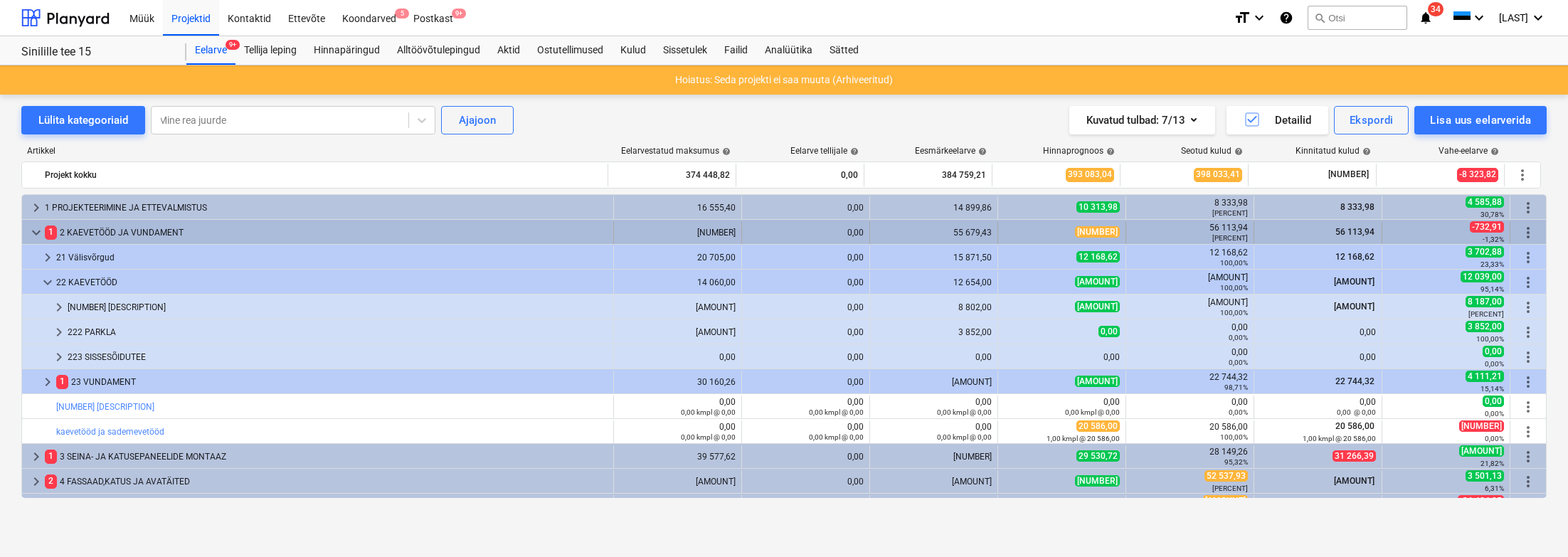 click on "keyboard_arrow_down" at bounding box center (36, 233) 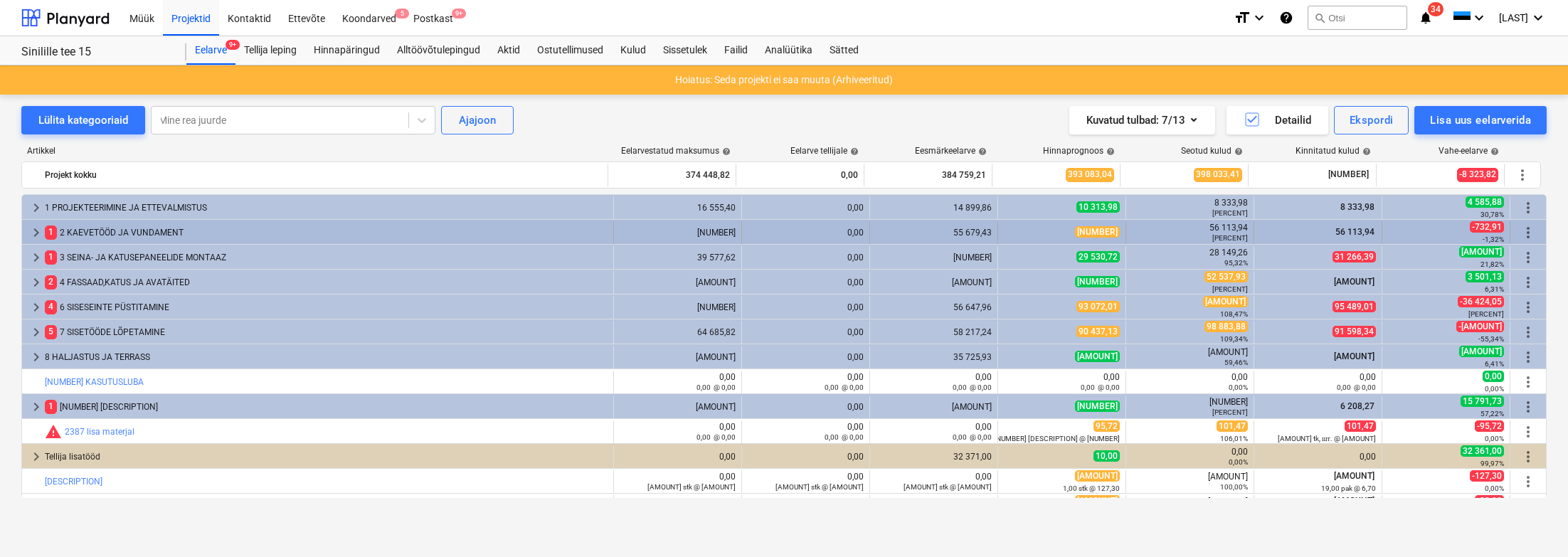 click on "keyboard_arrow_right" at bounding box center (36, 233) 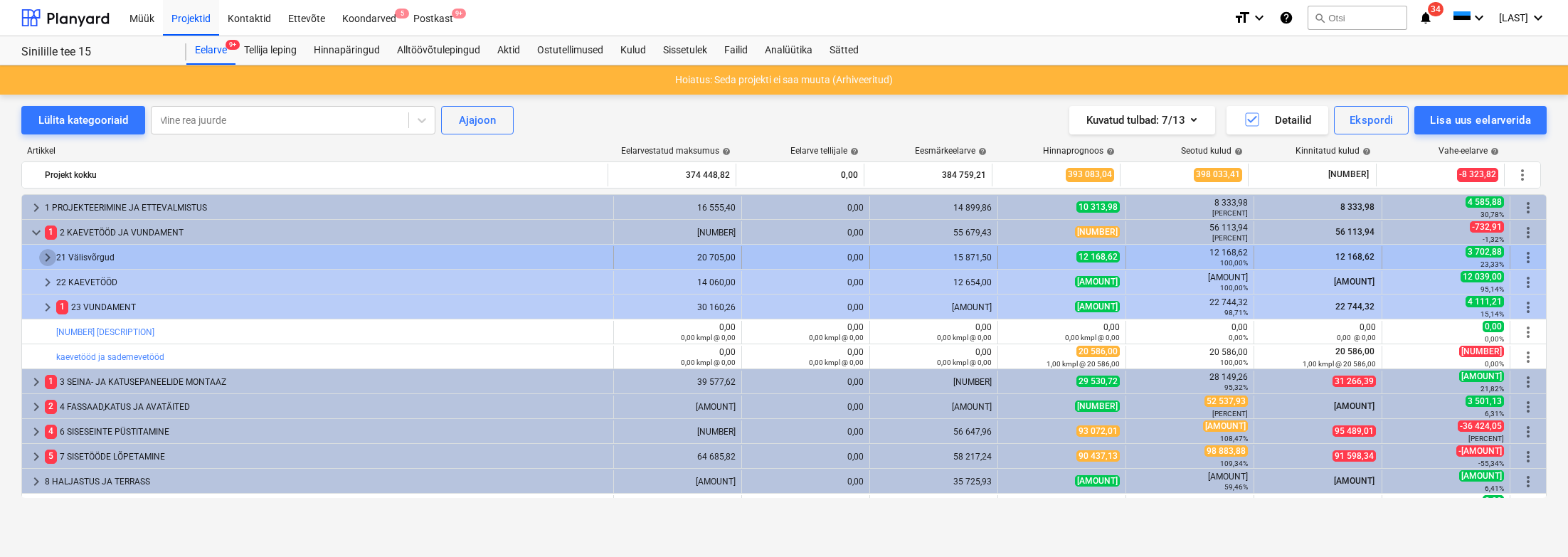 click on "keyboard_arrow_right" at bounding box center [48, 258] 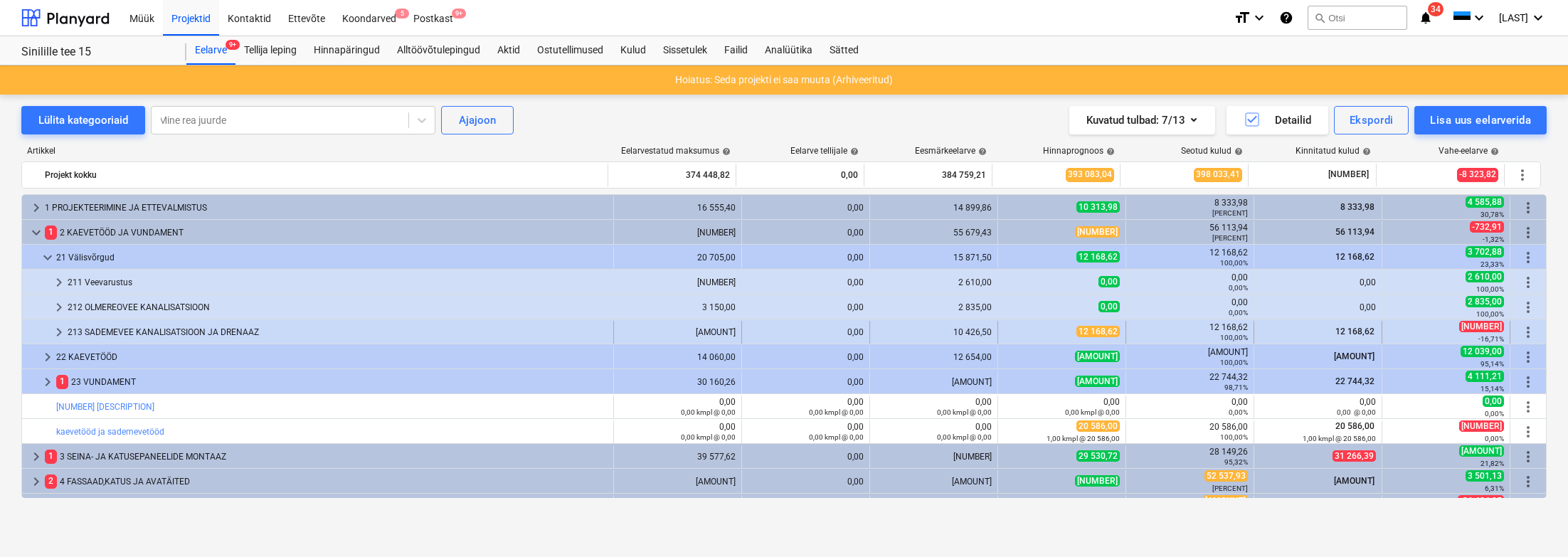 click on "keyboard_arrow_right" at bounding box center (59, 332) 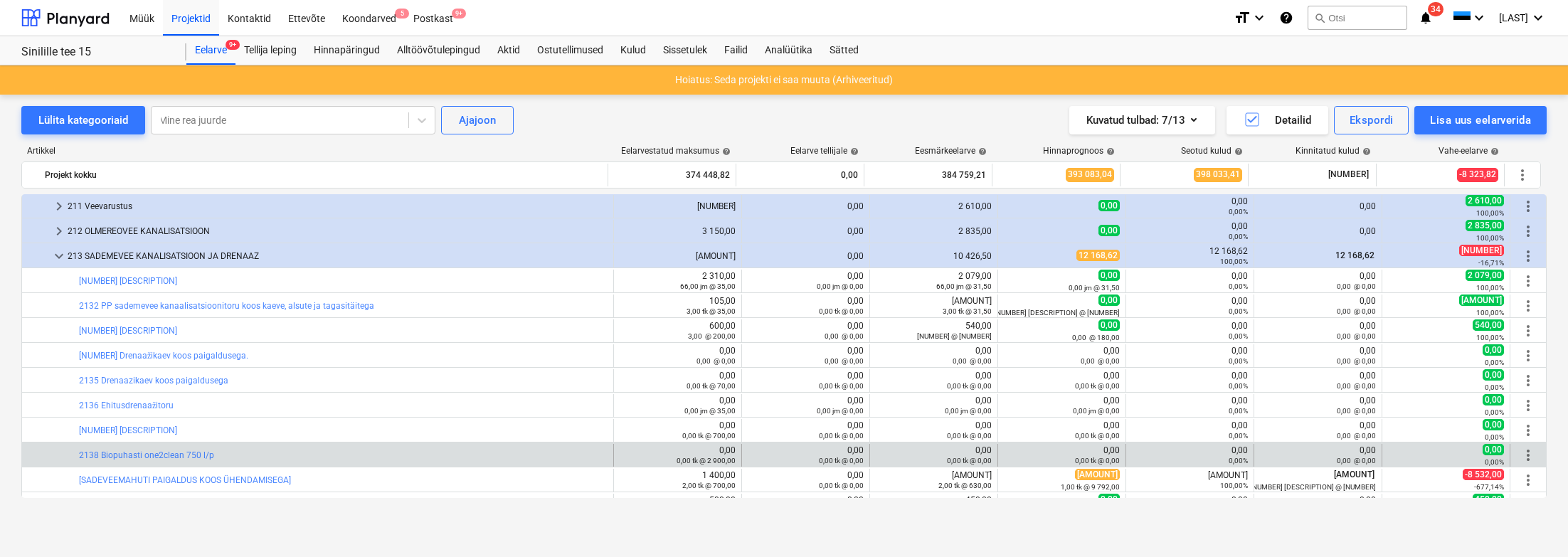 scroll, scrollTop: 85, scrollLeft: 0, axis: vertical 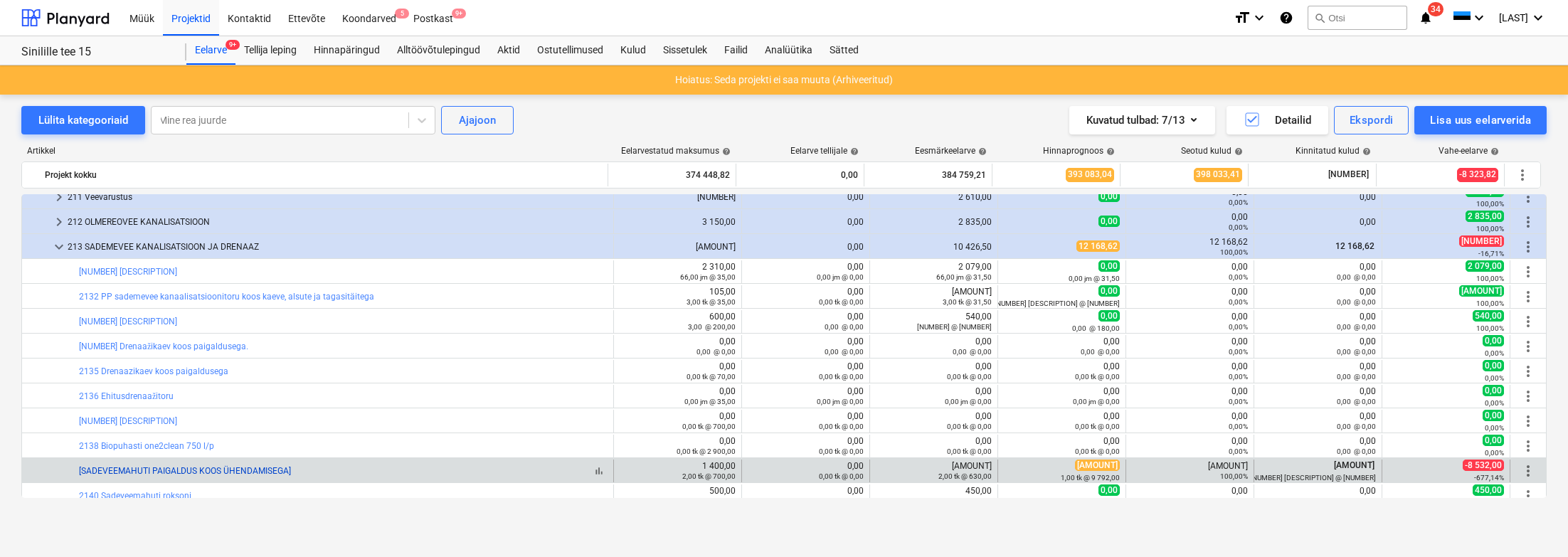 click on "[SADEVEEMAHUTI PAIGALDUS KOOS ÜHENDAMISEGA]" at bounding box center (185, 471) 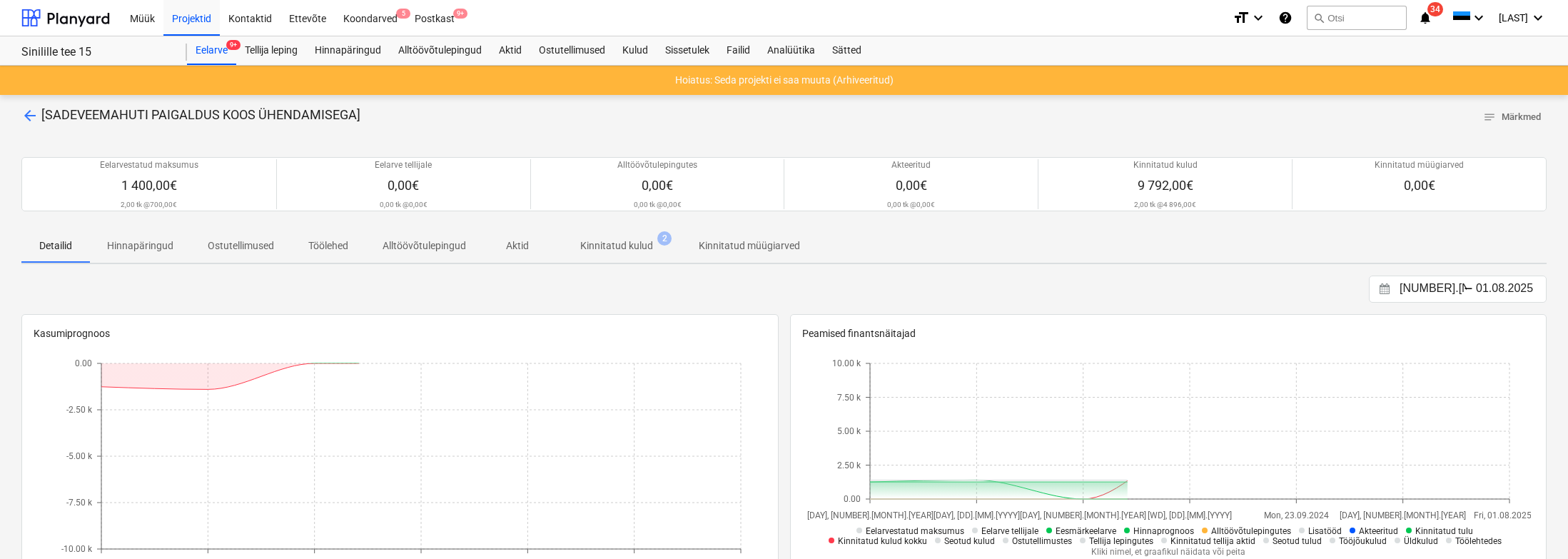 click on "Kinnitatud kulud" at bounding box center (617, 246) 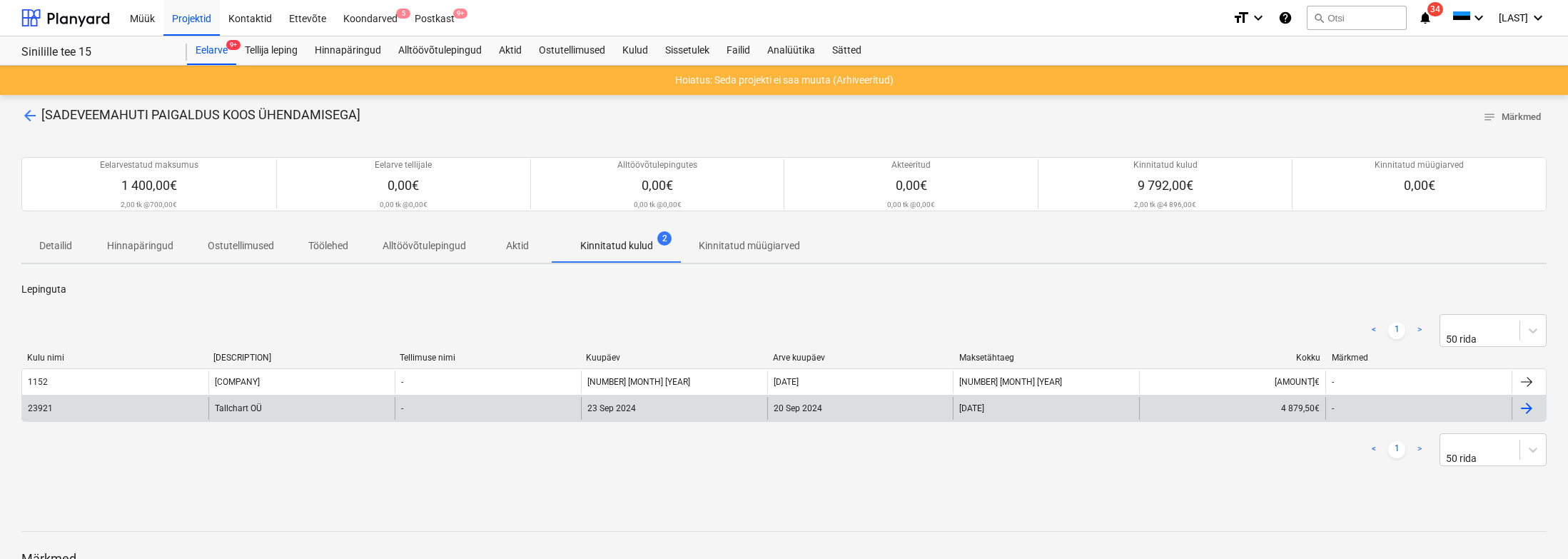 click on "Tallchart OÜ" at bounding box center [301, 408] 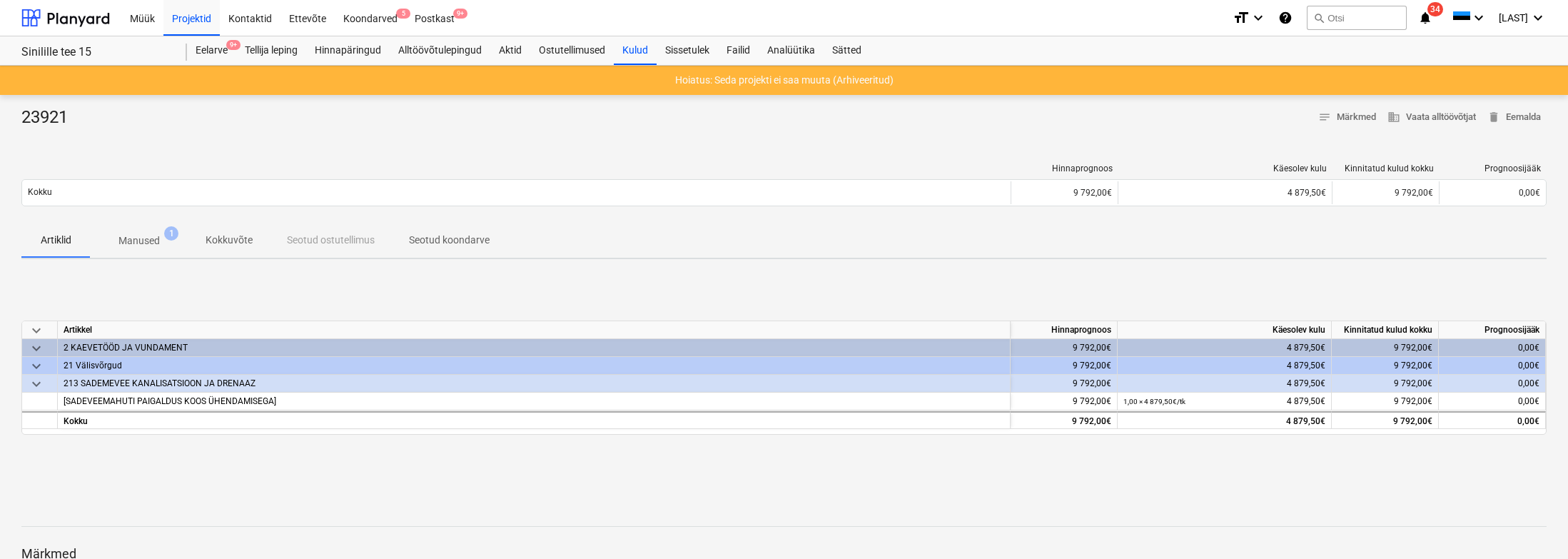 click on "Manused" at bounding box center (139, 241) 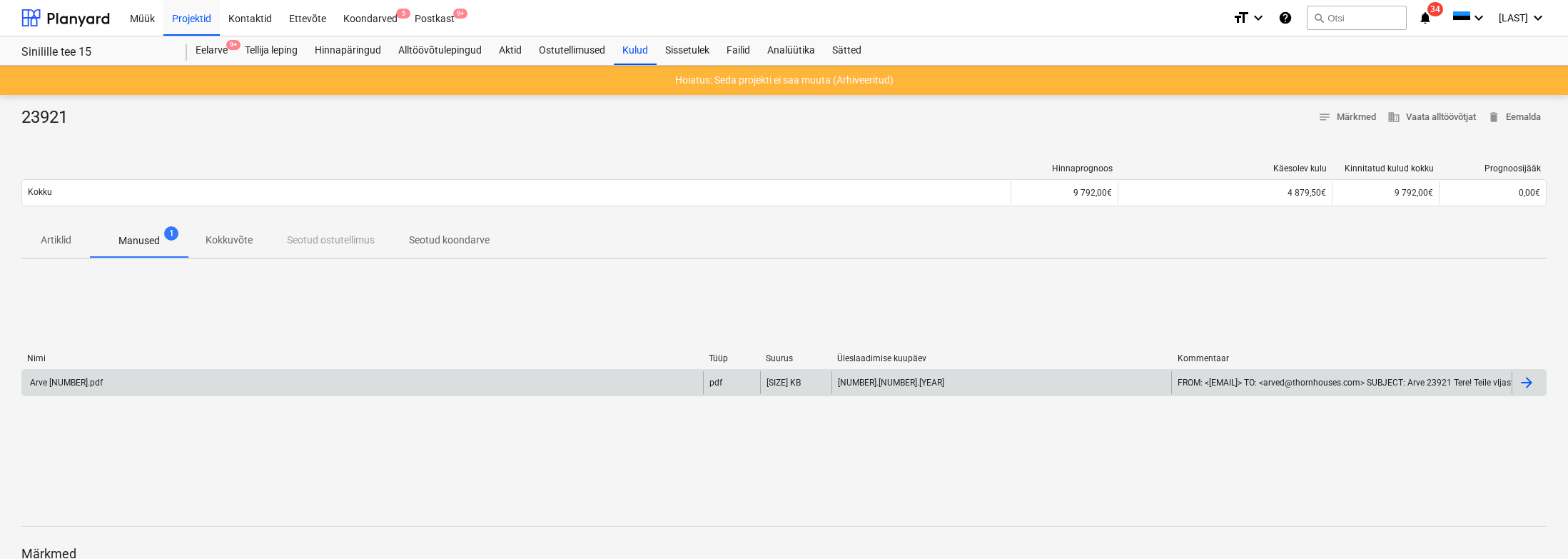 click on "Arve [NUMBER].pdf" at bounding box center (363, 383) 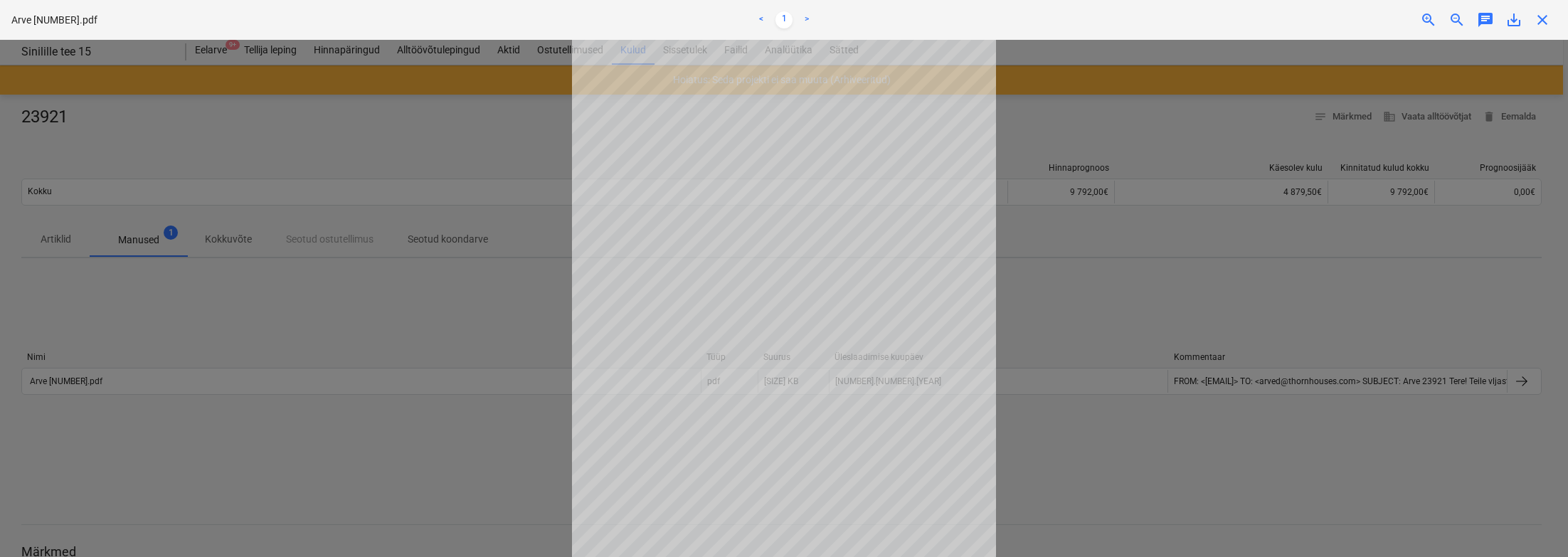click at bounding box center (784, 298) 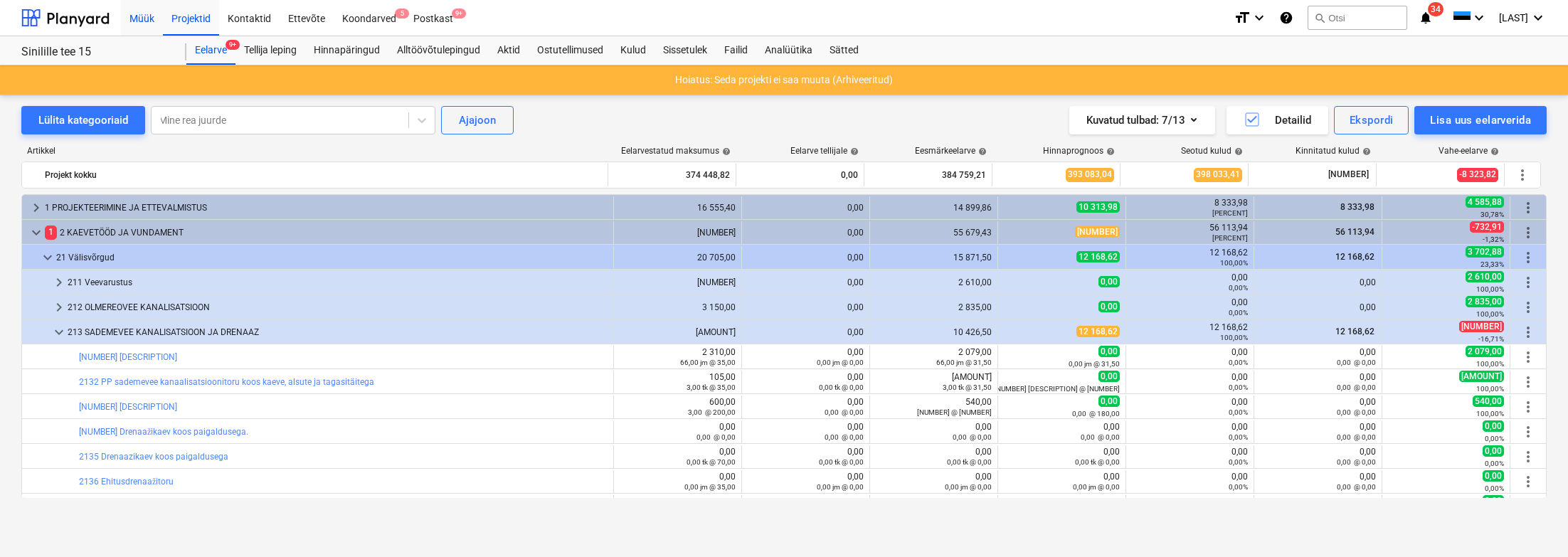 scroll, scrollTop: 85, scrollLeft: 0, axis: vertical 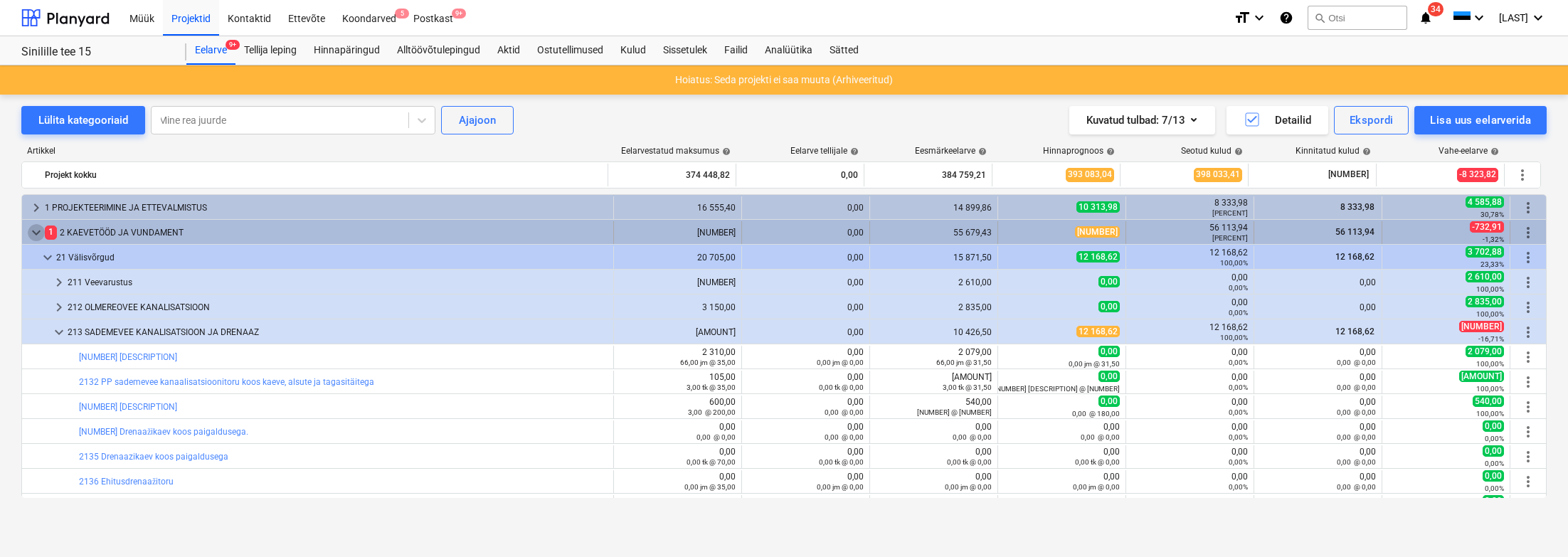 click on "keyboard_arrow_down" at bounding box center [36, 233] 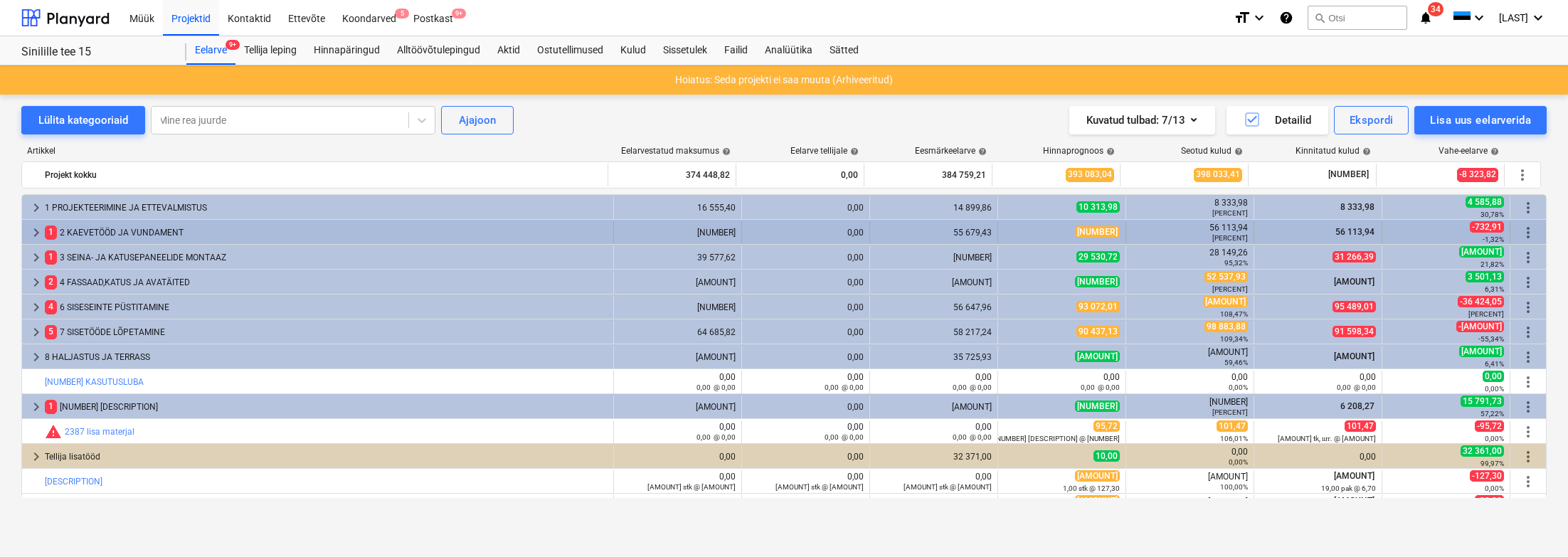 click on "keyboard_arrow_right" at bounding box center [36, 233] 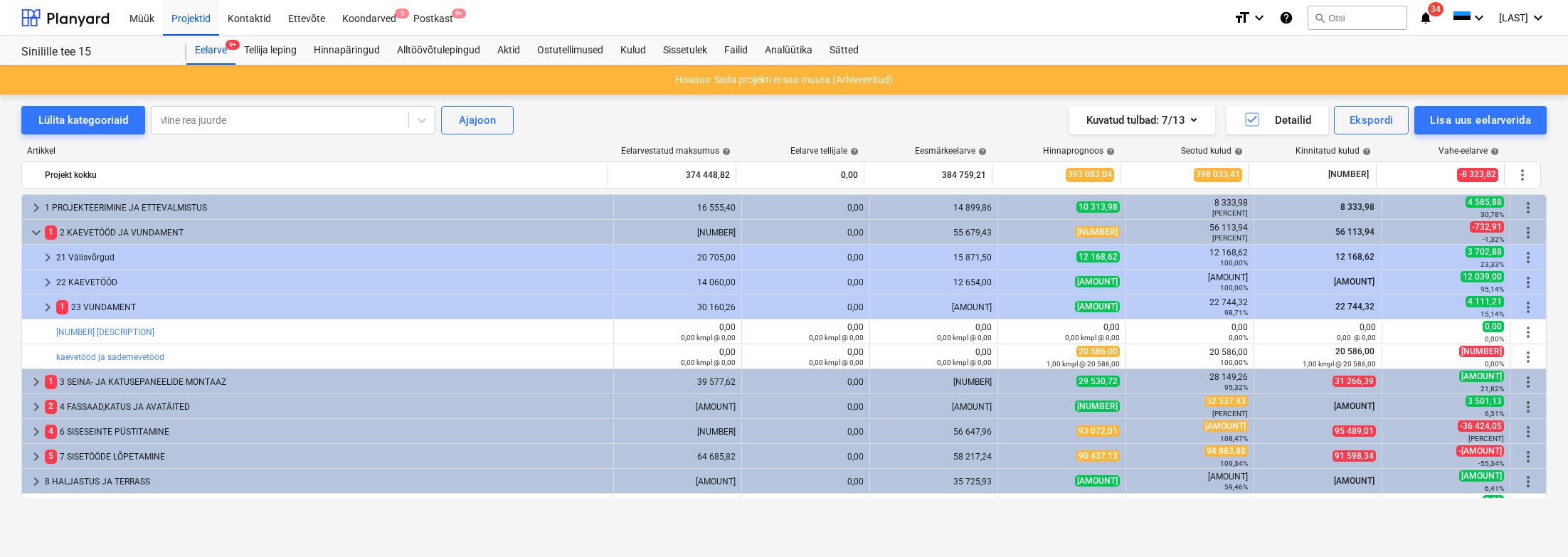 click on "keyboard_arrow_down" at bounding box center [36, 233] 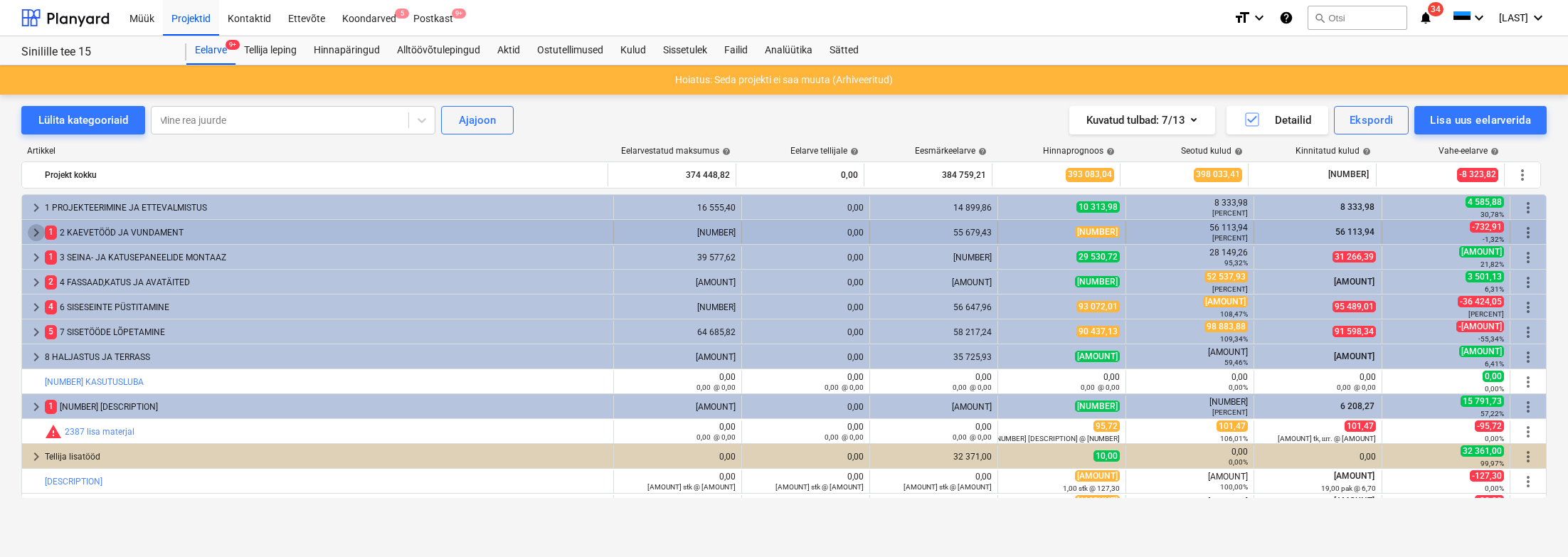 click on "keyboard_arrow_right" at bounding box center (36, 233) 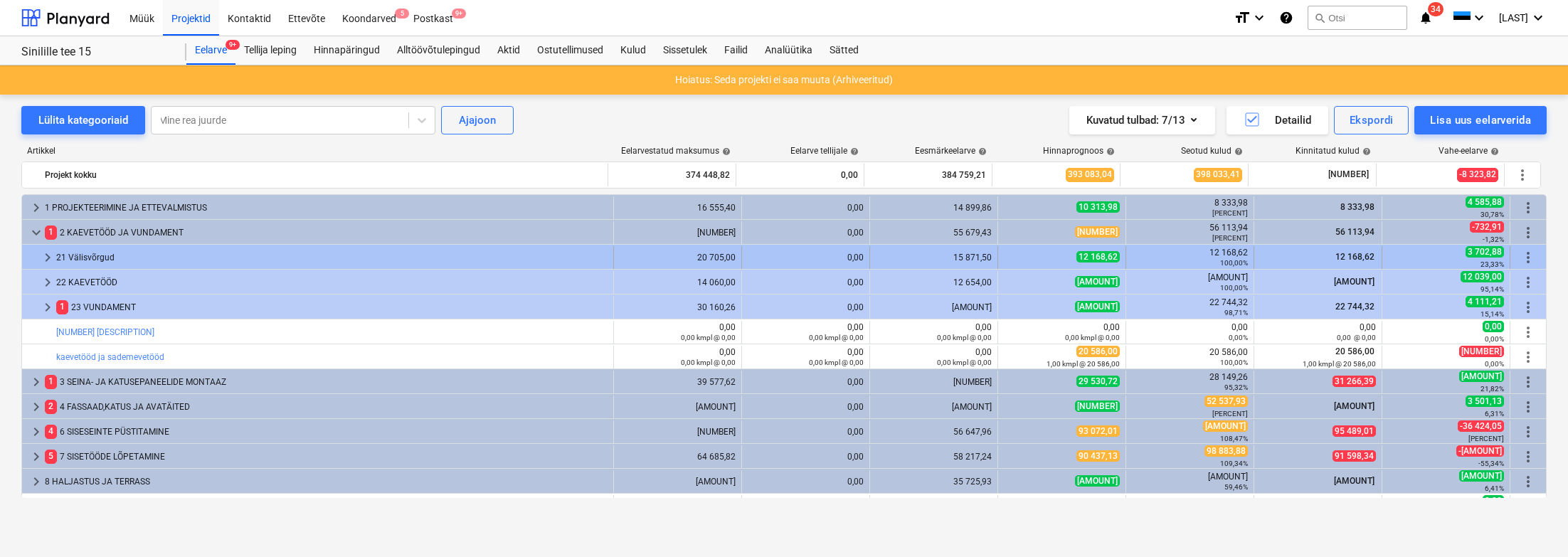 click on "12 168,62" at bounding box center (1355, 257) 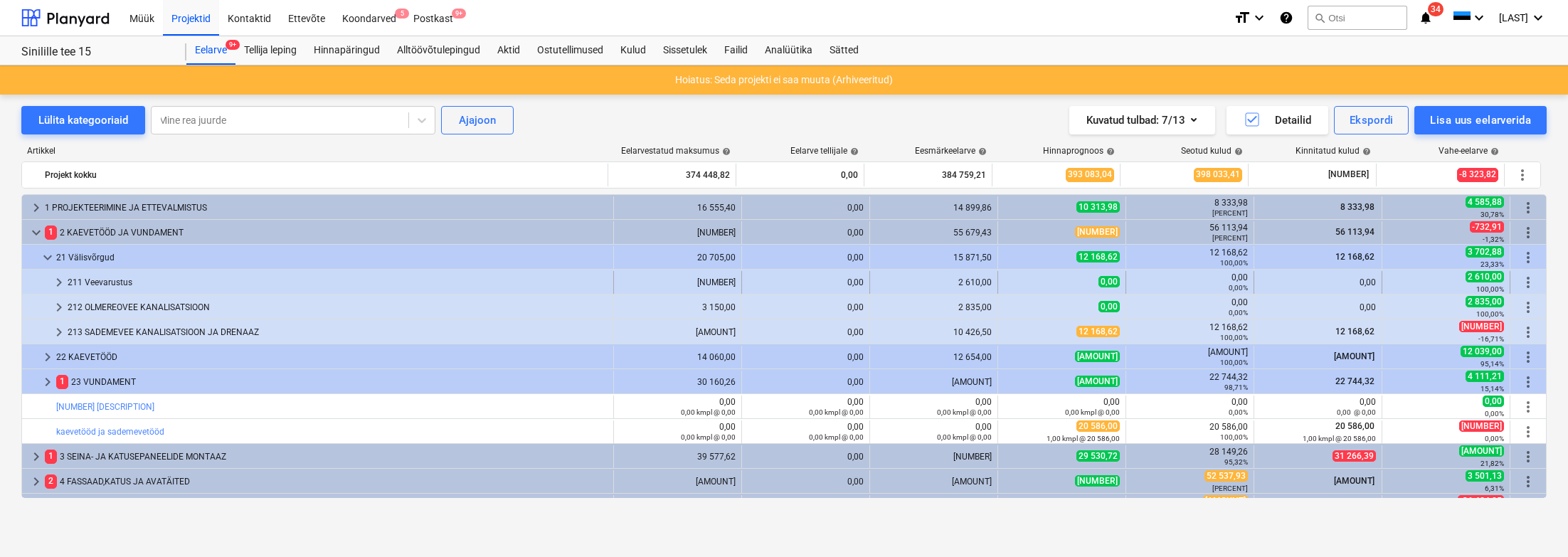click on "keyboard_arrow_right" at bounding box center (59, 282) 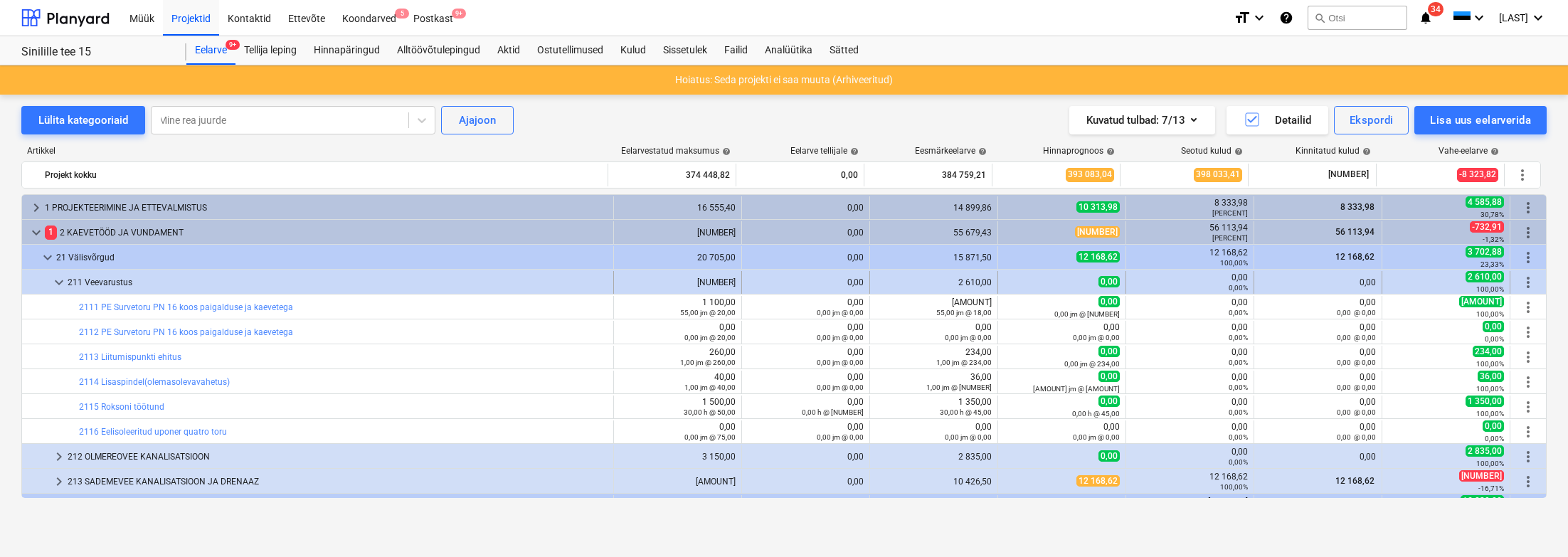 click on "keyboard_arrow_down" at bounding box center (59, 282) 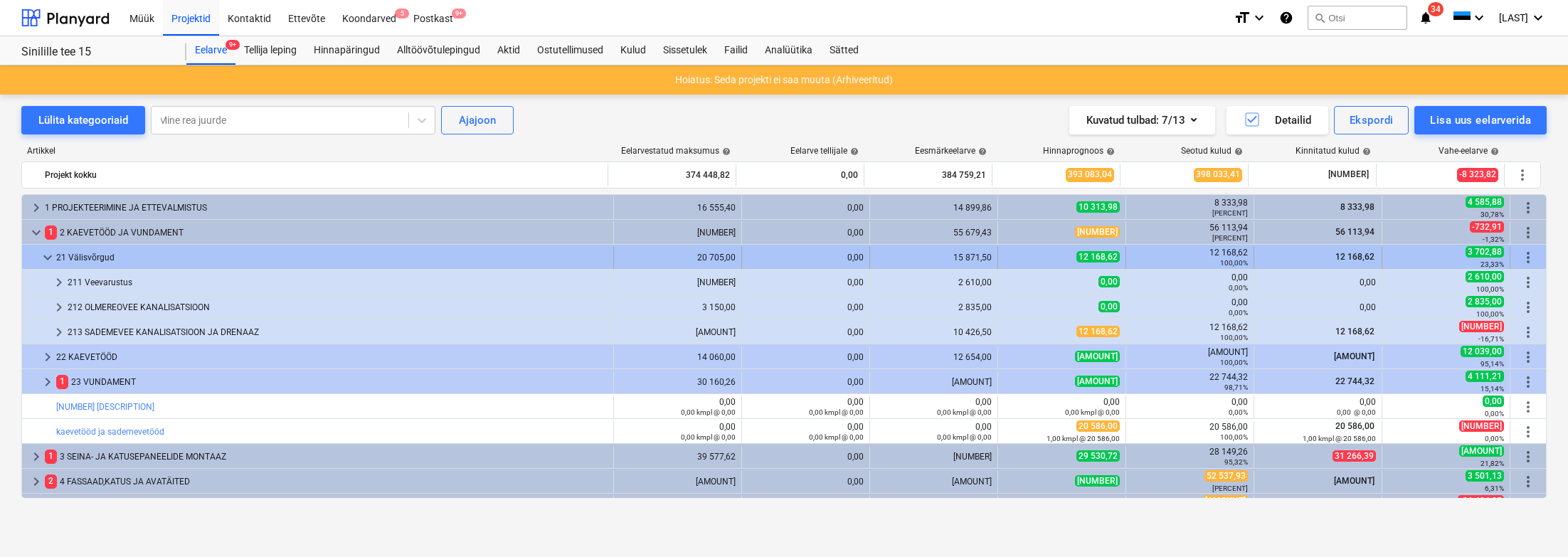 click on "keyboard_arrow_down" at bounding box center (48, 258) 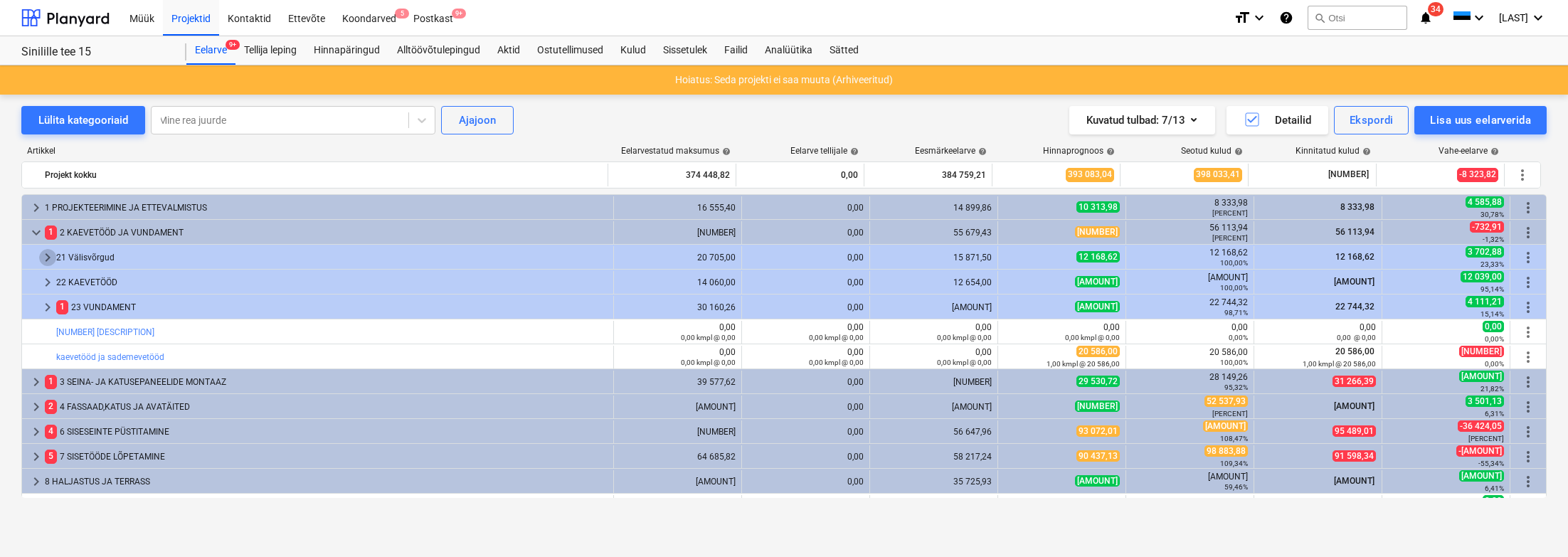 click on "keyboard_arrow_right" at bounding box center [48, 258] 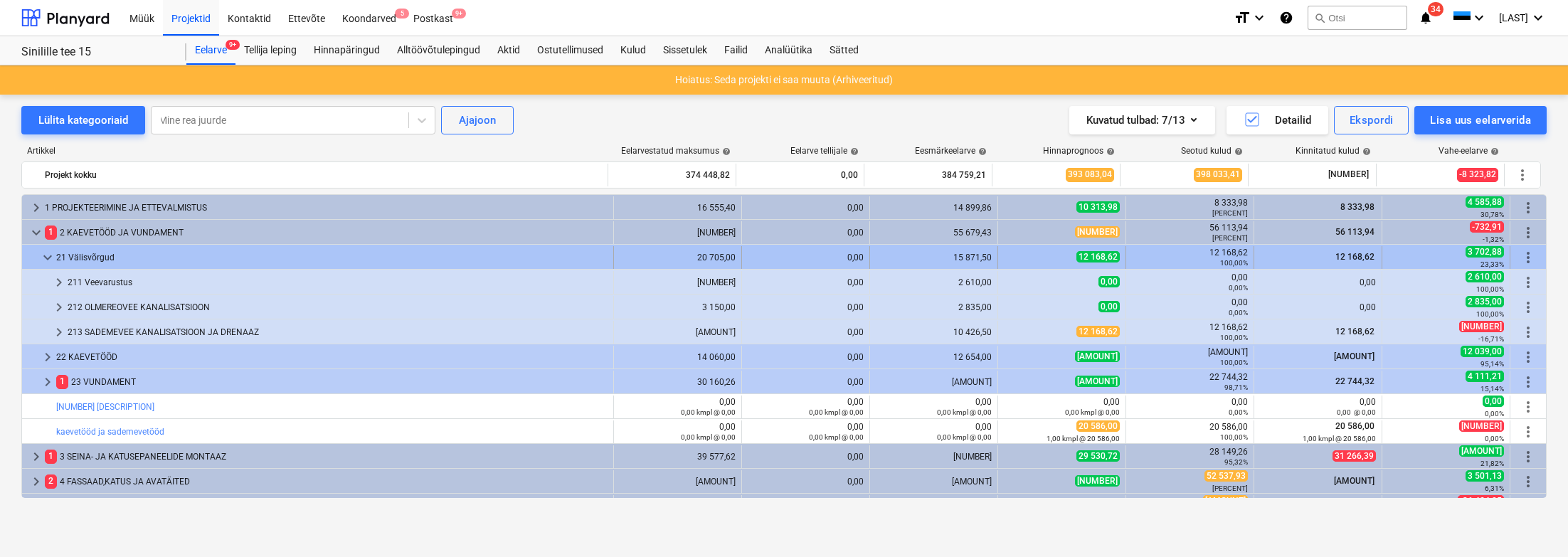 click on "keyboard_arrow_down" at bounding box center [48, 258] 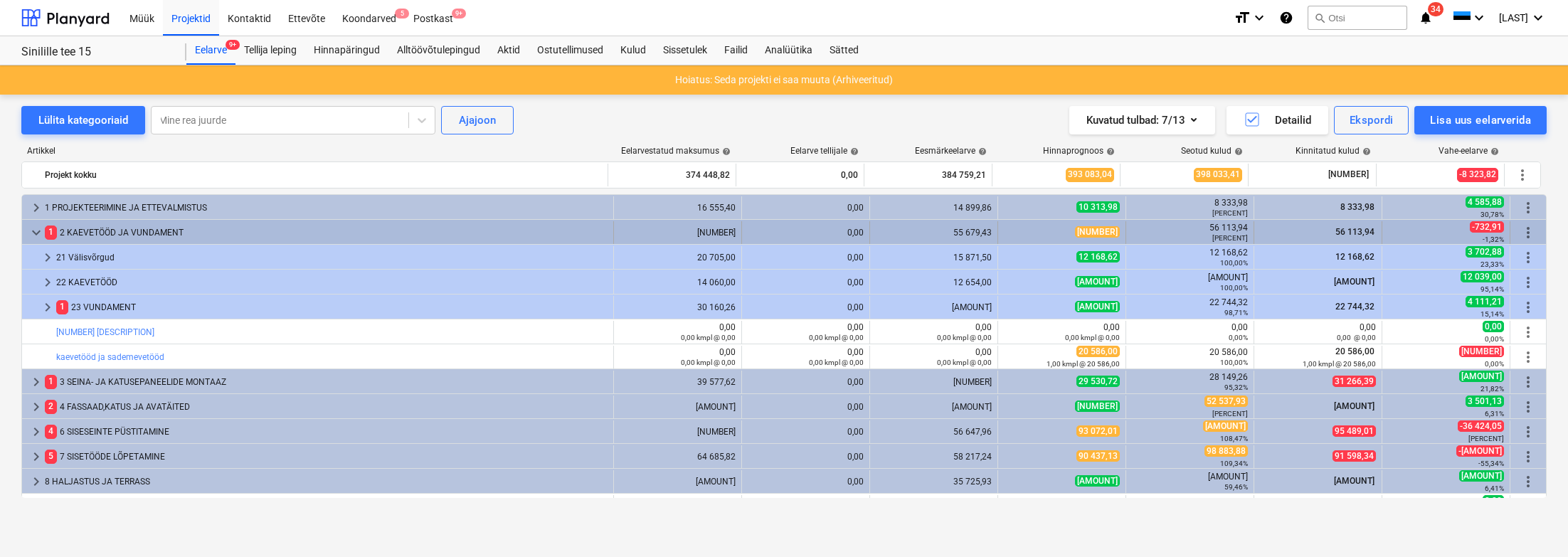 click on "keyboard_arrow_down" at bounding box center (36, 233) 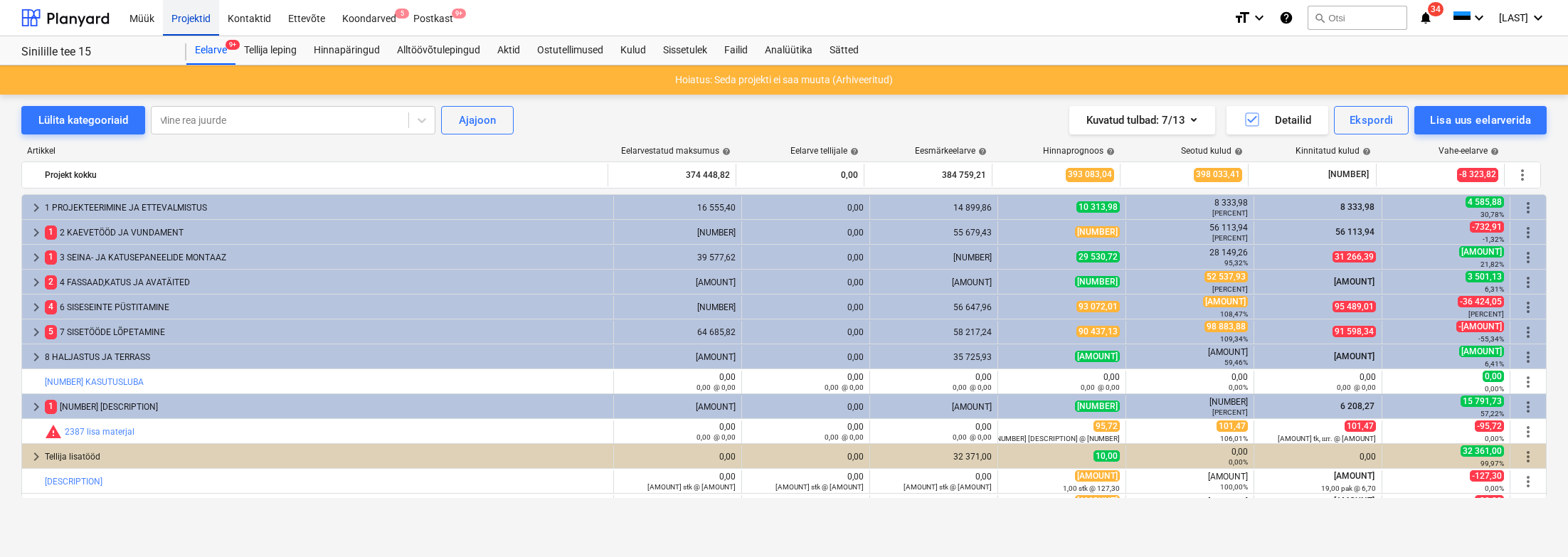 click on "Projektid" at bounding box center [191, 17] 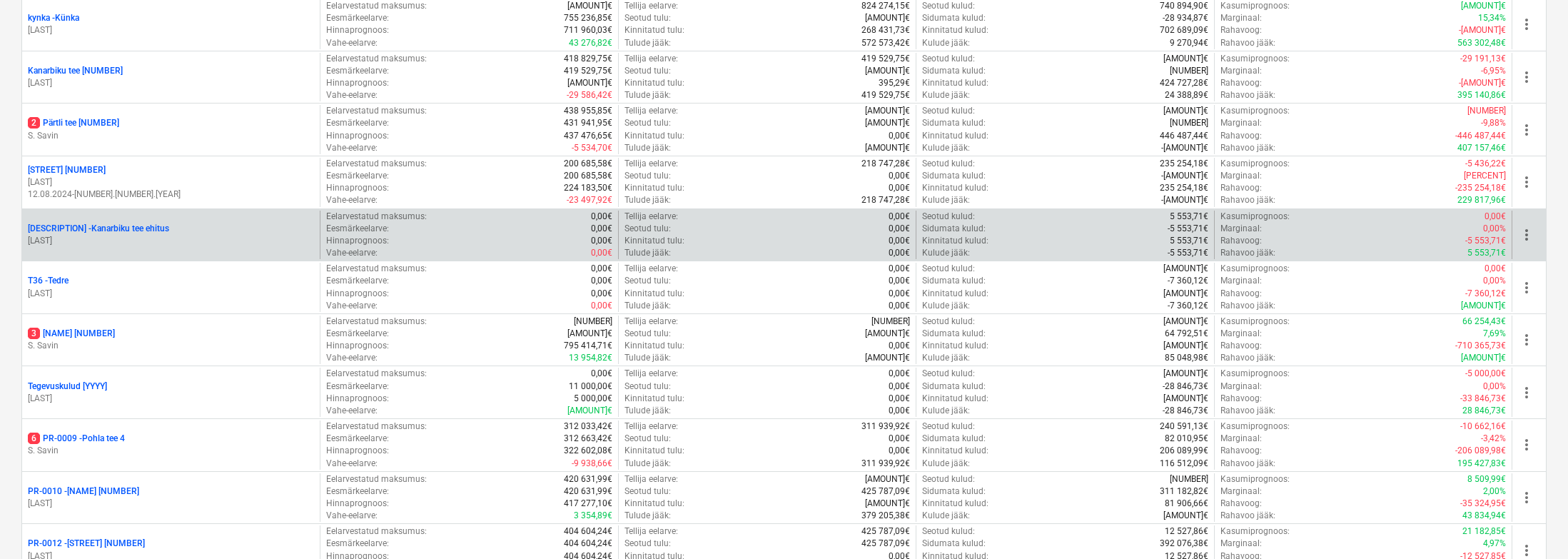scroll, scrollTop: 397, scrollLeft: 0, axis: vertical 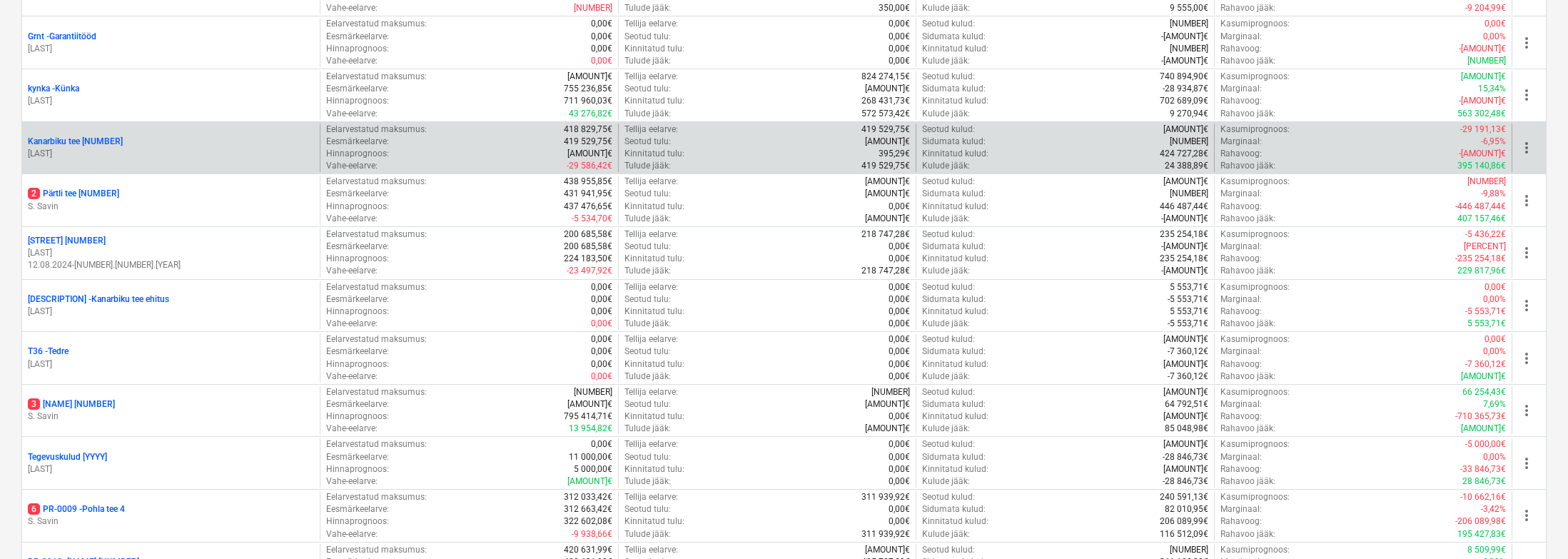 click on "Kanarbiku tee [NUMBER]" at bounding box center [75, 141] 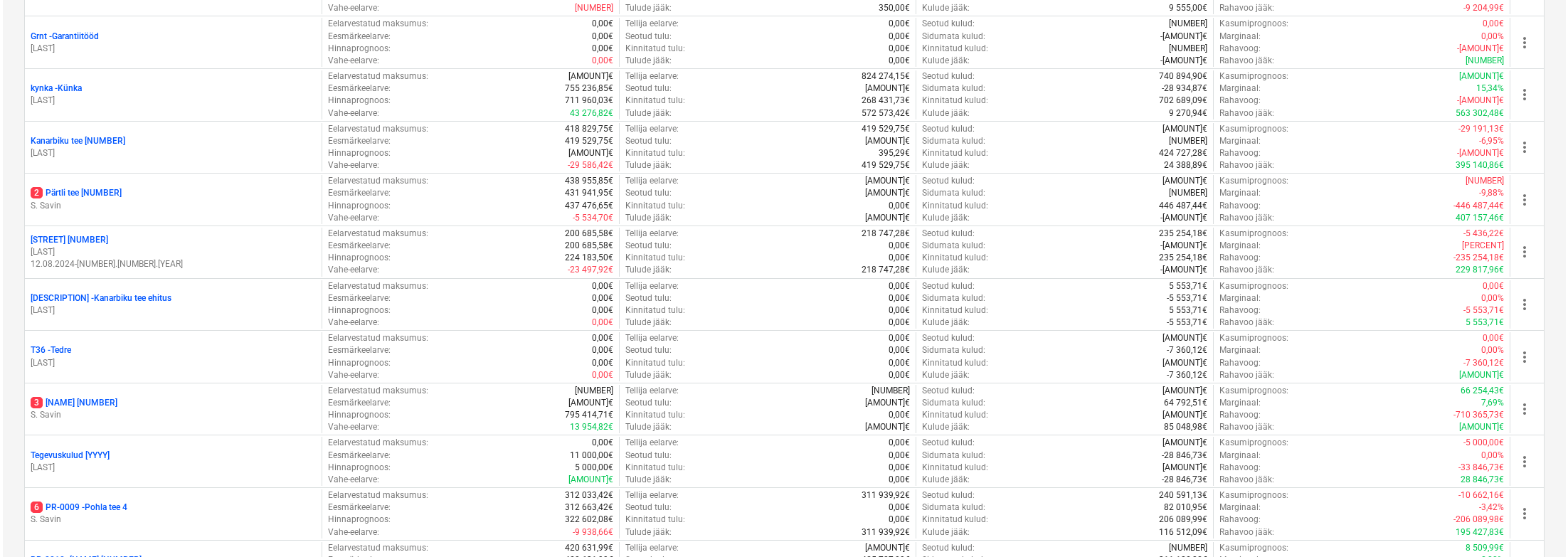 scroll, scrollTop: 0, scrollLeft: 0, axis: both 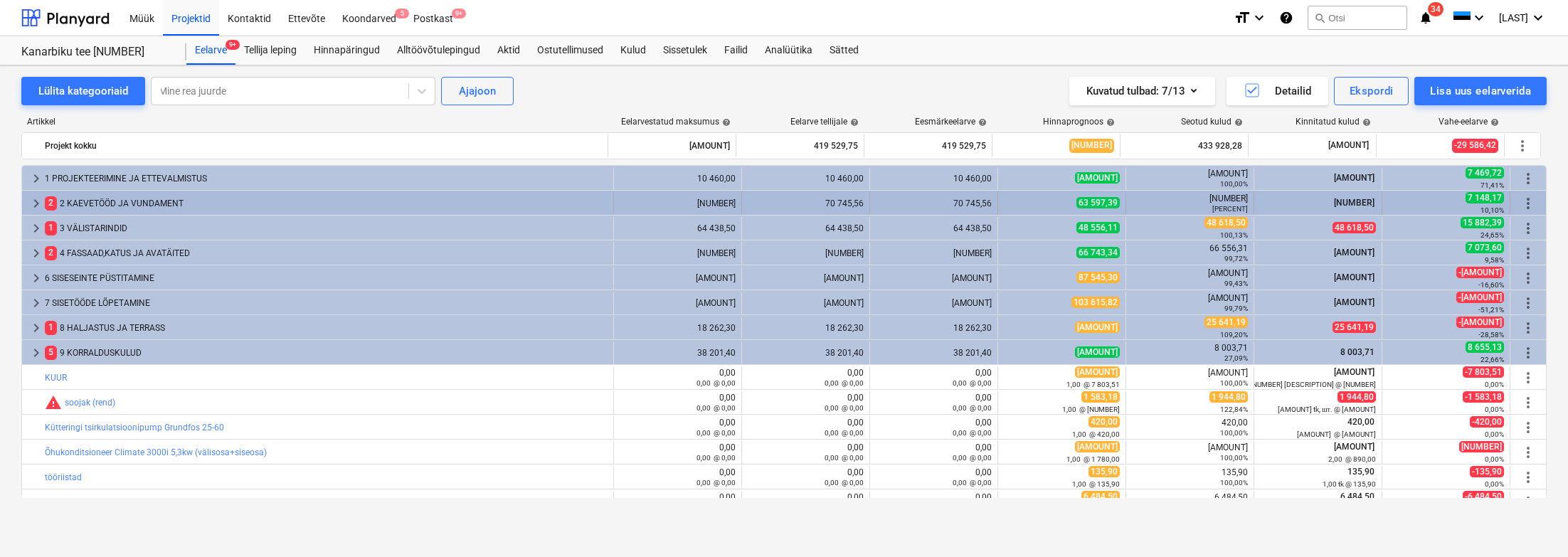 click on "keyboard_arrow_right" at bounding box center (36, 203) 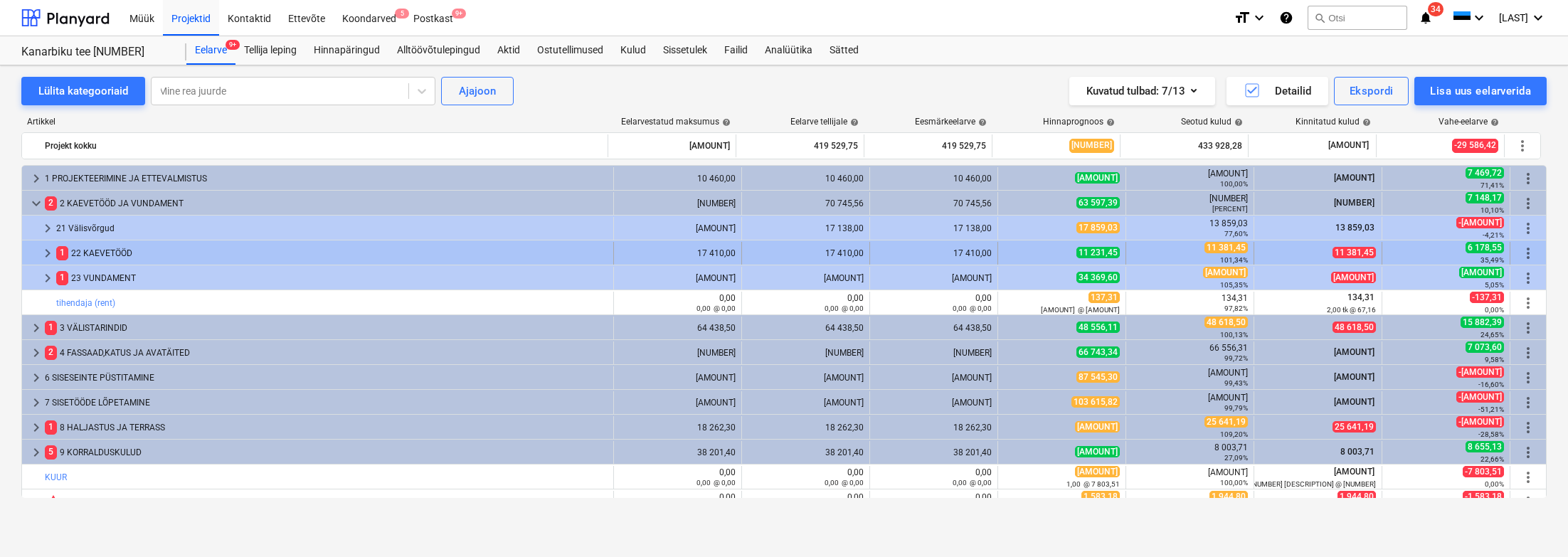 click on "11 381,45" at bounding box center [1354, 253] 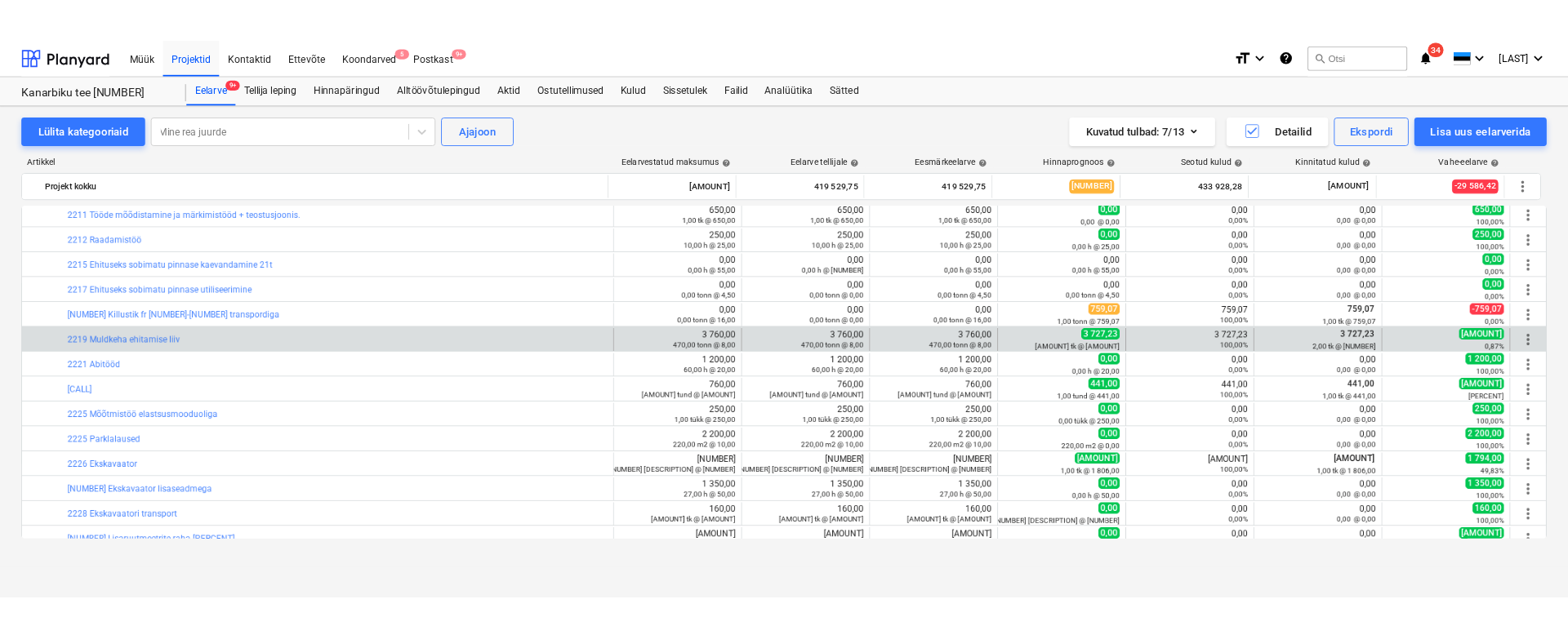 scroll, scrollTop: 0, scrollLeft: 0, axis: both 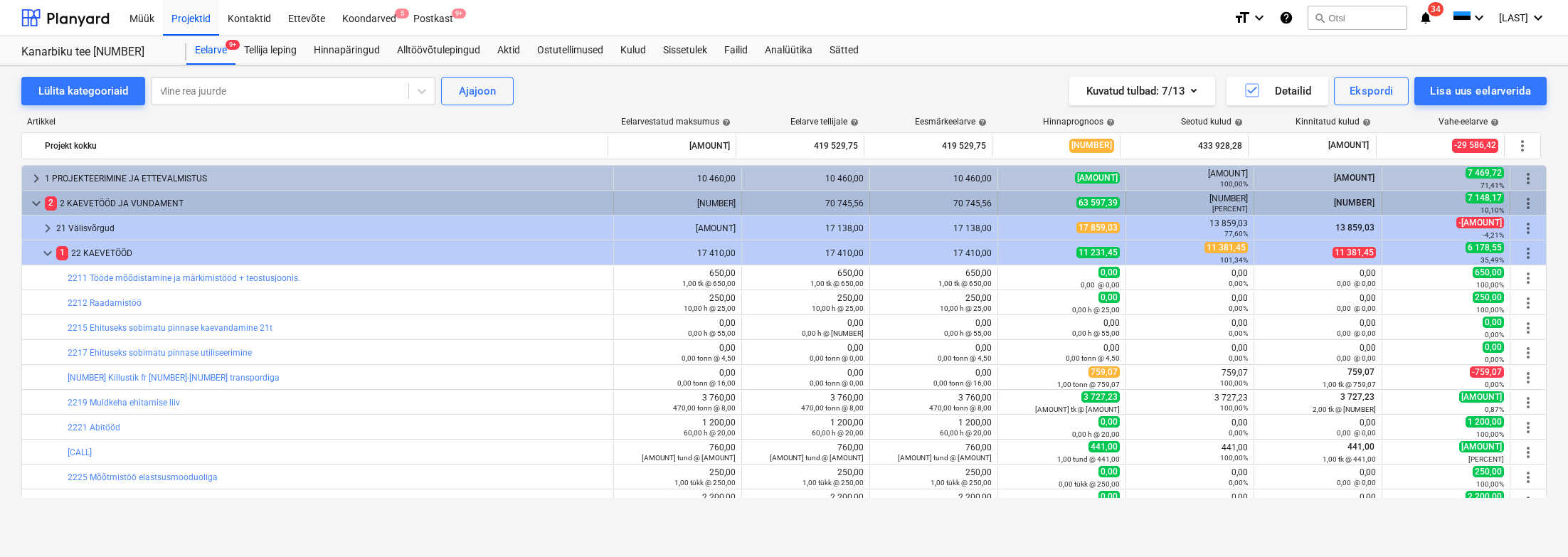click on "keyboard_arrow_down" at bounding box center (36, 203) 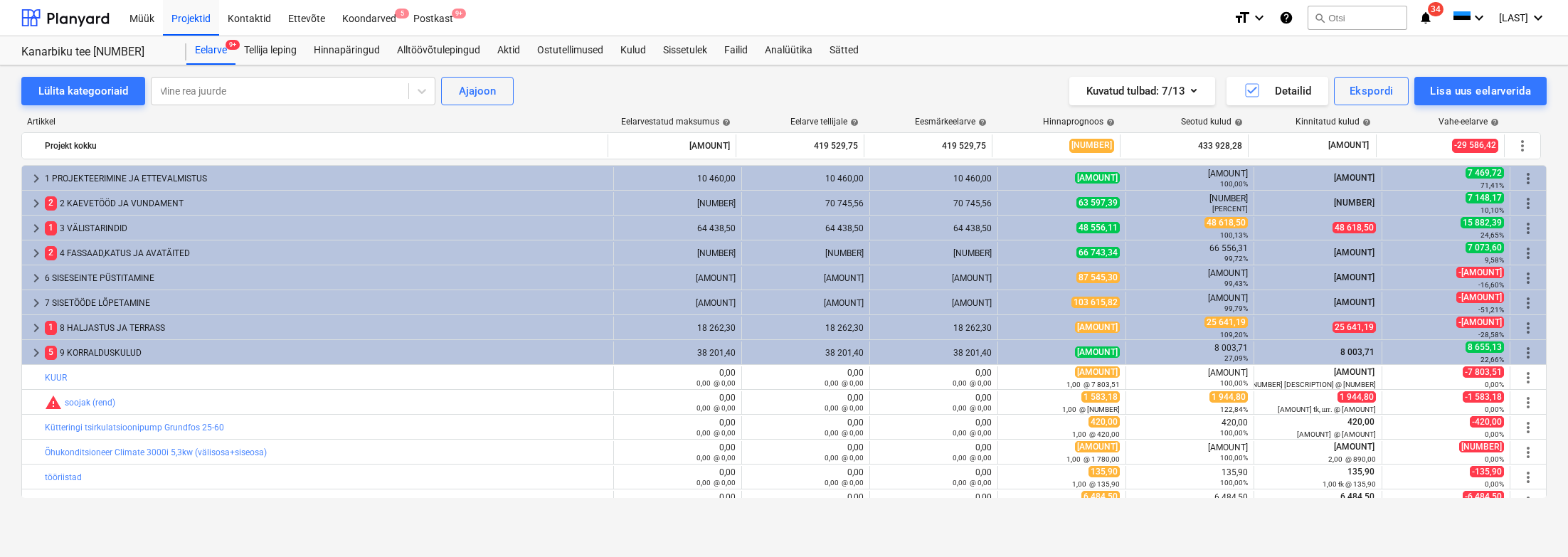 click on "keyboard_arrow_right" at bounding box center [36, 203] 